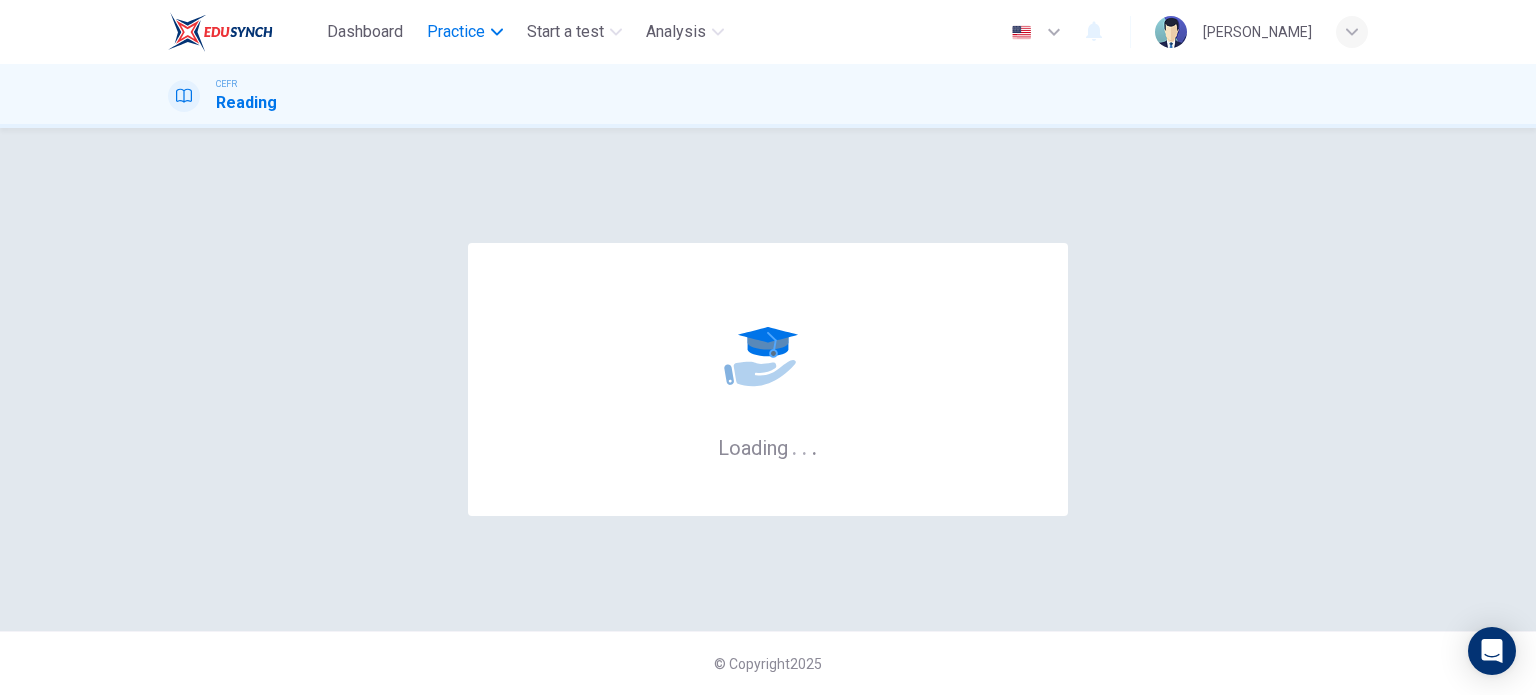 scroll, scrollTop: 0, scrollLeft: 0, axis: both 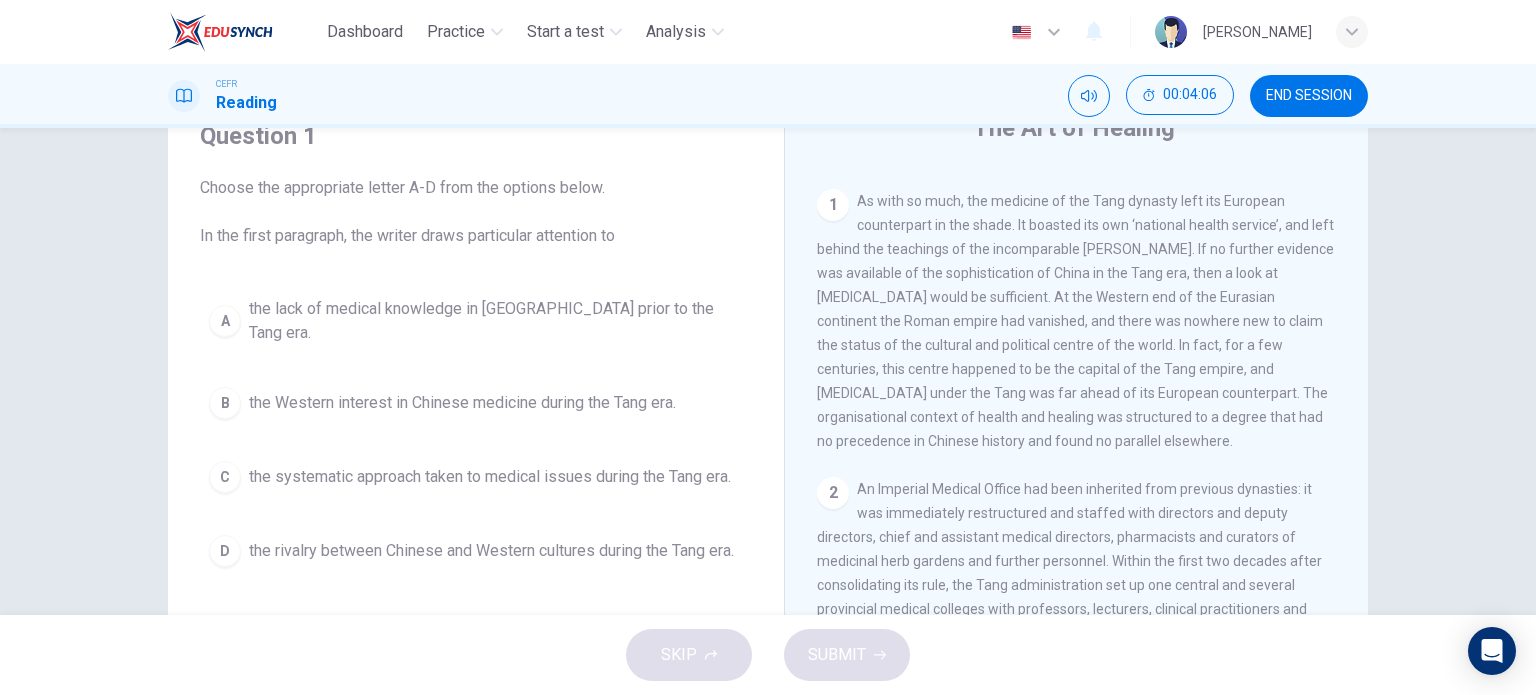 click on "the systematic approach taken to medical issues during the Tang era." at bounding box center (490, 477) 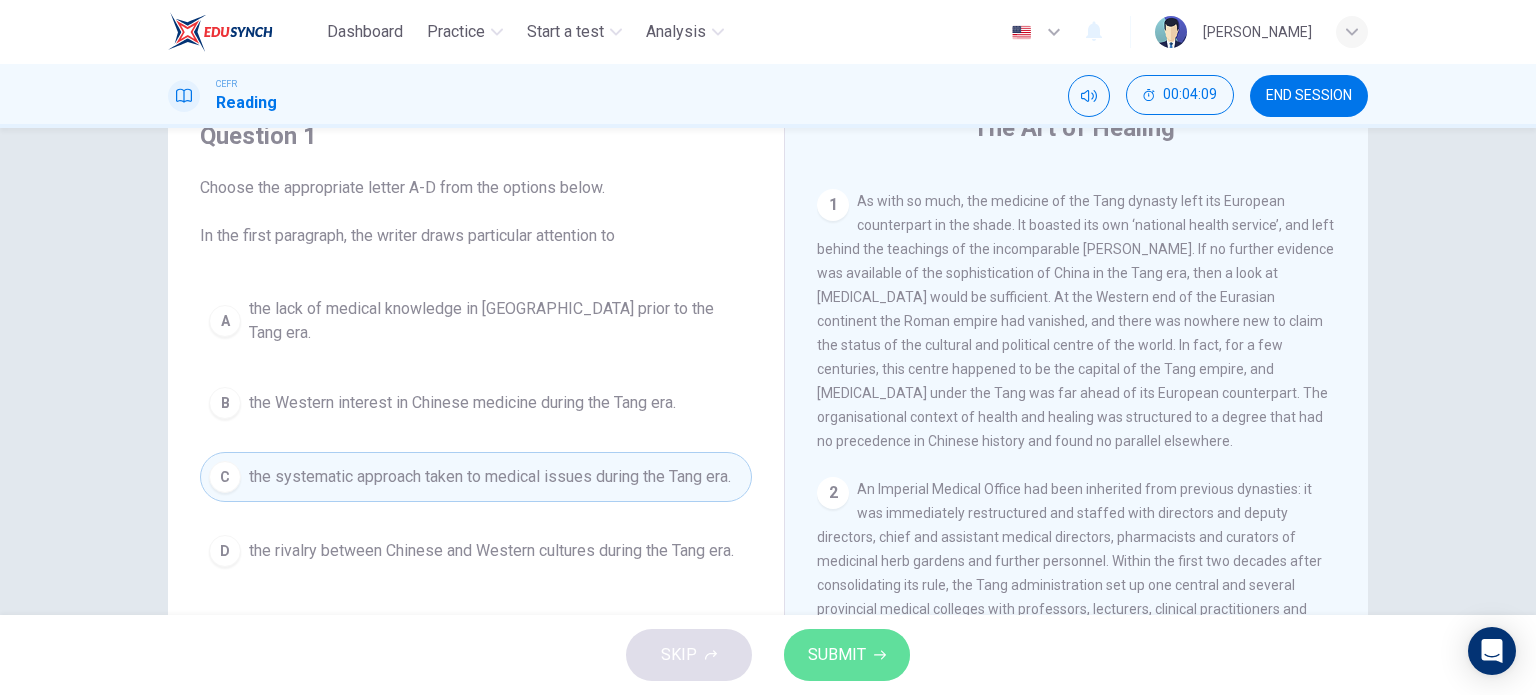 click on "SUBMIT" at bounding box center (837, 655) 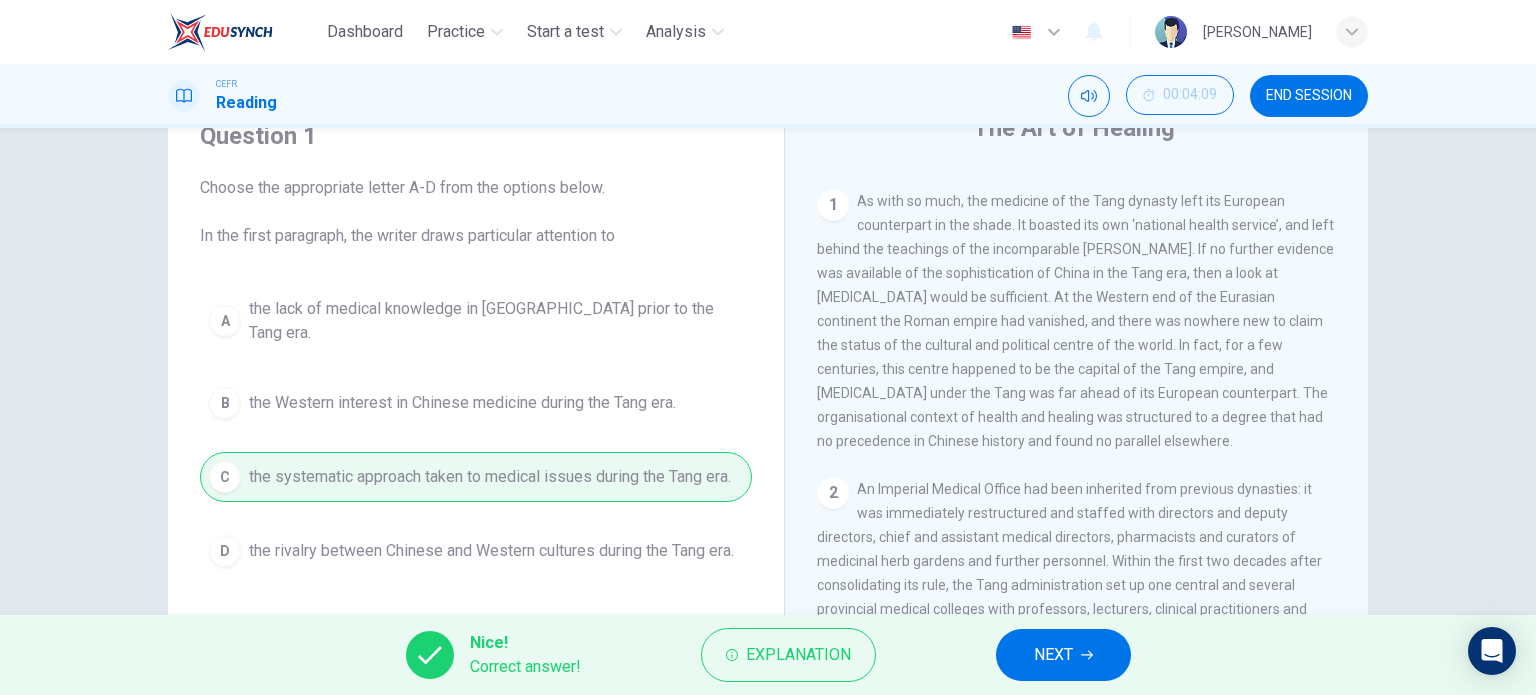click on "NEXT" at bounding box center [1053, 655] 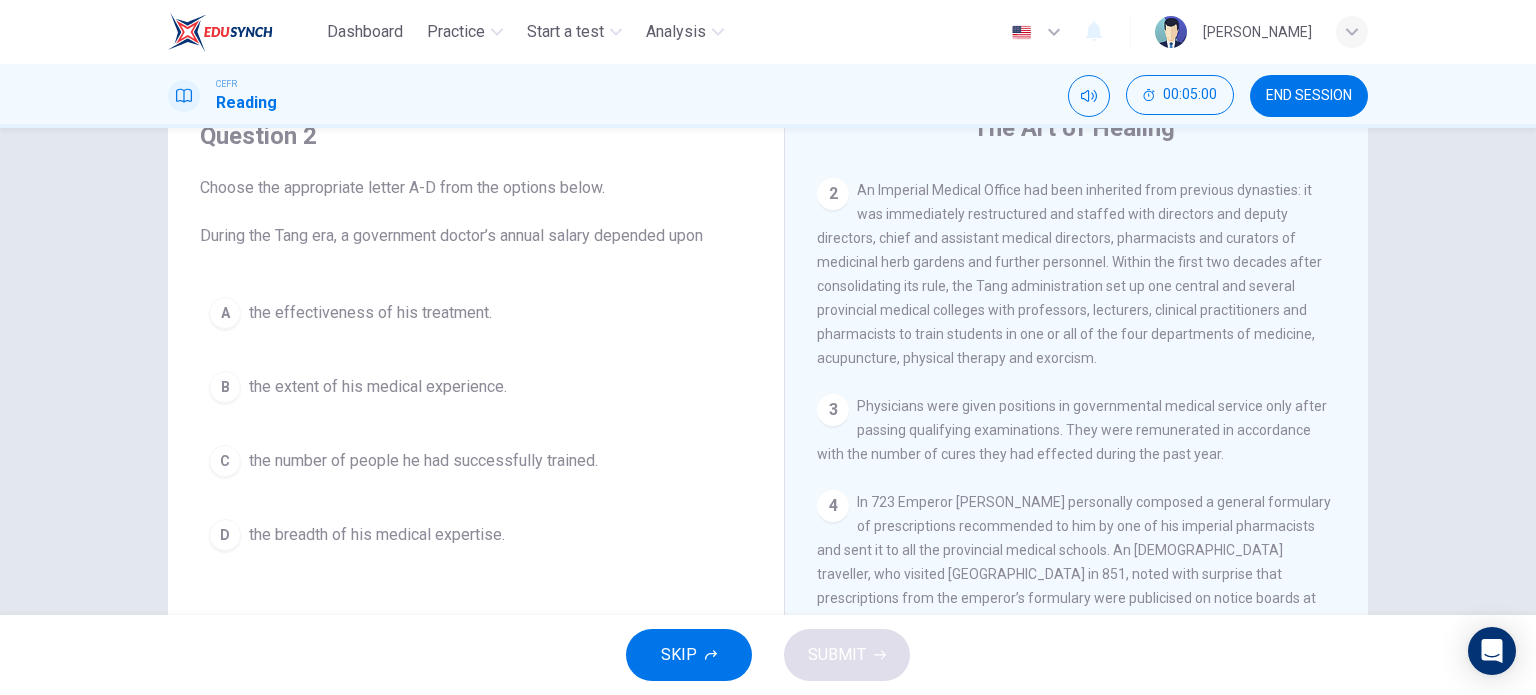 scroll, scrollTop: 700, scrollLeft: 0, axis: vertical 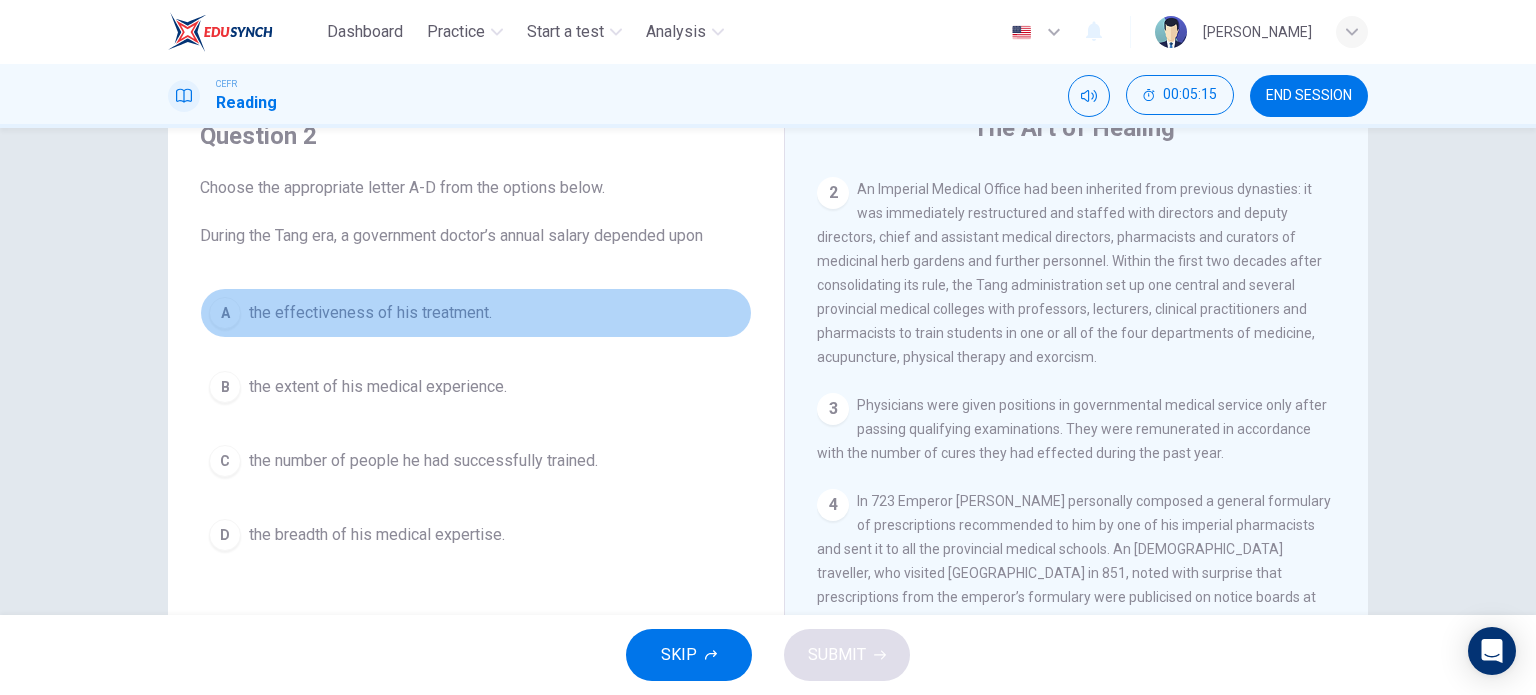 click on "the effectiveness of his treatment." at bounding box center (370, 313) 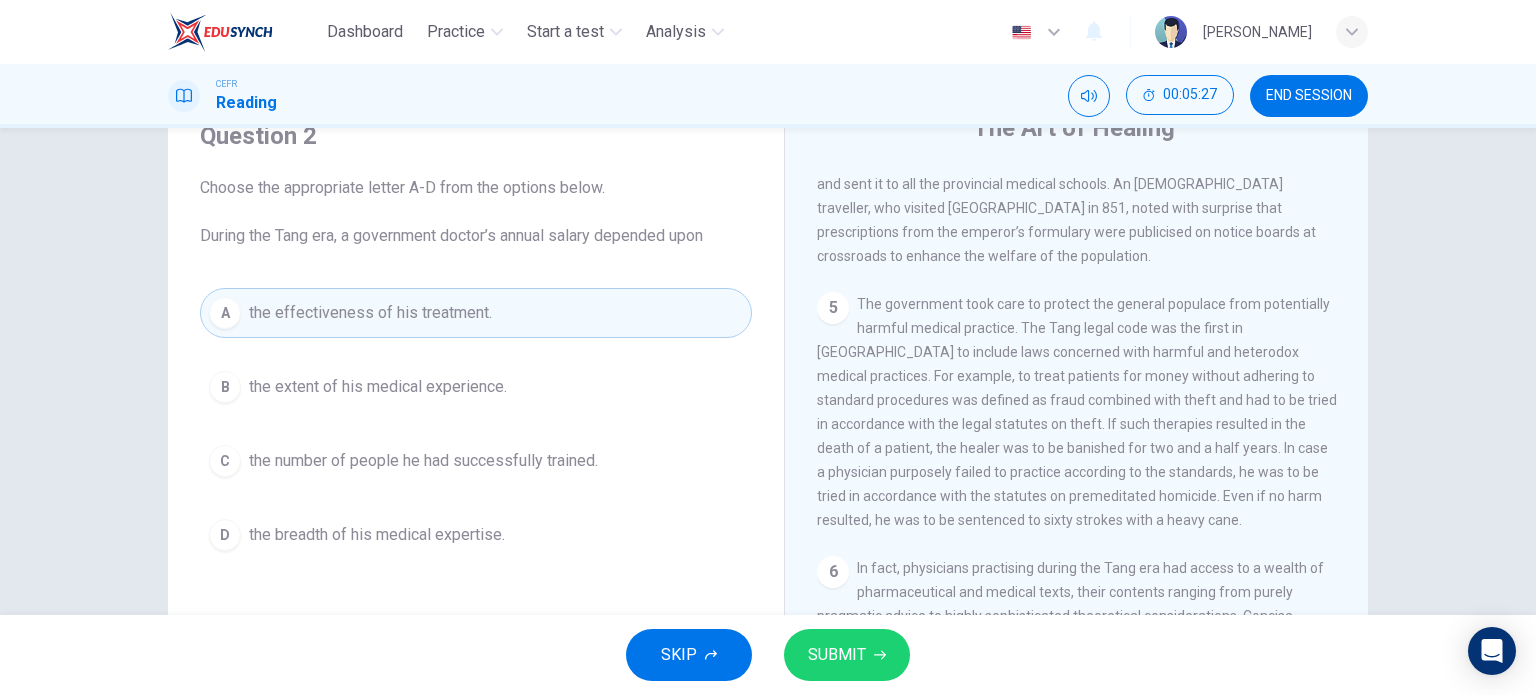 scroll, scrollTop: 1100, scrollLeft: 0, axis: vertical 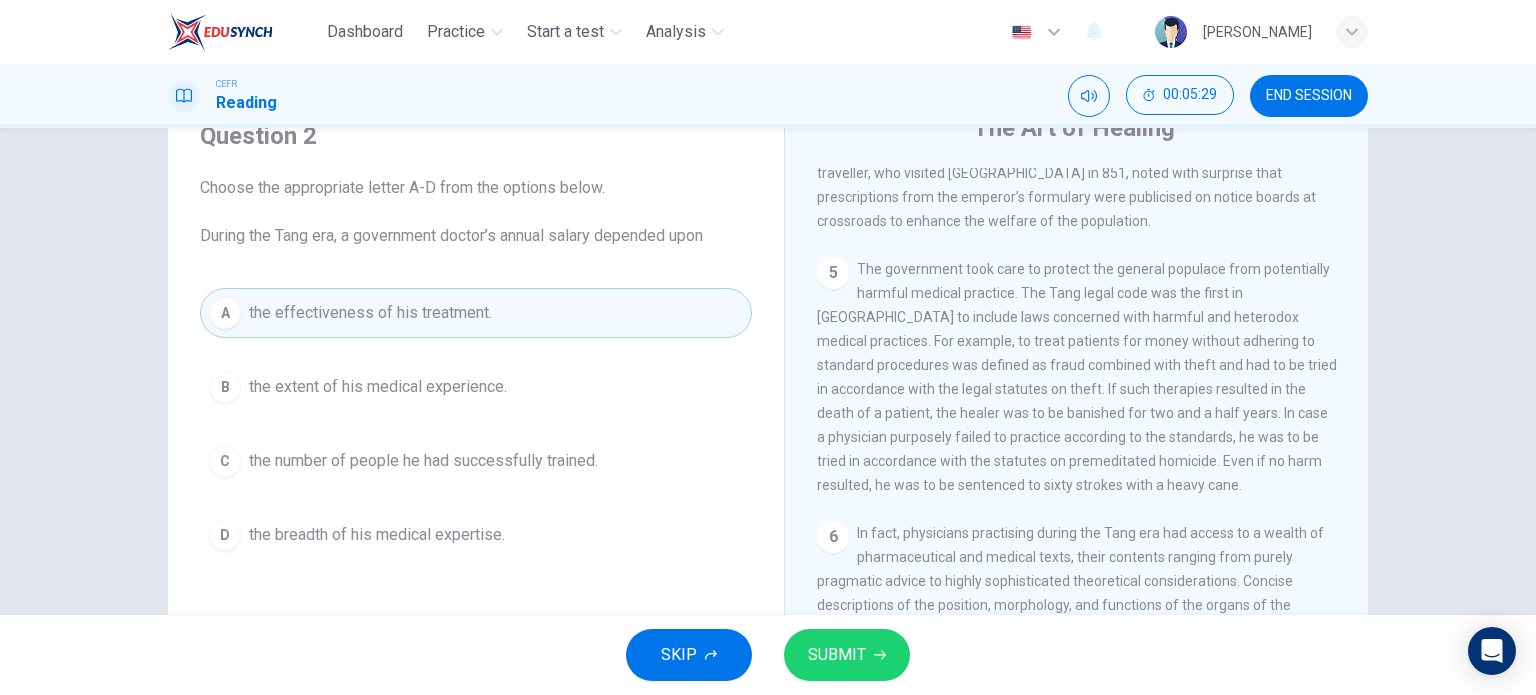 click on "SUBMIT" at bounding box center [837, 655] 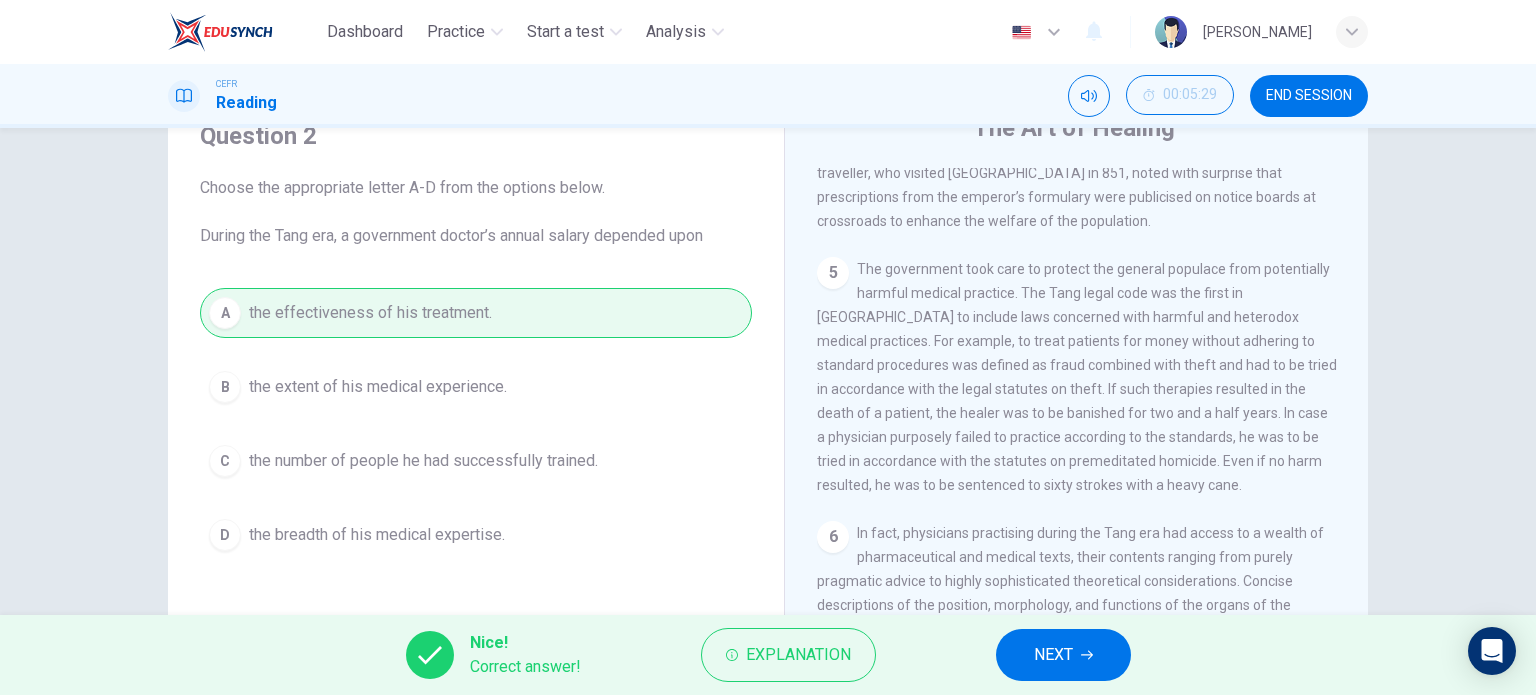 click on "NEXT" at bounding box center (1063, 655) 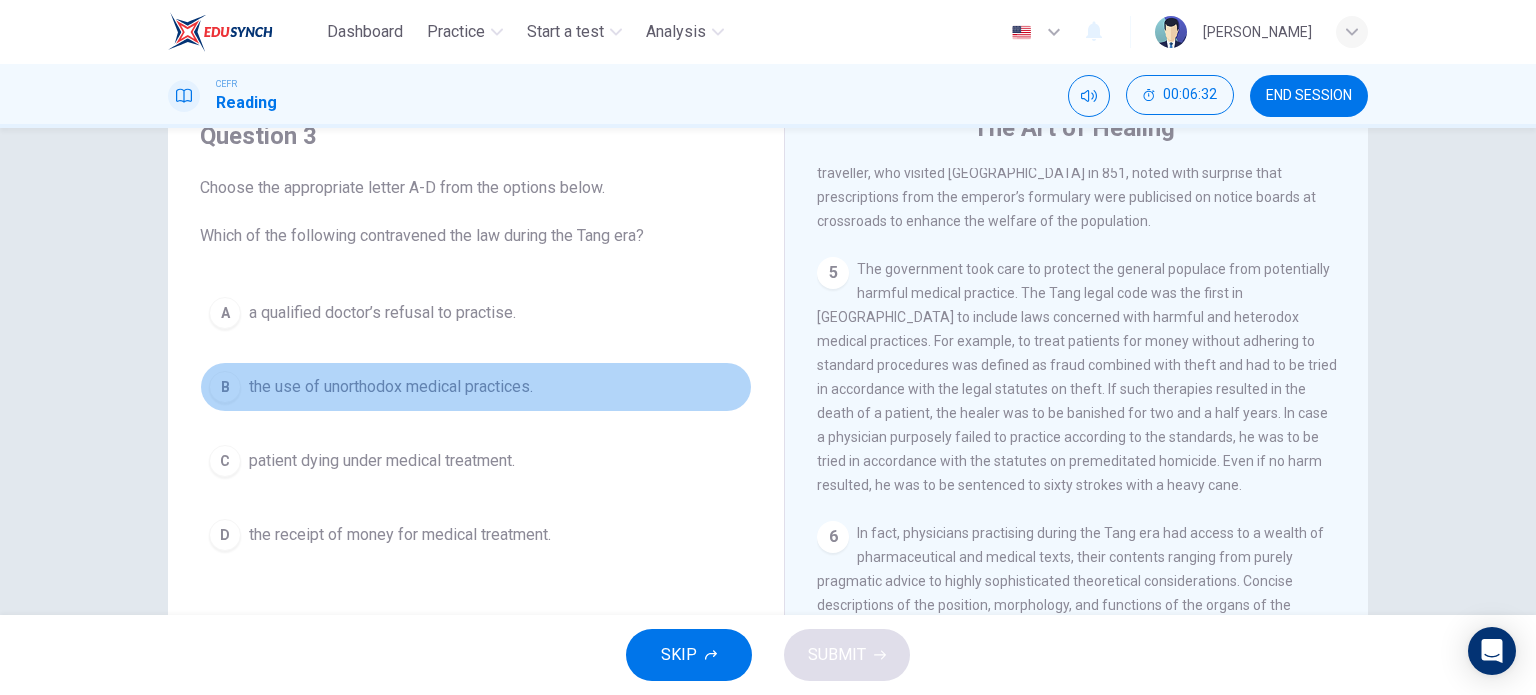 click on "the use of unorthodox medical practices." at bounding box center [391, 387] 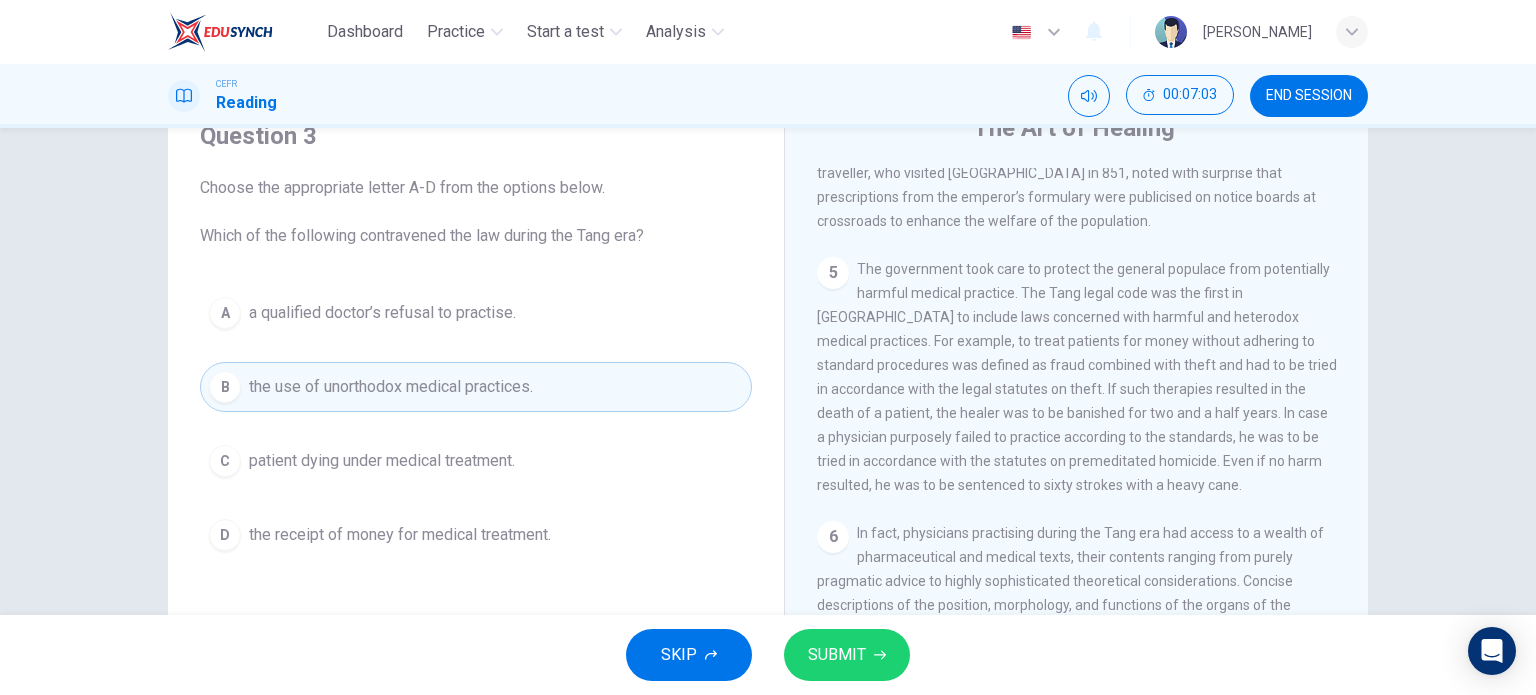 click on "a qualified doctor’s refusal to practise." at bounding box center (382, 313) 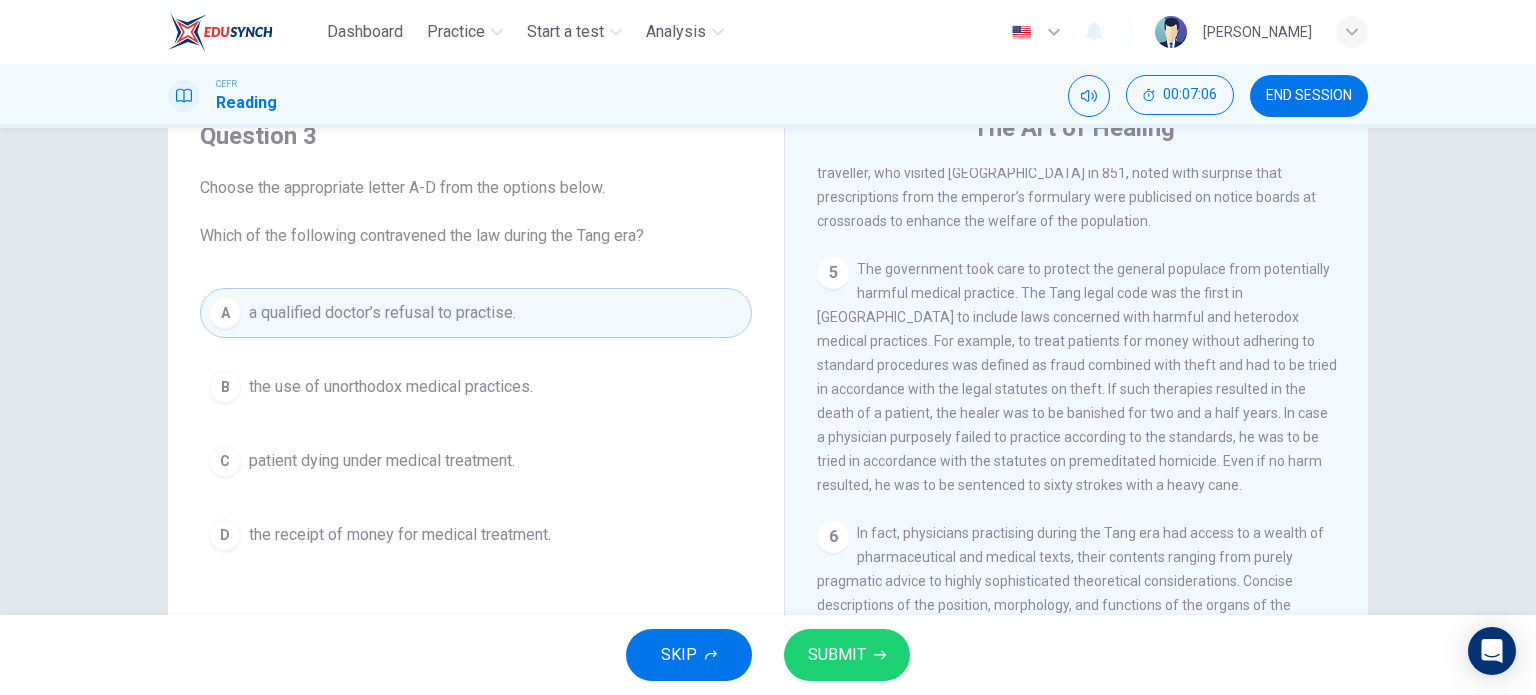 click on "SUBMIT" at bounding box center [847, 655] 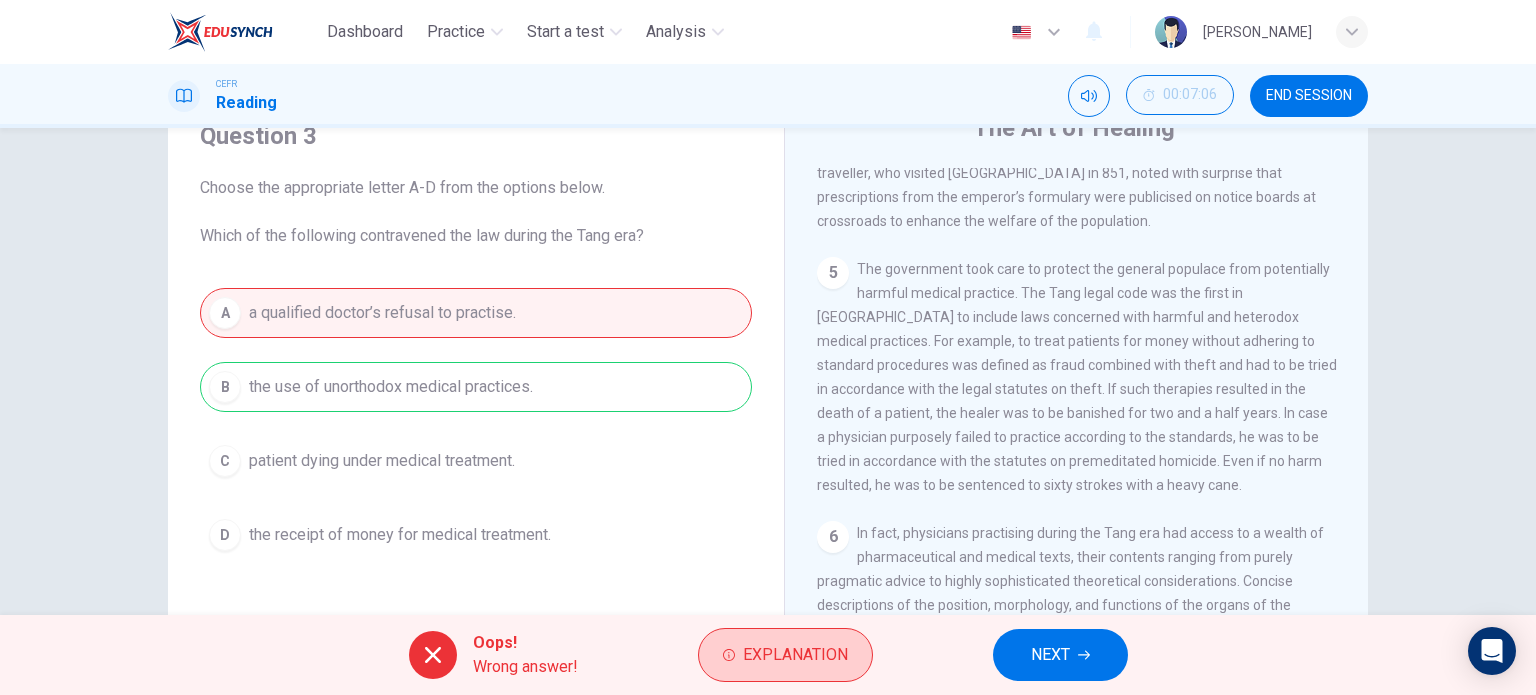 click on "Explanation" at bounding box center (785, 655) 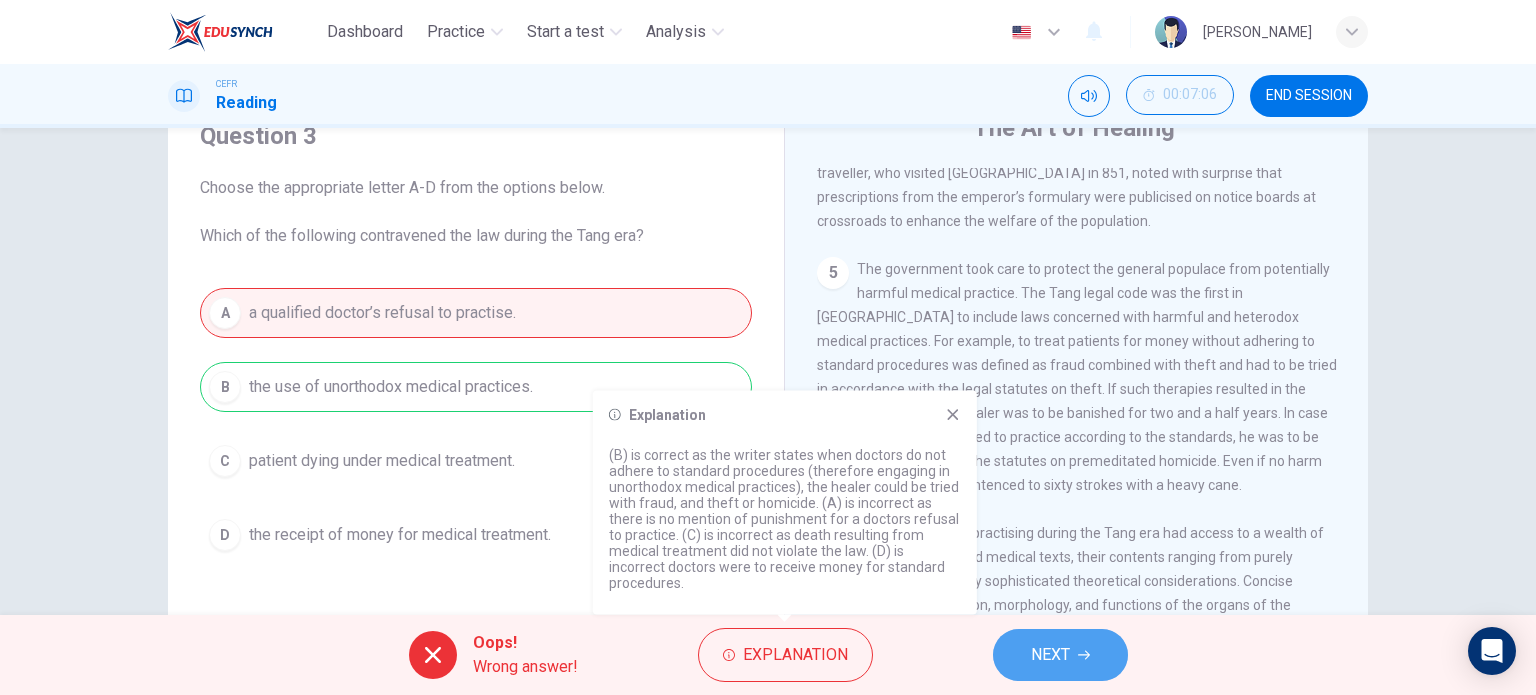 click on "NEXT" at bounding box center (1050, 655) 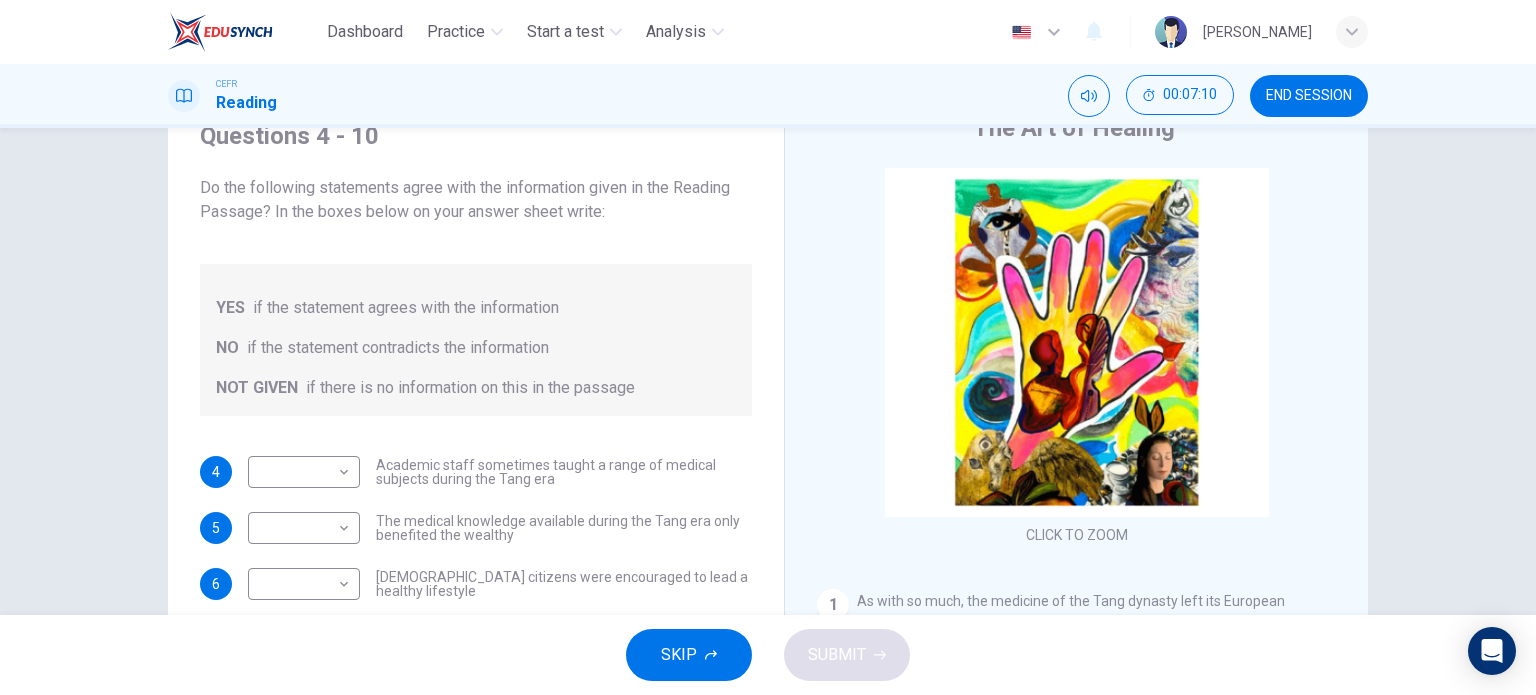 scroll, scrollTop: 88, scrollLeft: 0, axis: vertical 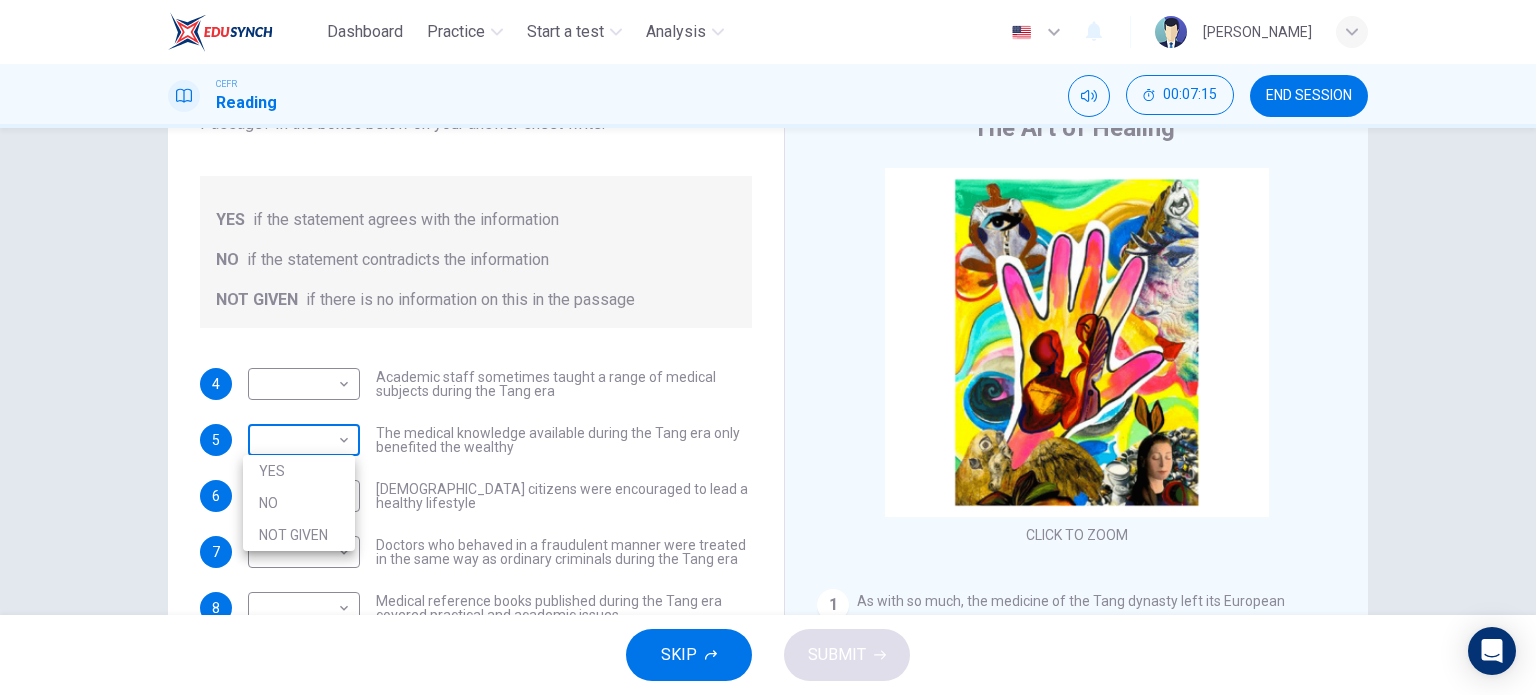 click on "Dashboard Practice Start a test Analysis English en ​ NUUR ALYSSA BINTI KHIR AKYARIFF CEFR Reading 00:07:15 END SESSION Questions 4 - 10 Do the following statements agree with the information given in the Reading Passage?
In the boxes below on your answer sheet write: YES if the statement agrees with the information NO if the statement contradicts the information NOT GIVEN if there is no information on this in the passage 4 ​ ​ Academic staff sometimes taught a range of medical subjects during the Tang era 5 ​ ​ The medical knowledge available during the Tang era only benefited the wealthy 6 ​ ​ Tang citizens were encouraged to lead a healthy lifestyle 7 ​ ​ Doctors who behaved in a fraudulent manner were treated in the same way as ordinary criminals during the Tang era 8 ​ ​ Medical reference books published during the Tang era covered practical and academic issues 9 ​ ​ Waitai Miyao contained medical data from the Tang era 10 ​ ​ The Art of Healing CLICK TO ZOOM Click to Zoom" at bounding box center (768, 347) 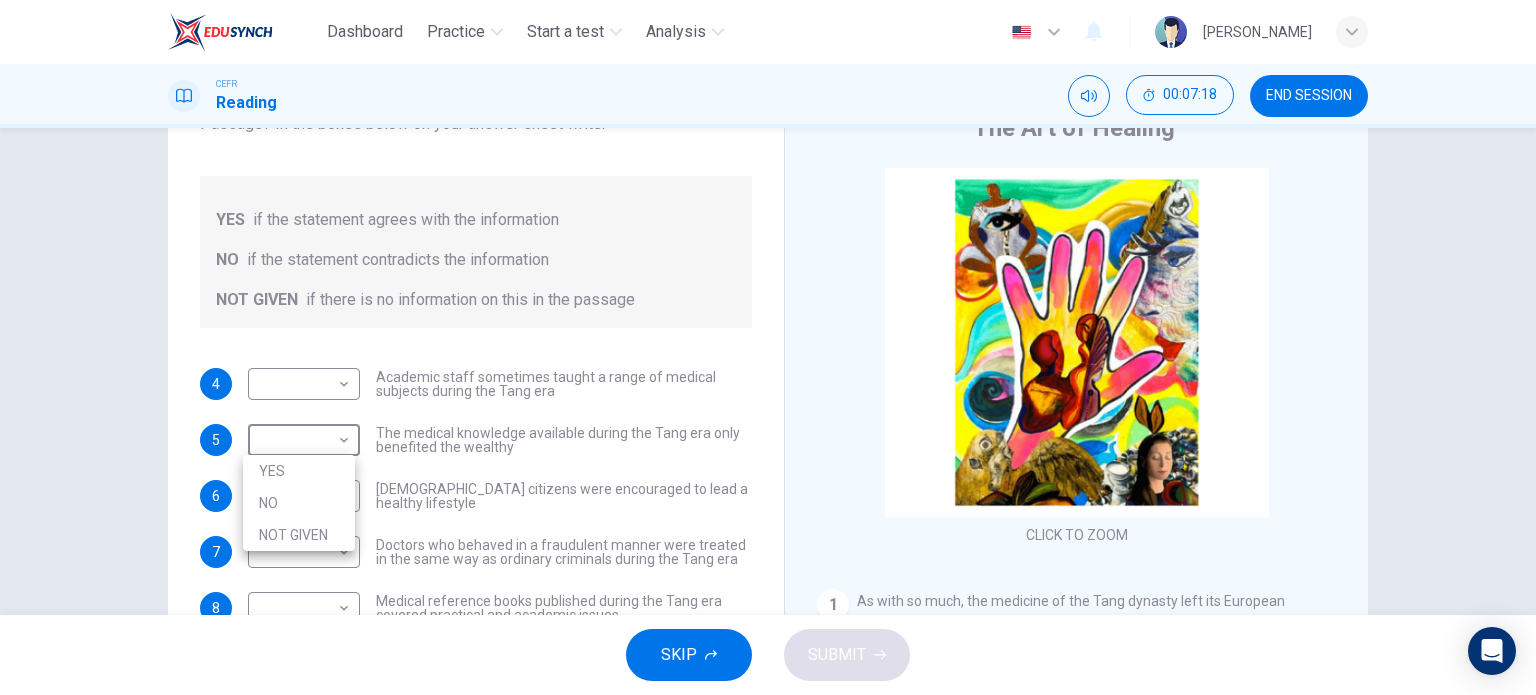 click at bounding box center (768, 347) 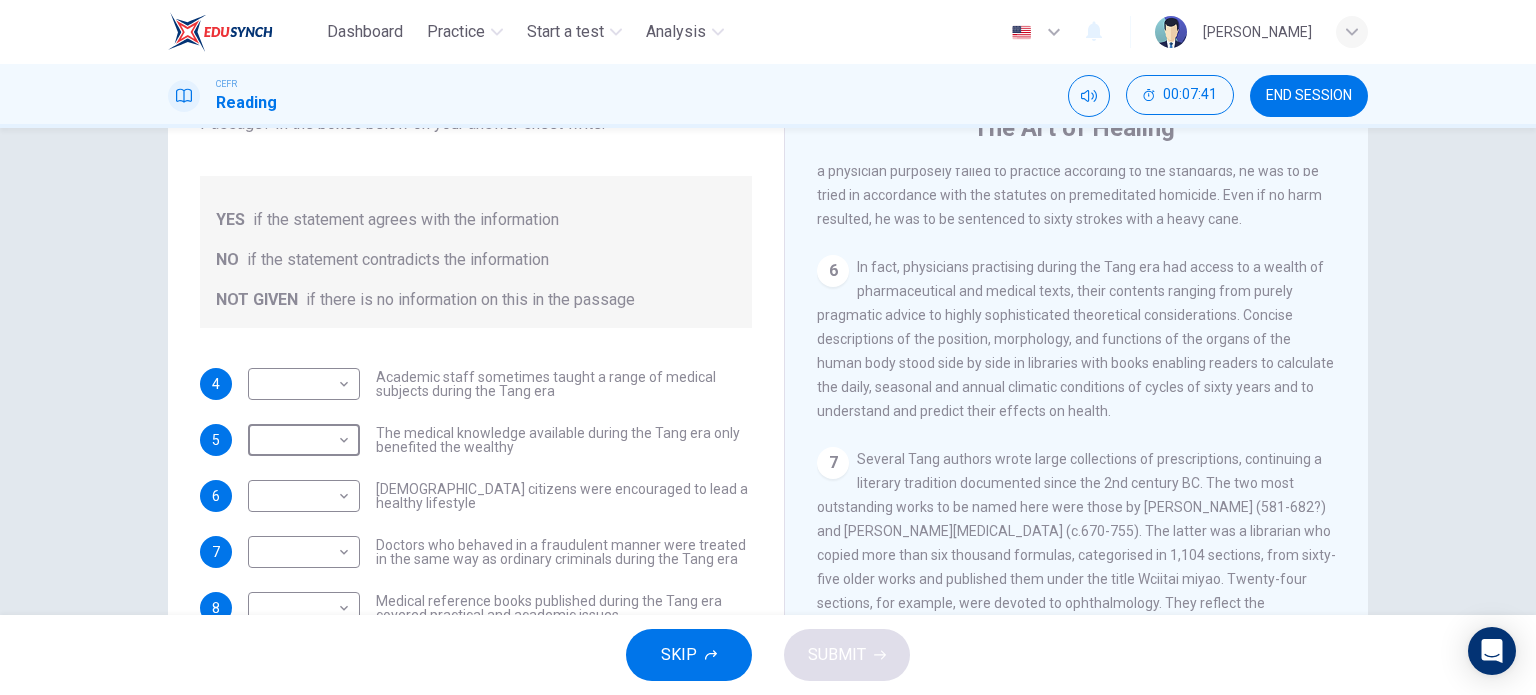 scroll, scrollTop: 1400, scrollLeft: 0, axis: vertical 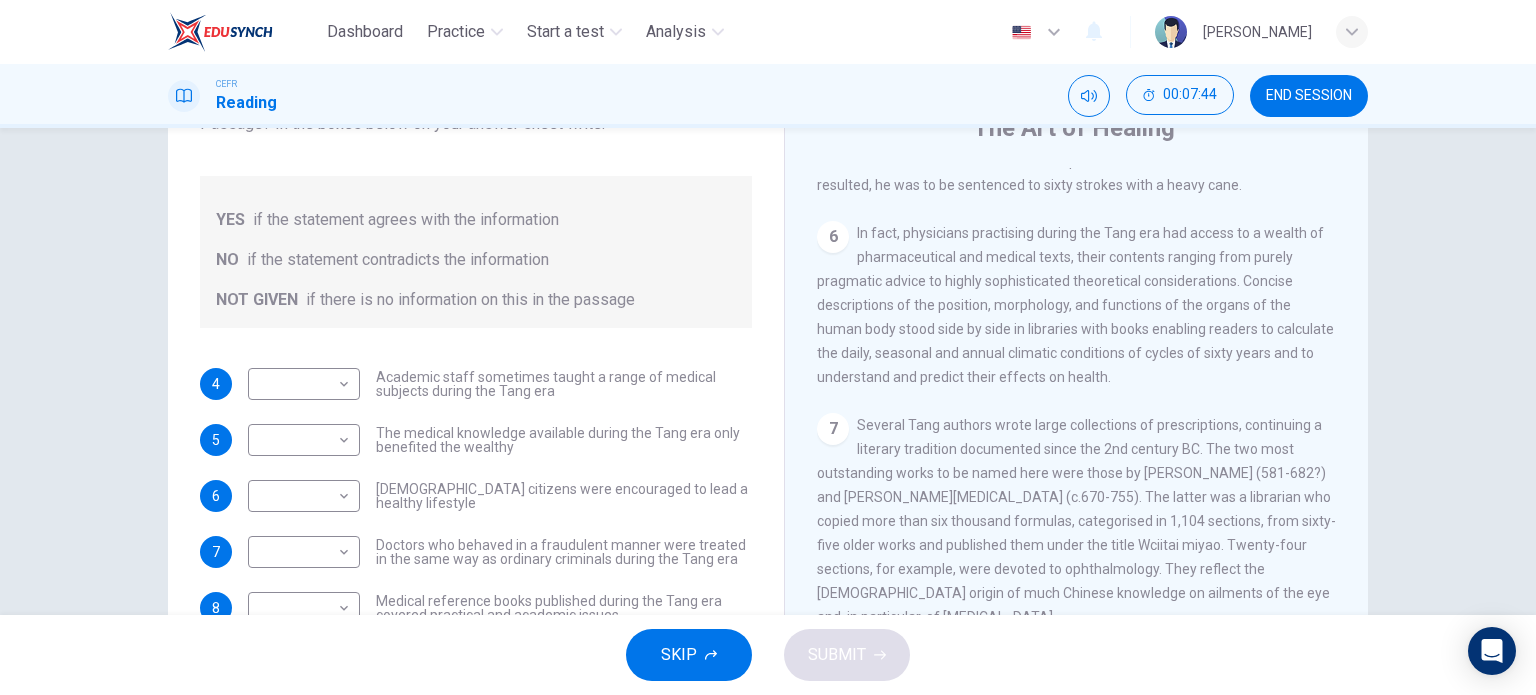 drag, startPoint x: 1229, startPoint y: 323, endPoint x: 1224, endPoint y: 410, distance: 87.14356 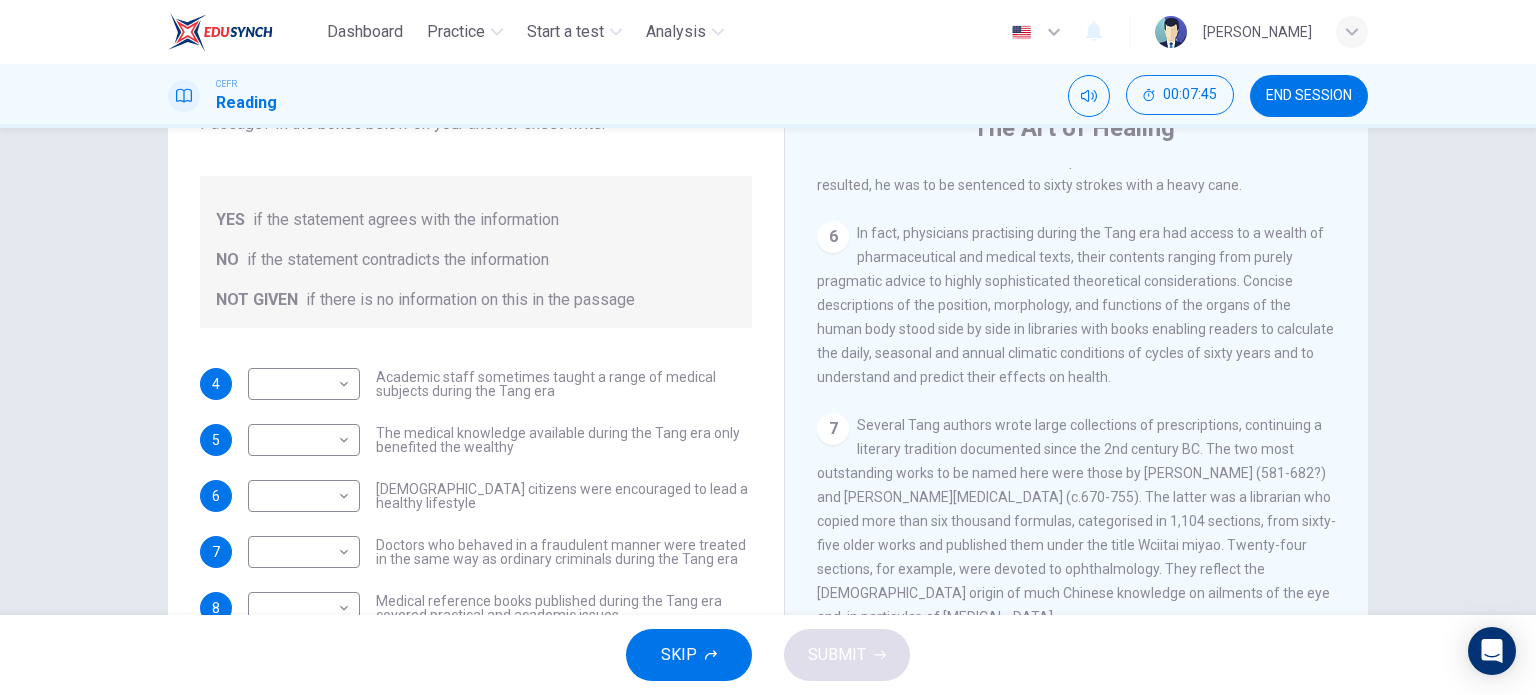 drag, startPoint x: 1084, startPoint y: 351, endPoint x: 1141, endPoint y: 359, distance: 57.558666 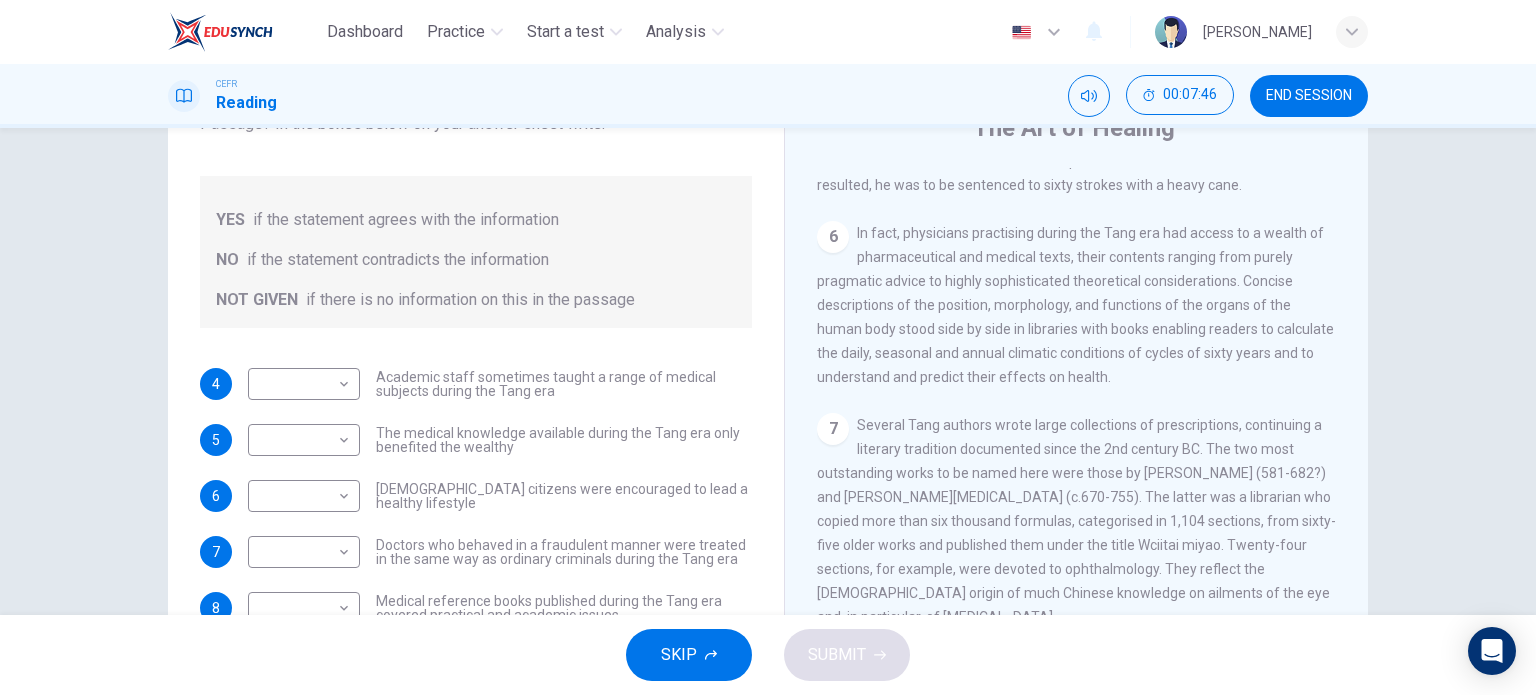 drag, startPoint x: 1054, startPoint y: 413, endPoint x: 1087, endPoint y: 411, distance: 33.06055 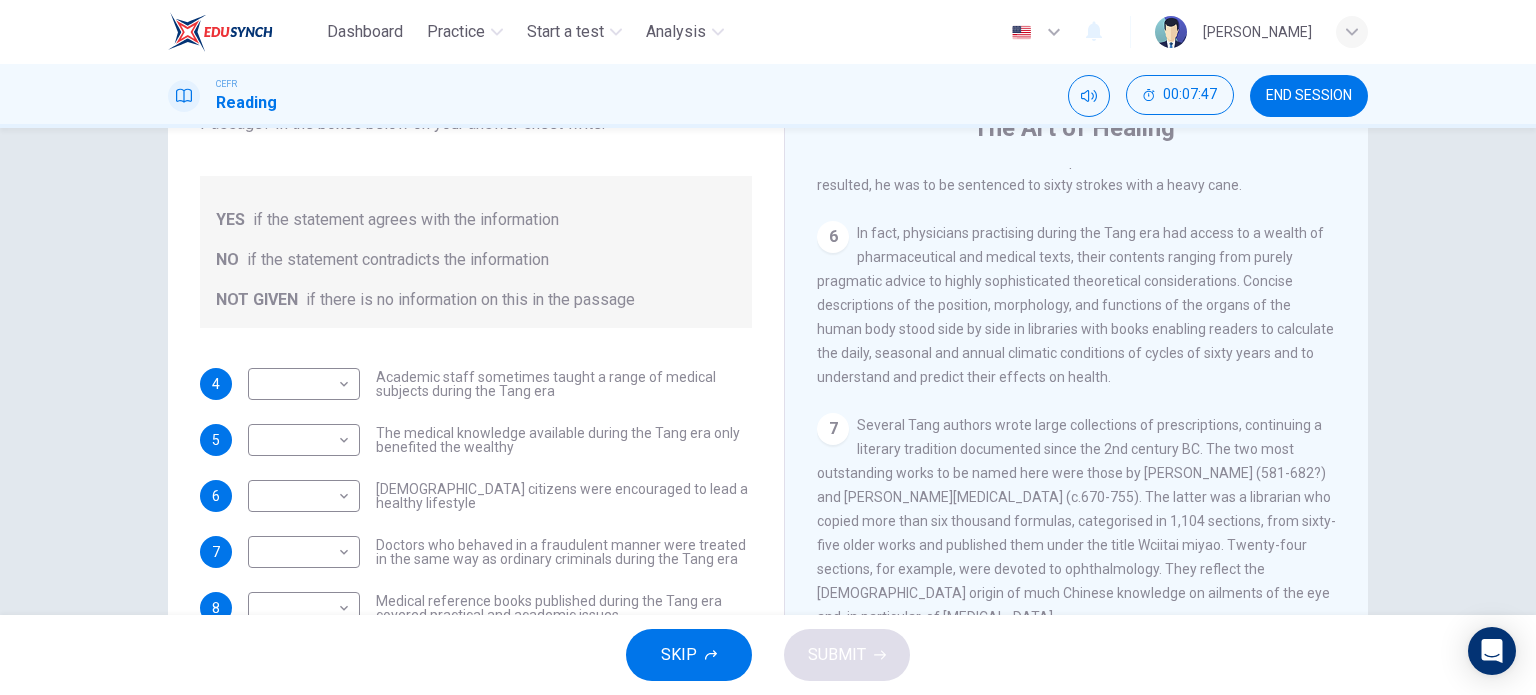 drag, startPoint x: 1020, startPoint y: 434, endPoint x: 1107, endPoint y: 416, distance: 88.84256 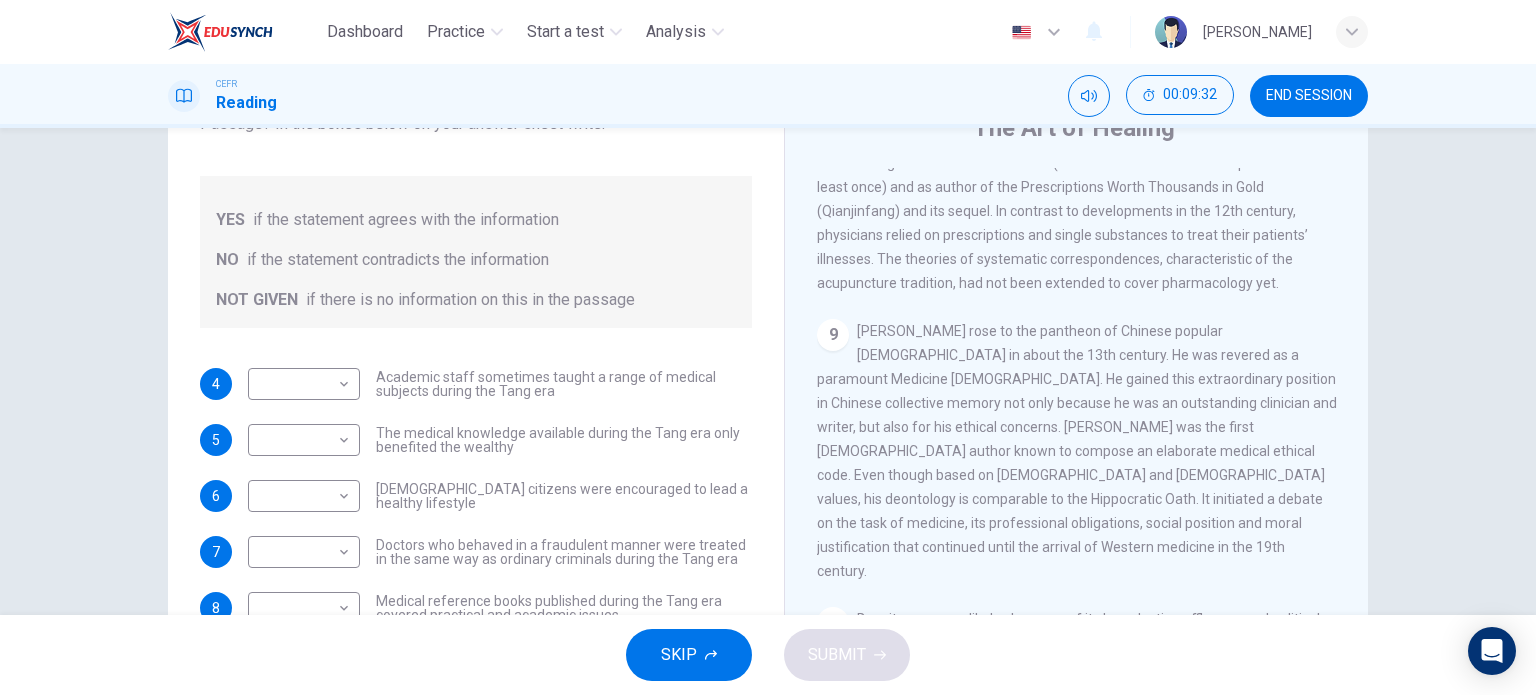 scroll, scrollTop: 2037, scrollLeft: 0, axis: vertical 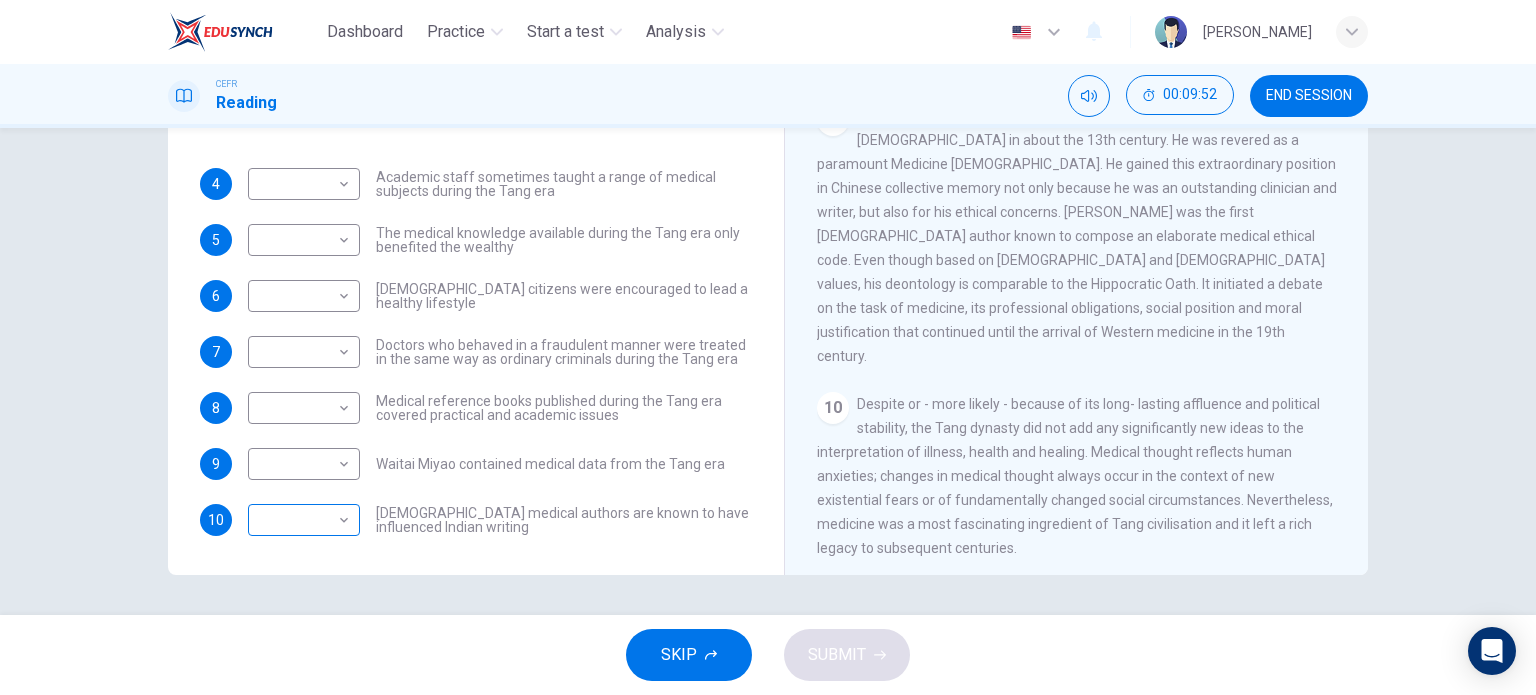 click on "Dashboard Practice Start a test Analysis English en ​ NUUR ALYSSA BINTI KHIR AKYARIFF CEFR Reading 00:09:52 END SESSION Questions 4 - 10 Do the following statements agree with the information given in the Reading Passage?
In the boxes below on your answer sheet write: YES if the statement agrees with the information NO if the statement contradicts the information NOT GIVEN if there is no information on this in the passage 4 ​ ​ Academic staff sometimes taught a range of medical subjects during the Tang era 5 ​ ​ The medical knowledge available during the Tang era only benefited the wealthy 6 ​ ​ Tang citizens were encouraged to lead a healthy lifestyle 7 ​ ​ Doctors who behaved in a fraudulent manner were treated in the same way as ordinary criminals during the Tang era 8 ​ ​ Medical reference books published during the Tang era covered practical and academic issues 9 ​ ​ Waitai Miyao contained medical data from the Tang era 10 ​ ​ The Art of Healing CLICK TO ZOOM Click to Zoom" at bounding box center [768, 347] 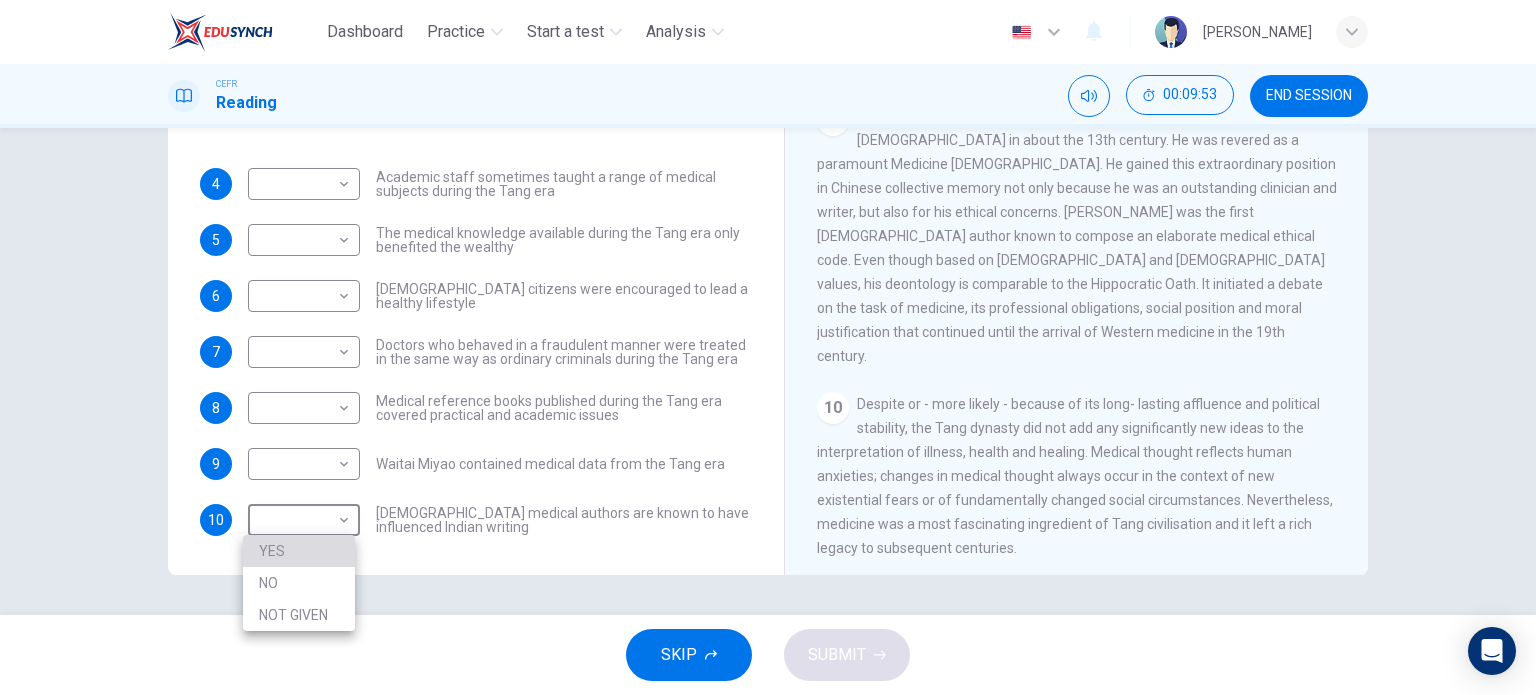 click on "YES" at bounding box center [299, 551] 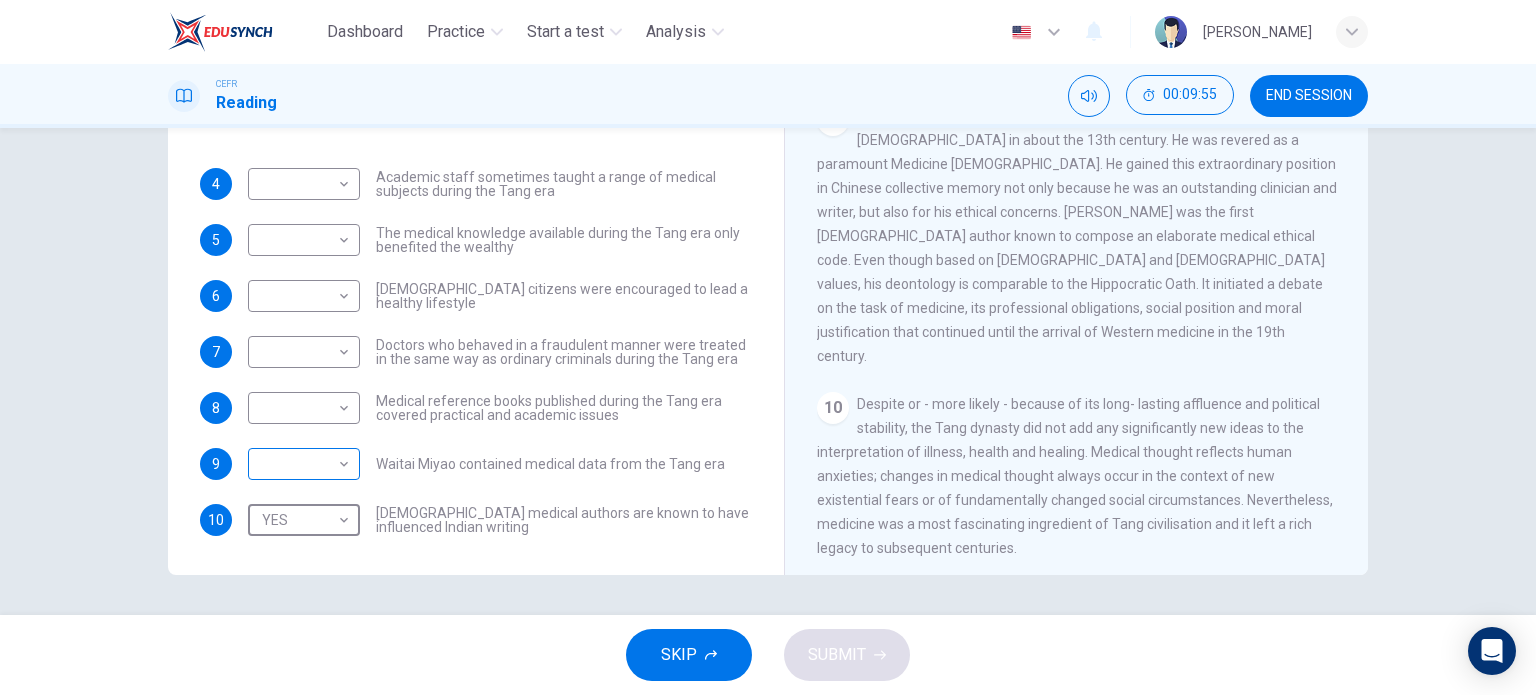 click on "Dashboard Practice Start a test Analysis English en ​ NUUR ALYSSA BINTI KHIR AKYARIFF CEFR Reading 00:09:55 END SESSION Questions 4 - 10 Do the following statements agree with the information given in the Reading Passage?
In the boxes below on your answer sheet write: YES if the statement agrees with the information NO if the statement contradicts the information NOT GIVEN if there is no information on this in the passage 4 ​ ​ Academic staff sometimes taught a range of medical subjects during the Tang era 5 ​ ​ The medical knowledge available during the Tang era only benefited the wealthy 6 ​ ​ Tang citizens were encouraged to lead a healthy lifestyle 7 ​ ​ Doctors who behaved in a fraudulent manner were treated in the same way as ordinary criminals during the Tang era 8 ​ ​ Medical reference books published during the Tang era covered practical and academic issues 9 ​ ​ Waitai Miyao contained medical data from the Tang era 10 YES YES ​ The Art of Healing CLICK TO ZOOM 1 2 3 4 5" at bounding box center [768, 347] 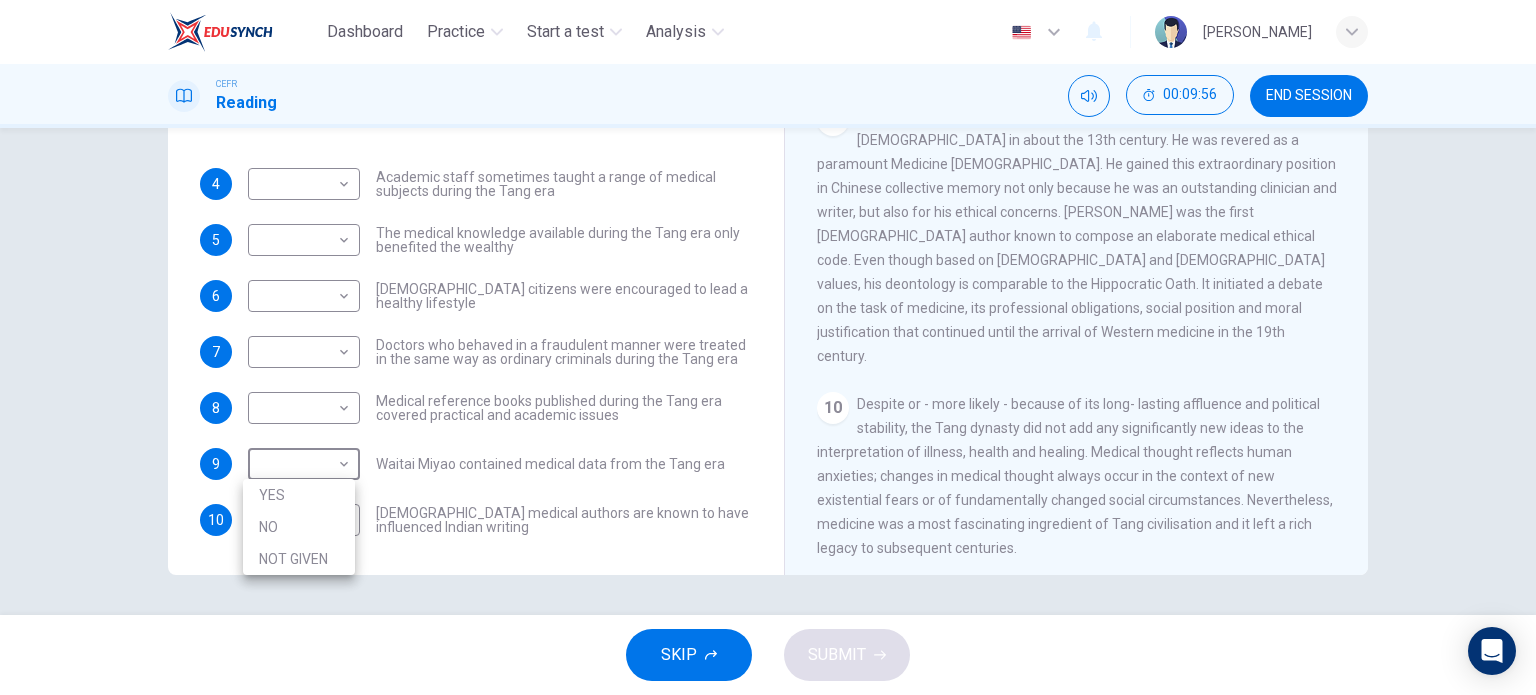 click on "YES" at bounding box center [299, 495] 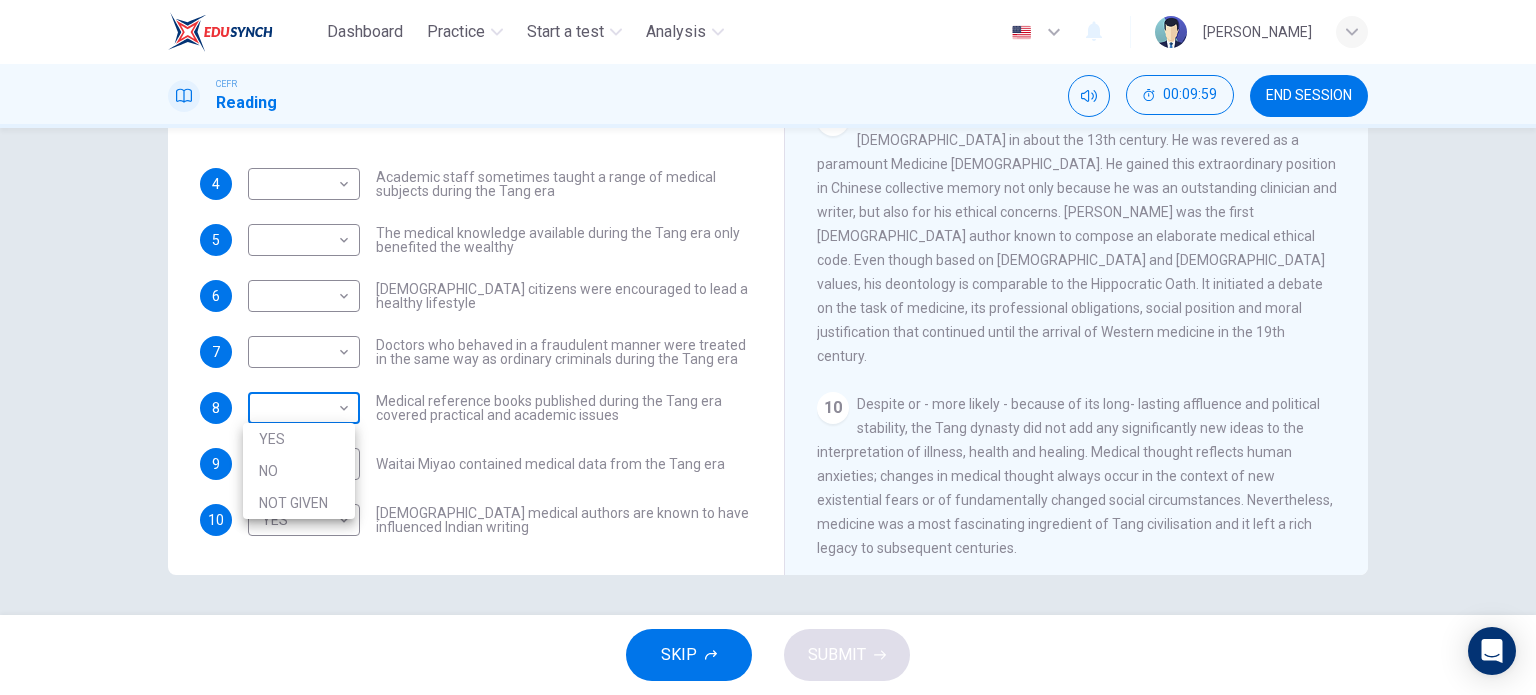 click on "Dashboard Practice Start a test Analysis English en ​ NUUR ALYSSA BINTI KHIR AKYARIFF CEFR Reading 00:09:59 END SESSION Questions 4 - 10 Do the following statements agree with the information given in the Reading Passage?
In the boxes below on your answer sheet write: YES if the statement agrees with the information NO if the statement contradicts the information NOT GIVEN if there is no information on this in the passage 4 ​ ​ Academic staff sometimes taught a range of medical subjects during the Tang era 5 ​ ​ The medical knowledge available during the Tang era only benefited the wealthy 6 ​ ​ Tang citizens were encouraged to lead a healthy lifestyle 7 ​ ​ Doctors who behaved in a fraudulent manner were treated in the same way as ordinary criminals during the Tang era 8 ​ ​ Medical reference books published during the Tang era covered practical and academic issues 9 YES YES ​ Waitai Miyao contained medical data from the Tang era 10 YES YES ​ The Art of Healing CLICK TO ZOOM 1 2 3" at bounding box center (768, 347) 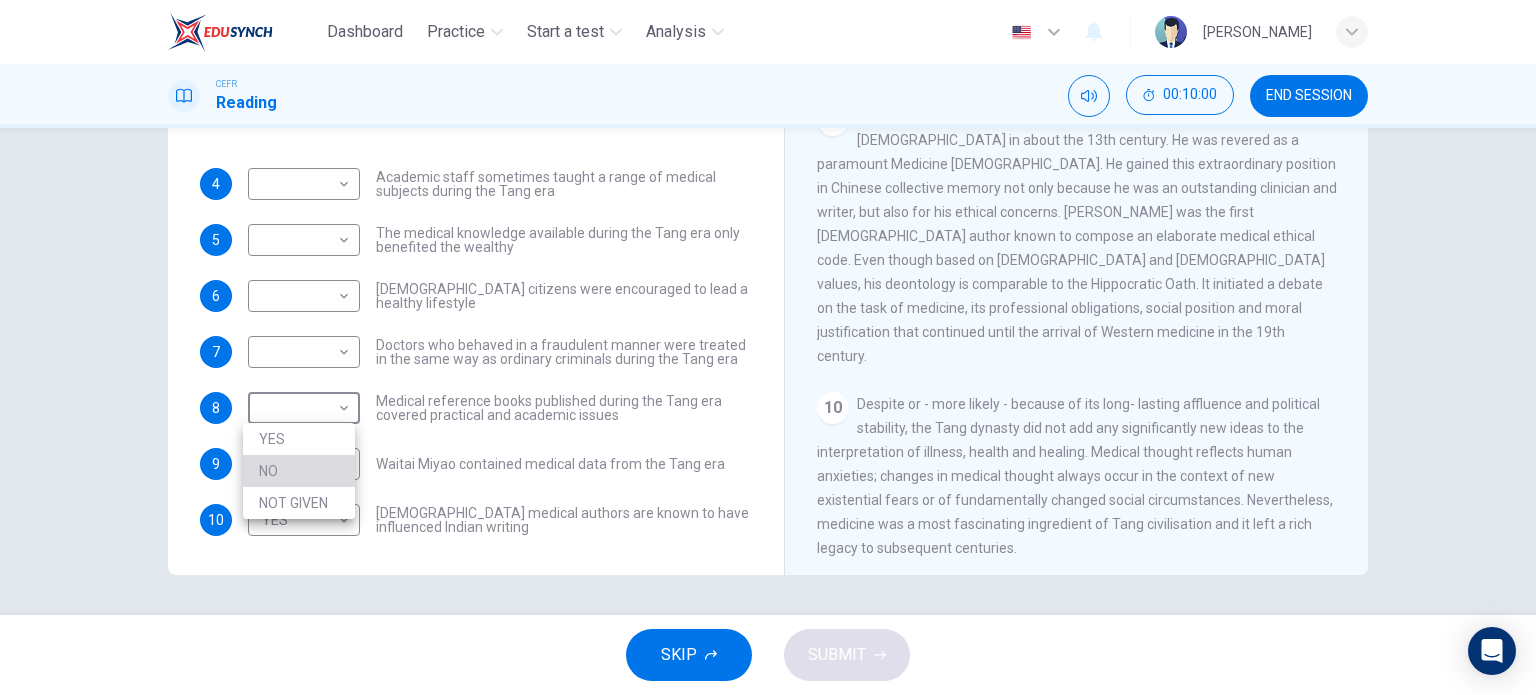 click on "NO" at bounding box center (299, 471) 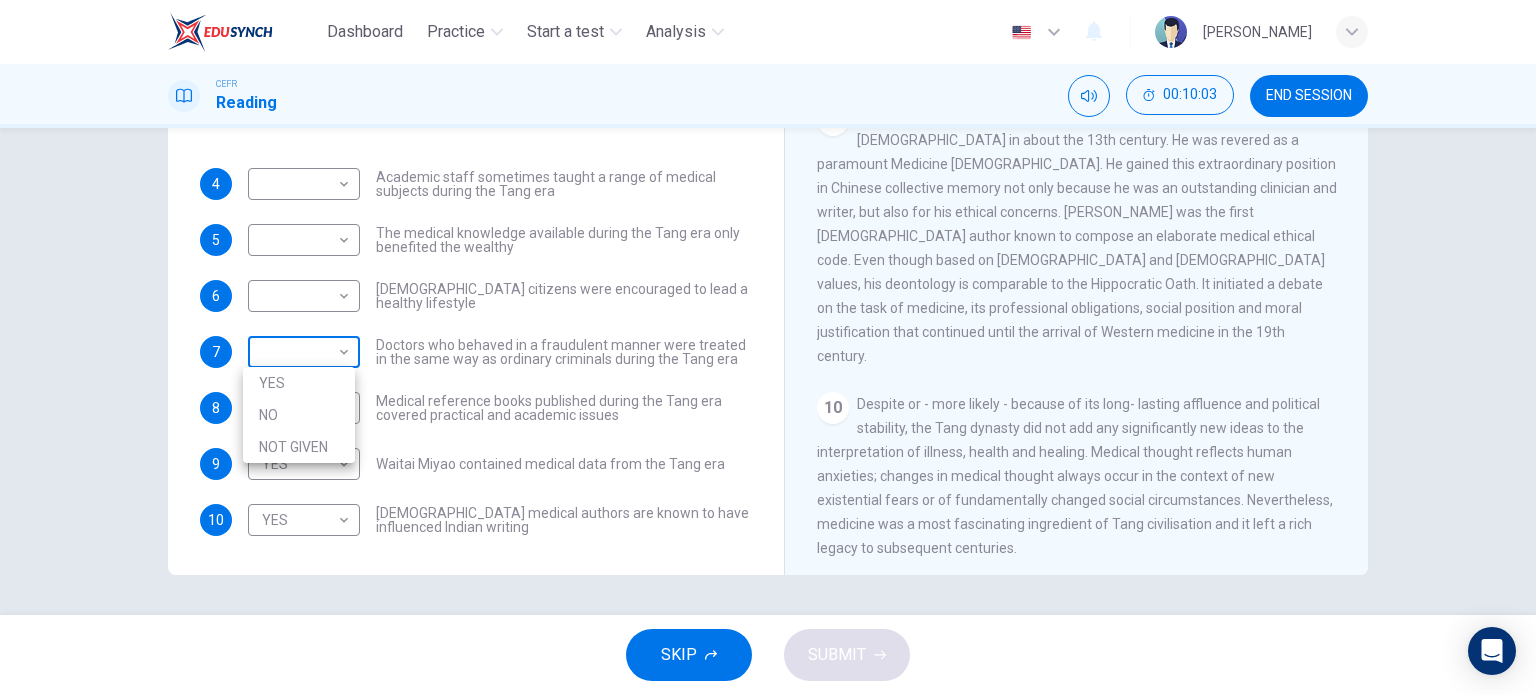 click on "Dashboard Practice Start a test Analysis English en ​ NUUR ALYSSA BINTI KHIR AKYARIFF CEFR Reading 00:10:03 END SESSION Questions 4 - 10 Do the following statements agree with the information given in the Reading Passage?
In the boxes below on your answer sheet write: YES if the statement agrees with the information NO if the statement contradicts the information NOT GIVEN if there is no information on this in the passage 4 ​ ​ Academic staff sometimes taught a range of medical subjects during the Tang era 5 ​ ​ The medical knowledge available during the Tang era only benefited the wealthy 6 ​ ​ Tang citizens were encouraged to lead a healthy lifestyle 7 ​ ​ Doctors who behaved in a fraudulent manner were treated in the same way as ordinary criminals during the Tang era 8 NO NO ​ Medical reference books published during the Tang era covered practical and academic issues 9 YES YES ​ Waitai Miyao contained medical data from the Tang era 10 YES YES ​ The Art of Healing CLICK TO ZOOM 1 2" at bounding box center [768, 347] 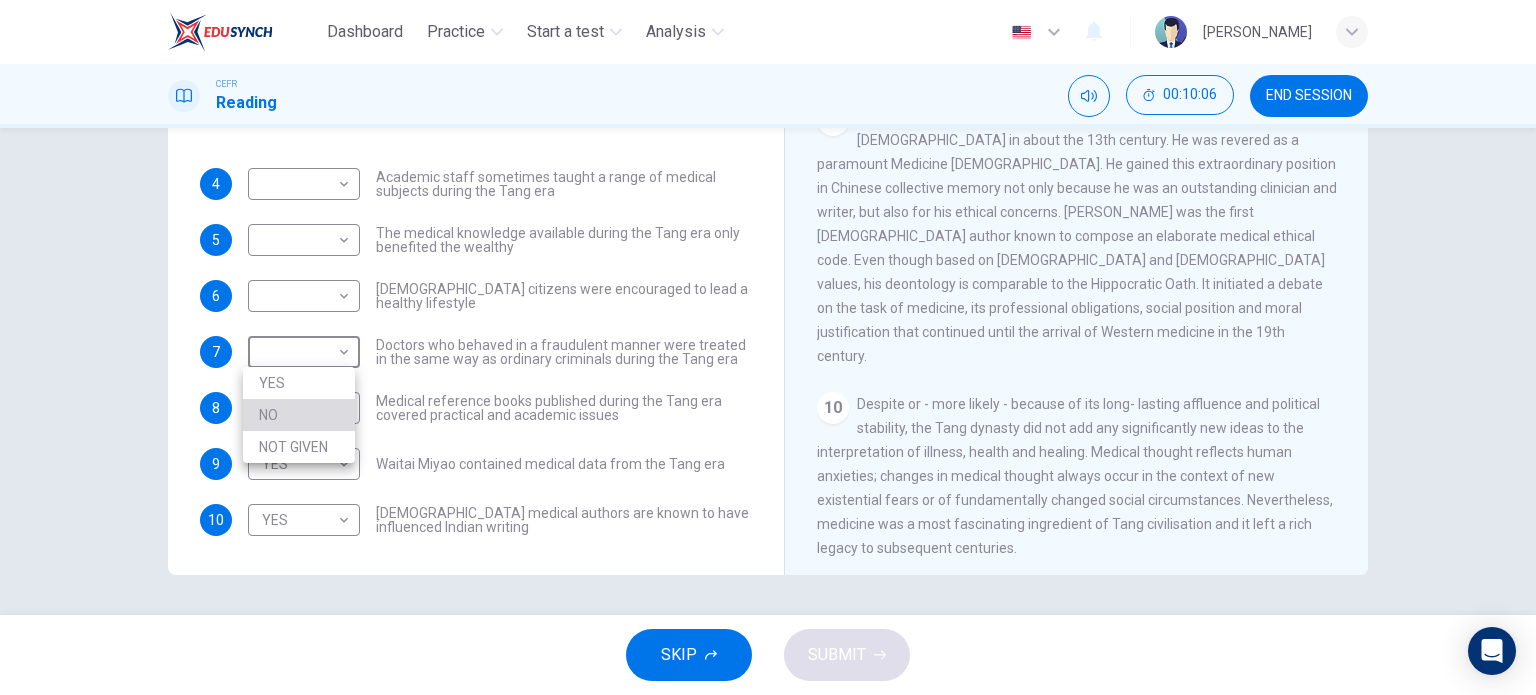 click on "NO" at bounding box center (299, 415) 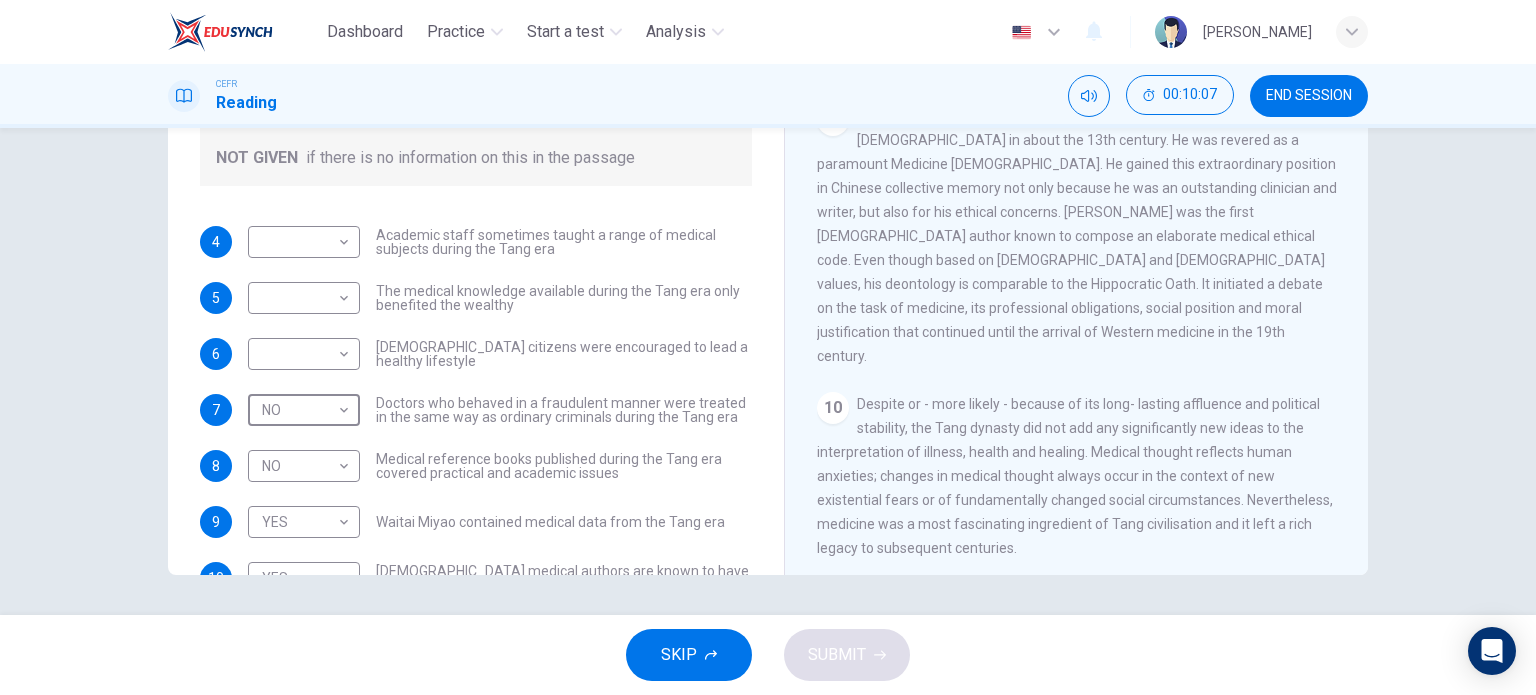 scroll, scrollTop: 0, scrollLeft: 0, axis: both 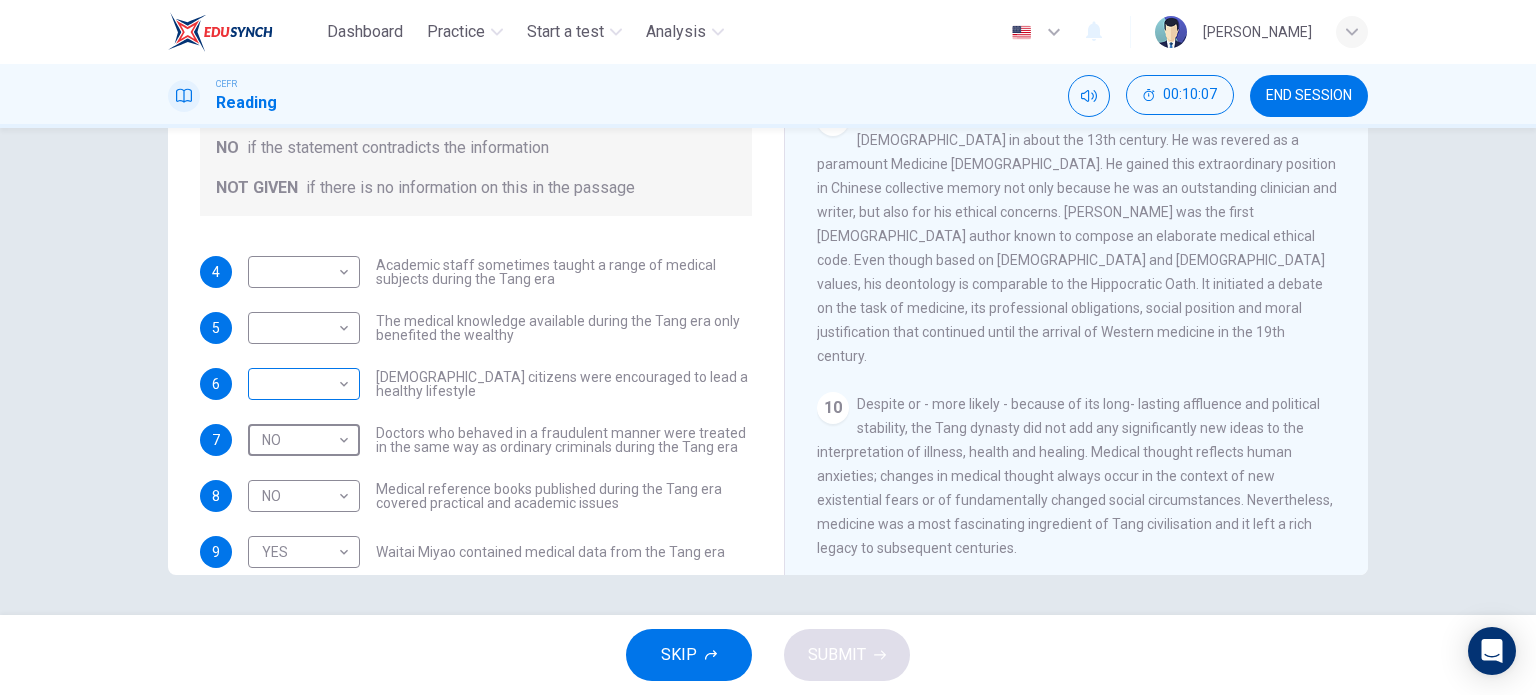 click on "Dashboard Practice Start a test Analysis English en ​ NUUR ALYSSA BINTI KHIR AKYARIFF CEFR Reading 00:10:07 END SESSION Questions 4 - 10 Do the following statements agree with the information given in the Reading Passage?
In the boxes below on your answer sheet write: YES if the statement agrees with the information NO if the statement contradicts the information NOT GIVEN if there is no information on this in the passage 4 ​ ​ Academic staff sometimes taught a range of medical subjects during the Tang era 5 ​ ​ The medical knowledge available during the Tang era only benefited the wealthy 6 ​ ​ Tang citizens were encouraged to lead a healthy lifestyle 7 NO NO ​ Doctors who behaved in a fraudulent manner were treated in the same way as ordinary criminals during the Tang era 8 NO NO ​ Medical reference books published during the Tang era covered practical and academic issues 9 YES YES ​ Waitai Miyao contained medical data from the Tang era 10 YES YES ​ The Art of Healing CLICK TO ZOOM 1" at bounding box center (768, 347) 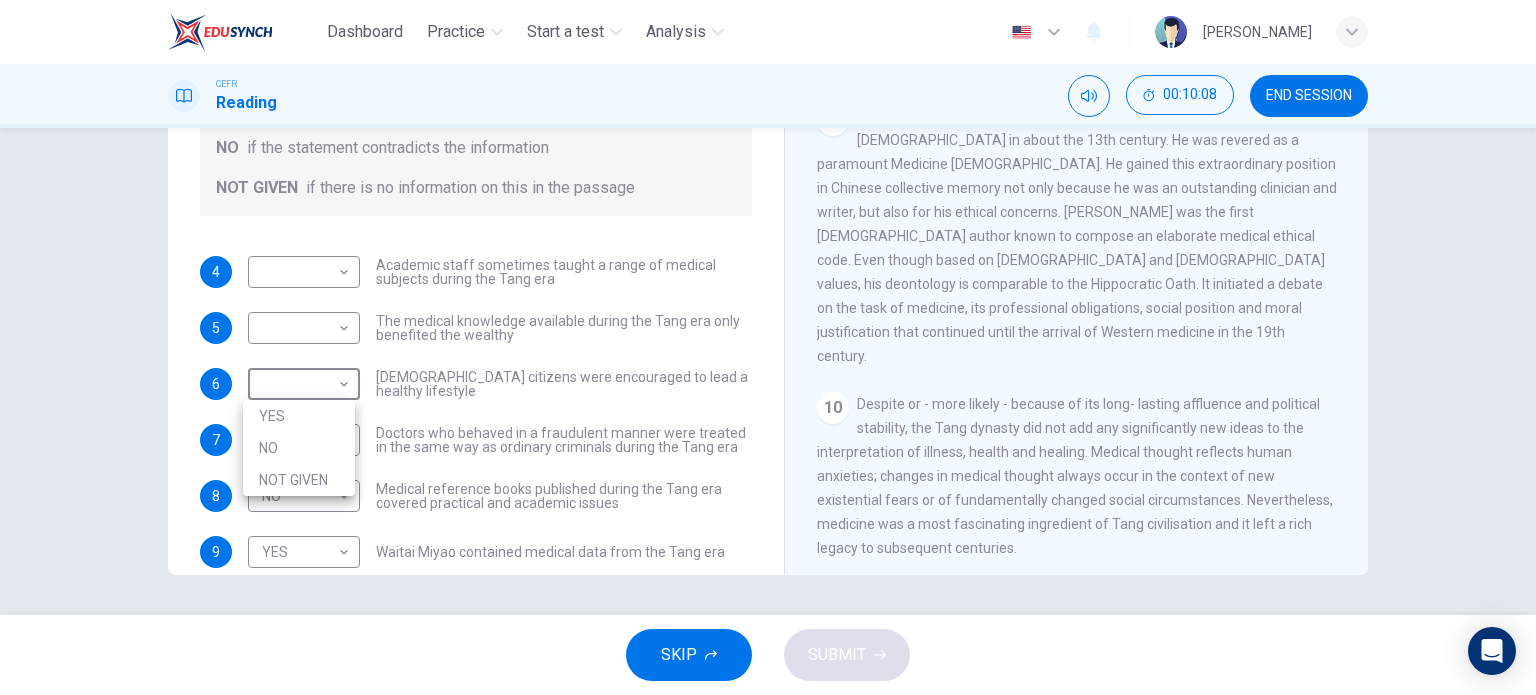 click on "YES" at bounding box center [299, 416] 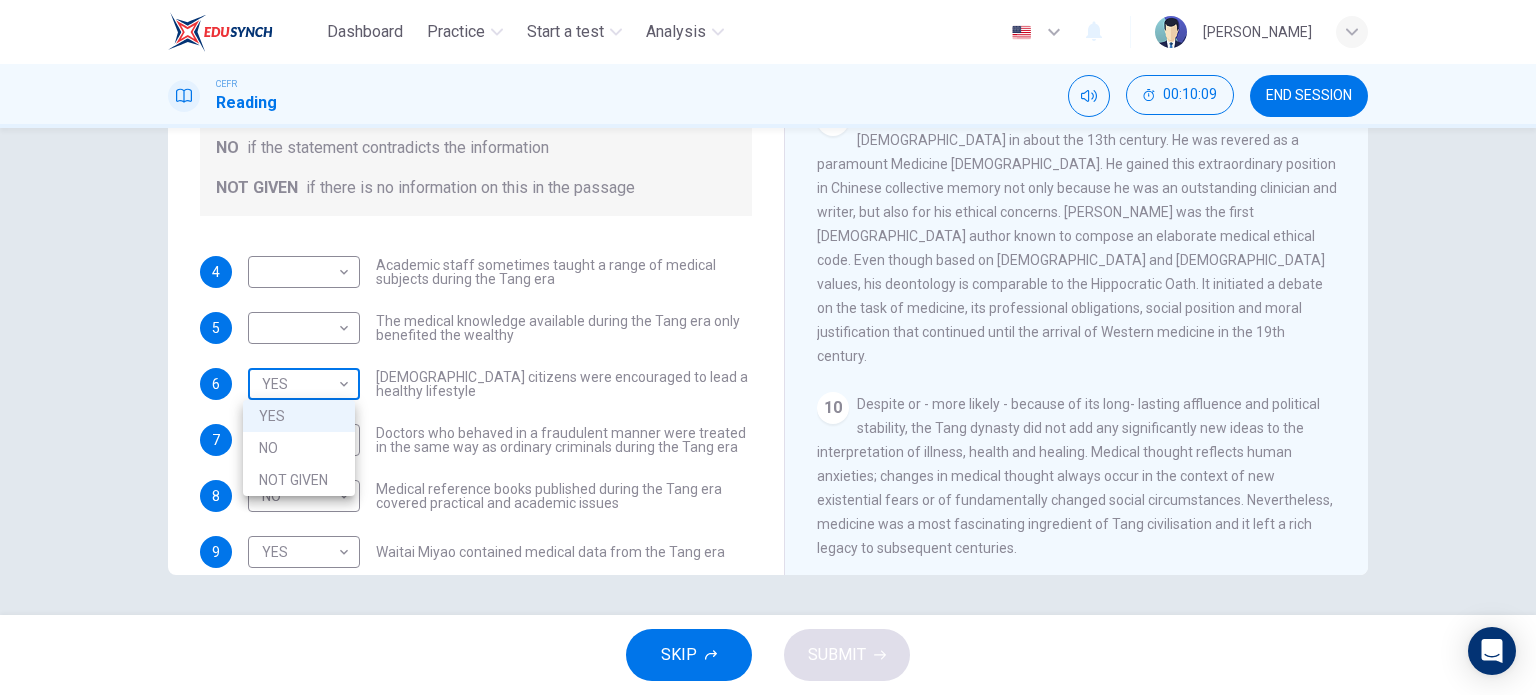 click on "Dashboard Practice Start a test Analysis English en ​ NUUR ALYSSA BINTI KHIR AKYARIFF CEFR Reading 00:10:09 END SESSION Questions 4 - 10 Do the following statements agree with the information given in the Reading Passage?
In the boxes below on your answer sheet write: YES if the statement agrees with the information NO if the statement contradicts the information NOT GIVEN if there is no information on this in the passage 4 ​ ​ Academic staff sometimes taught a range of medical subjects during the Tang era 5 ​ ​ The medical knowledge available during the Tang era only benefited the wealthy 6 YES YES ​ Tang citizens were encouraged to lead a healthy lifestyle 7 NO NO ​ Doctors who behaved in a fraudulent manner were treated in the same way as ordinary criminals during the Tang era 8 NO NO ​ Medical reference books published during the Tang era covered practical and academic issues 9 YES YES ​ Waitai Miyao contained medical data from the Tang era 10 YES YES ​ The Art of Healing 1 2 3 4 5 6" at bounding box center [768, 347] 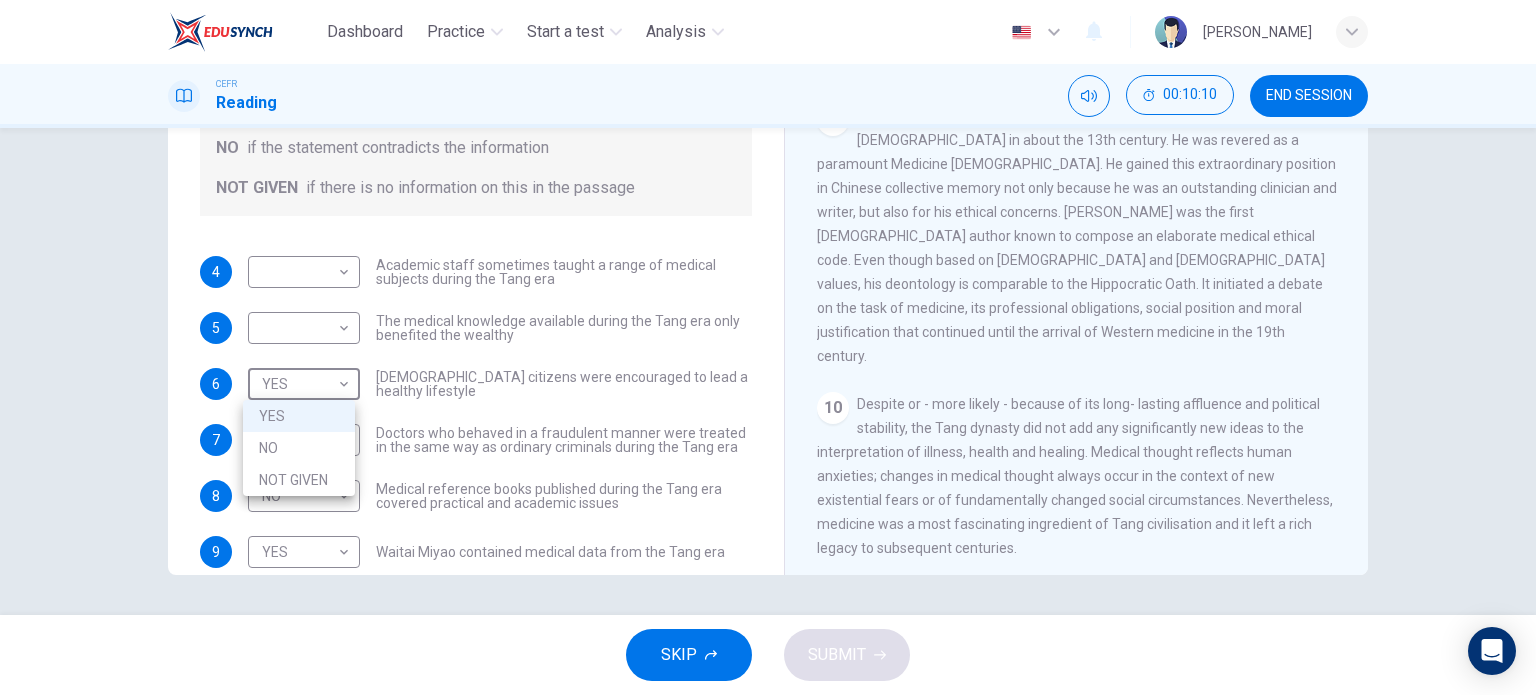 click on "NOT GIVEN" at bounding box center [299, 480] 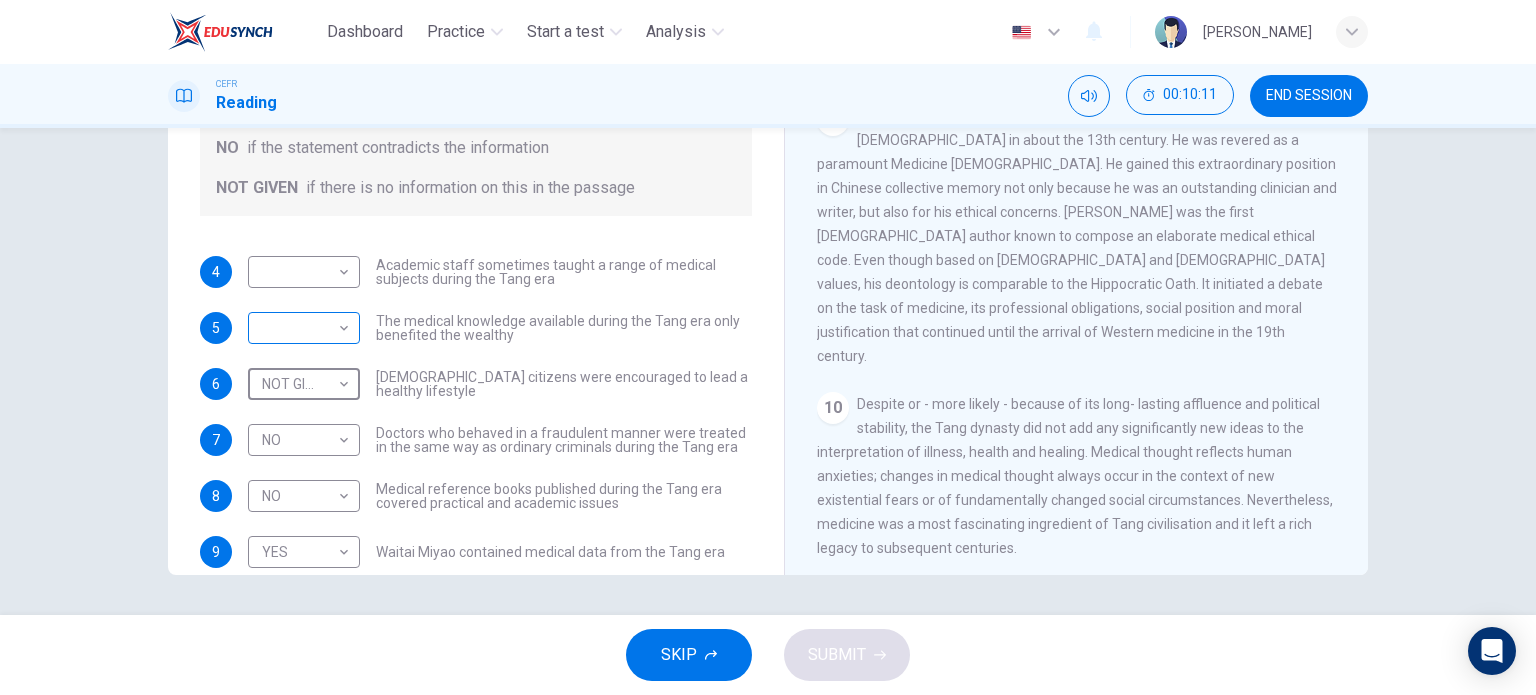 click on "Dashboard Practice Start a test Analysis English en ​ NUUR ALYSSA BINTI KHIR AKYARIFF CEFR Reading 00:10:11 END SESSION Questions 4 - 10 Do the following statements agree with the information given in the Reading Passage?
In the boxes below on your answer sheet write: YES if the statement agrees with the information NO if the statement contradicts the information NOT GIVEN if there is no information on this in the passage 4 ​ ​ Academic staff sometimes taught a range of medical subjects during the Tang era 5 ​ ​ The medical knowledge available during the Tang era only benefited the wealthy 6 NOT GIVEN NOT GIVEN ​ Tang citizens were encouraged to lead a healthy lifestyle 7 NO NO ​ Doctors who behaved in a fraudulent manner were treated in the same way as ordinary criminals during the Tang era 8 NO NO ​ Medical reference books published during the Tang era covered practical and academic issues 9 YES YES ​ Waitai Miyao contained medical data from the Tang era 10 YES YES ​ The Art of Healing" at bounding box center (768, 347) 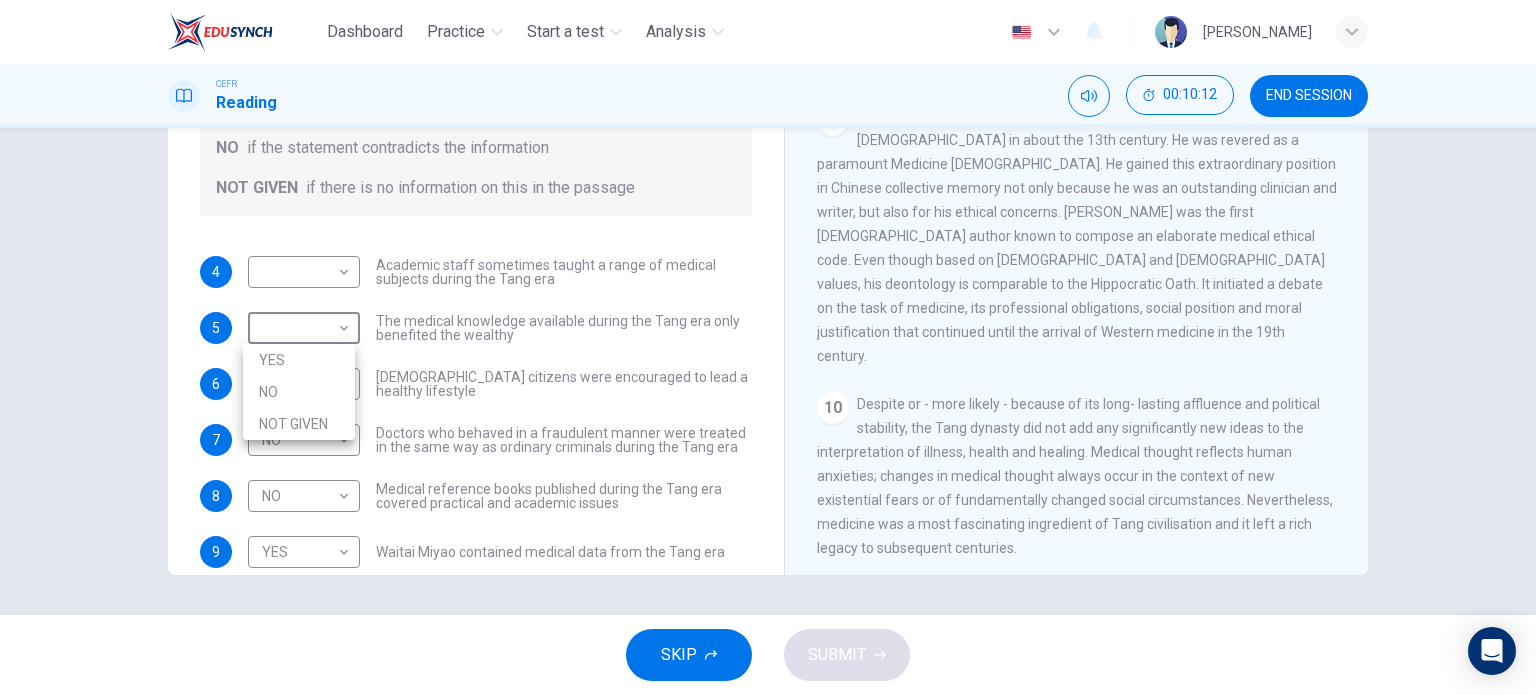 click on "NO" at bounding box center (299, 392) 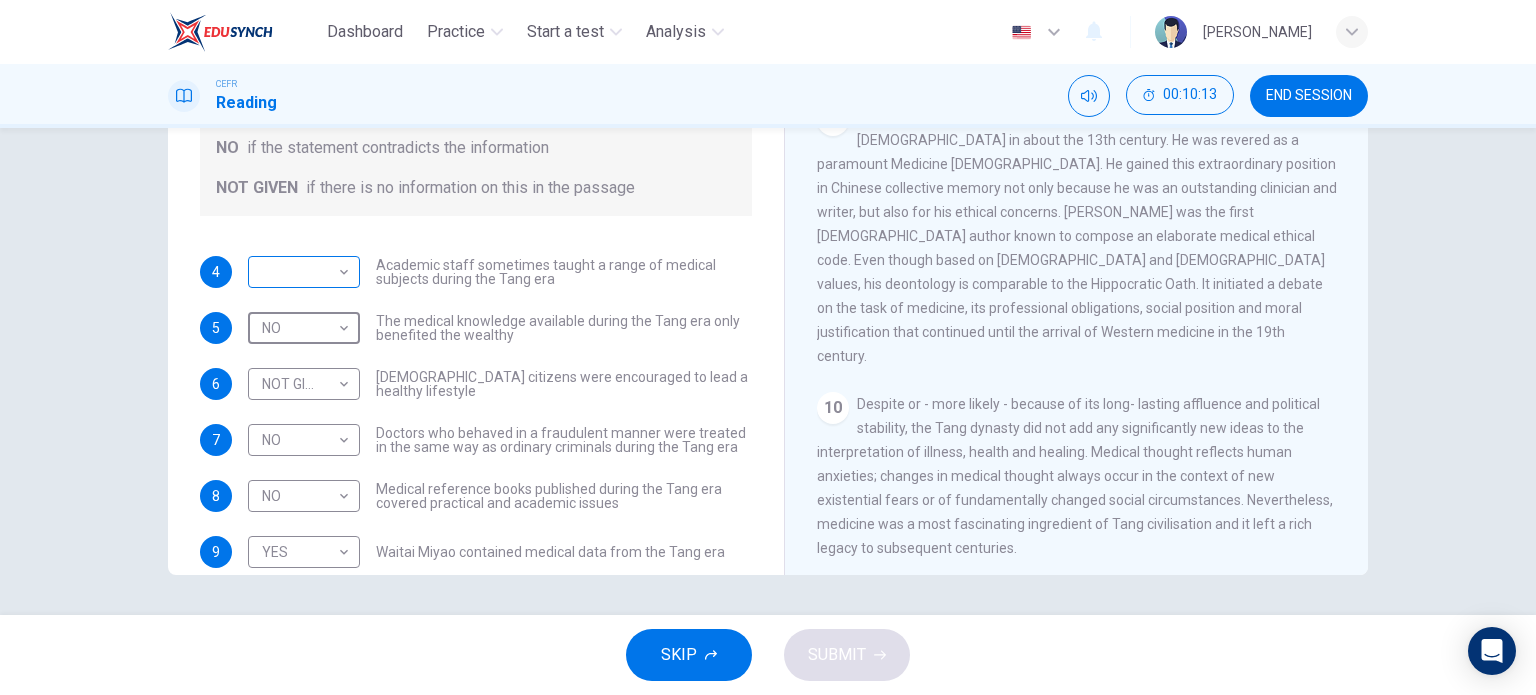 click on "Dashboard Practice Start a test Analysis English en ​ NUUR ALYSSA BINTI KHIR AKYARIFF CEFR Reading 00:10:13 END SESSION Questions 4 - 10 Do the following statements agree with the information given in the Reading Passage?
In the boxes below on your answer sheet write: YES if the statement agrees with the information NO if the statement contradicts the information NOT GIVEN if there is no information on this in the passage 4 ​ ​ Academic staff sometimes taught a range of medical subjects during the Tang era 5 NO NO ​ The medical knowledge available during the Tang era only benefited the wealthy 6 NOT GIVEN NOT GIVEN ​ Tang citizens were encouraged to lead a healthy lifestyle 7 NO NO ​ Doctors who behaved in a fraudulent manner were treated in the same way as ordinary criminals during the Tang era 8 NO NO ​ Medical reference books published during the Tang era covered practical and academic issues 9 YES YES ​ Waitai Miyao contained medical data from the Tang era 10 YES YES ​ CLICK TO ZOOM 1 2" at bounding box center [768, 347] 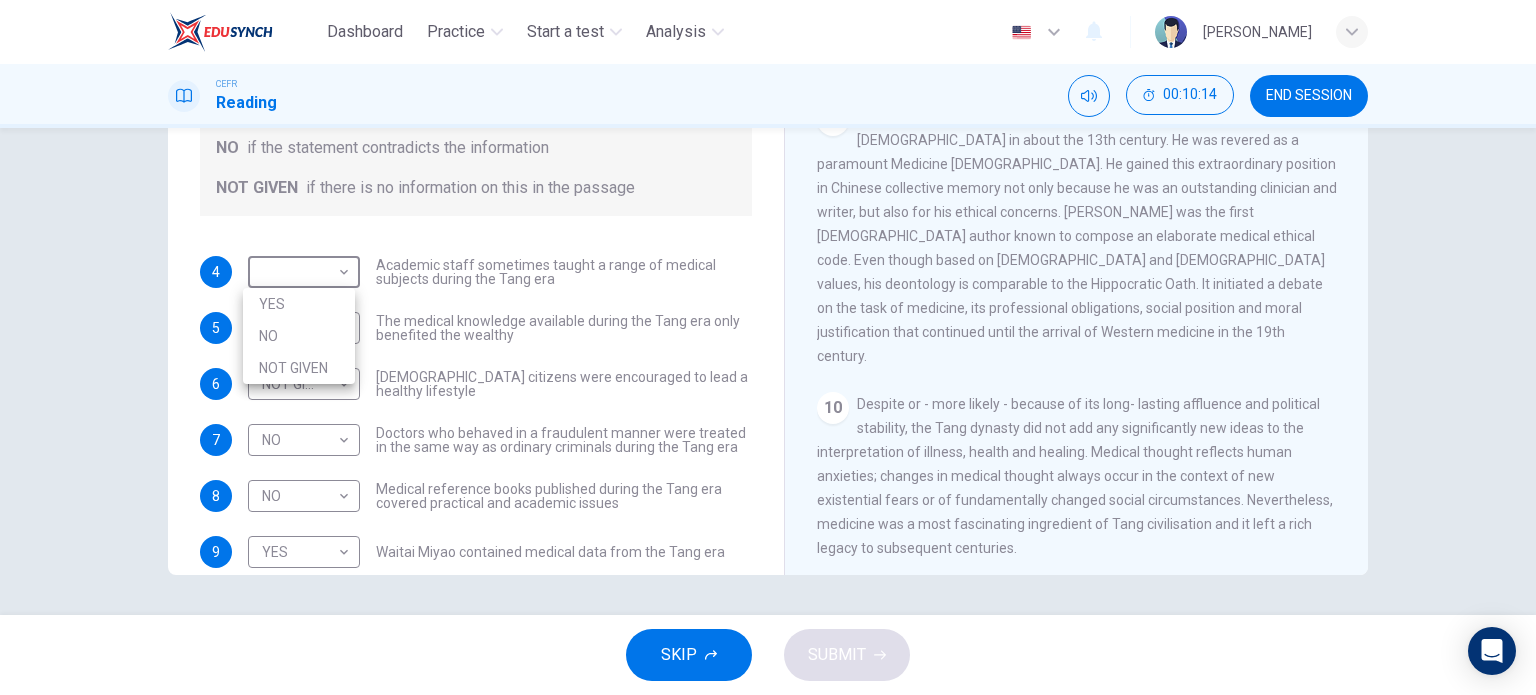 click on "YES" at bounding box center (299, 304) 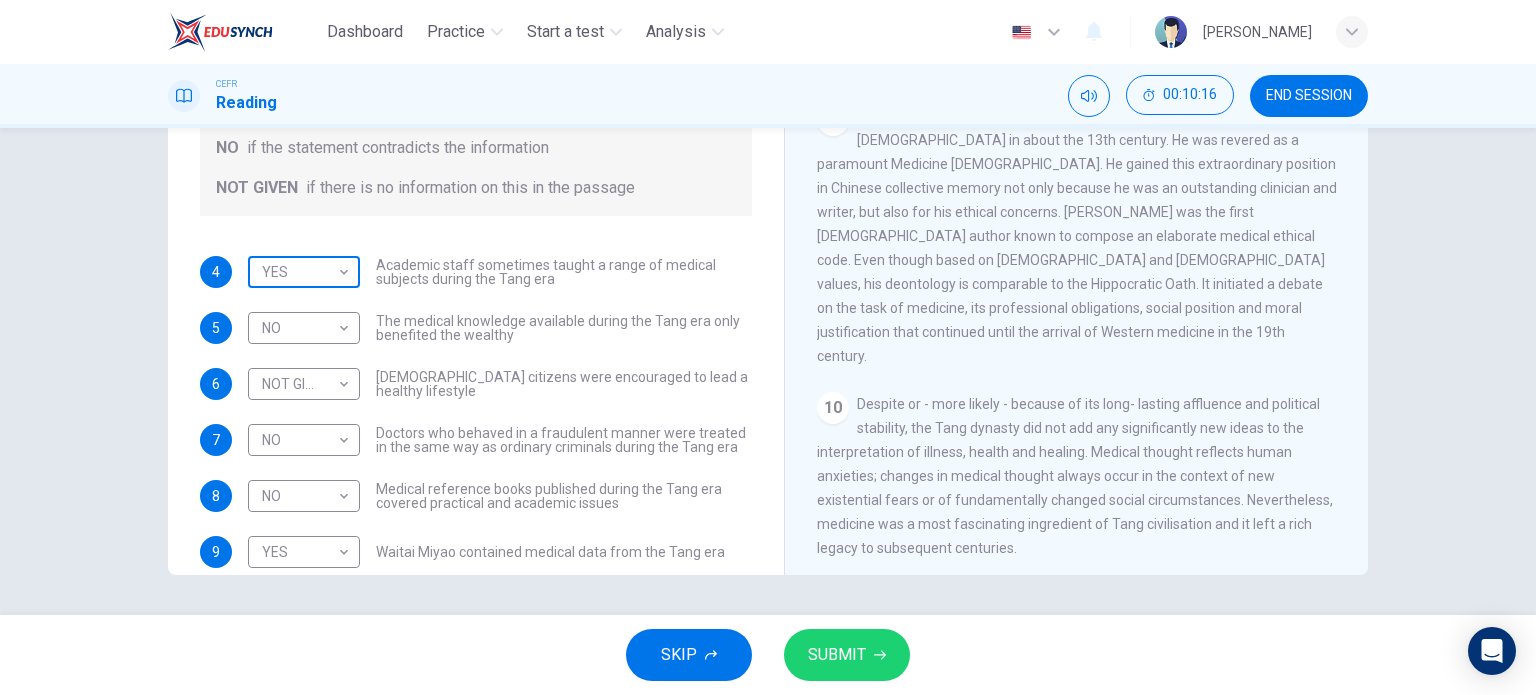 click on "Dashboard Practice Start a test Analysis English en ​ NUUR ALYSSA BINTI KHIR AKYARIFF CEFR Reading 00:10:16 END SESSION Questions 4 - 10 Do the following statements agree with the information given in the Reading Passage?
In the boxes below on your answer sheet write: YES if the statement agrees with the information NO if the statement contradicts the information NOT GIVEN if there is no information on this in the passage 4 YES YES ​ Academic staff sometimes taught a range of medical subjects during the Tang era 5 NO NO ​ The medical knowledge available during the Tang era only benefited the wealthy 6 NOT GIVEN NOT GIVEN ​ Tang citizens were encouraged to lead a healthy lifestyle 7 NO NO ​ Doctors who behaved in a fraudulent manner were treated in the same way as ordinary criminals during the Tang era 8 NO NO ​ Medical reference books published during the Tang era covered practical and academic issues 9 YES YES ​ Waitai Miyao contained medical data from the Tang era 10 YES YES ​ CLICK TO ZOOM" at bounding box center (768, 347) 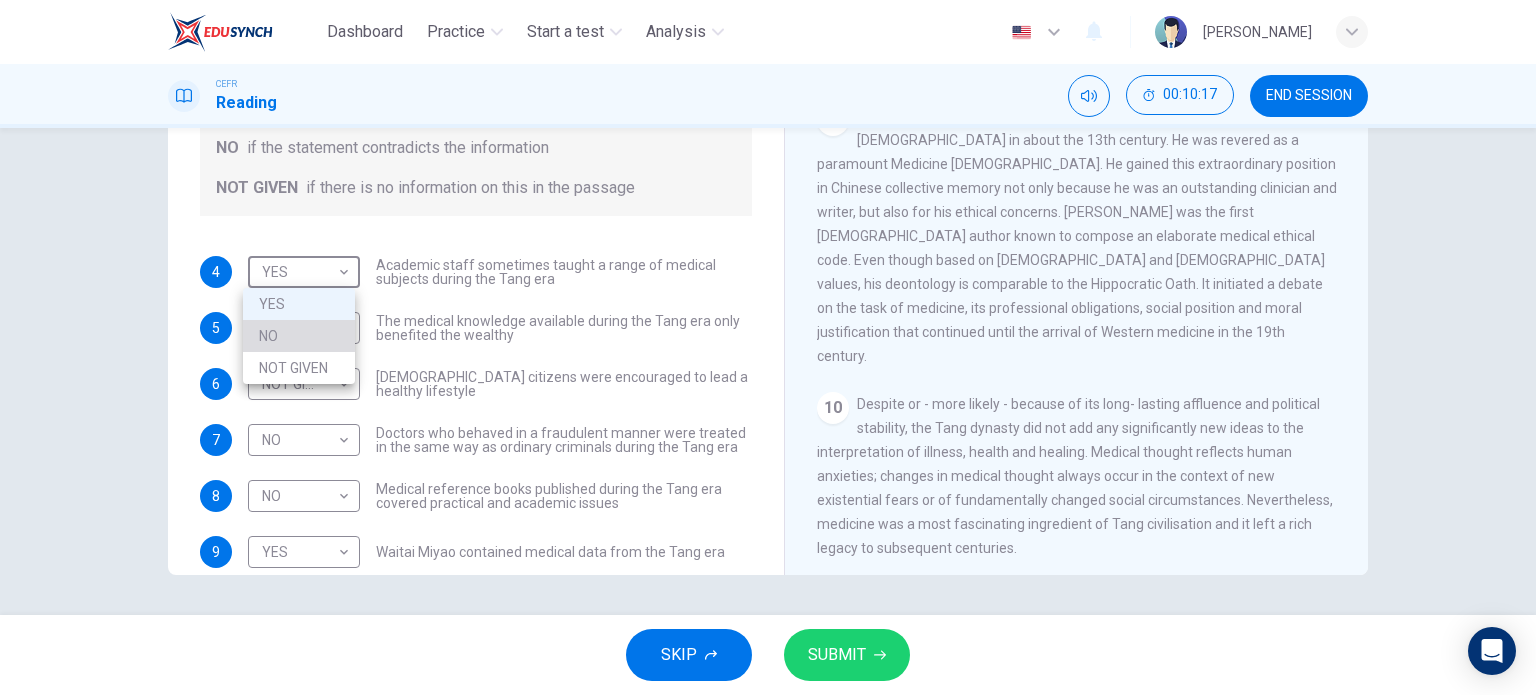 click on "NO" at bounding box center [299, 336] 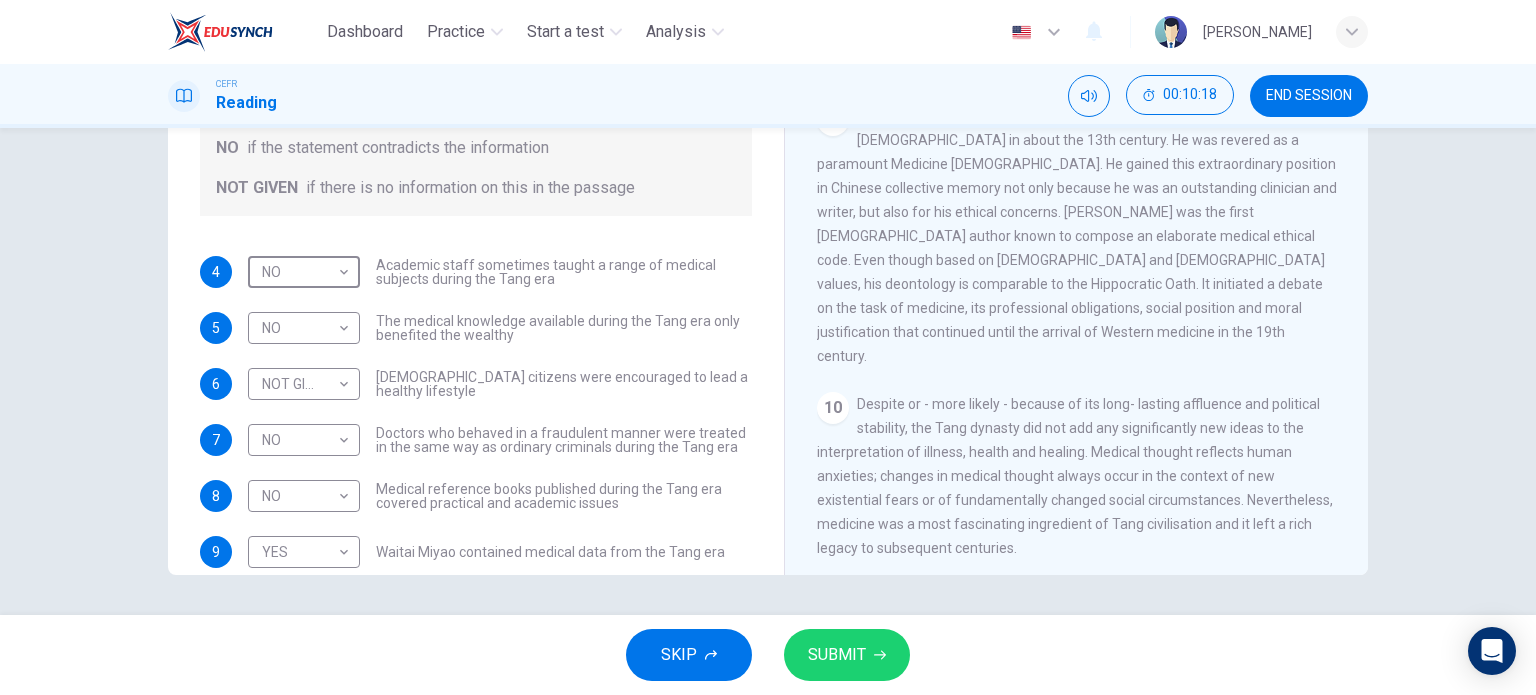 scroll, scrollTop: 88, scrollLeft: 0, axis: vertical 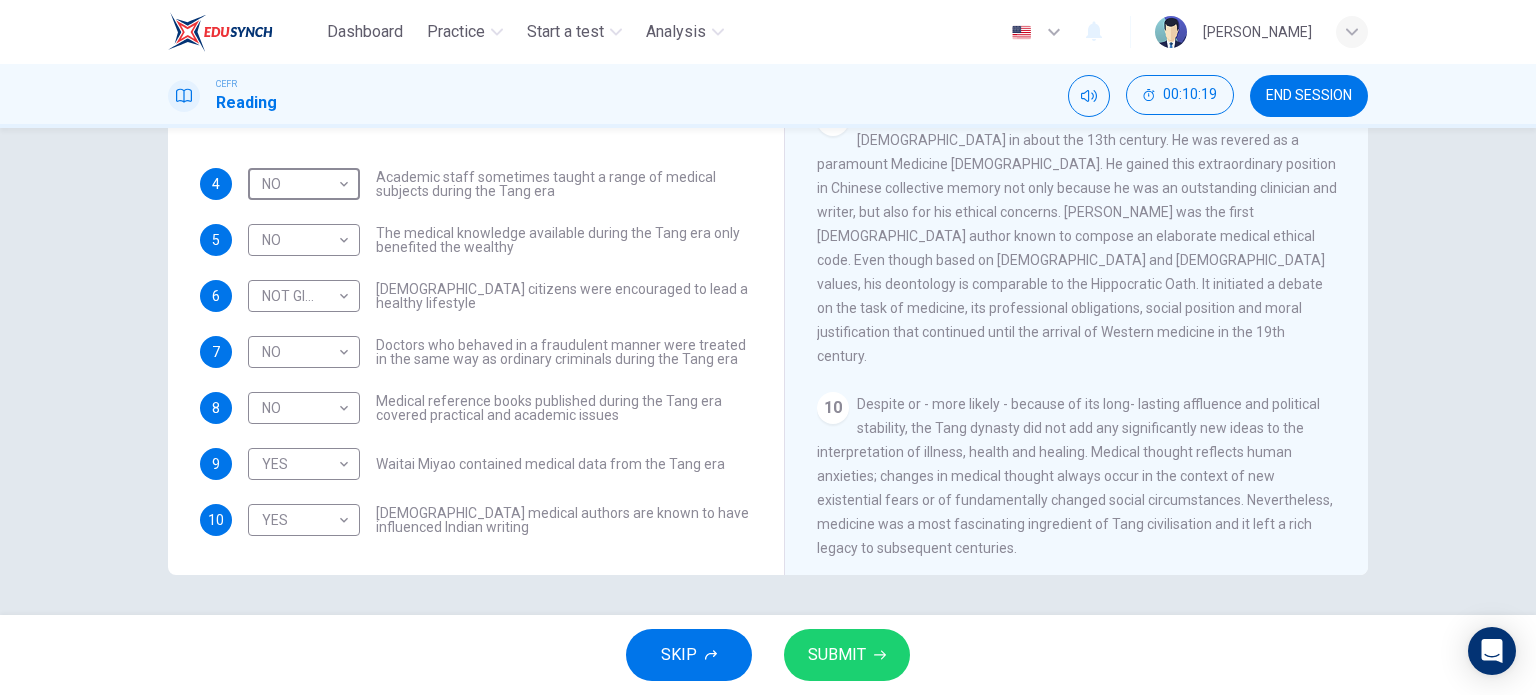 click on "SUBMIT" at bounding box center [847, 655] 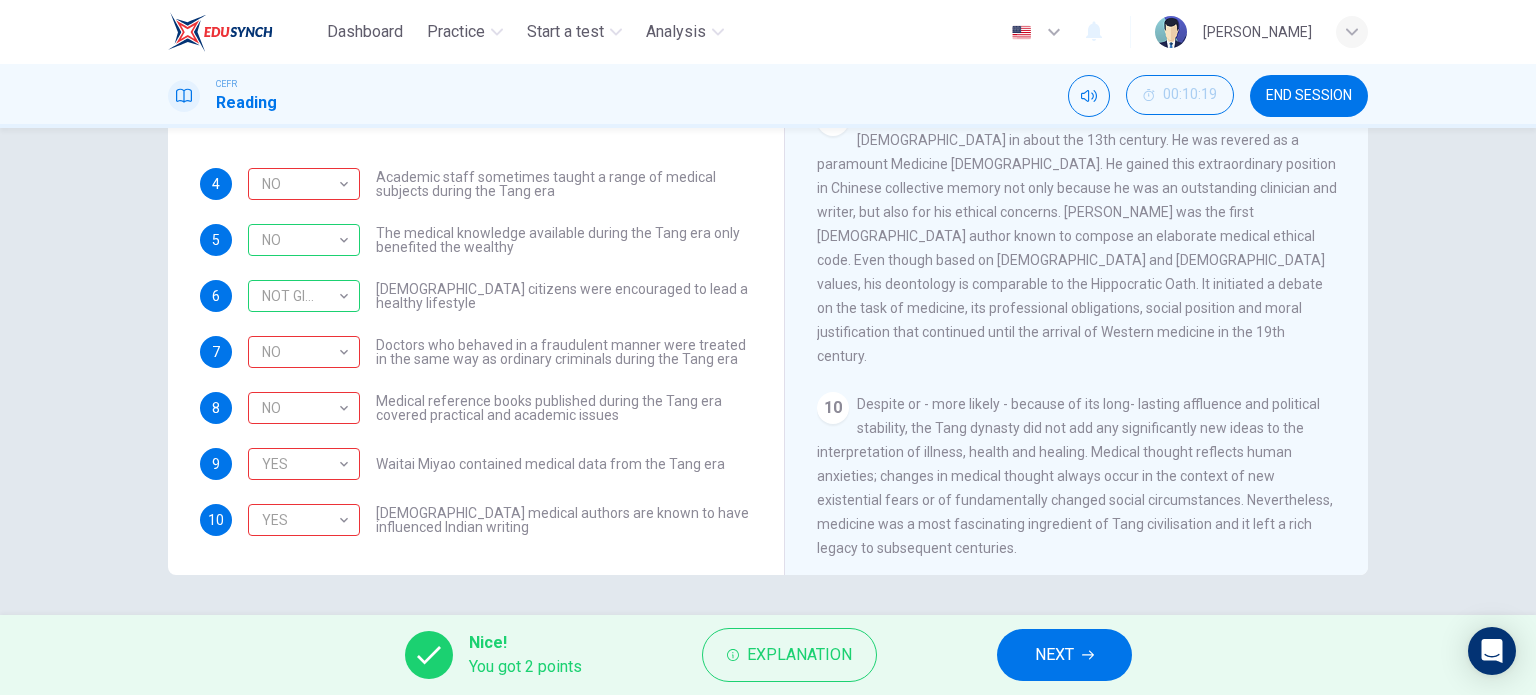 scroll, scrollTop: 0, scrollLeft: 0, axis: both 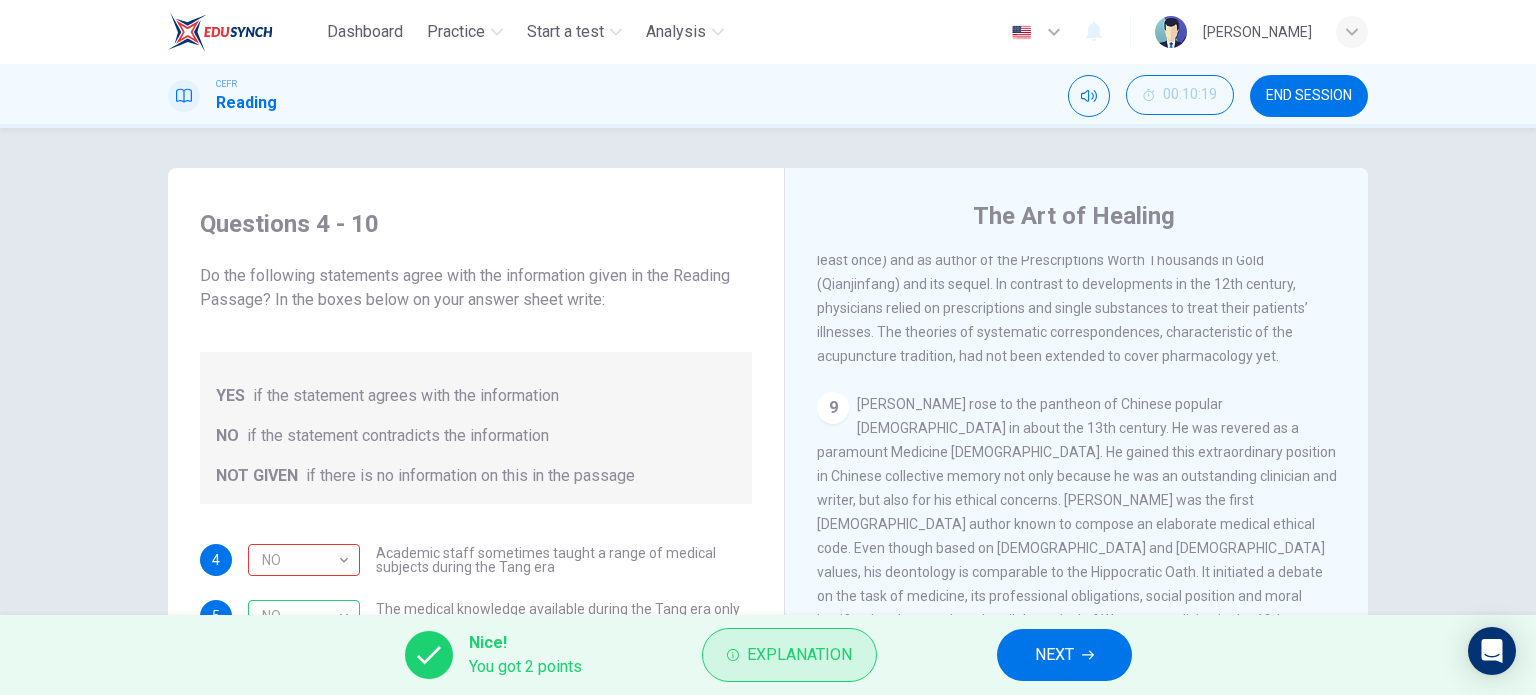 click on "Explanation" at bounding box center [799, 655] 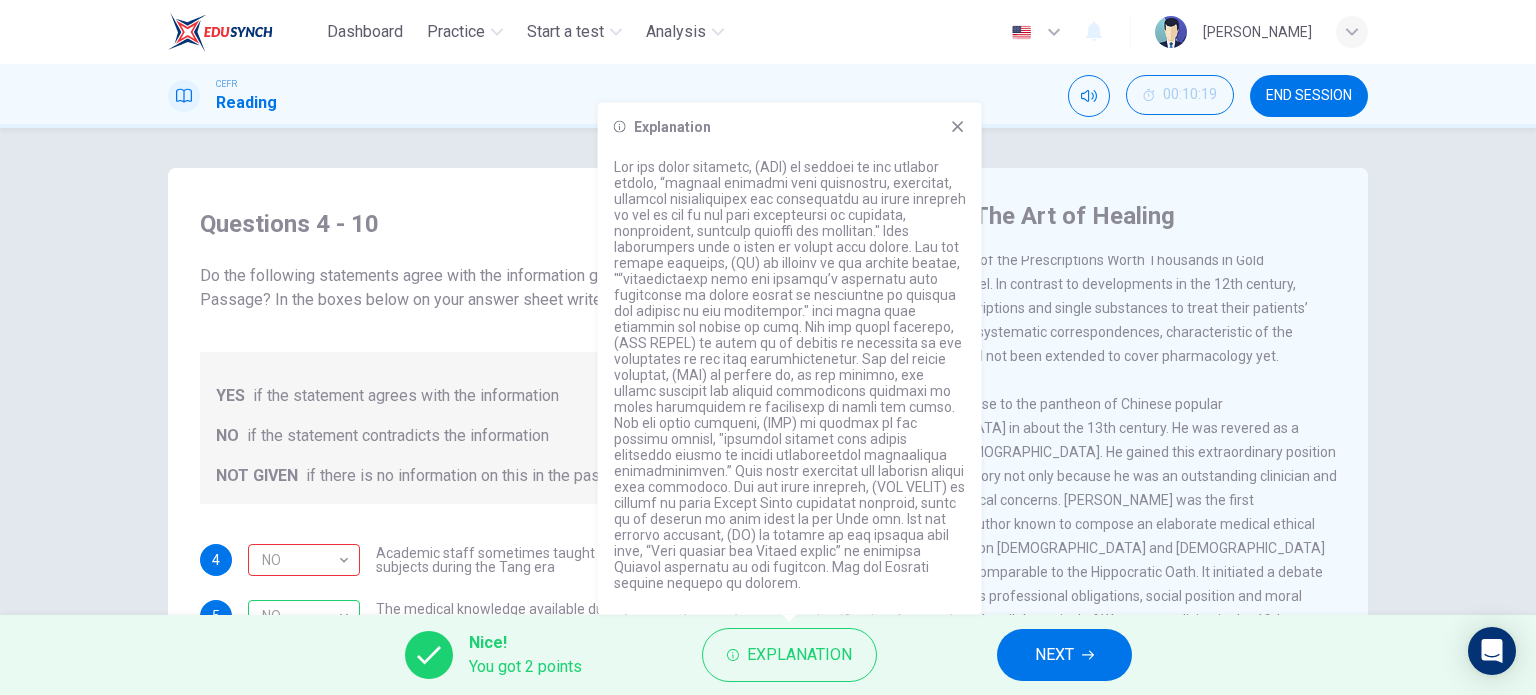 click on "9 Sun Simiao rose to the pantheon of Chinese popular Buddhism in about the 13th century. He was revered as a paramount Medicine God. He gained this extraordinary position in Chinese collective memory not only because he was an outstanding clinician and writer, but also for his ethical concerns. Sun Simiao was the first Chinese author known to compose an elaborate medical ethical code. Even though based on Buddhist and Confucian values, his deontology is comparable to the Hippocratic Oath. It initiated a debate on the task of medicine, its professional obligations, social position and moral justification that continued until the arrival of Western medicine in the 19th century." at bounding box center [1077, 524] 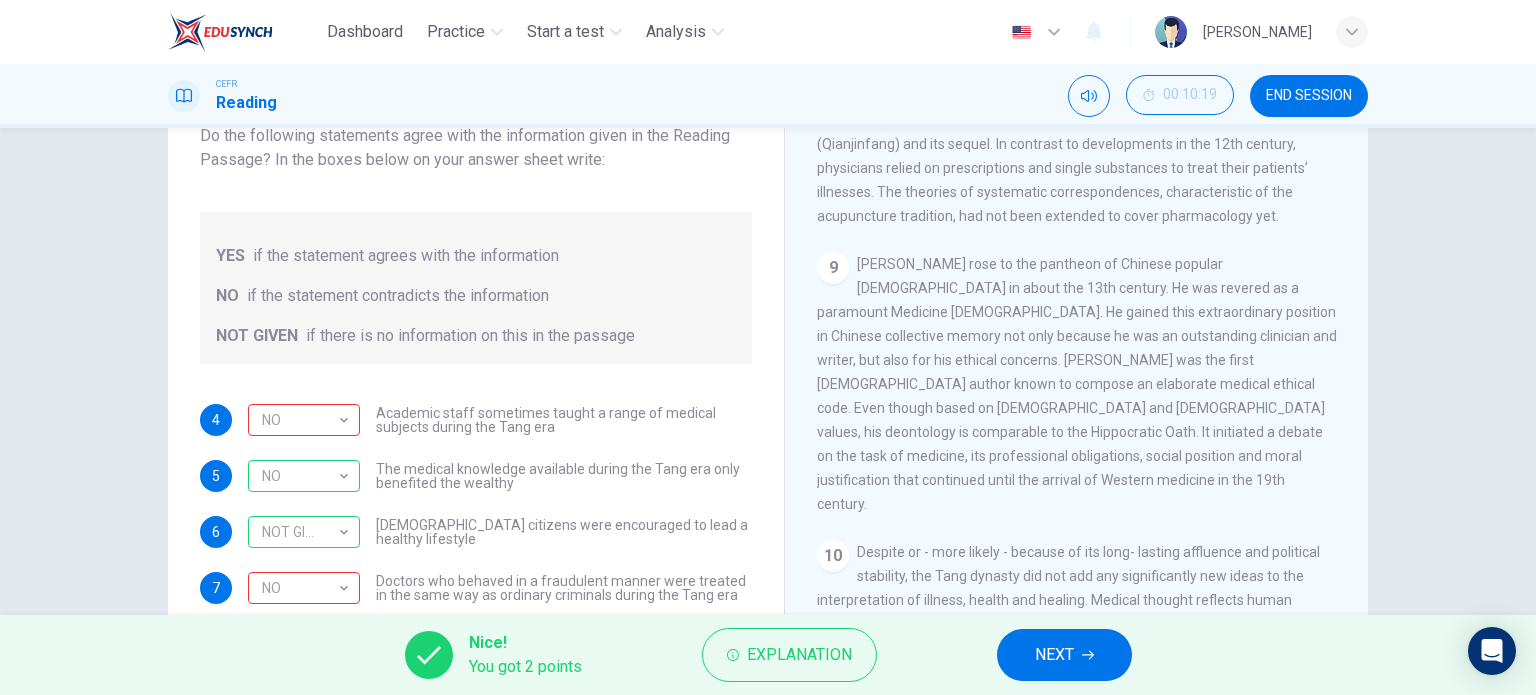 scroll, scrollTop: 288, scrollLeft: 0, axis: vertical 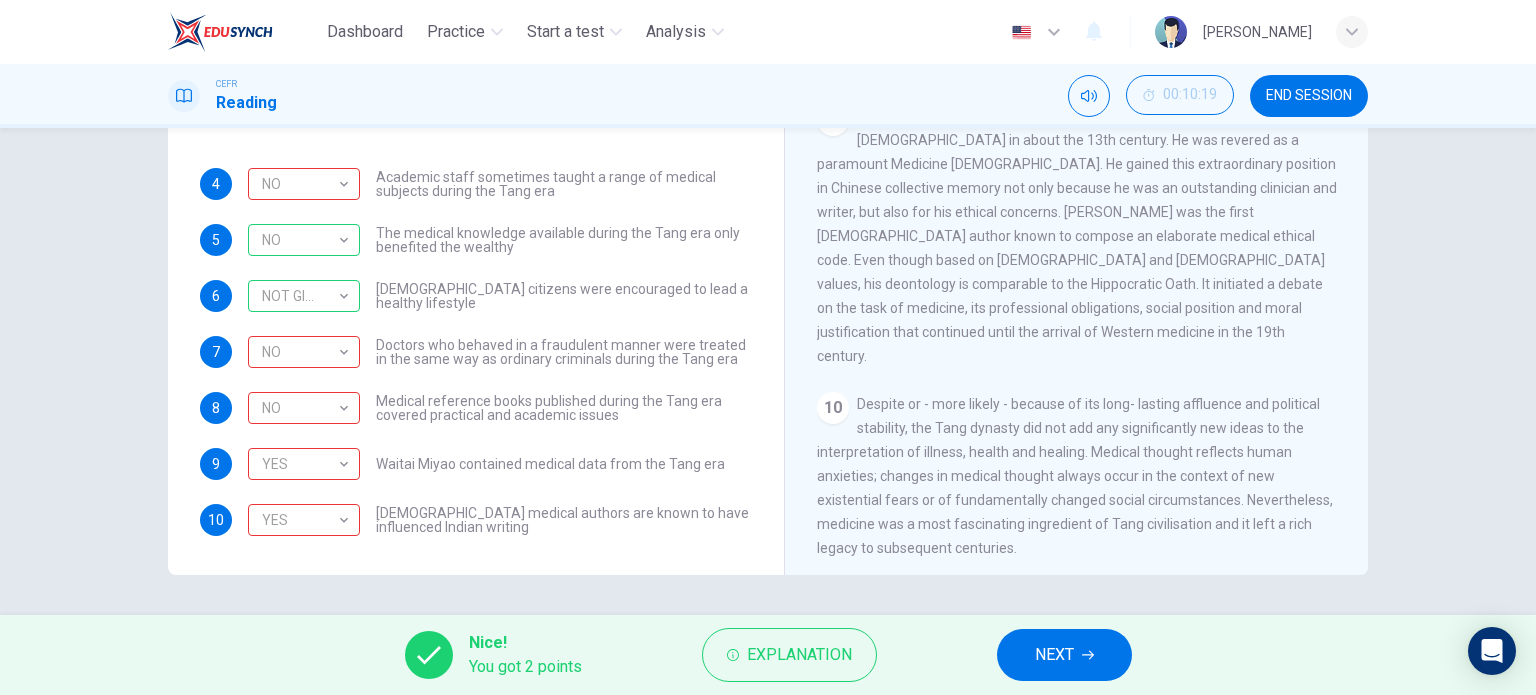click on "END SESSION" at bounding box center [1309, 96] 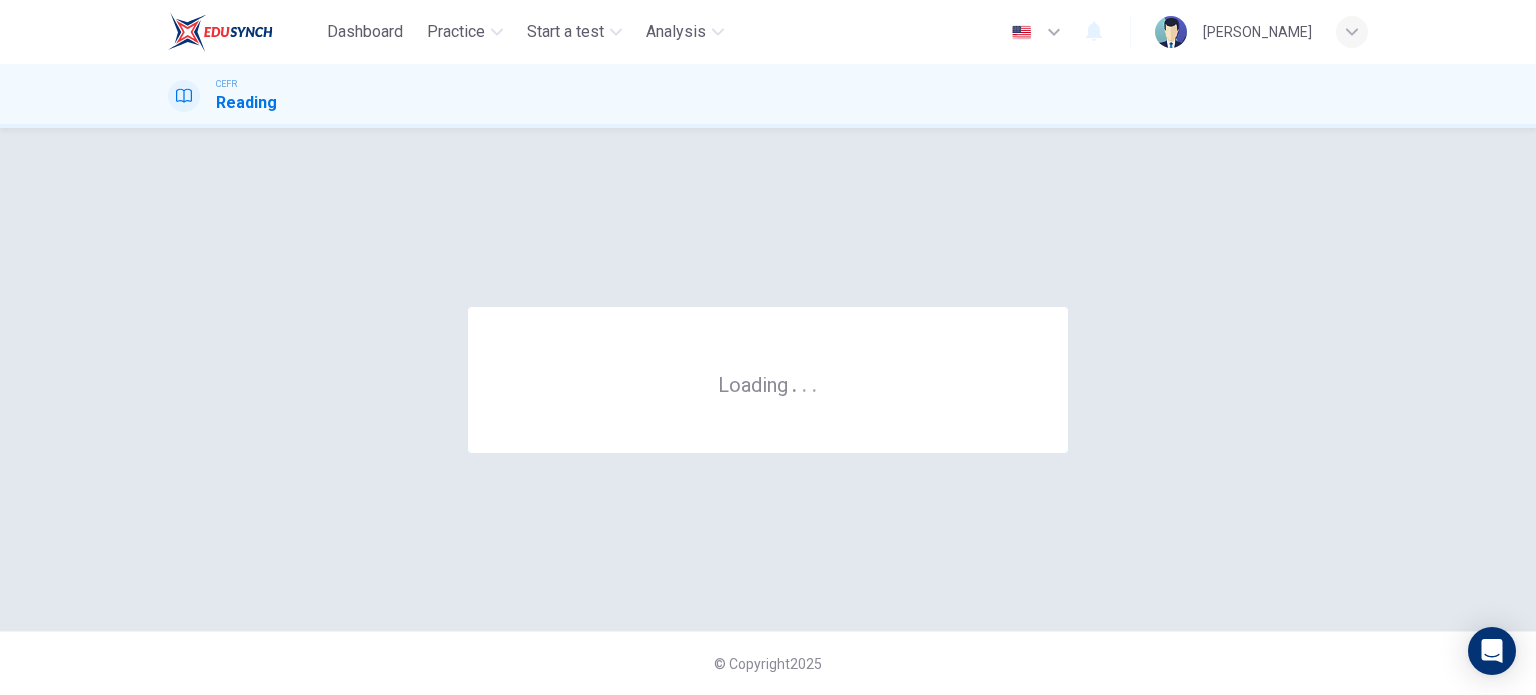 scroll, scrollTop: 0, scrollLeft: 0, axis: both 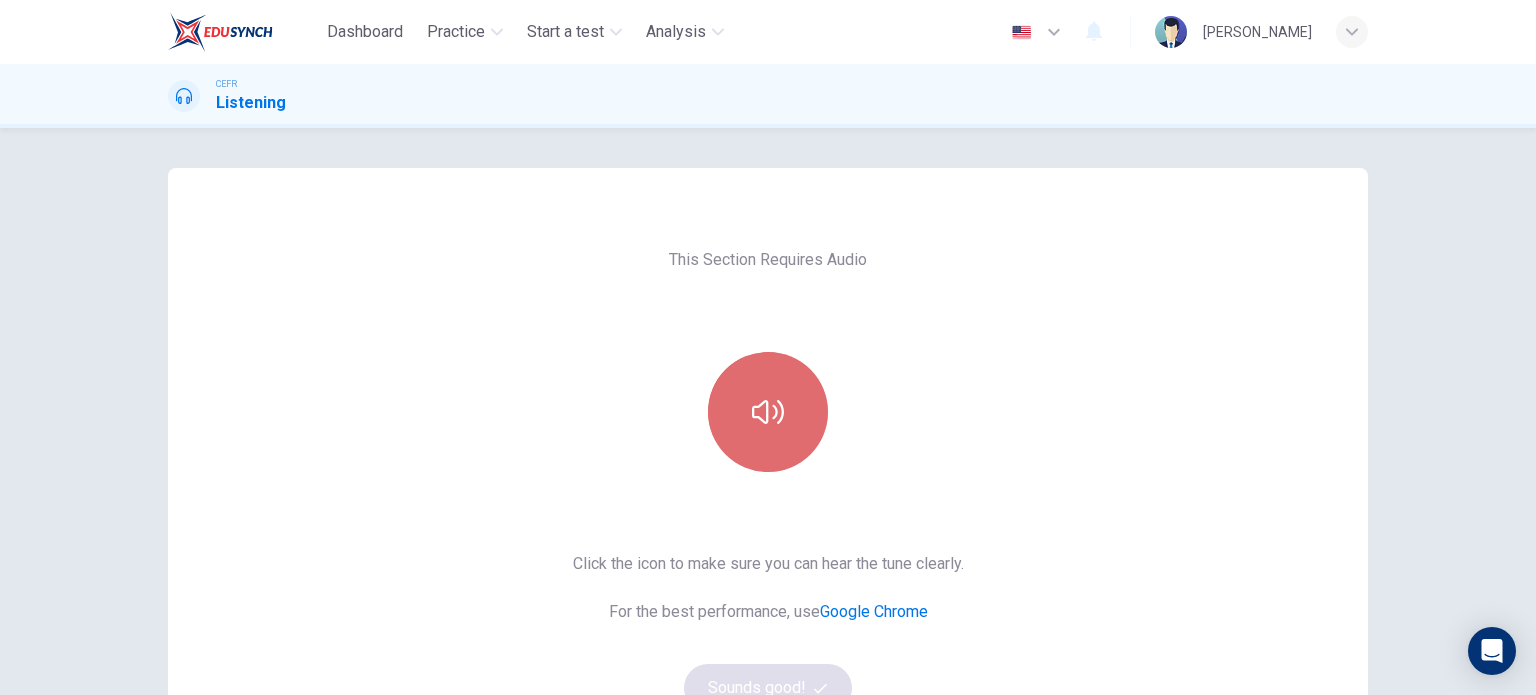 click 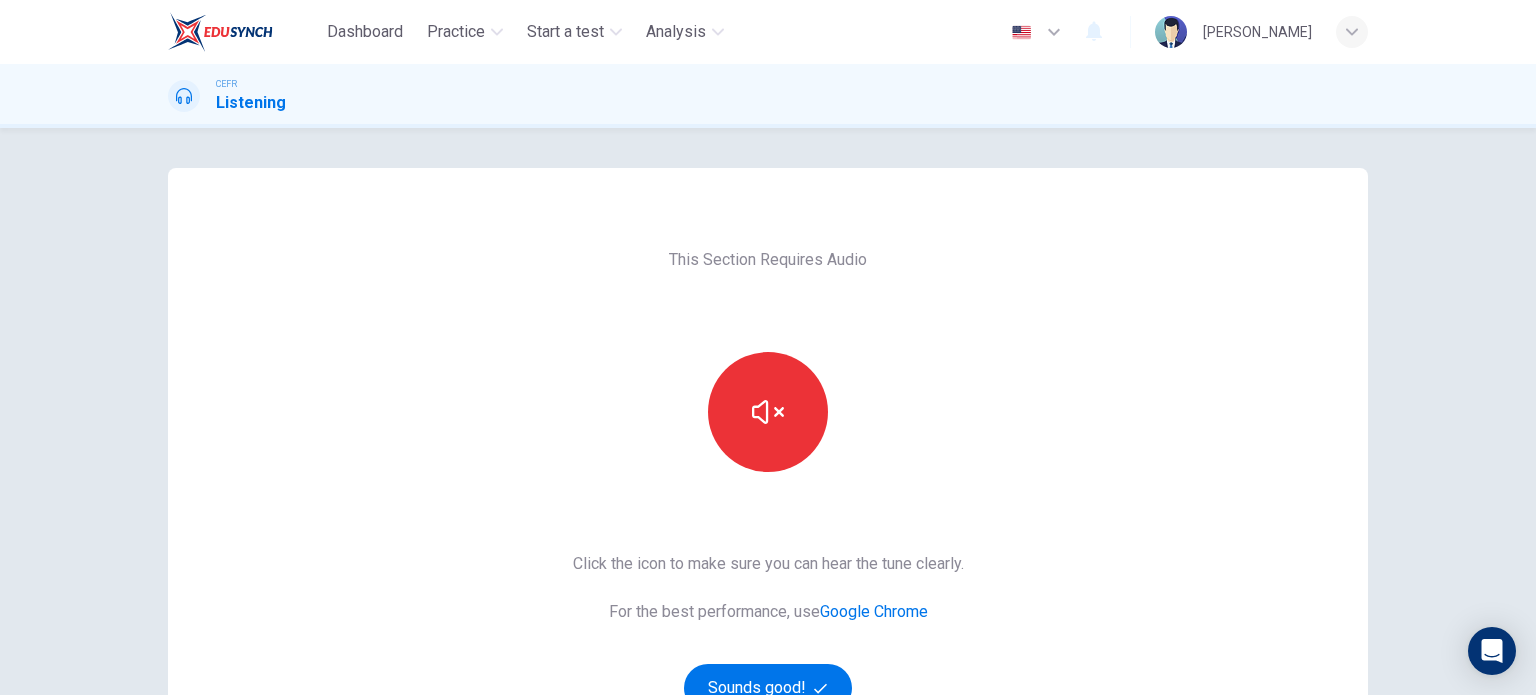 scroll, scrollTop: 200, scrollLeft: 0, axis: vertical 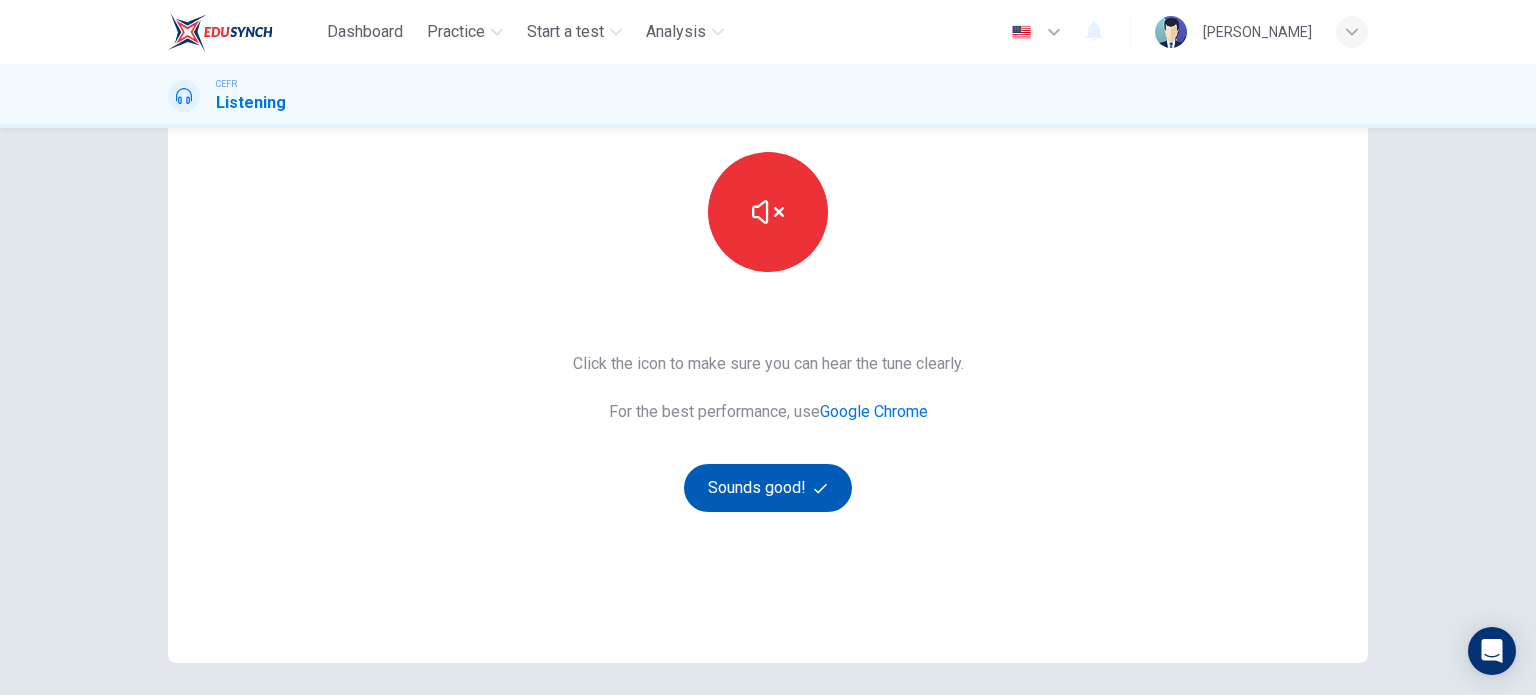 click on "Sounds good!" at bounding box center [768, 488] 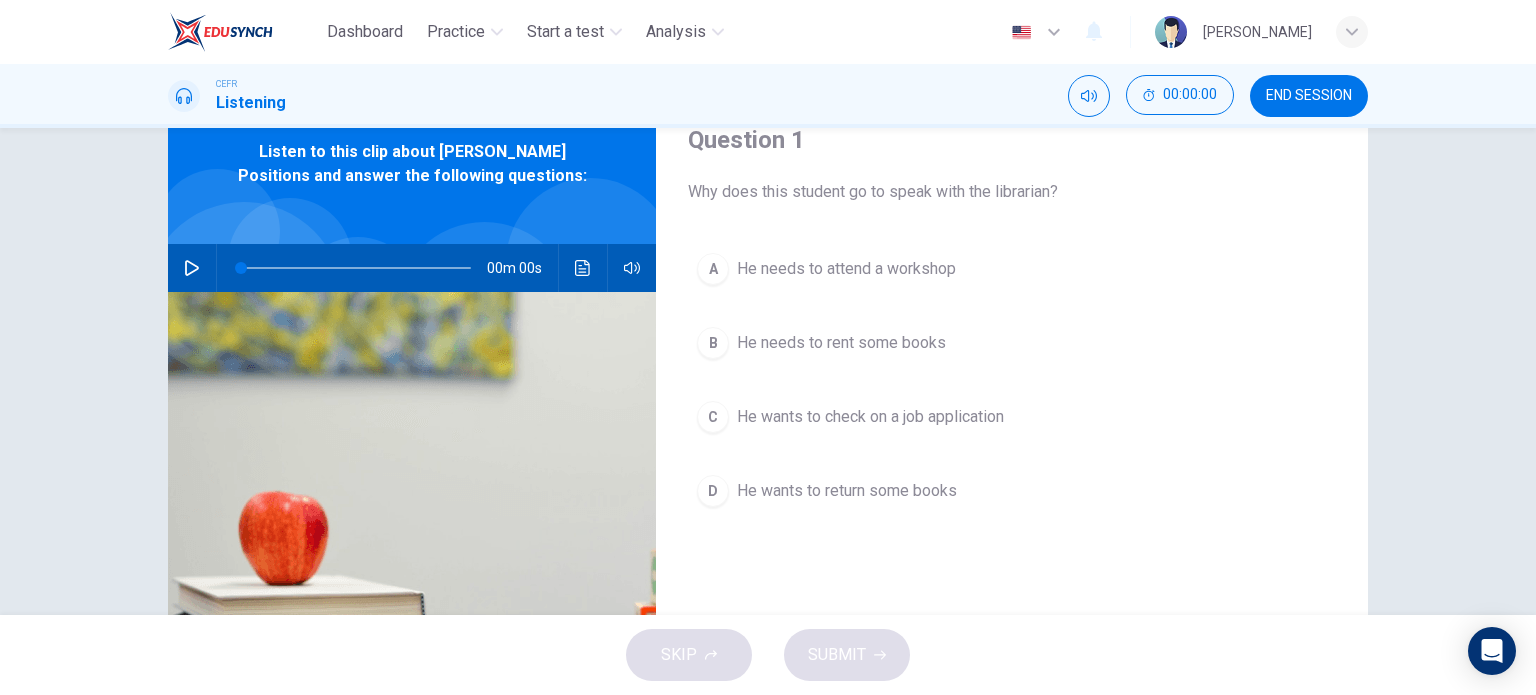 scroll, scrollTop: 0, scrollLeft: 0, axis: both 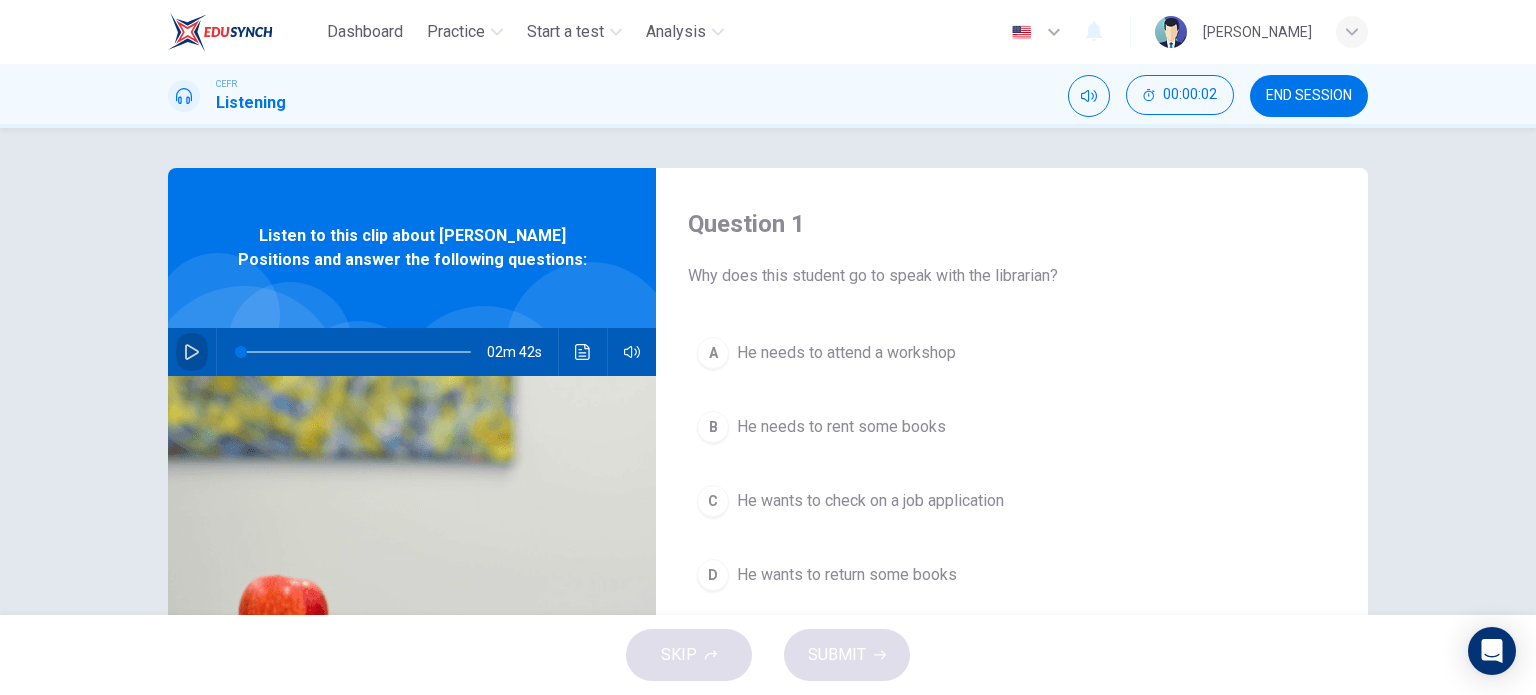 click at bounding box center (192, 352) 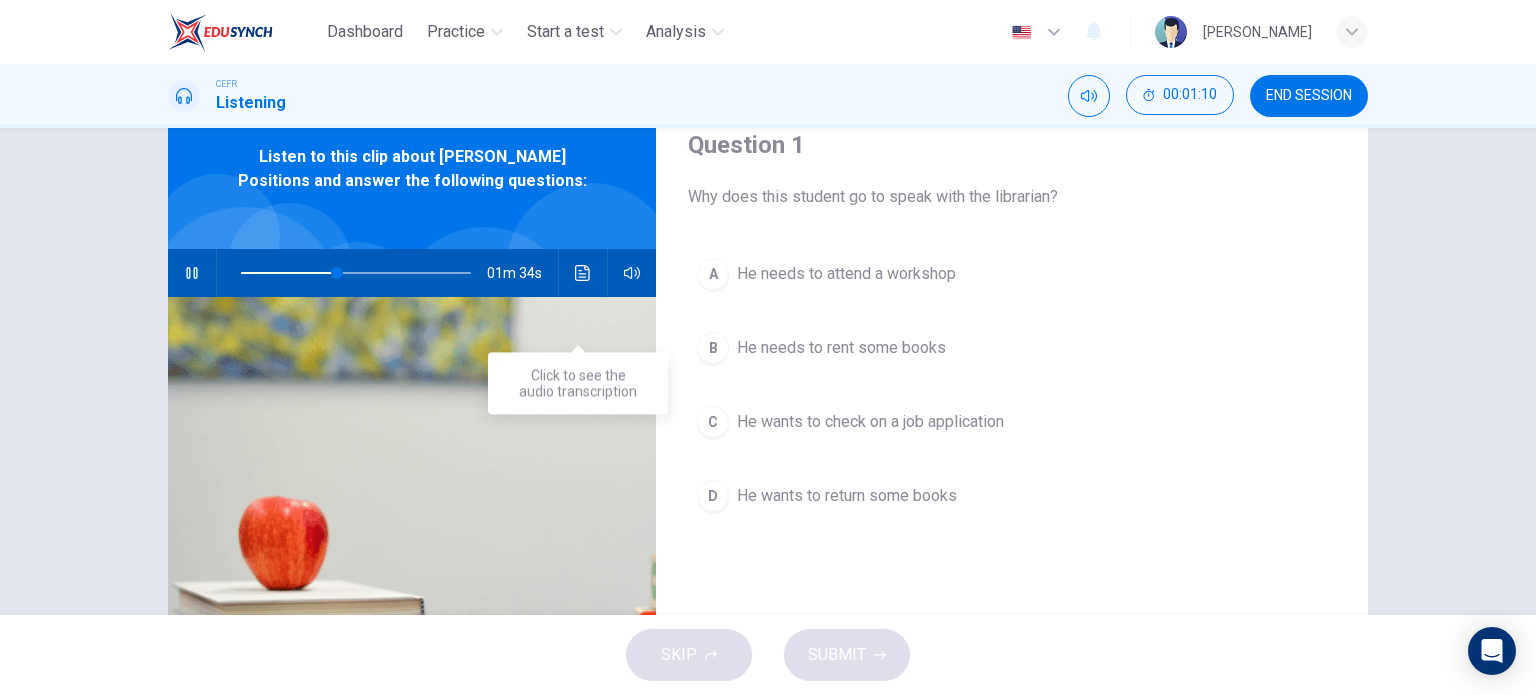 scroll, scrollTop: 100, scrollLeft: 0, axis: vertical 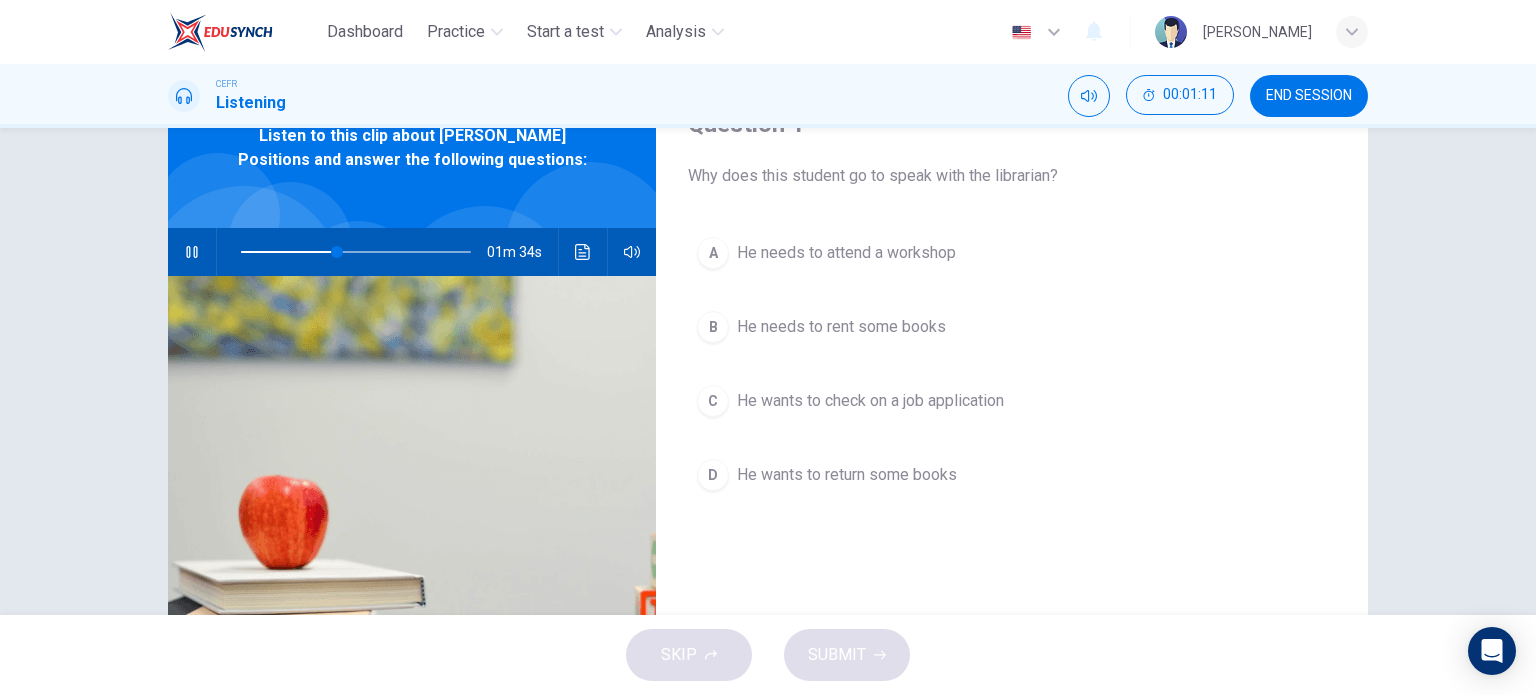 click on "C" at bounding box center (713, 401) 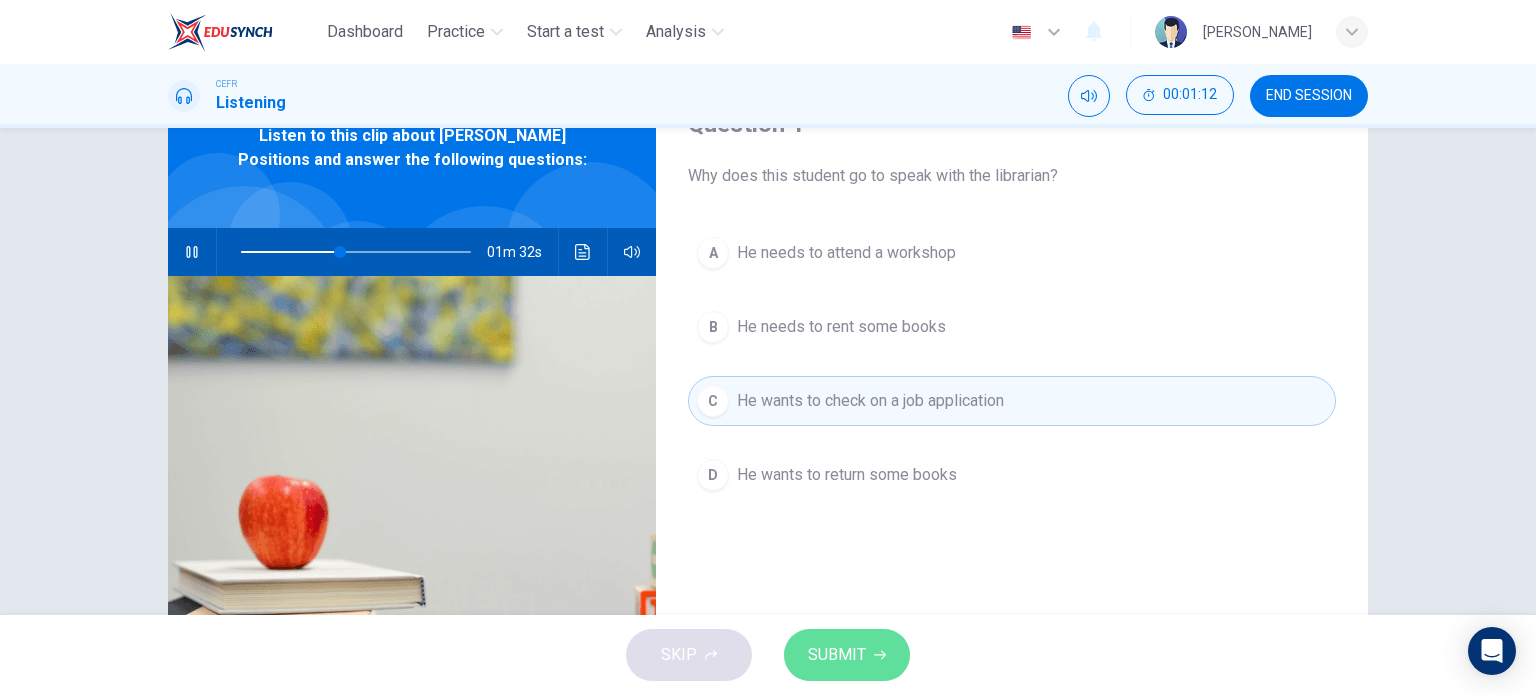 click on "SUBMIT" at bounding box center (847, 655) 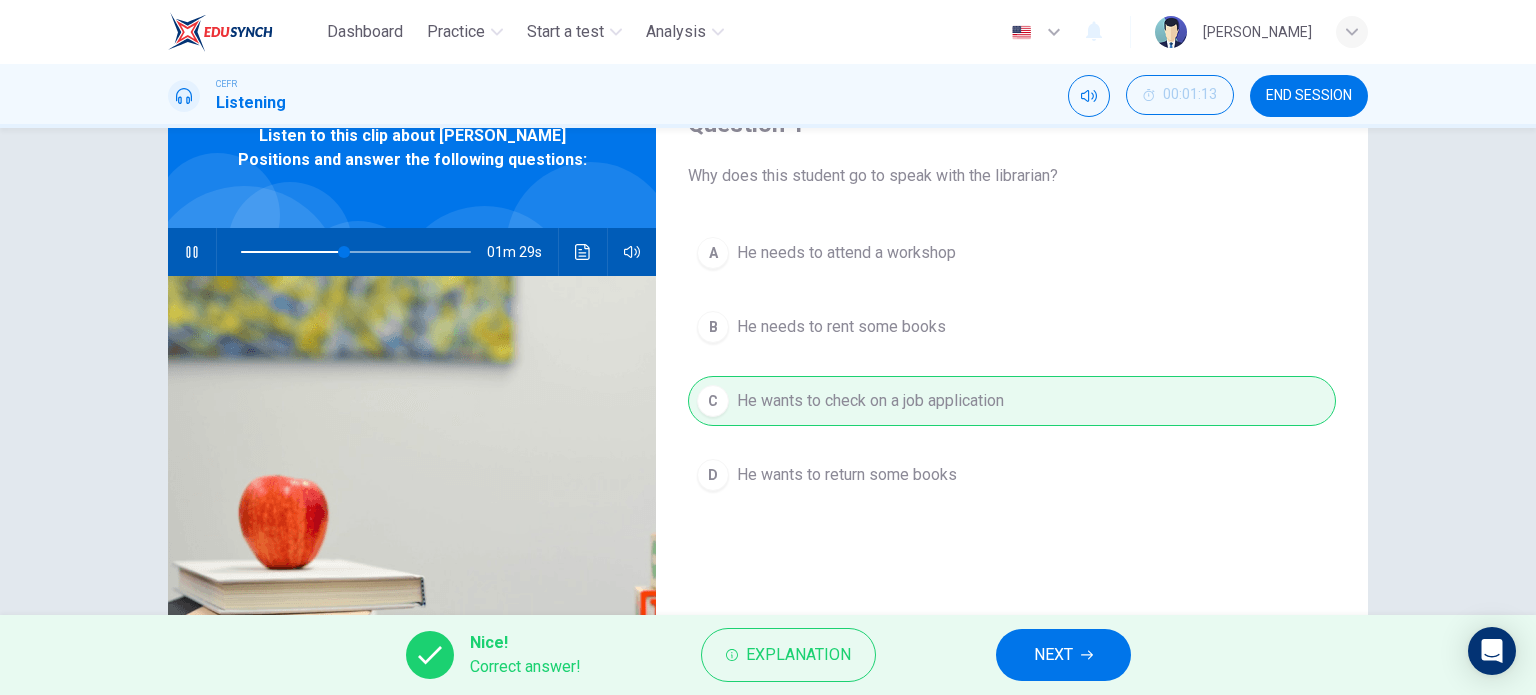 click on "NEXT" at bounding box center [1063, 655] 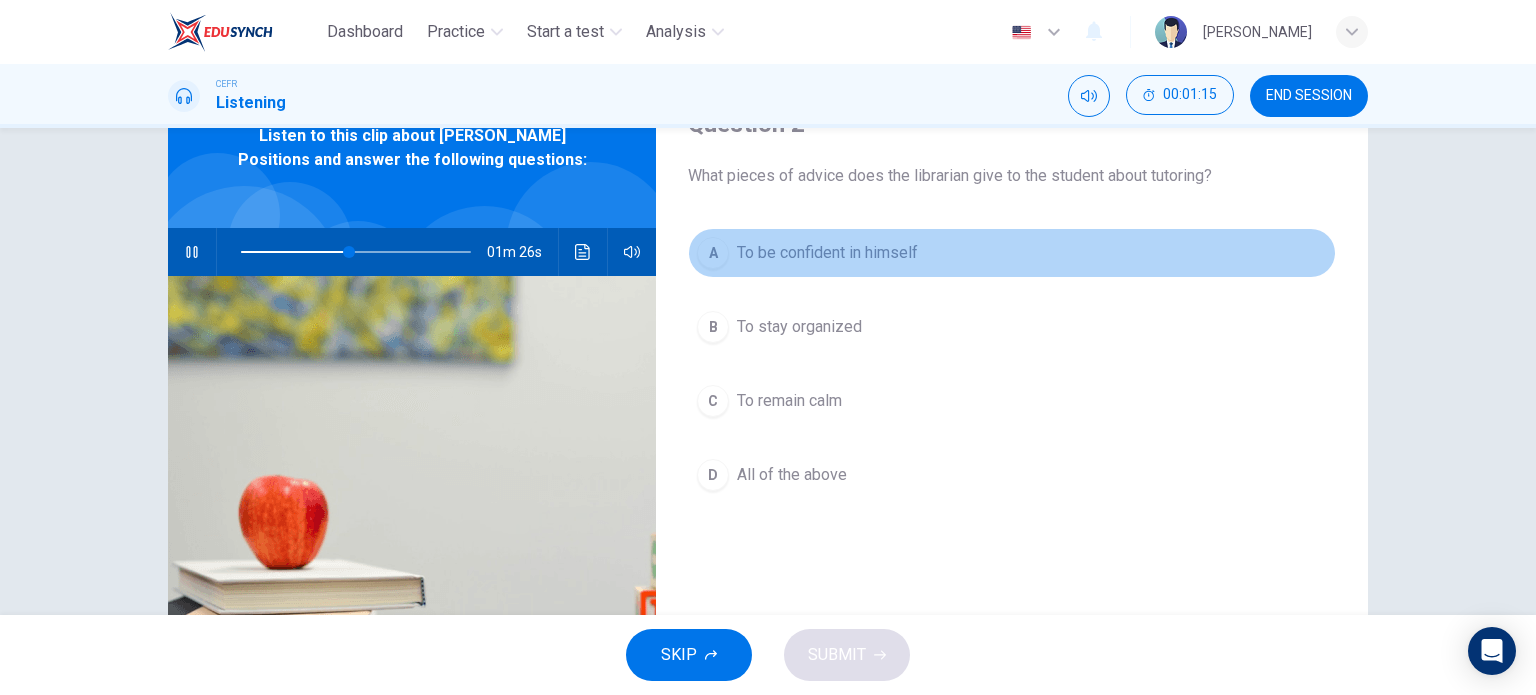click on "To be confident in himself" at bounding box center (827, 253) 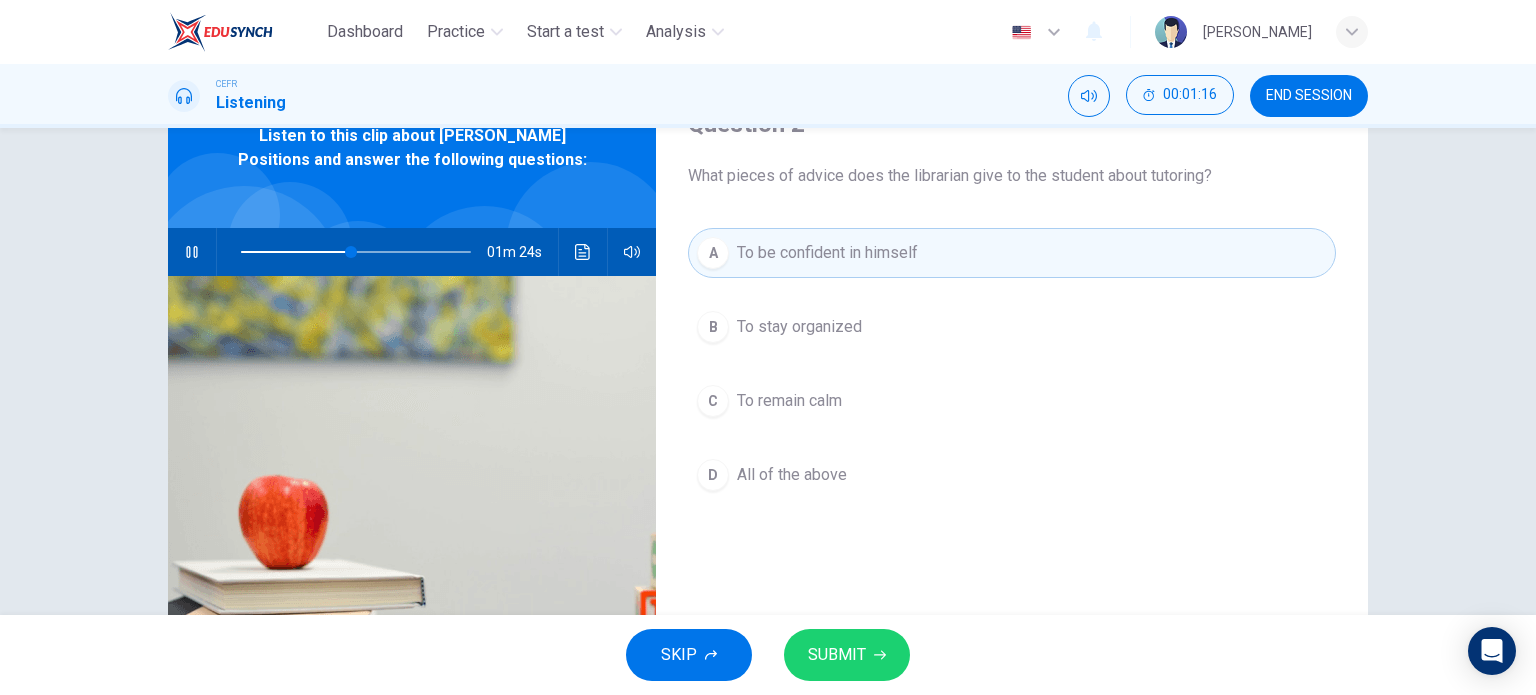 click on "SUBMIT" at bounding box center (837, 655) 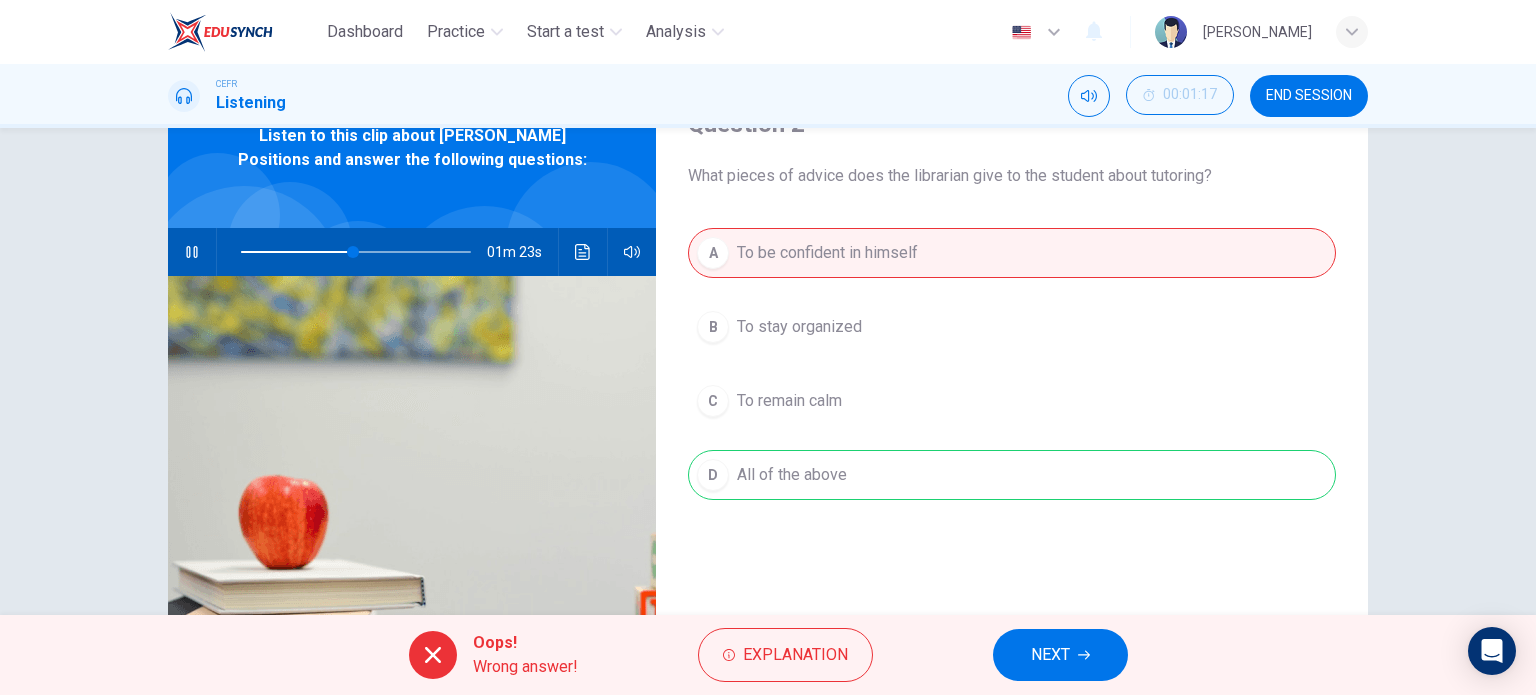click on "A To be confident in himself B To stay organized C To remain calm D All of the above" at bounding box center (1012, 384) 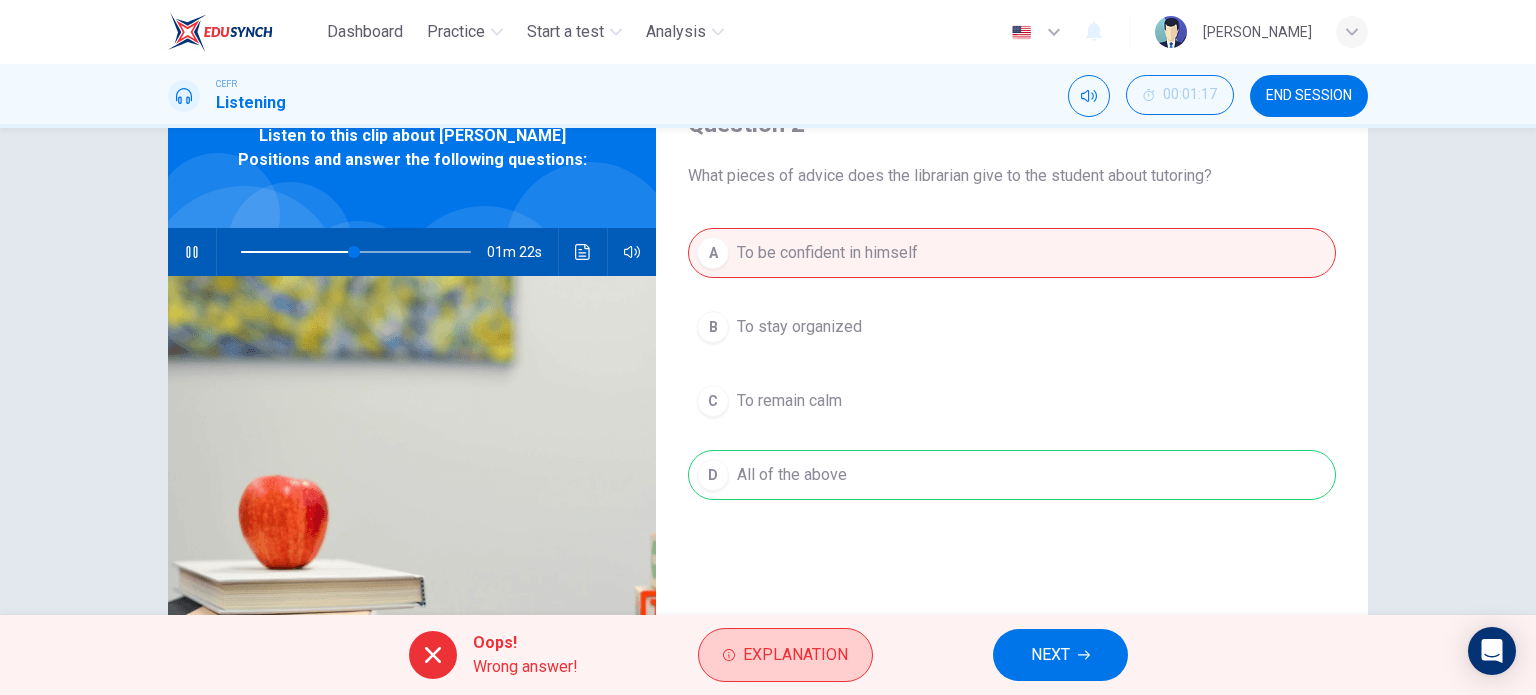 click on "Explanation" at bounding box center [795, 655] 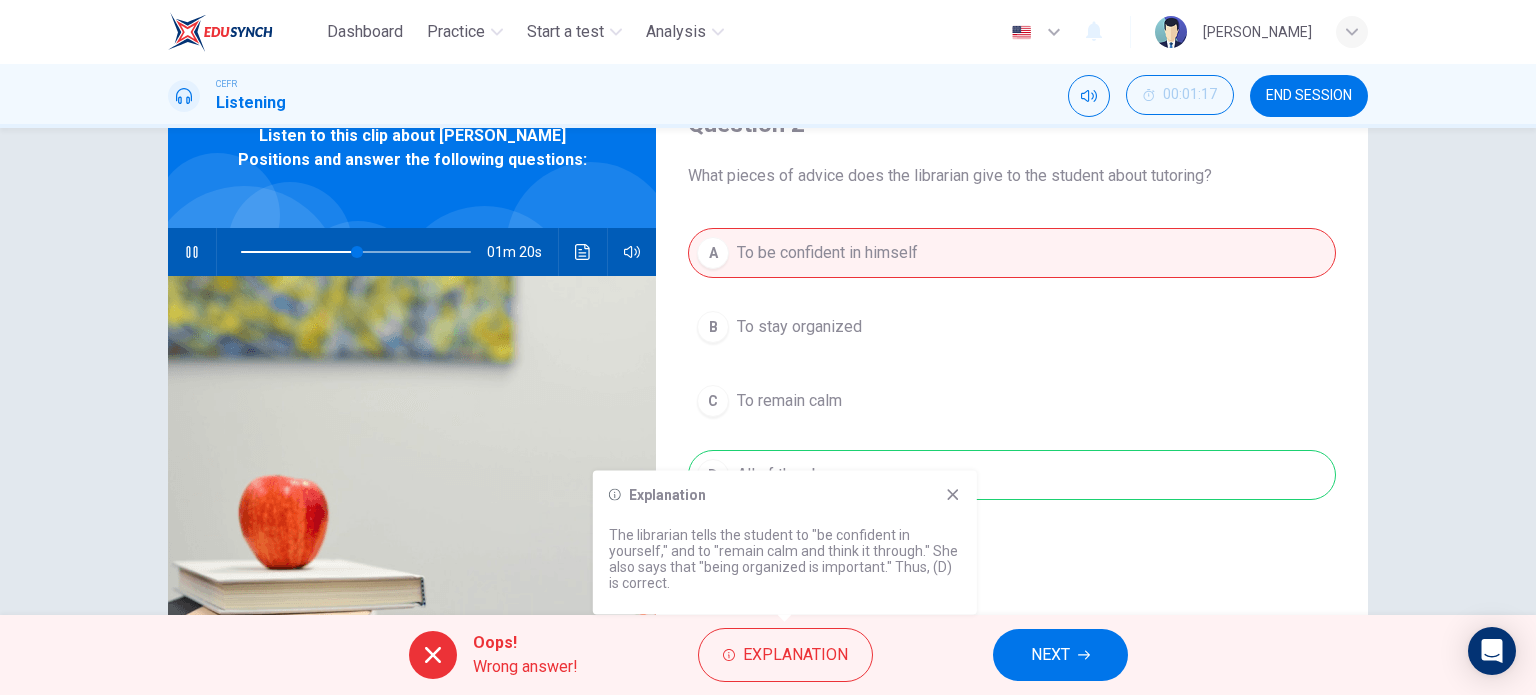 click 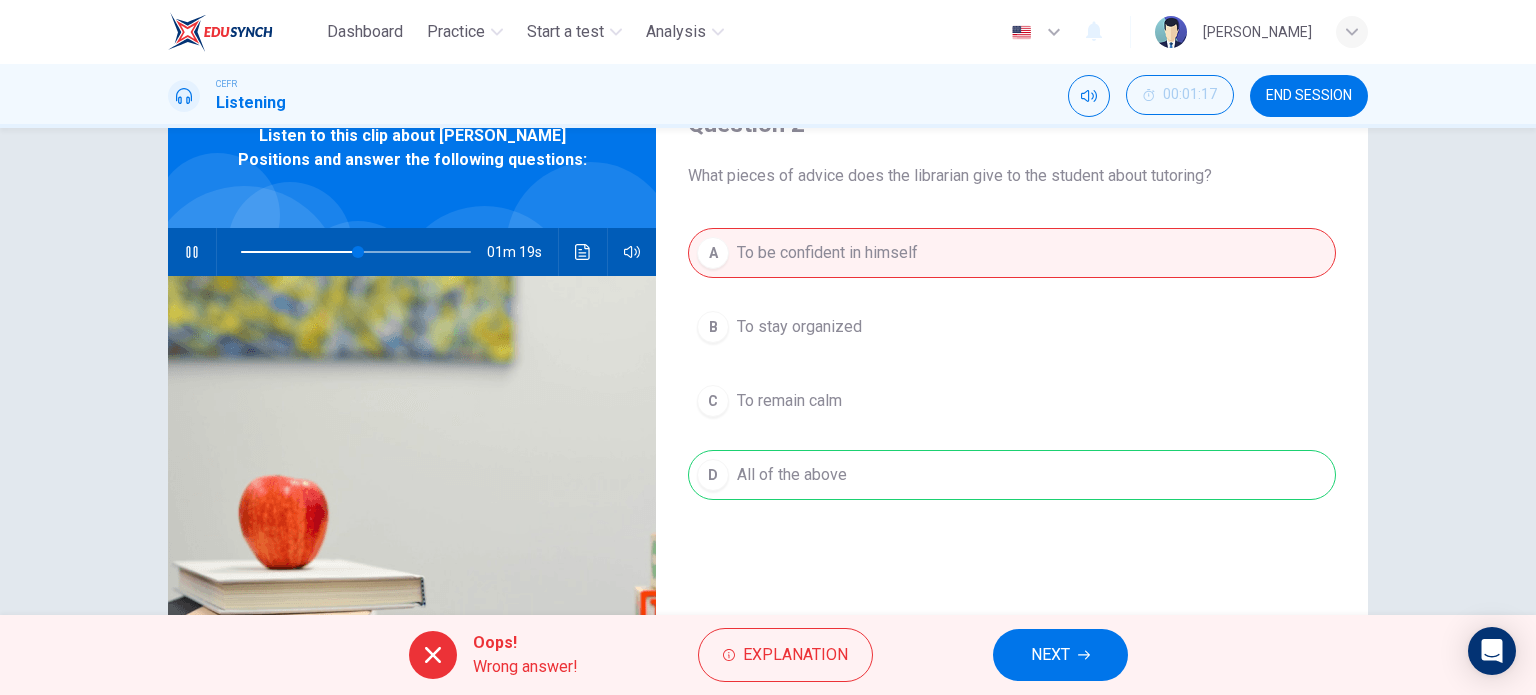 click on "NEXT" at bounding box center (1060, 655) 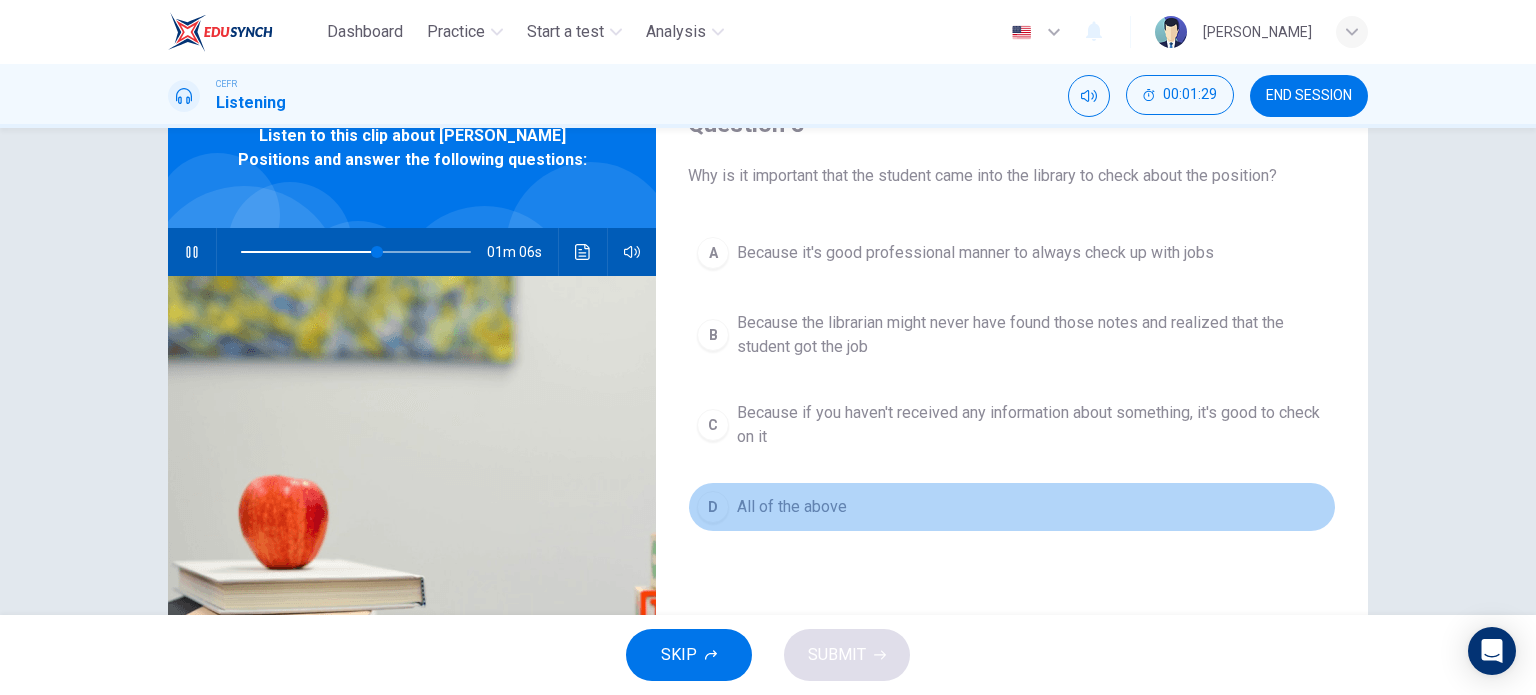 click on "All of the above" at bounding box center [792, 507] 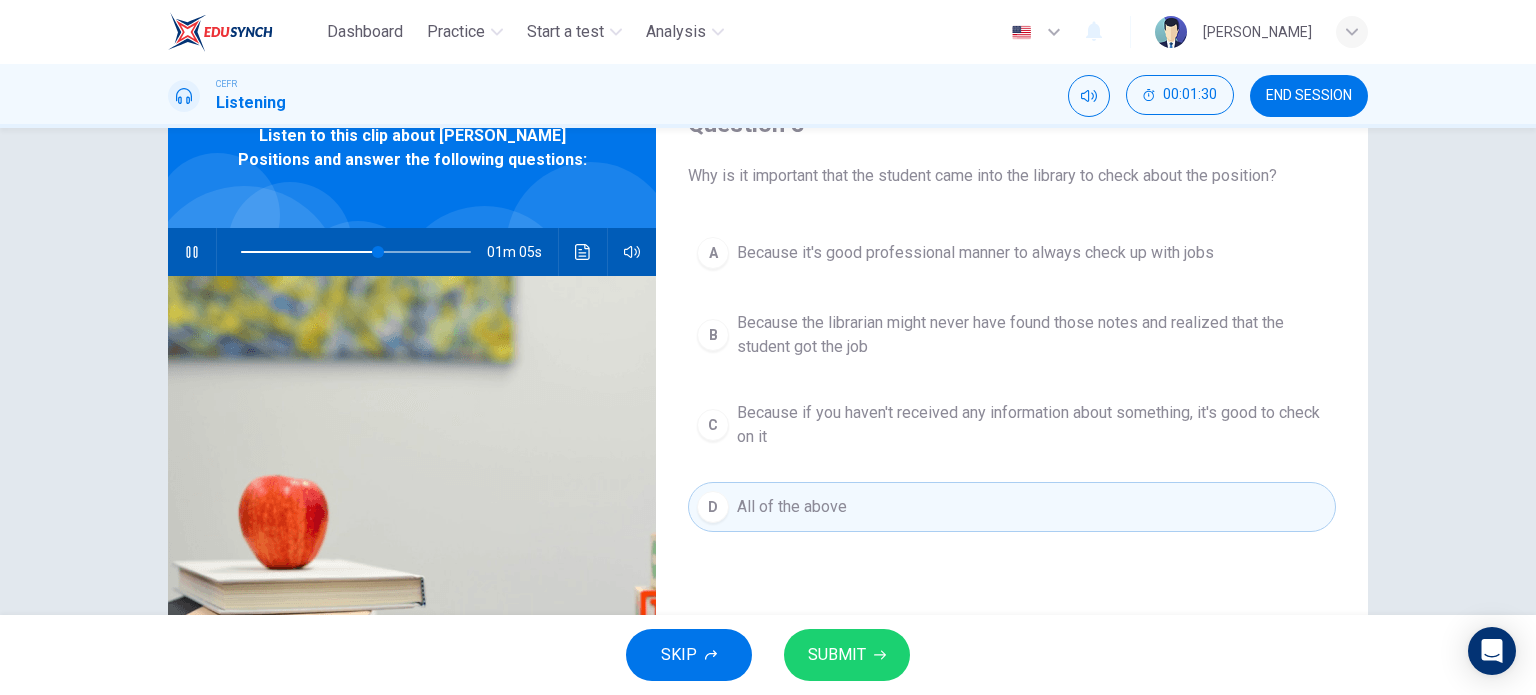 click on "SUBMIT" at bounding box center [837, 655] 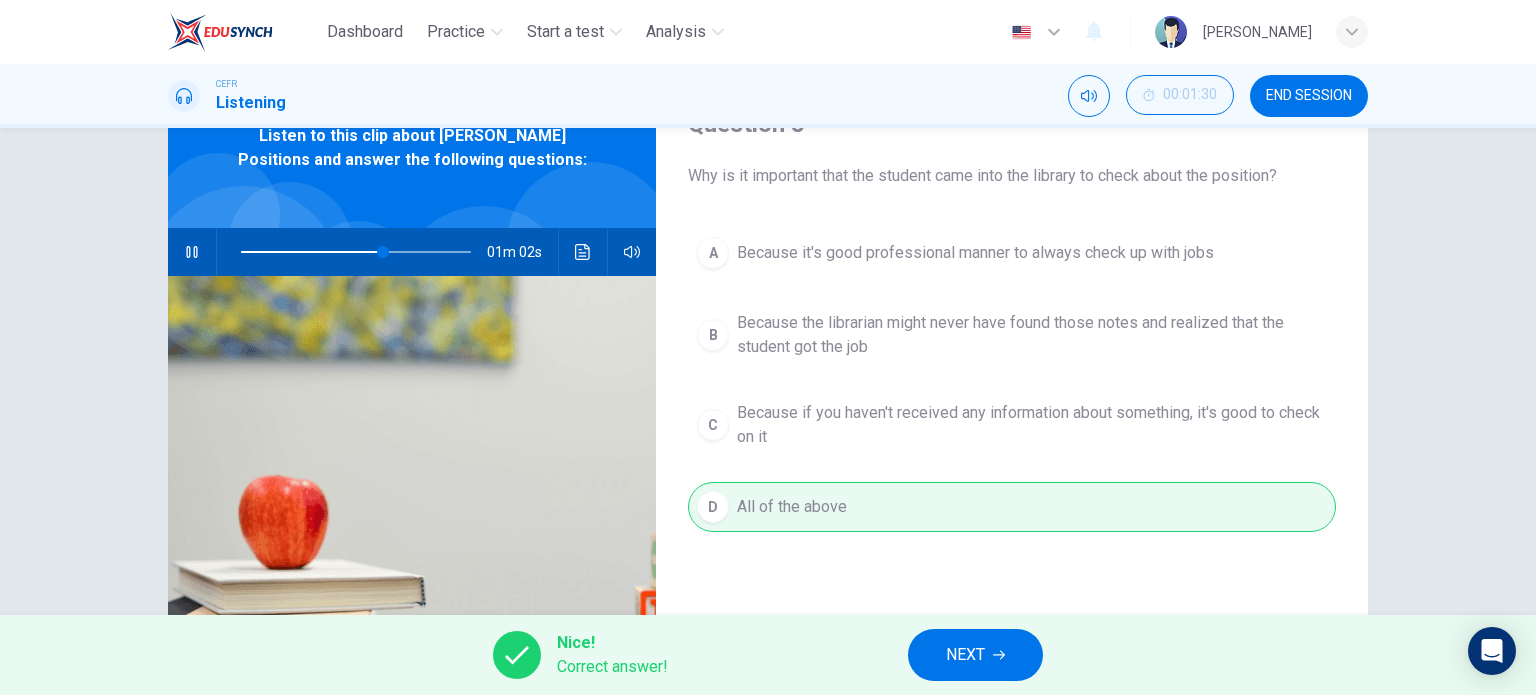 click on "NEXT" at bounding box center [965, 655] 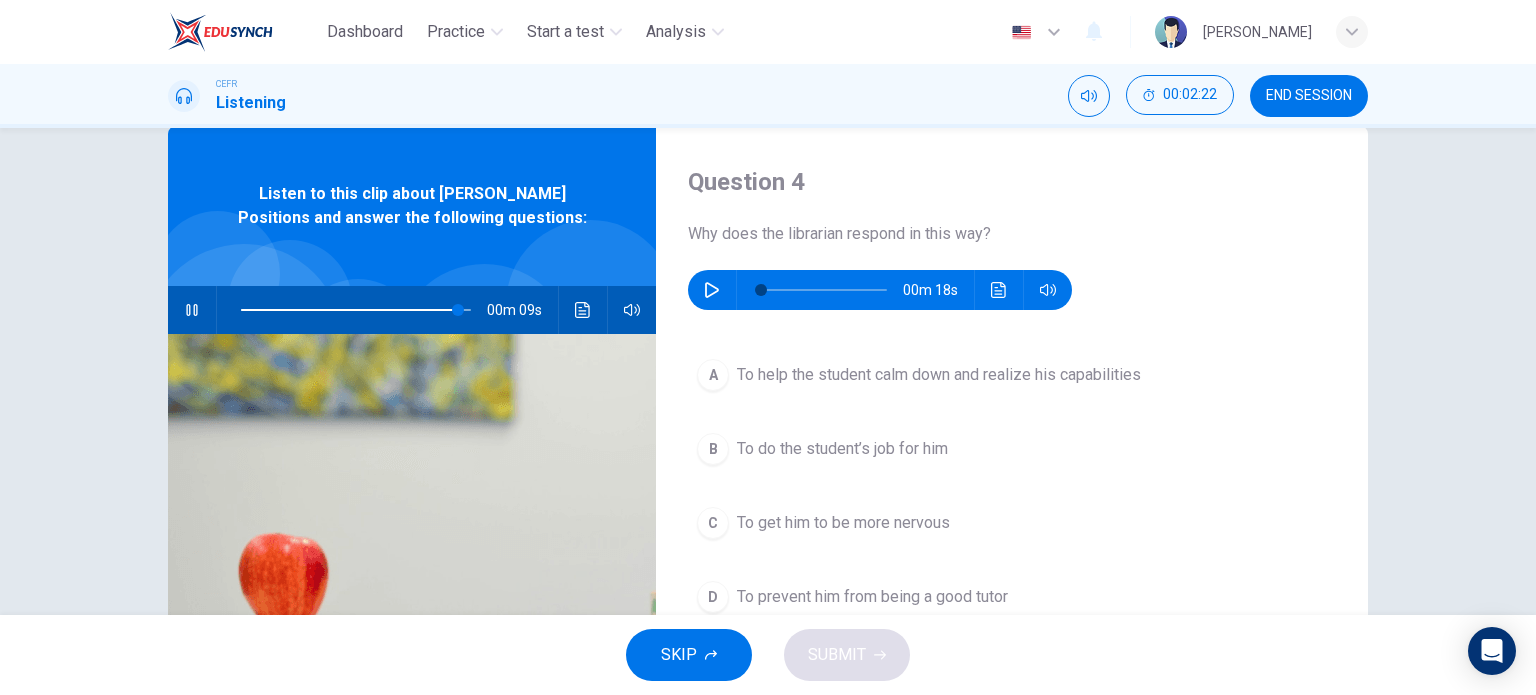 scroll, scrollTop: 0, scrollLeft: 0, axis: both 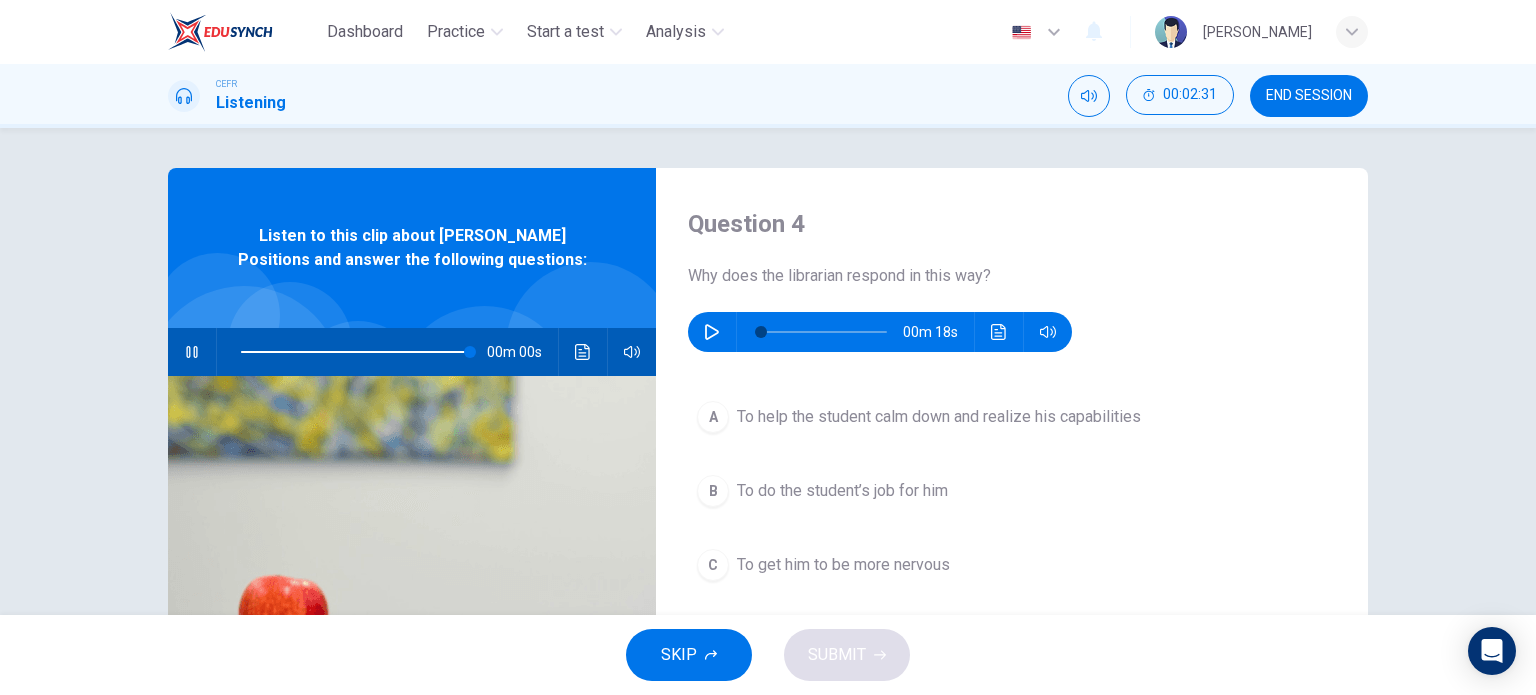 type on "0" 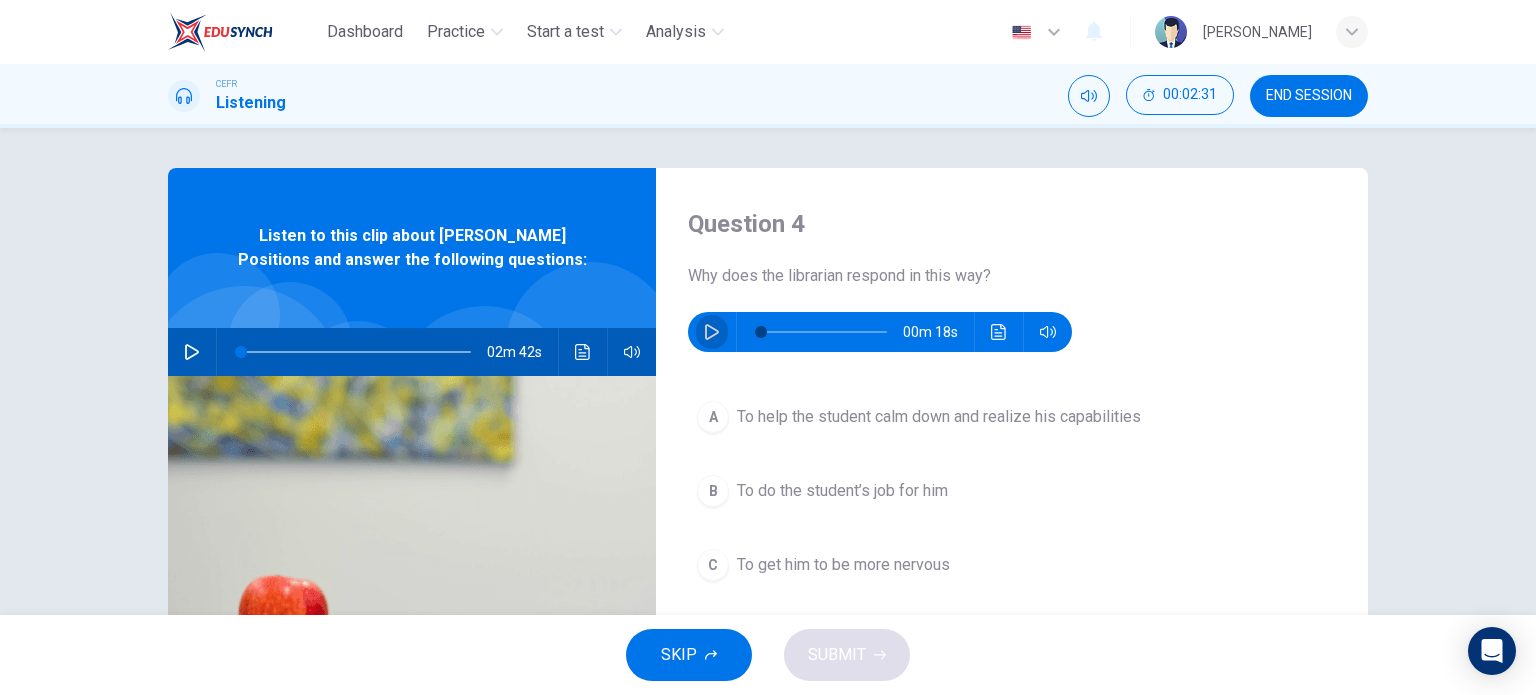click 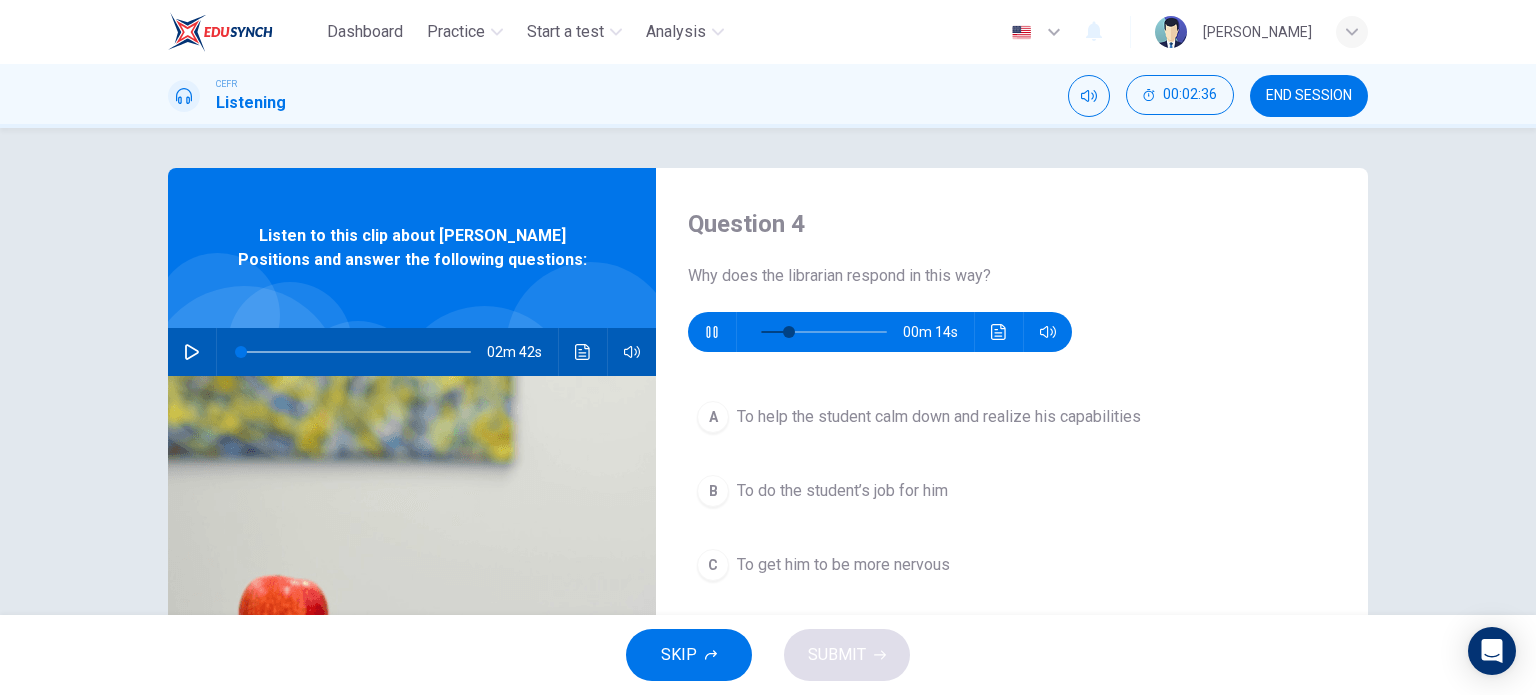 scroll, scrollTop: 100, scrollLeft: 0, axis: vertical 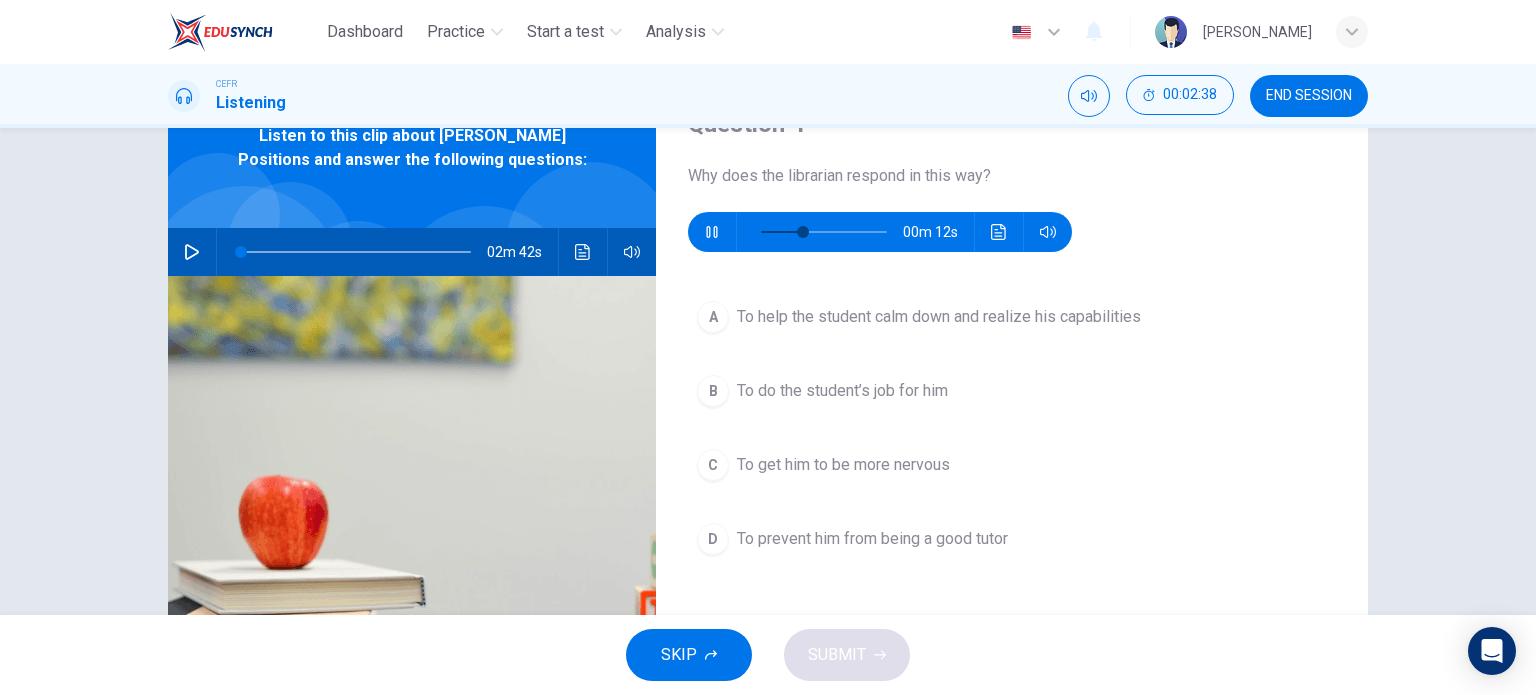 click on "To help the student calm down and realize his capabilities" at bounding box center [939, 317] 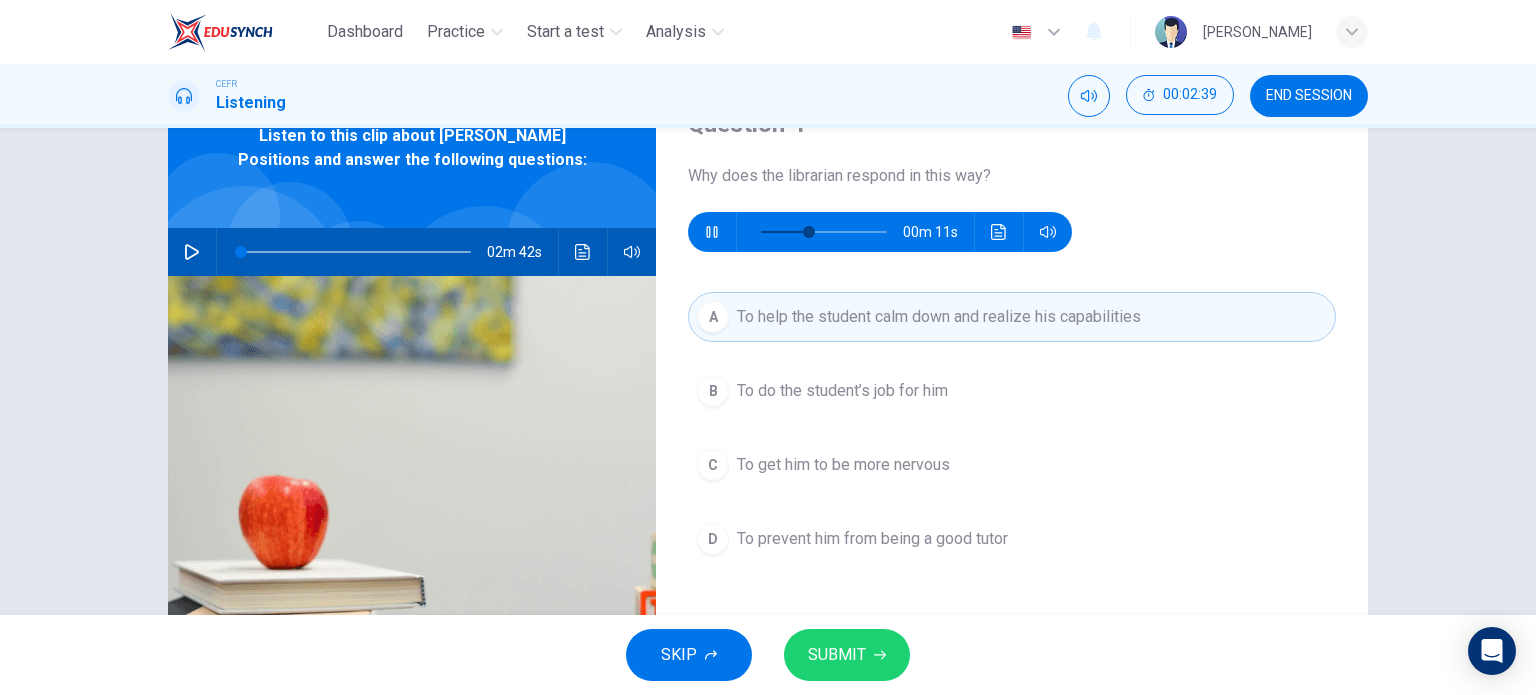 scroll, scrollTop: 200, scrollLeft: 0, axis: vertical 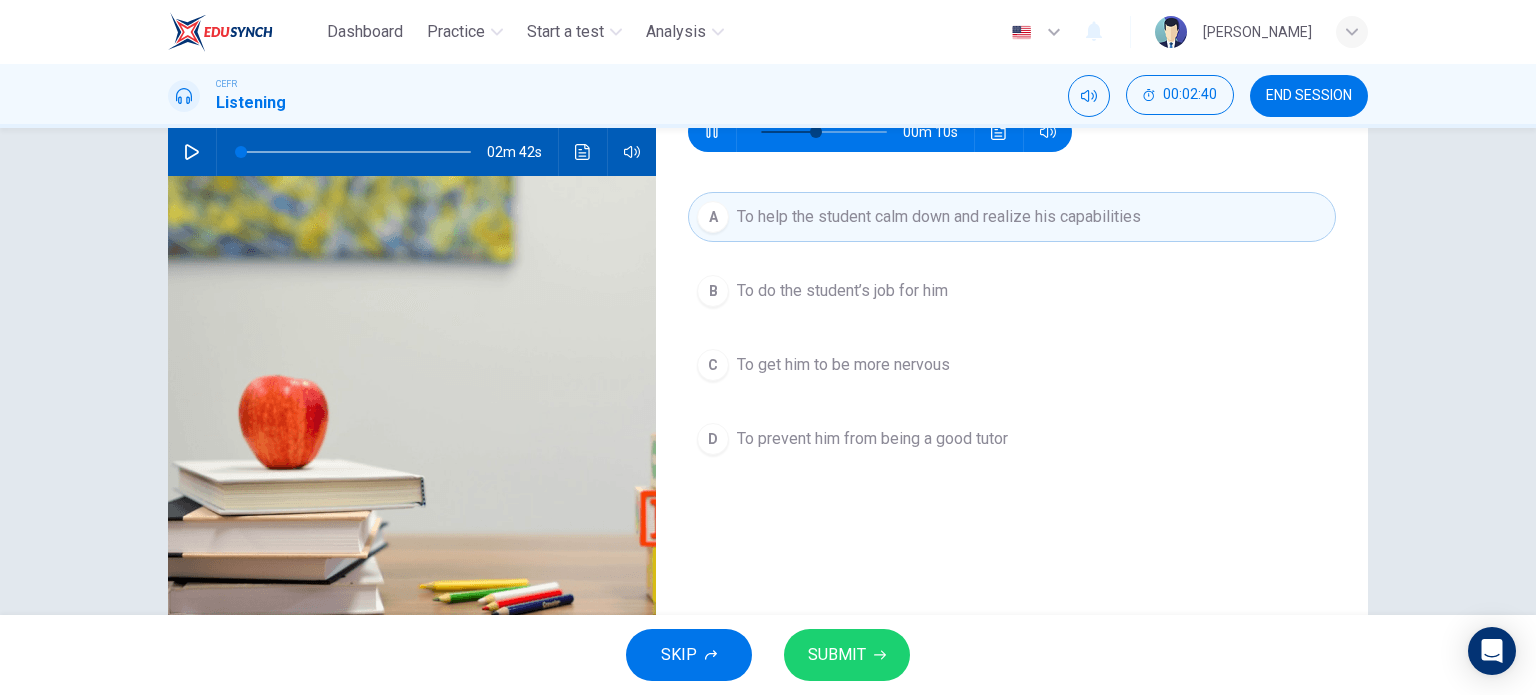 click 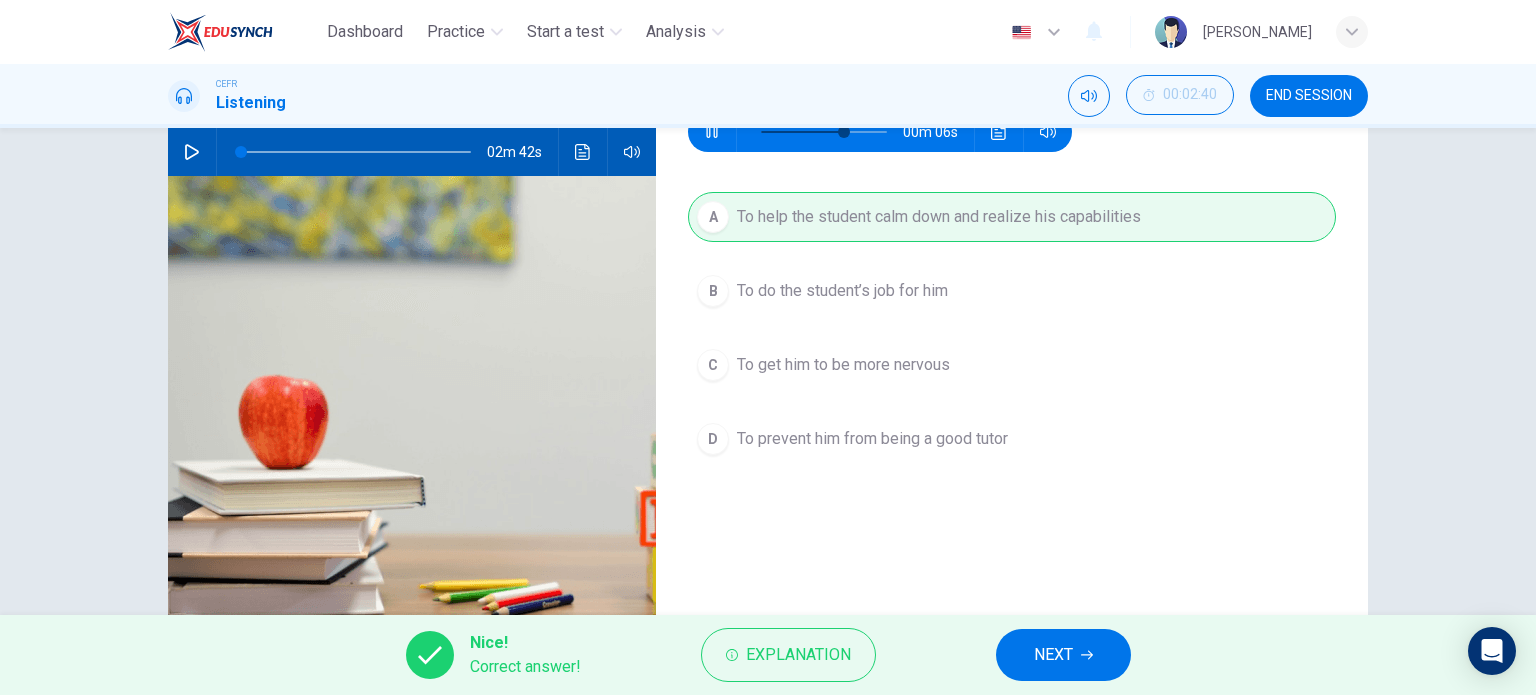 click on "Question 4 Why does the librarian respond in this way? 00m 06s A To help the student calm down and realize his capabilities B To do the student’s job for him C To get him to be more nervous D To prevent him from being a good tutor" at bounding box center (1012, 315) 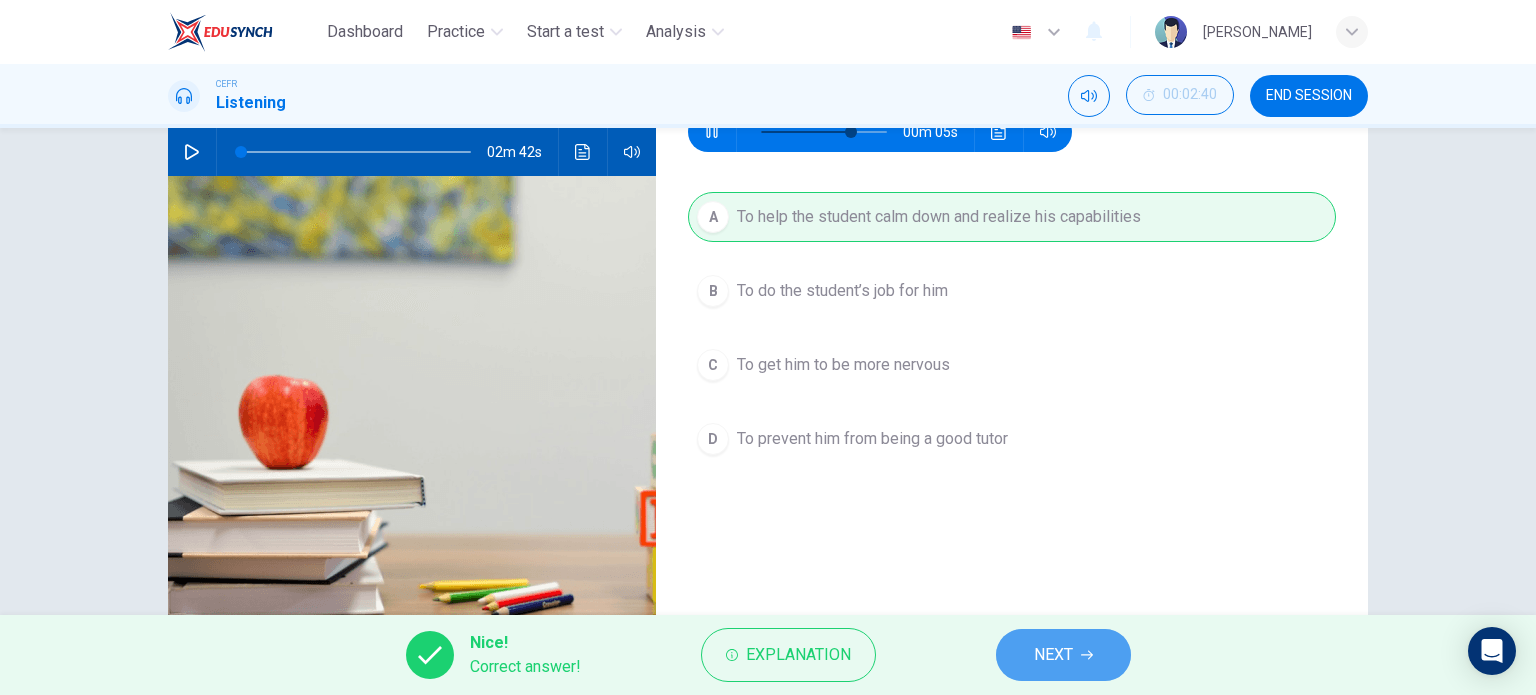 click on "NEXT" at bounding box center [1053, 655] 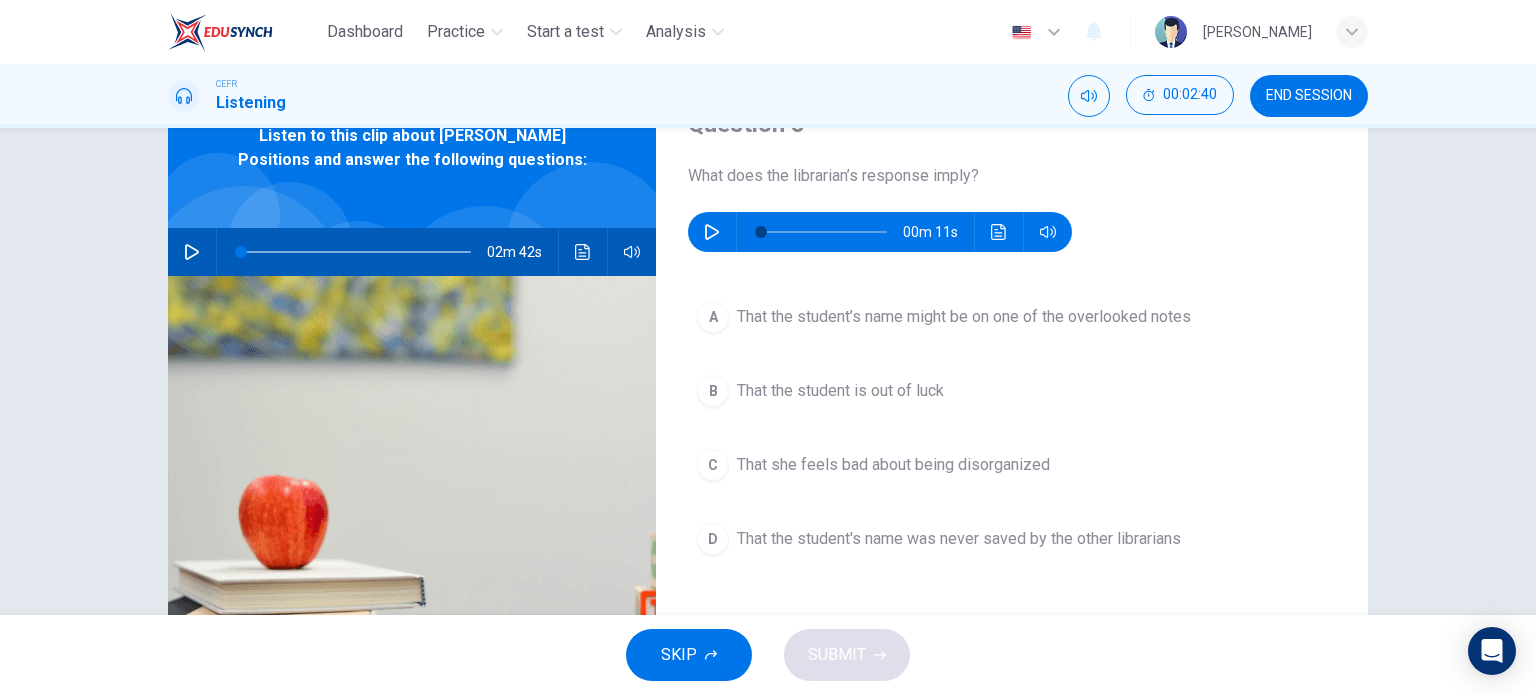 scroll, scrollTop: 100, scrollLeft: 0, axis: vertical 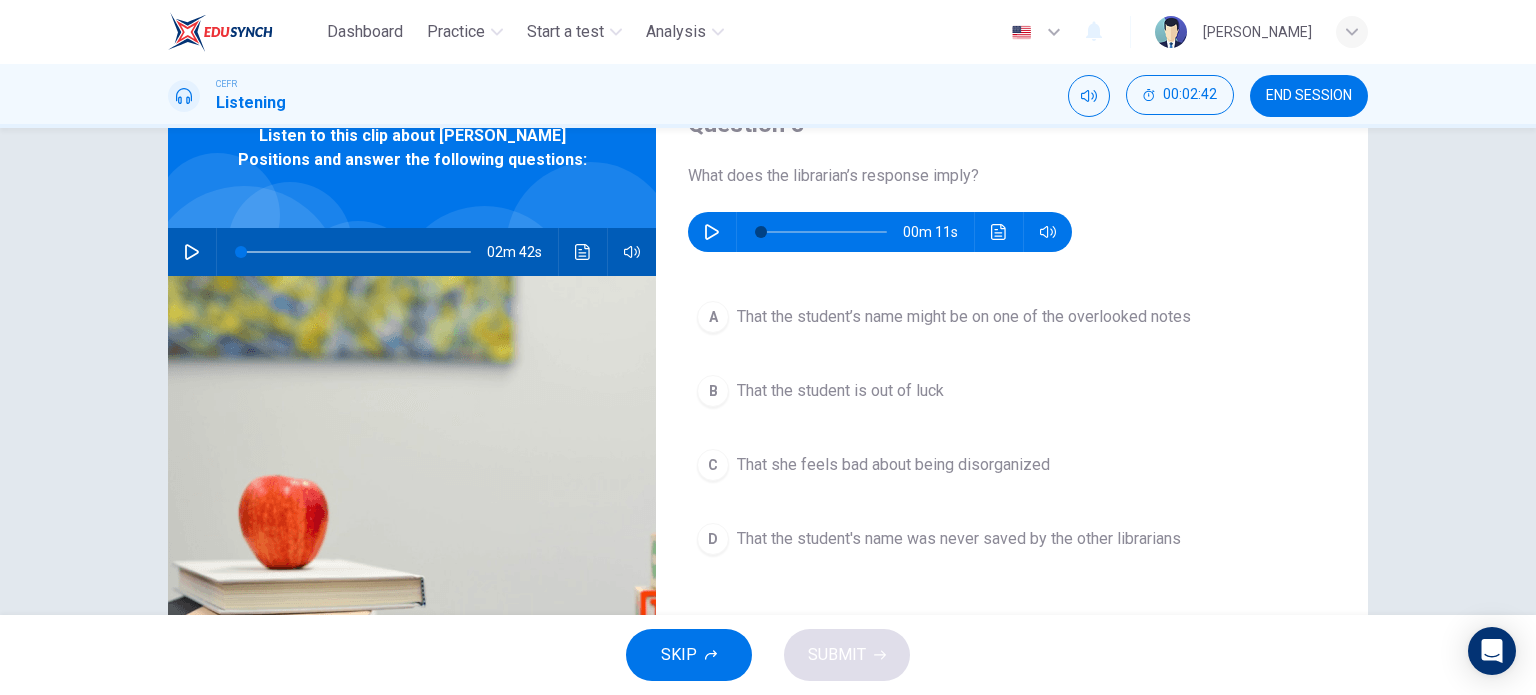 click 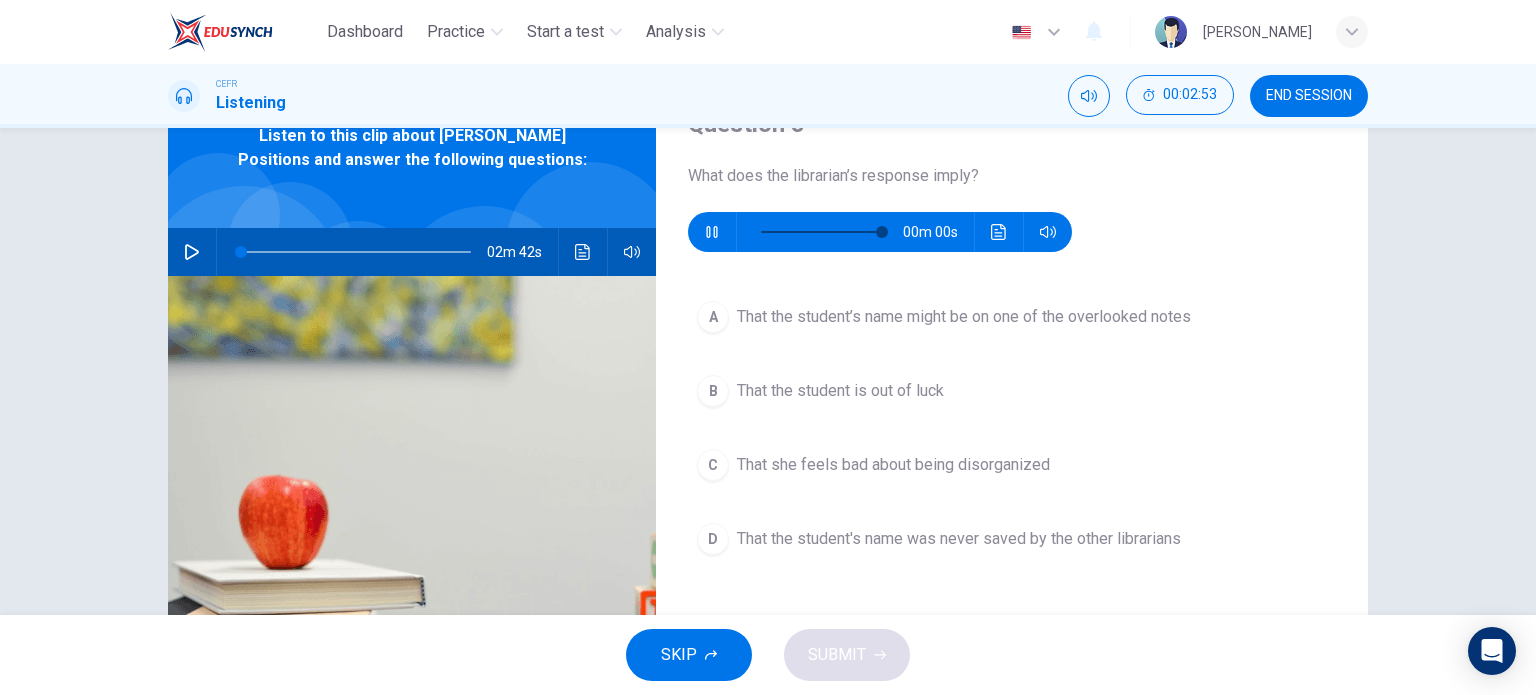 type on "0" 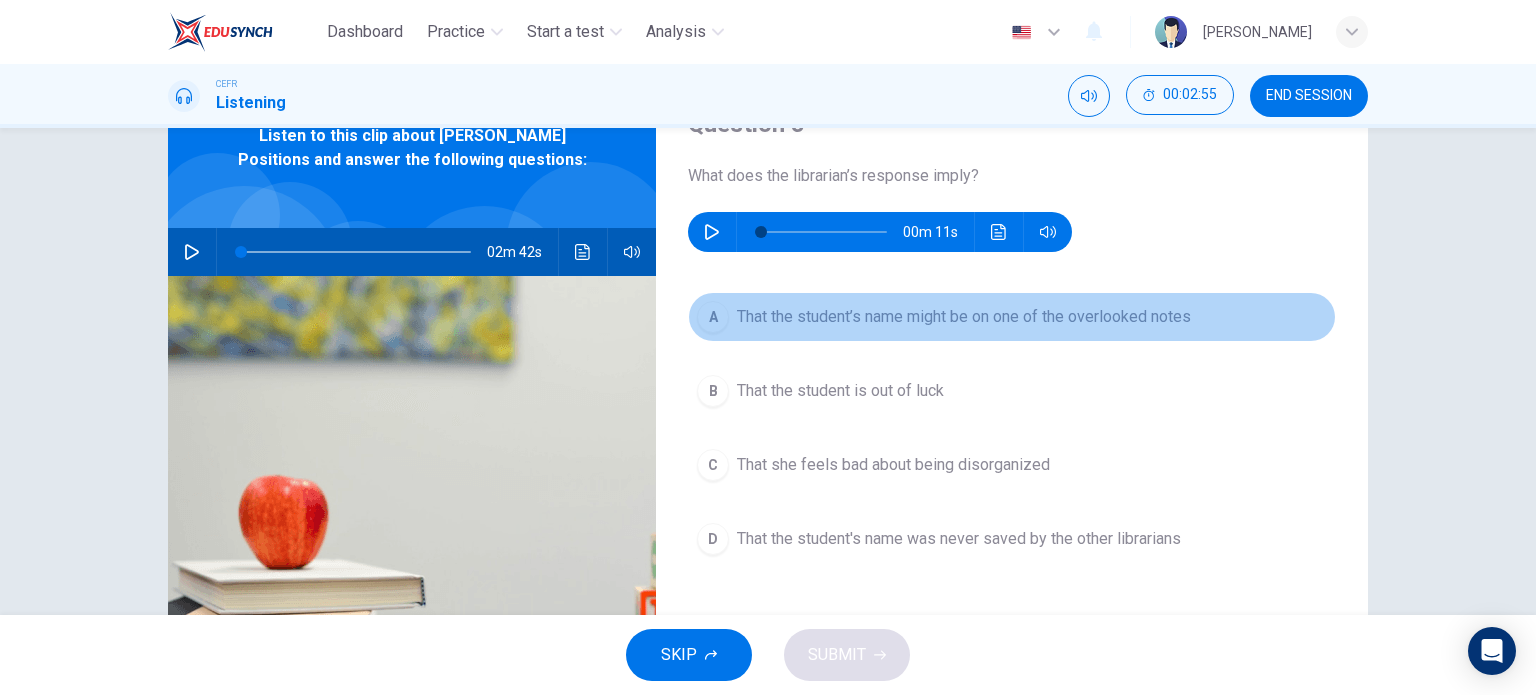 click on "That the student’s name might be on one of the overlooked notes" at bounding box center (964, 317) 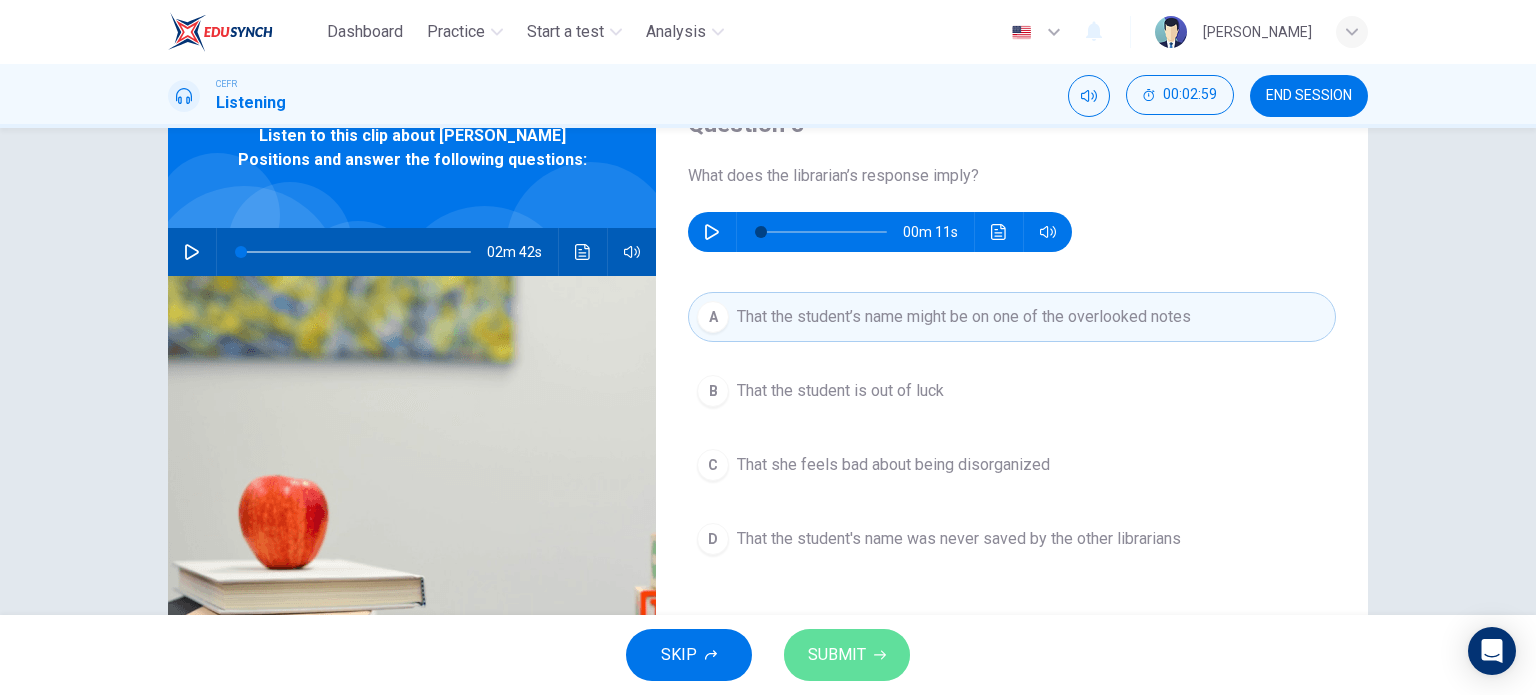 click on "SUBMIT" at bounding box center [847, 655] 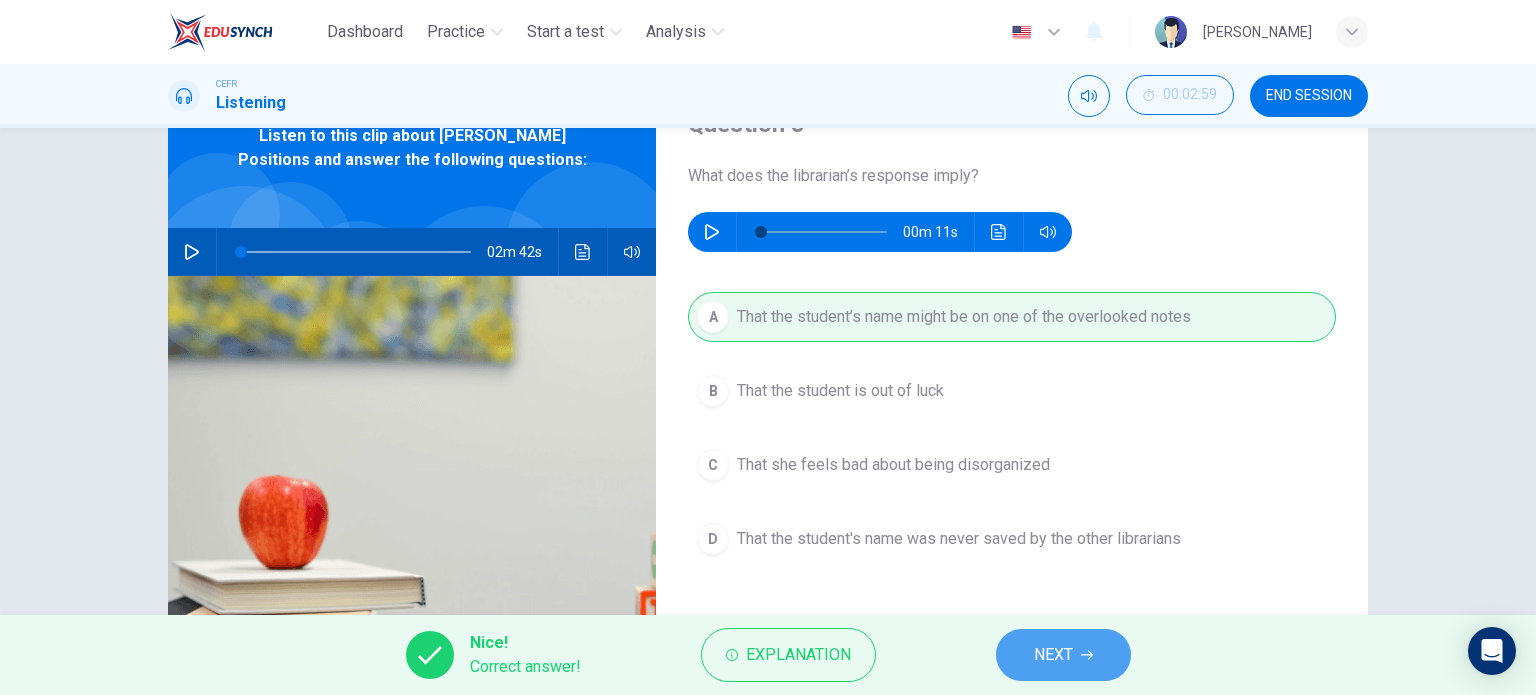 click 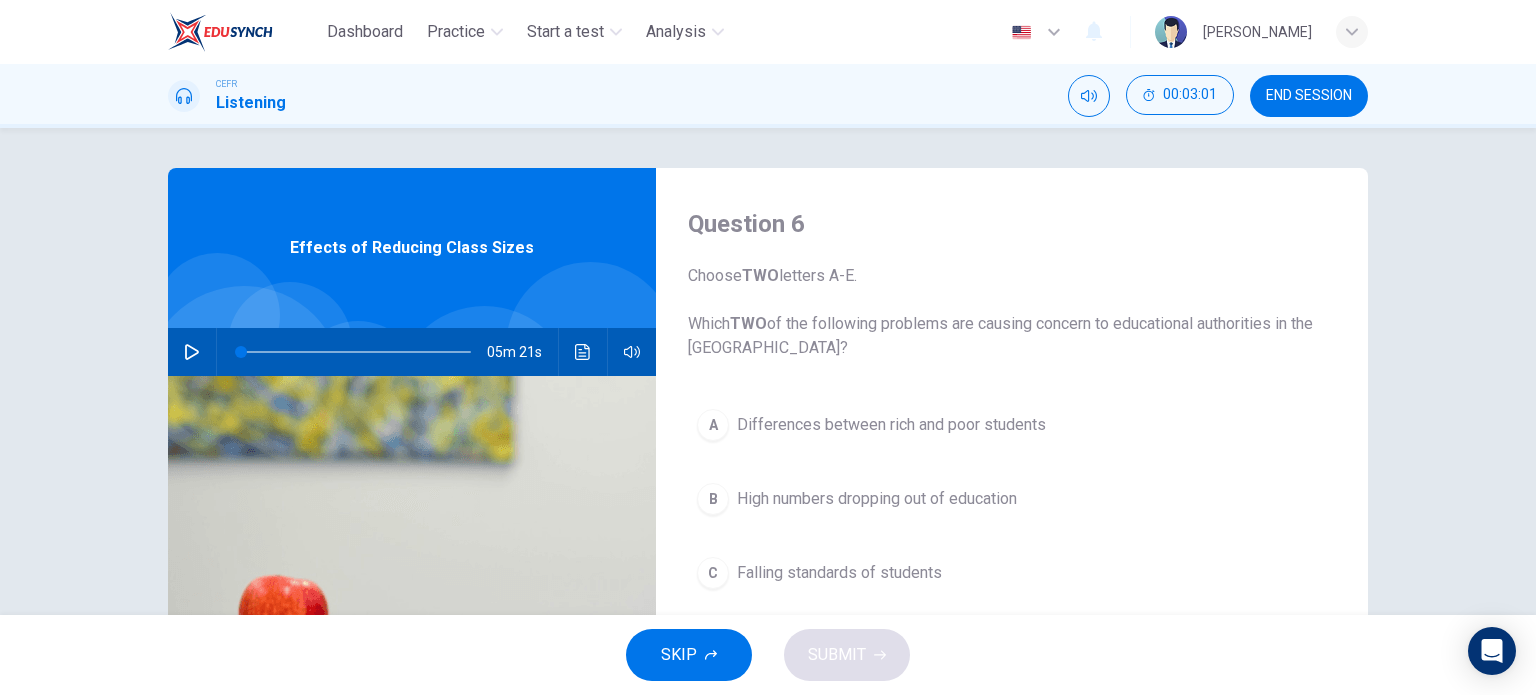 click 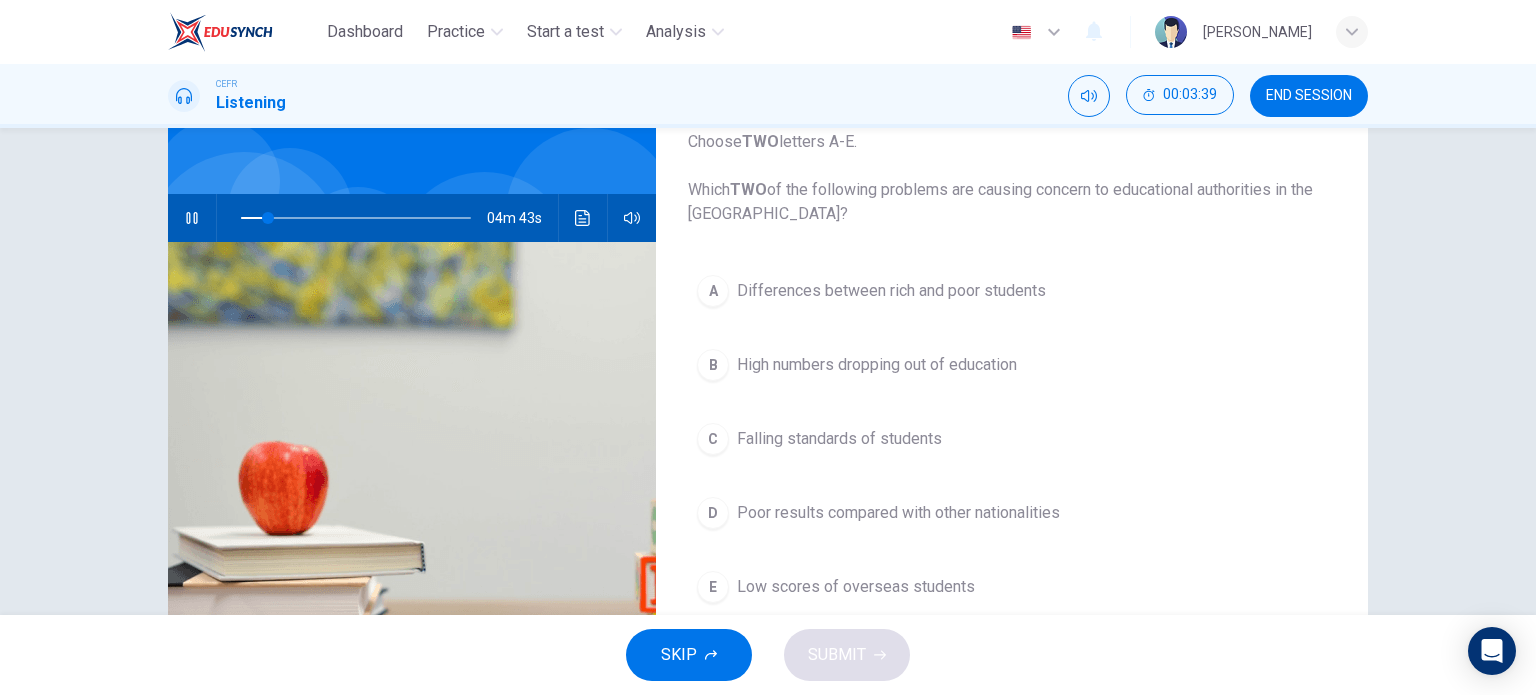 scroll, scrollTop: 100, scrollLeft: 0, axis: vertical 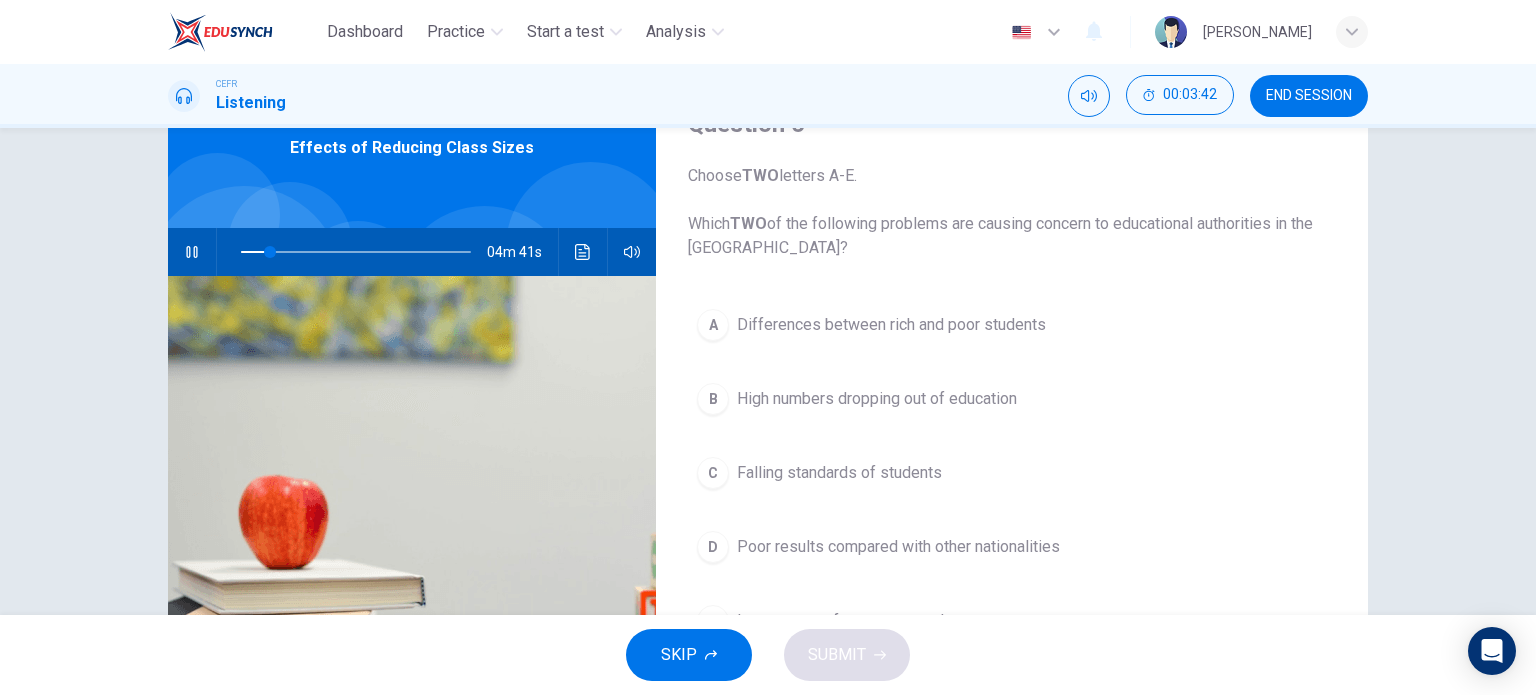 drag, startPoint x: 990, startPoint y: 227, endPoint x: 1154, endPoint y: 233, distance: 164.10973 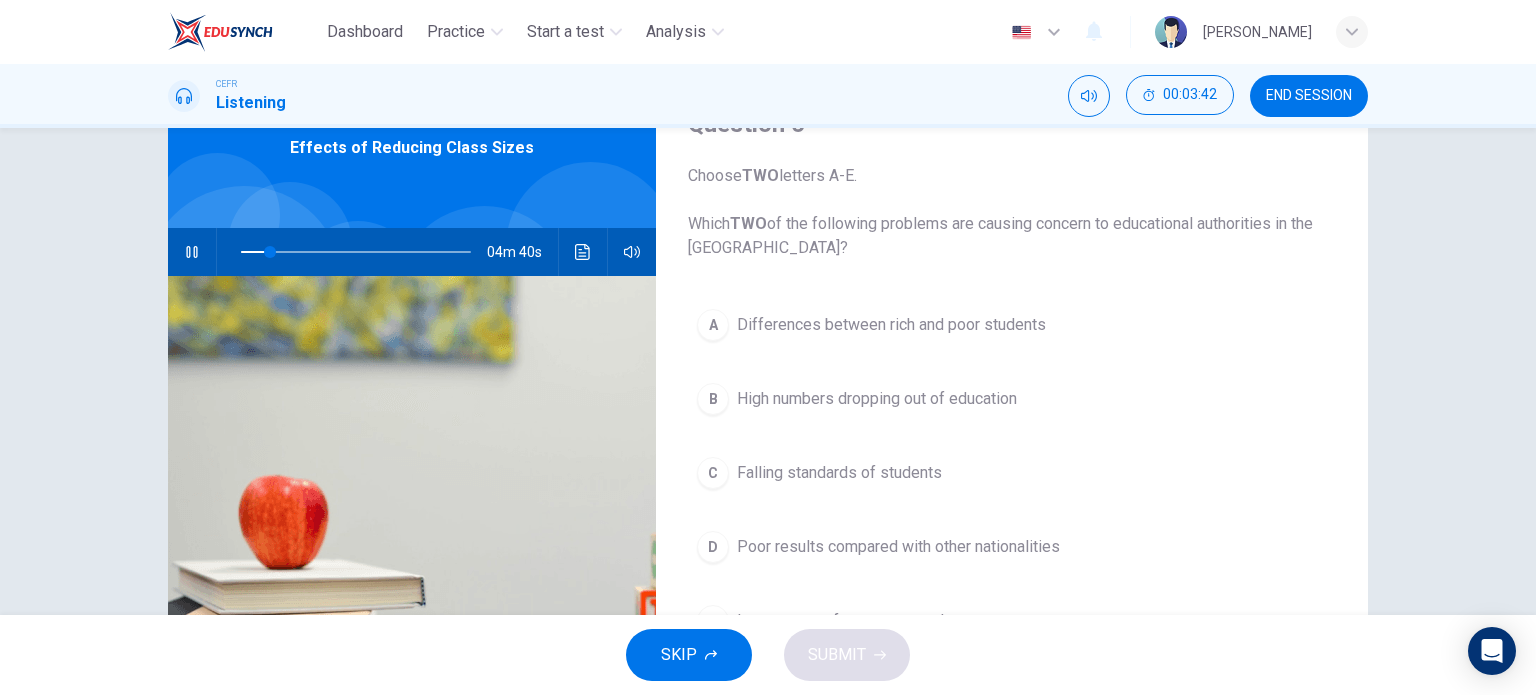 click on "Choose  TWO  letters A-E.
Which  TWO  of the following problems are causing concern to educational
authorities in the [GEOGRAPHIC_DATA]?" at bounding box center [1012, 212] 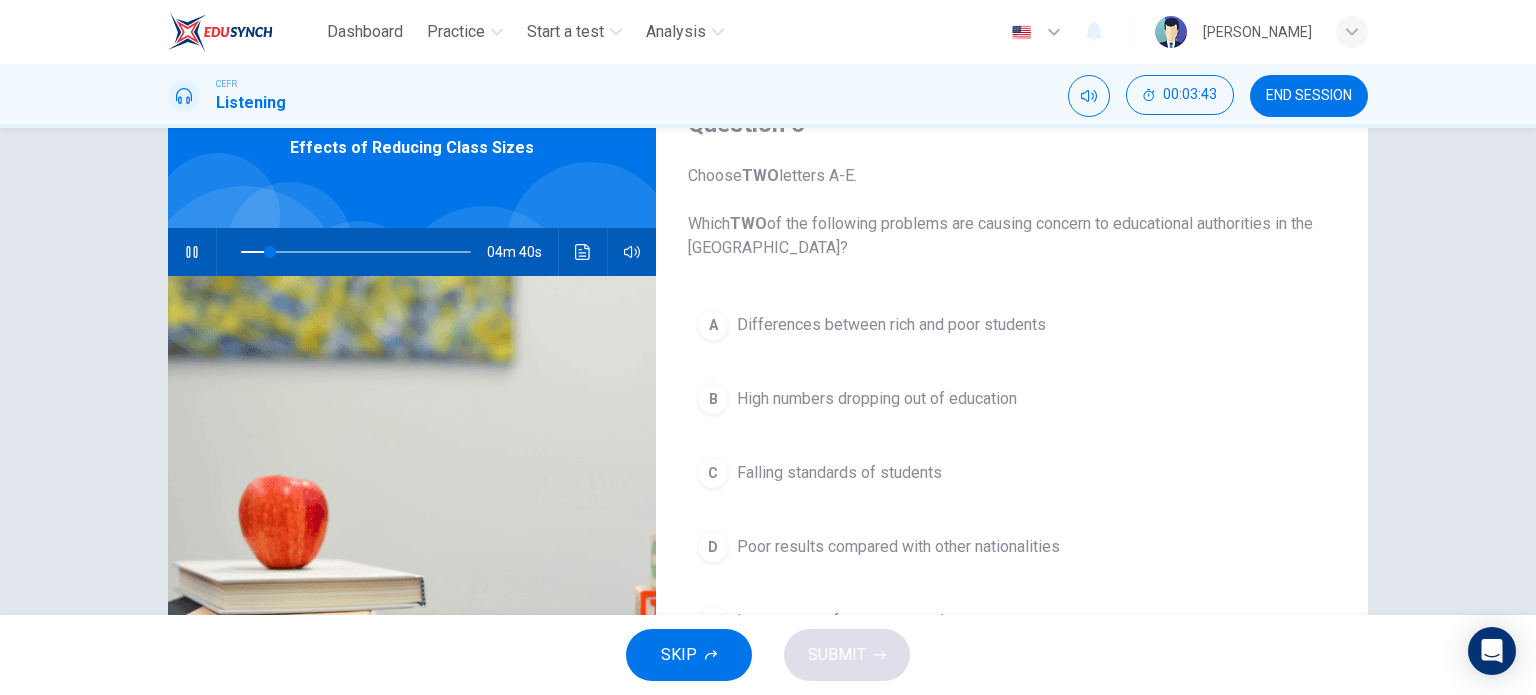 click on "Choose  TWO  letters A-E.
Which  TWO  of the following problems are causing concern to educational
authorities in the [GEOGRAPHIC_DATA]?" at bounding box center (1012, 212) 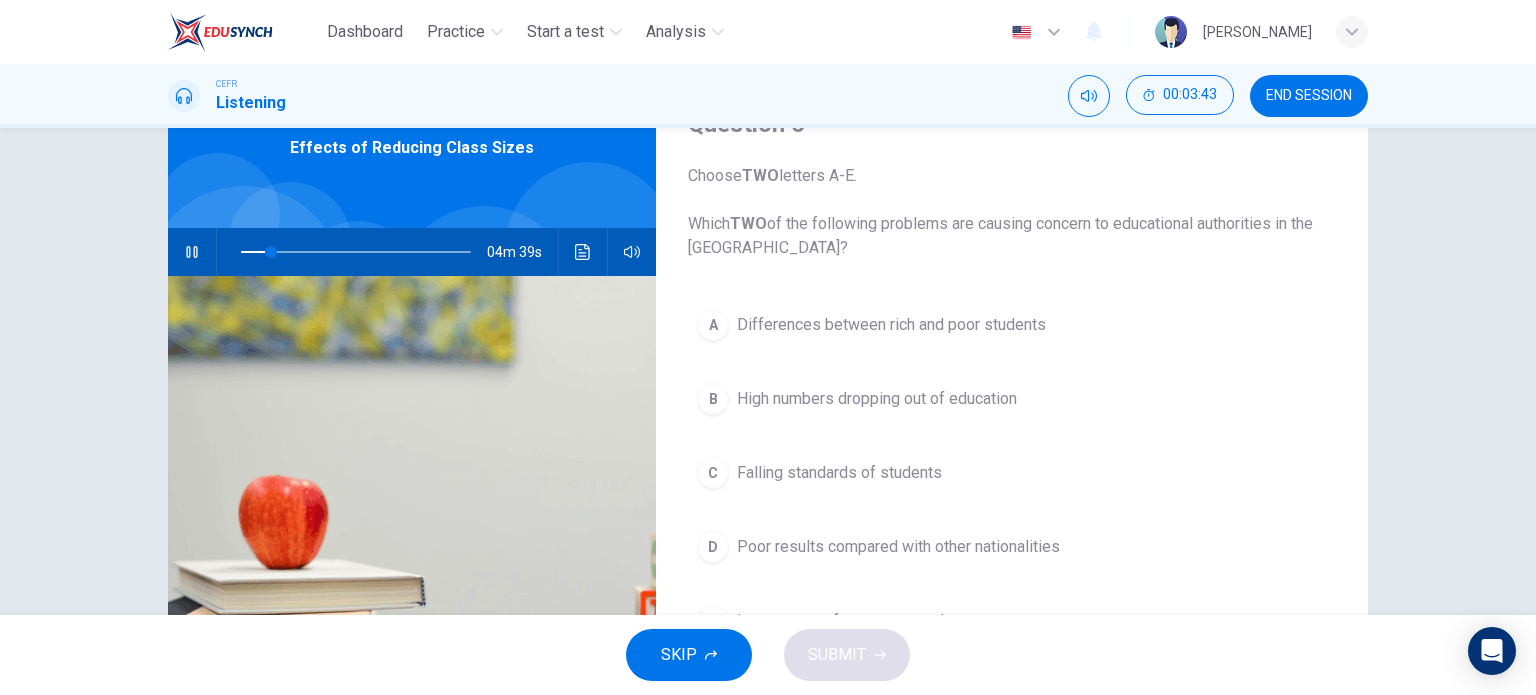 drag, startPoint x: 1072, startPoint y: 222, endPoint x: 1180, endPoint y: 232, distance: 108.461975 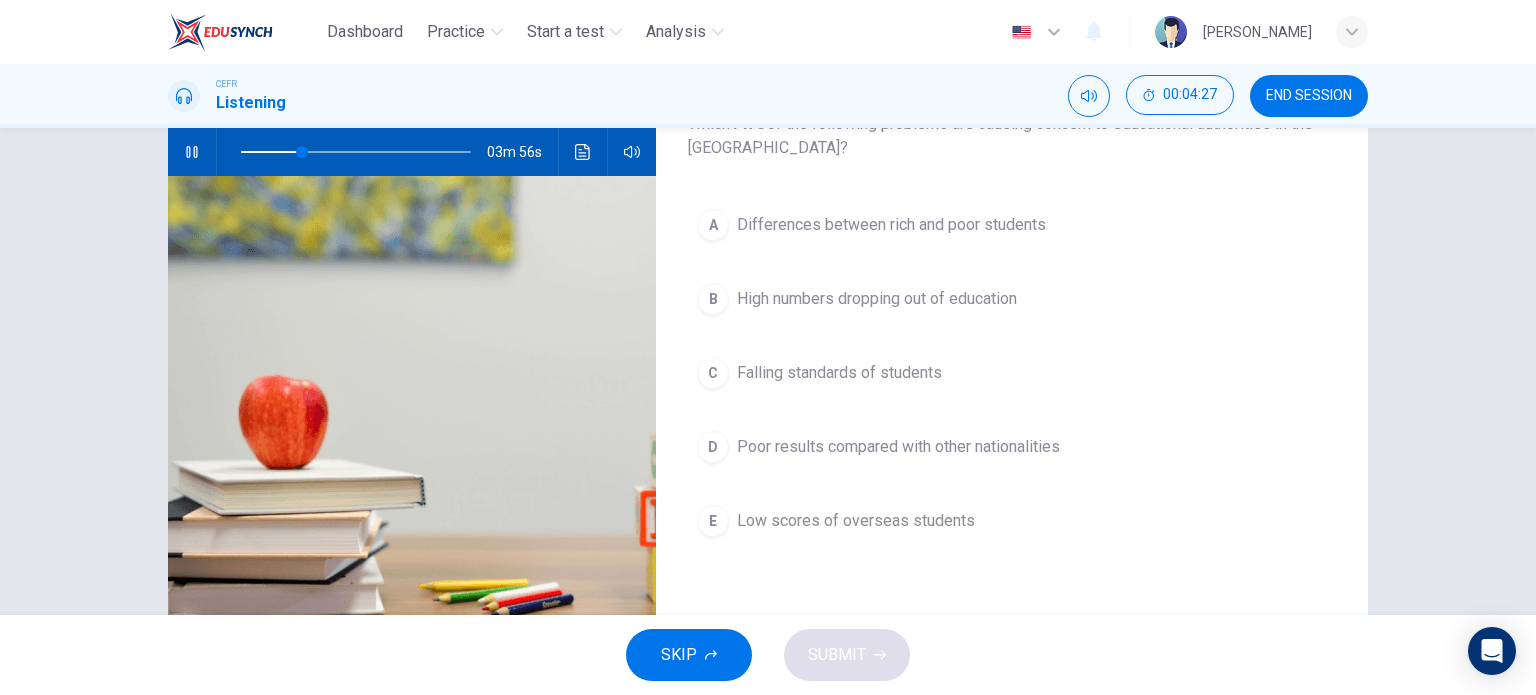 scroll, scrollTop: 100, scrollLeft: 0, axis: vertical 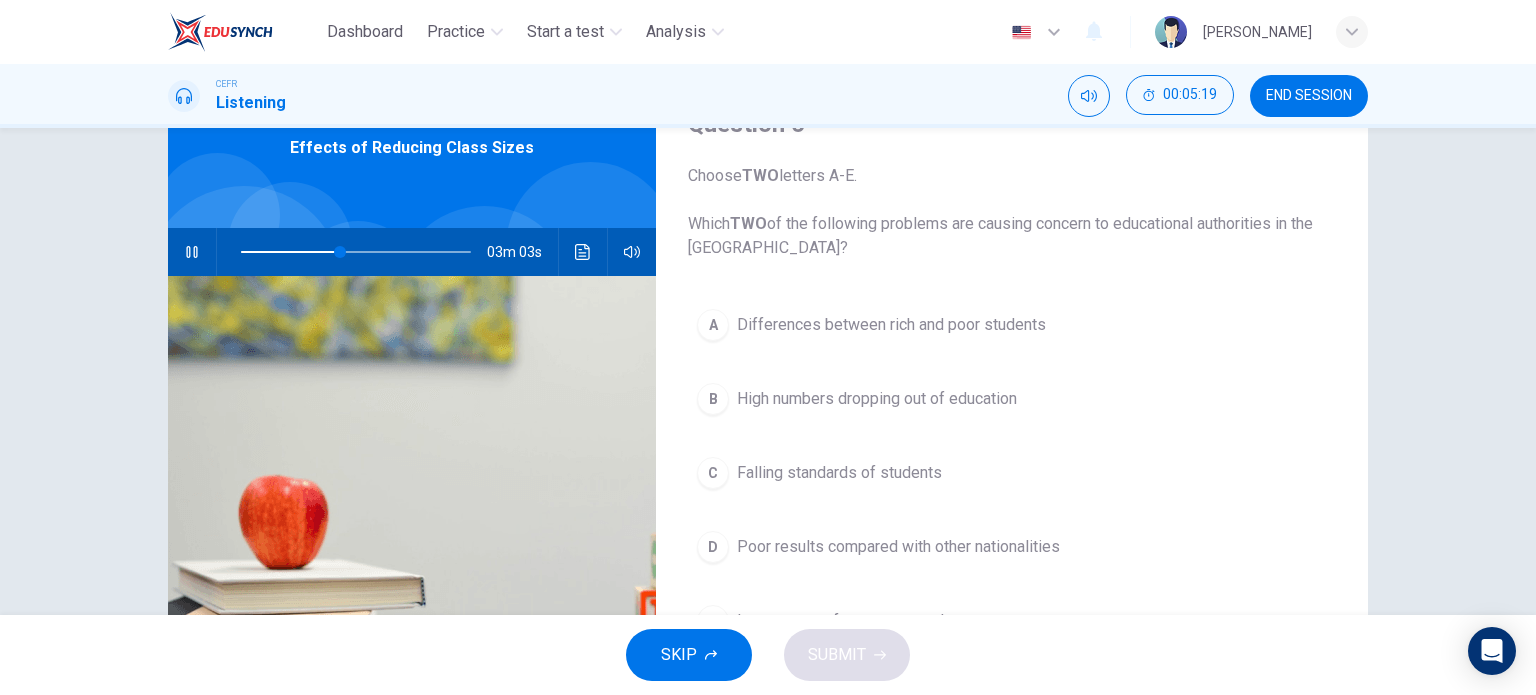 click on "High numbers dropping out of education" at bounding box center [877, 399] 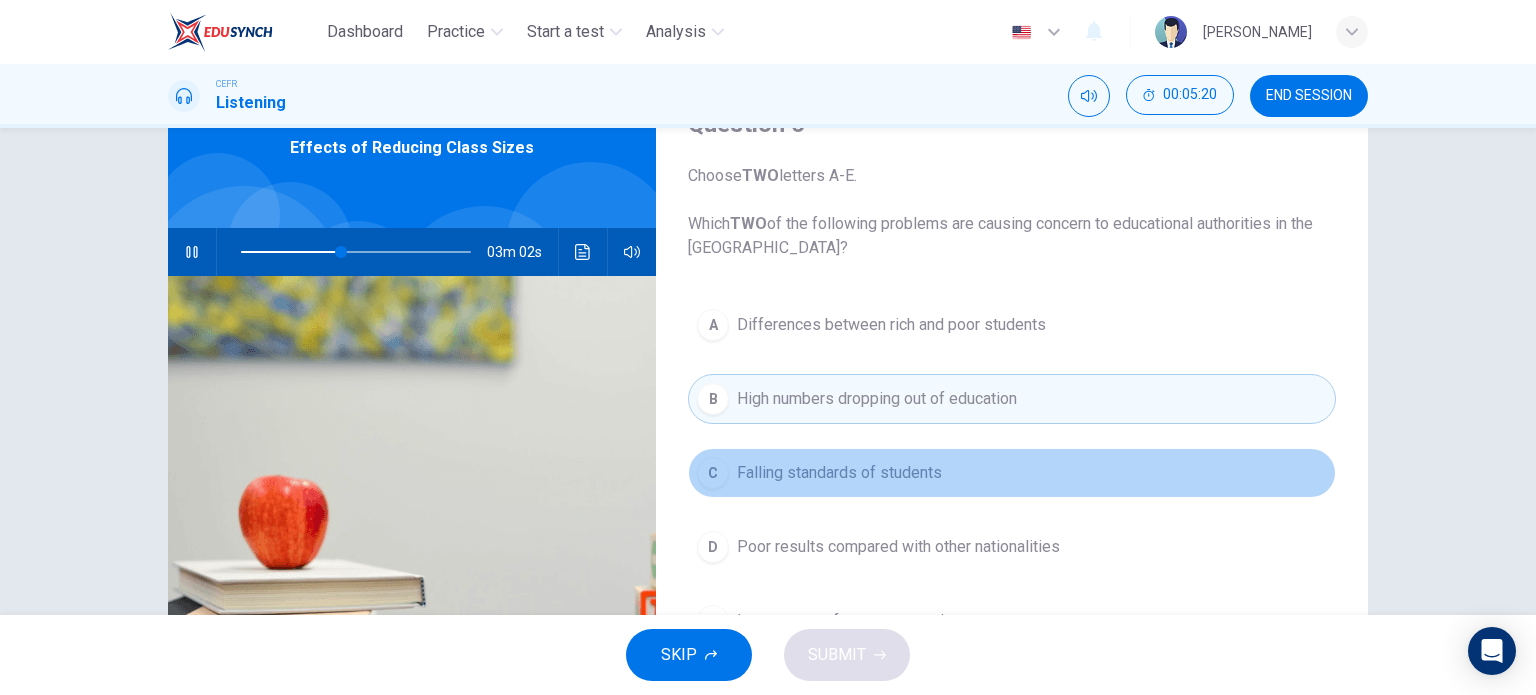 click on "Falling standards of students" at bounding box center (839, 473) 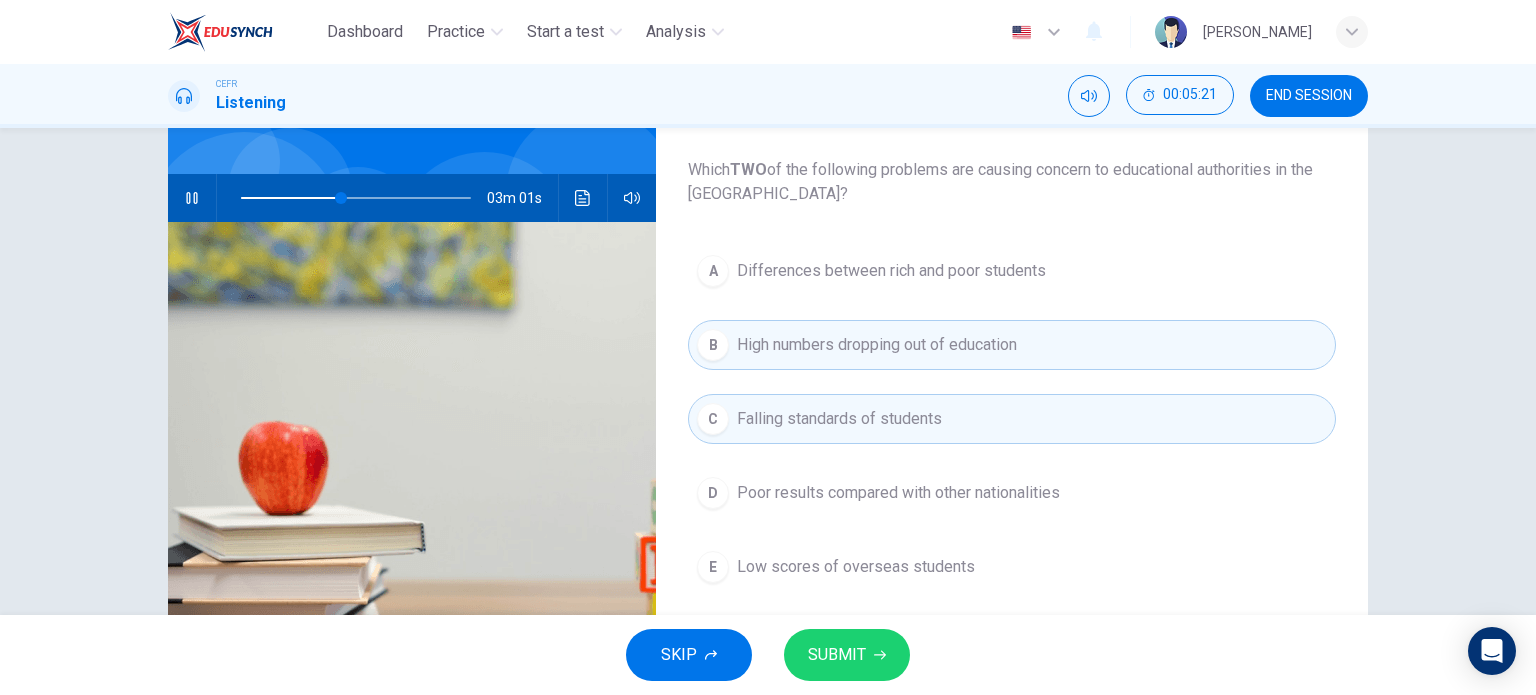 scroll, scrollTop: 200, scrollLeft: 0, axis: vertical 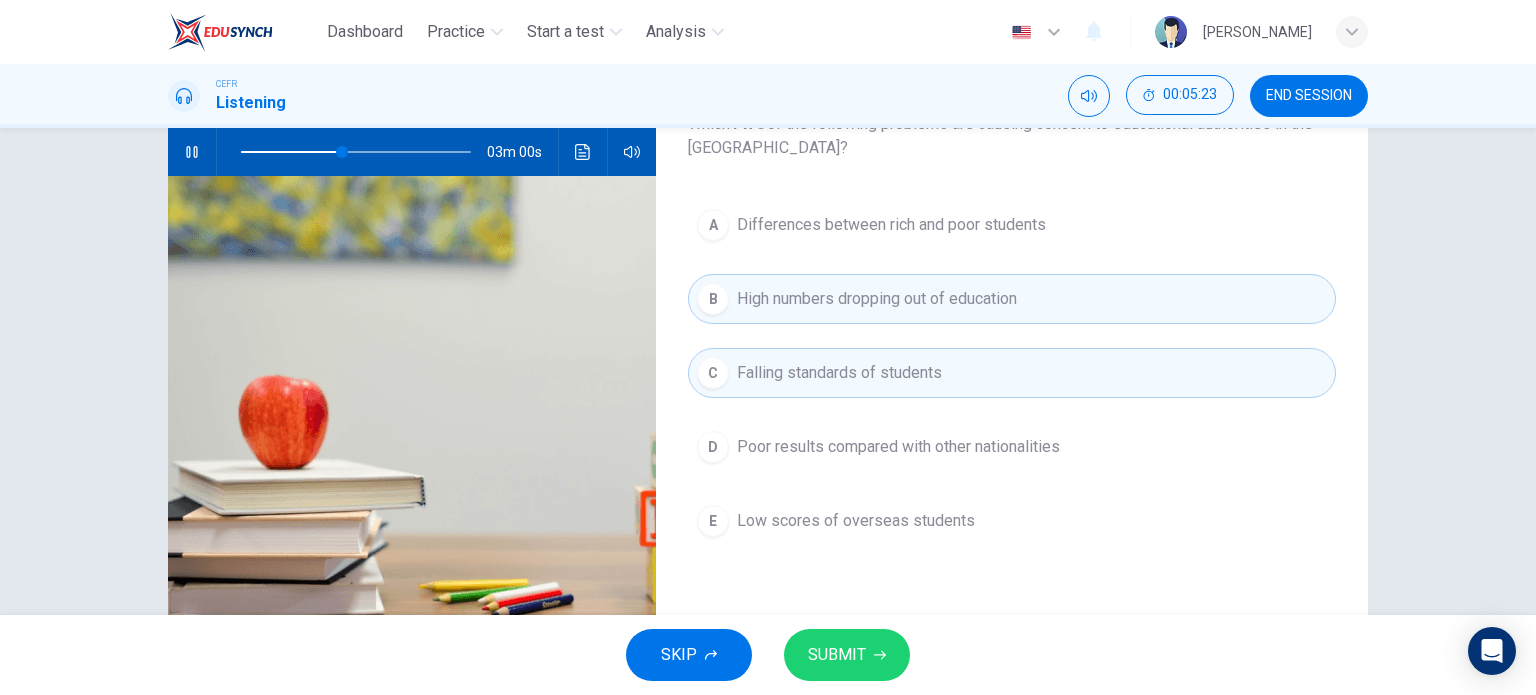 click on "SUBMIT" at bounding box center (847, 655) 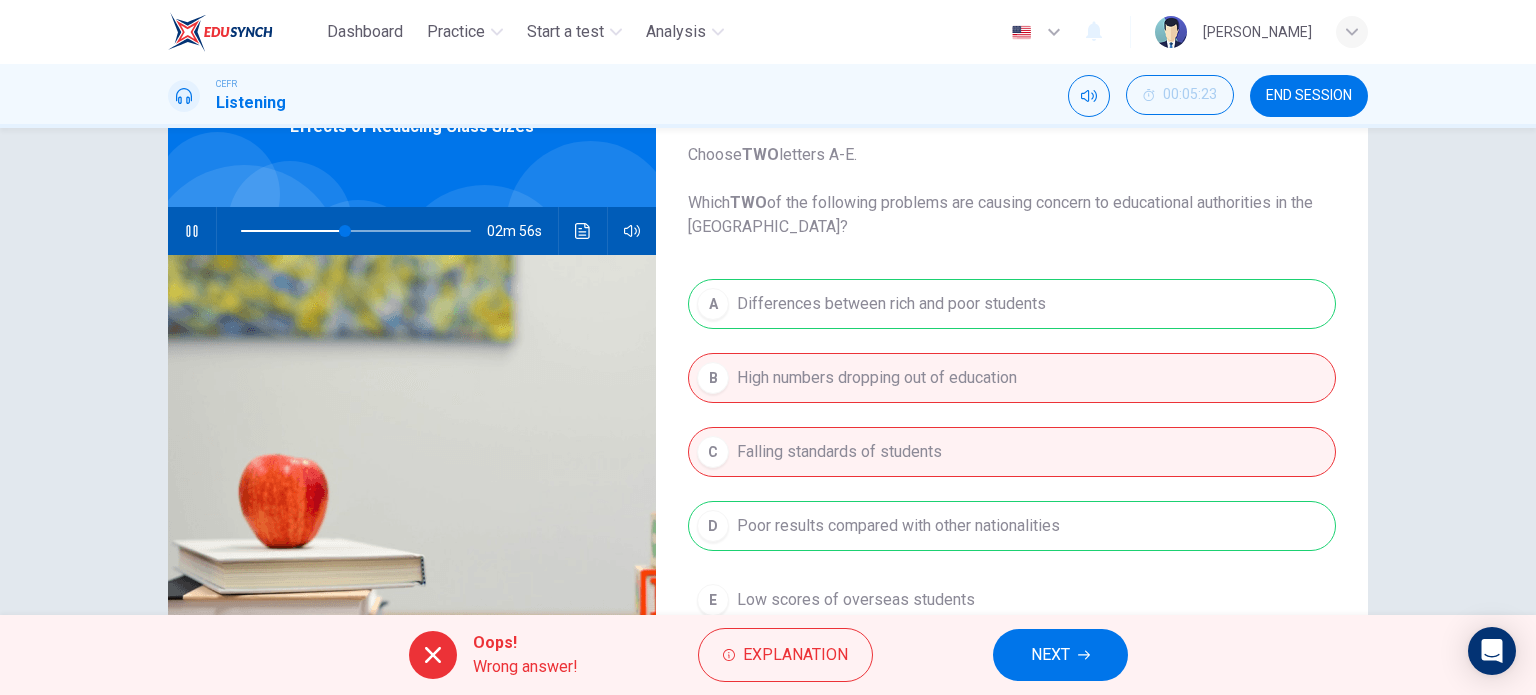 scroll, scrollTop: 100, scrollLeft: 0, axis: vertical 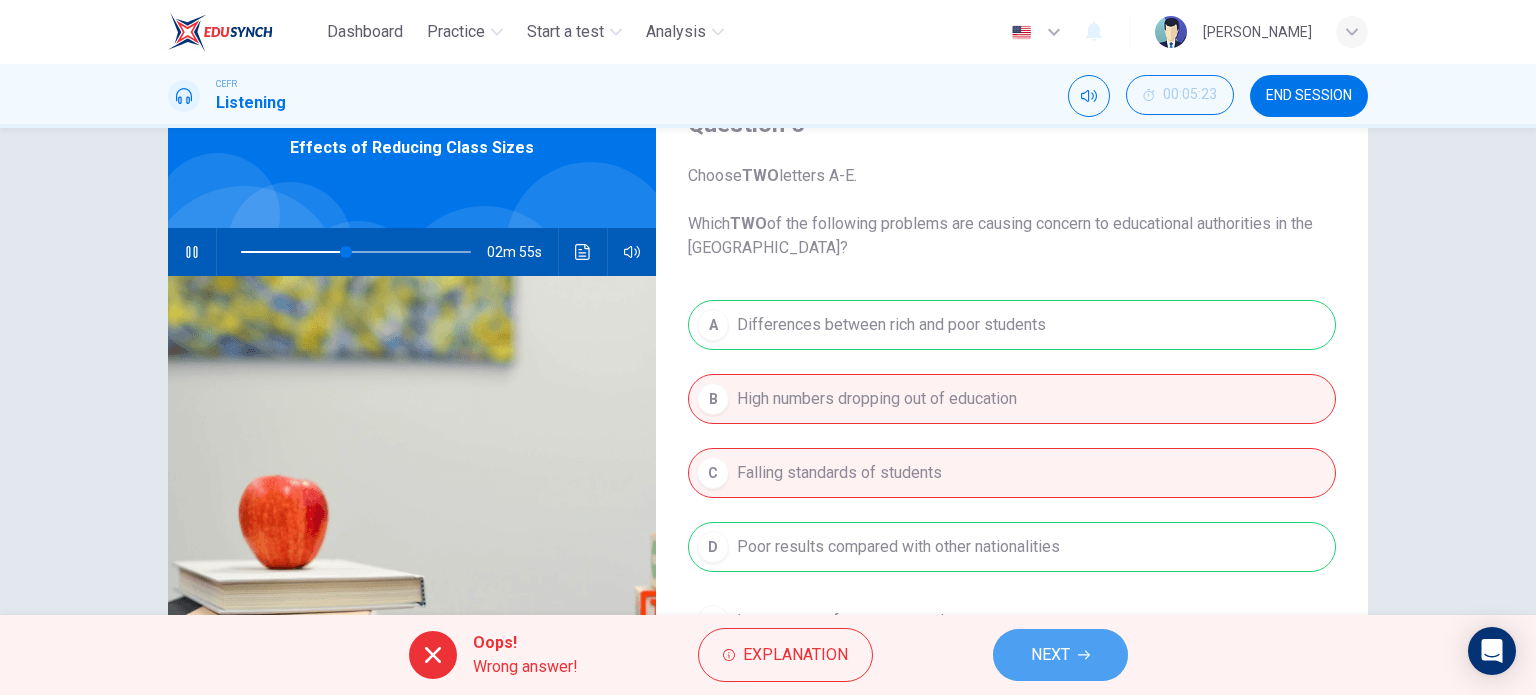 click on "NEXT" at bounding box center (1050, 655) 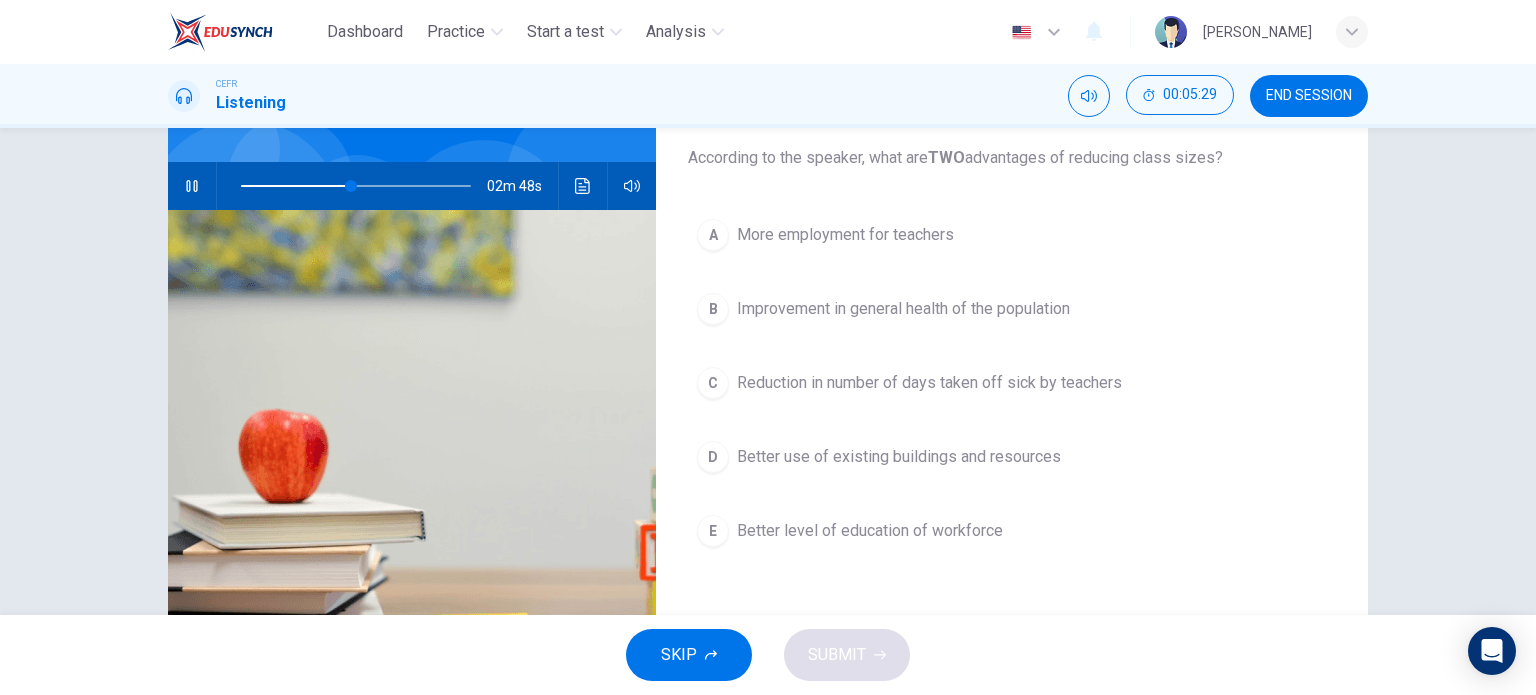 scroll, scrollTop: 200, scrollLeft: 0, axis: vertical 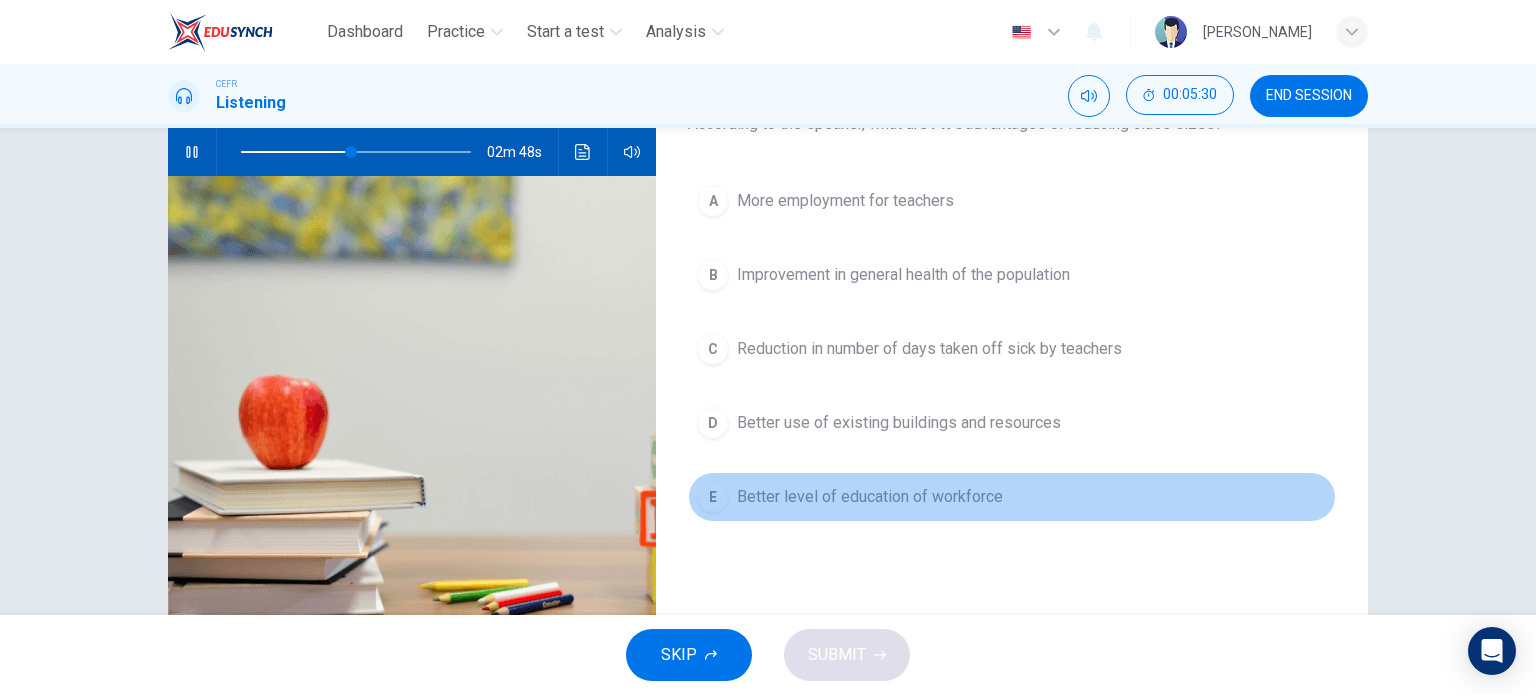 click on "Better level of education of workforce" at bounding box center (870, 497) 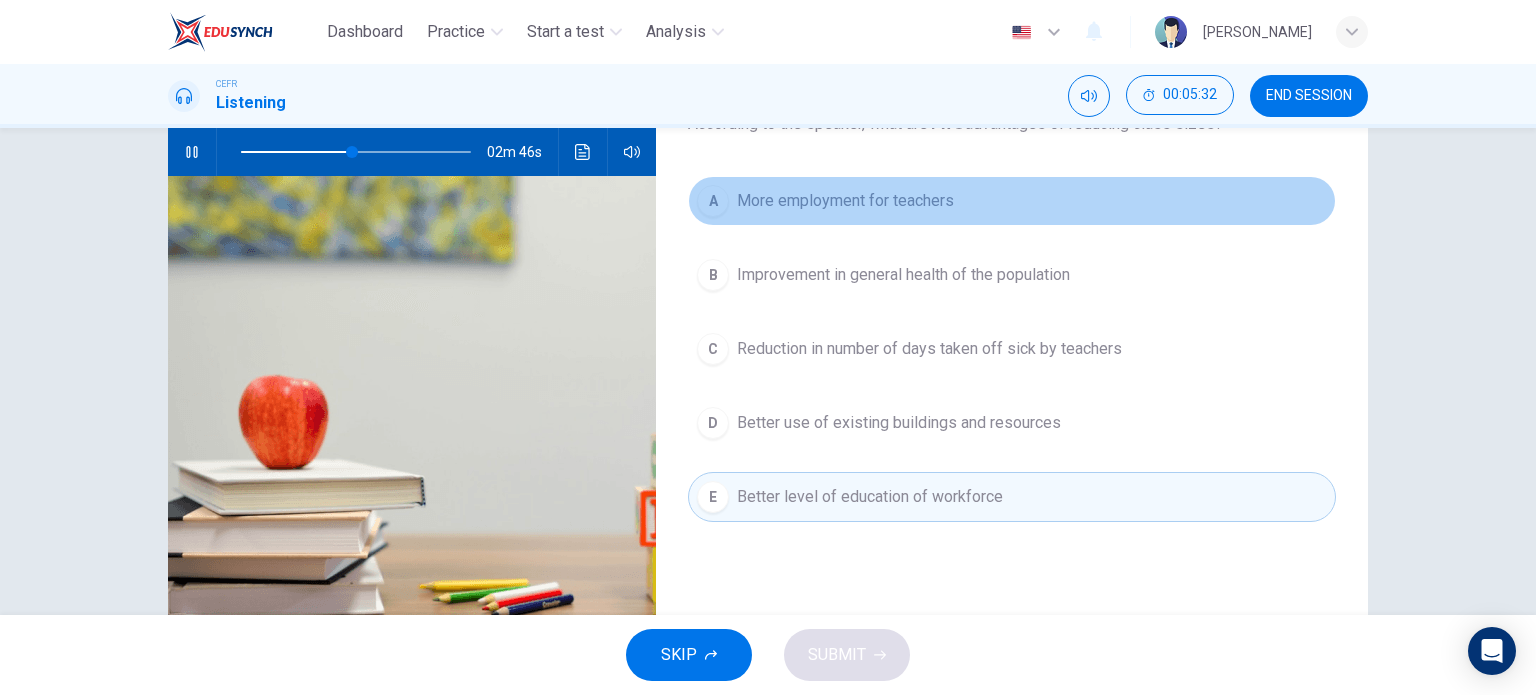 click on "More employment for teachers" at bounding box center (845, 201) 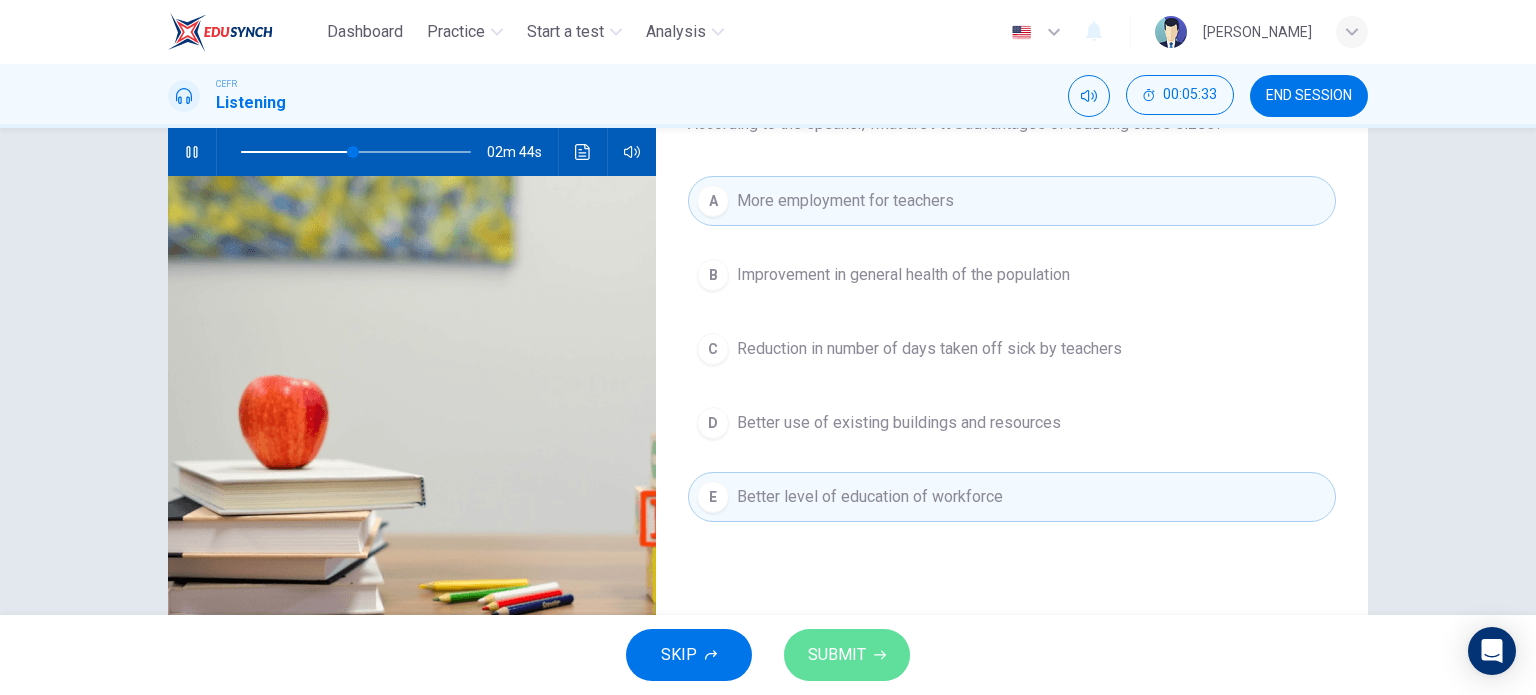 click on "SUBMIT" at bounding box center [837, 655] 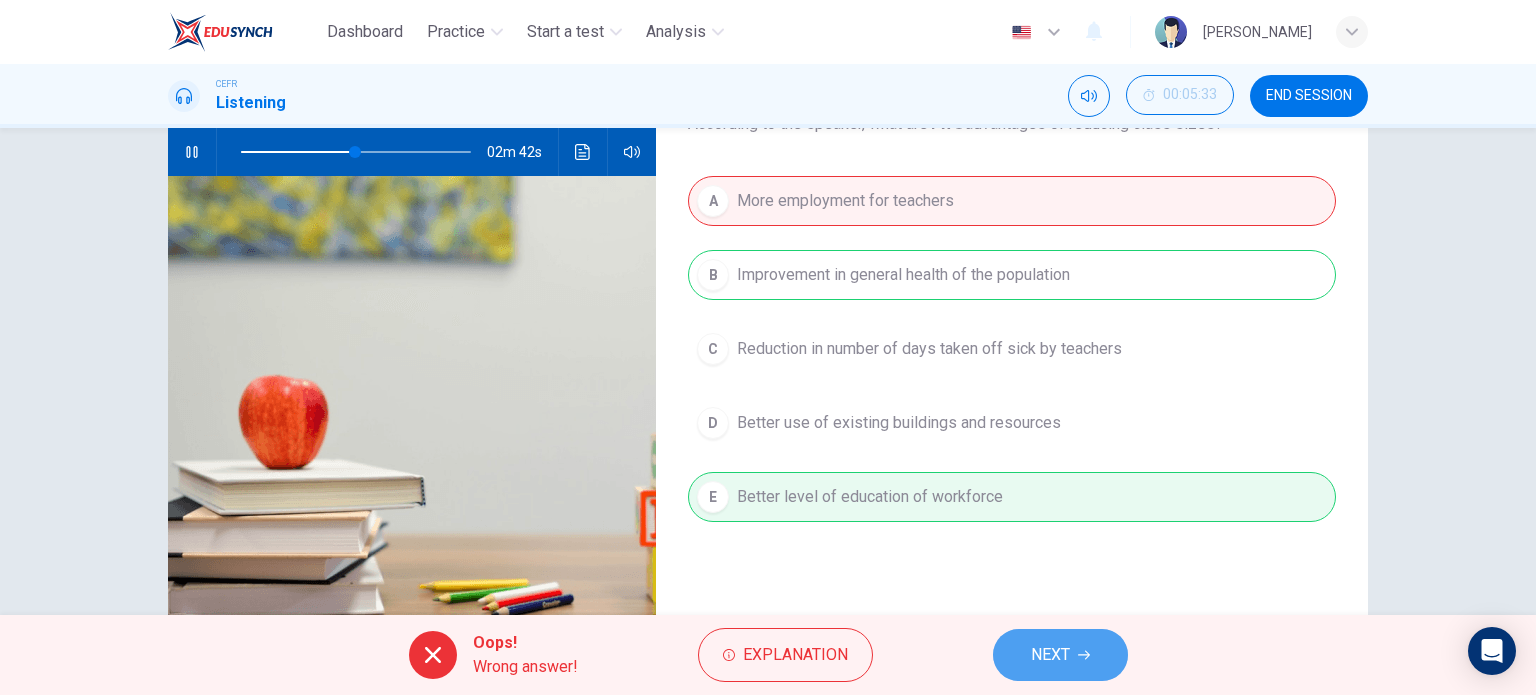 click on "NEXT" at bounding box center [1050, 655] 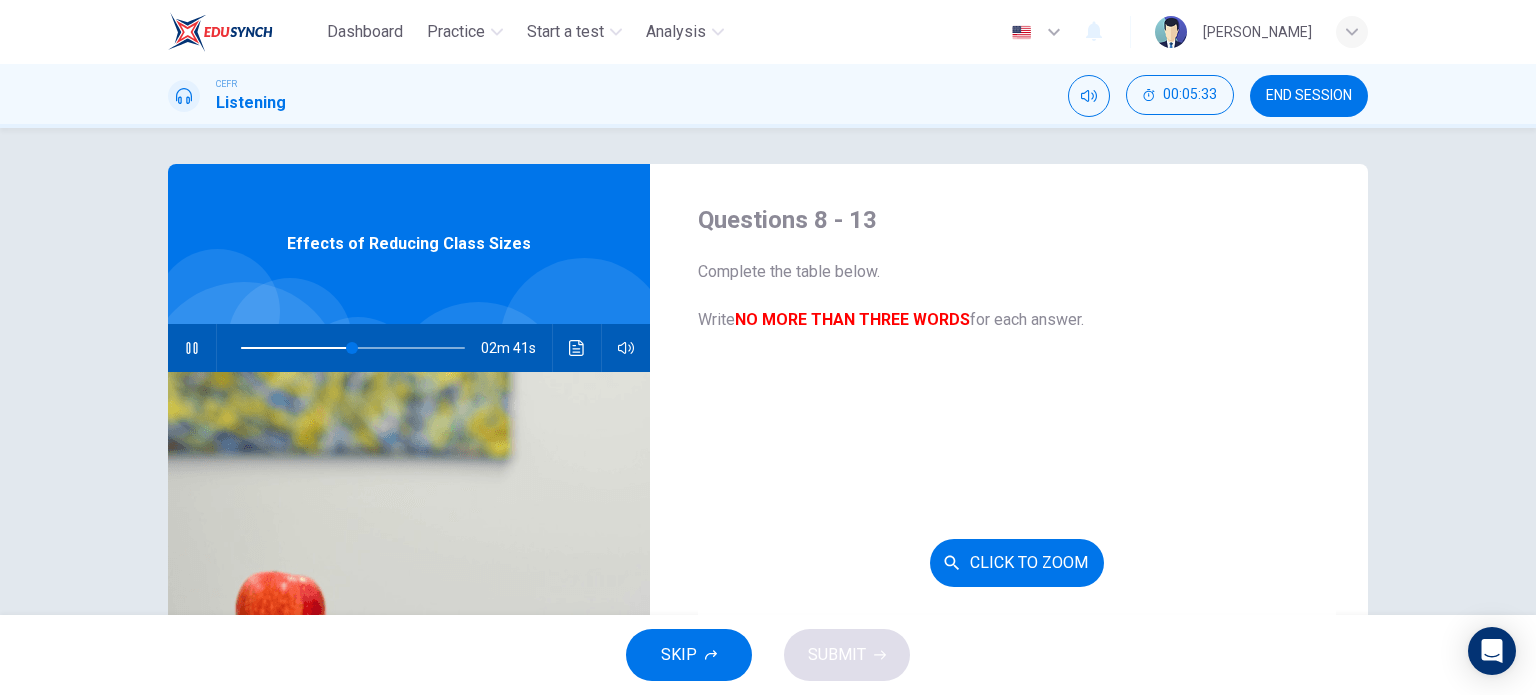 scroll, scrollTop: 0, scrollLeft: 0, axis: both 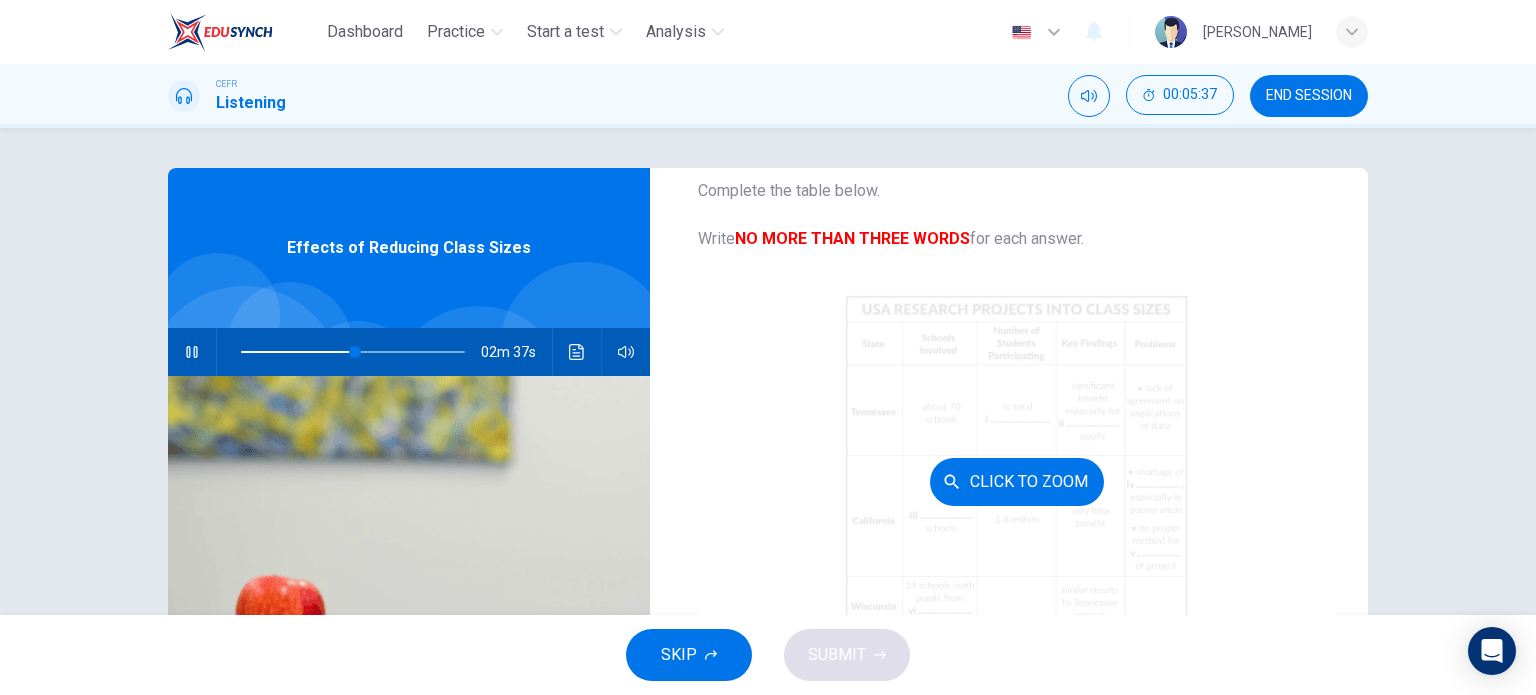 click on "Click to Zoom" at bounding box center (1017, 481) 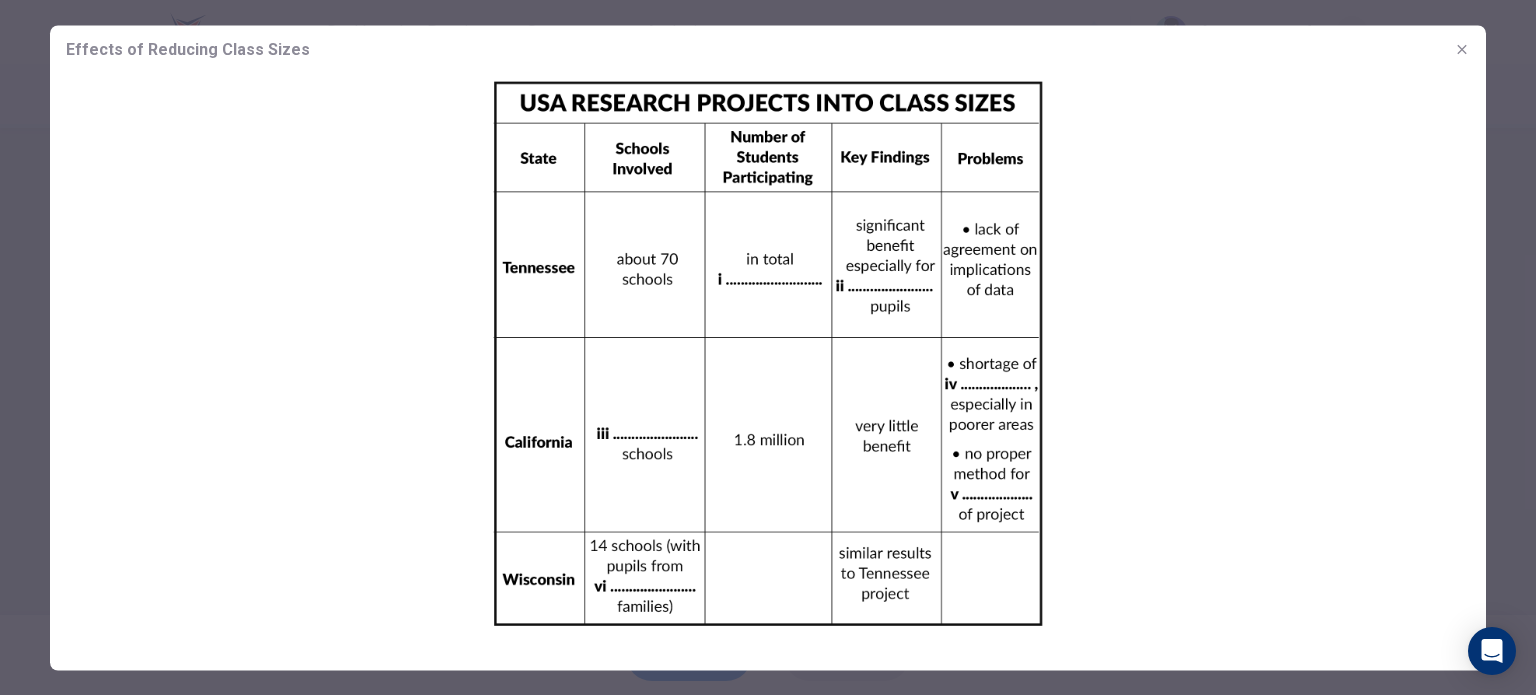 click at bounding box center [1462, 49] 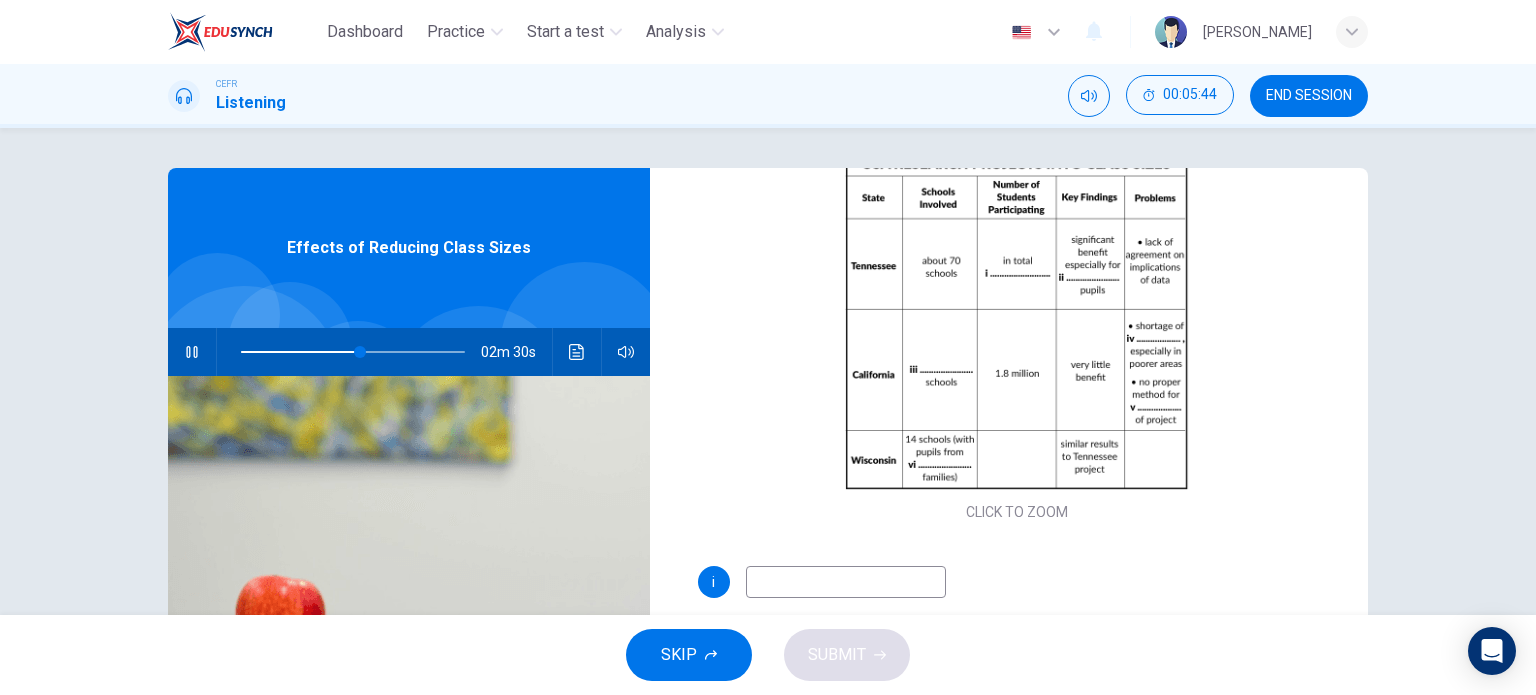 scroll, scrollTop: 285, scrollLeft: 0, axis: vertical 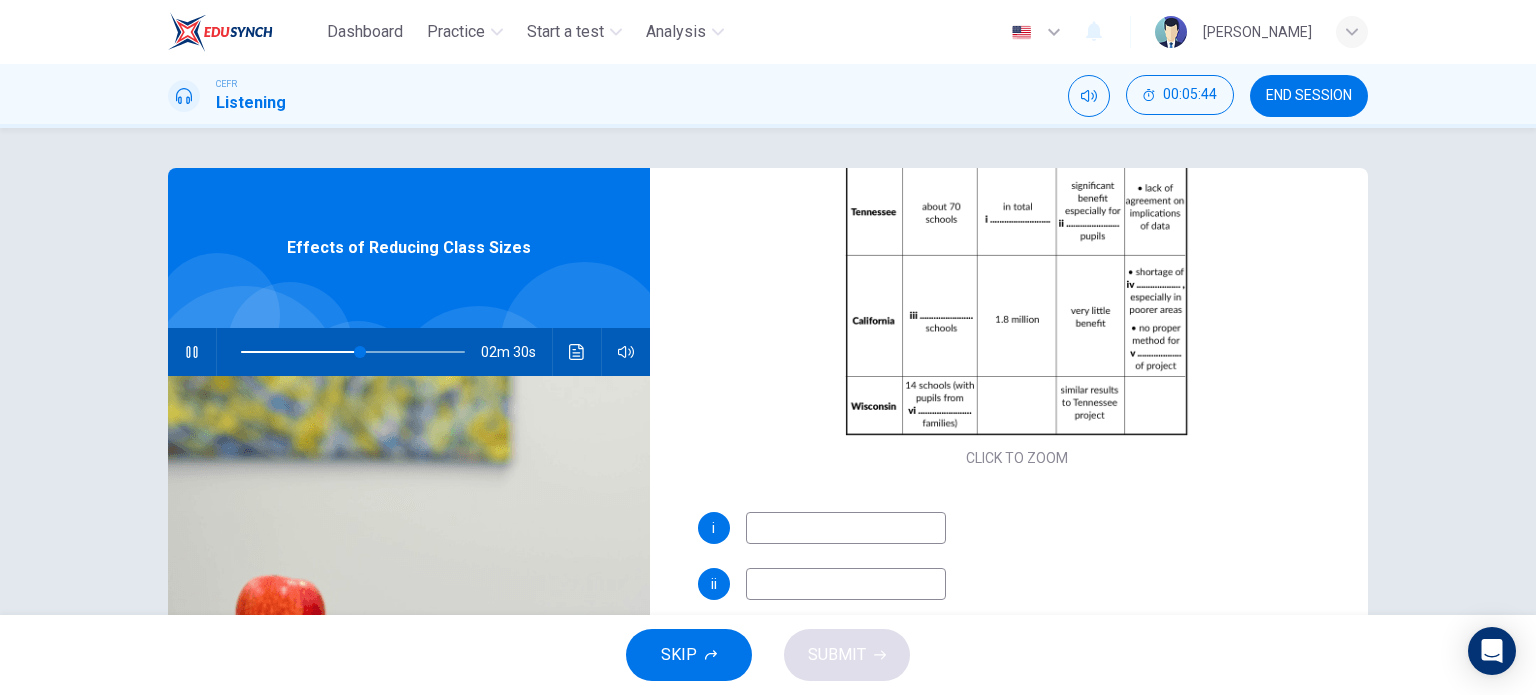 click on "SKIP" at bounding box center (689, 655) 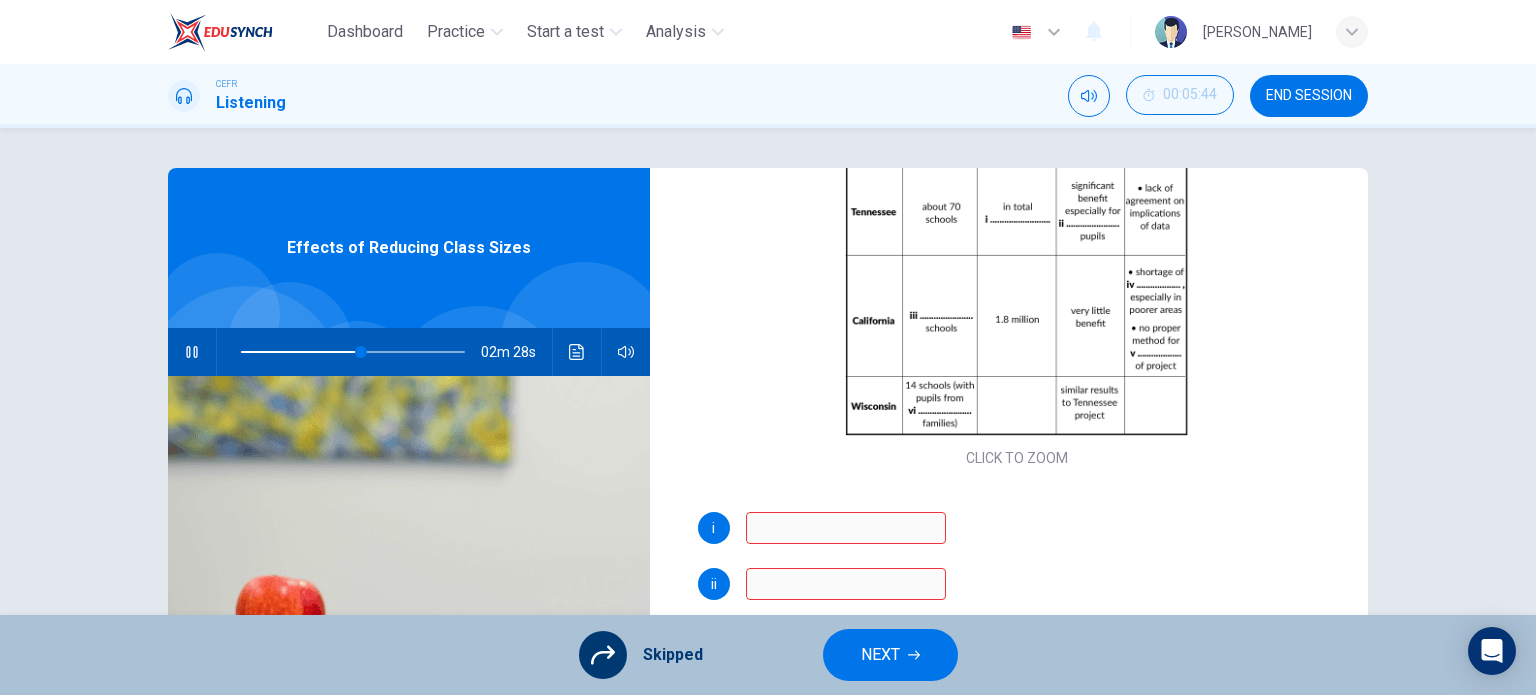 type on "54" 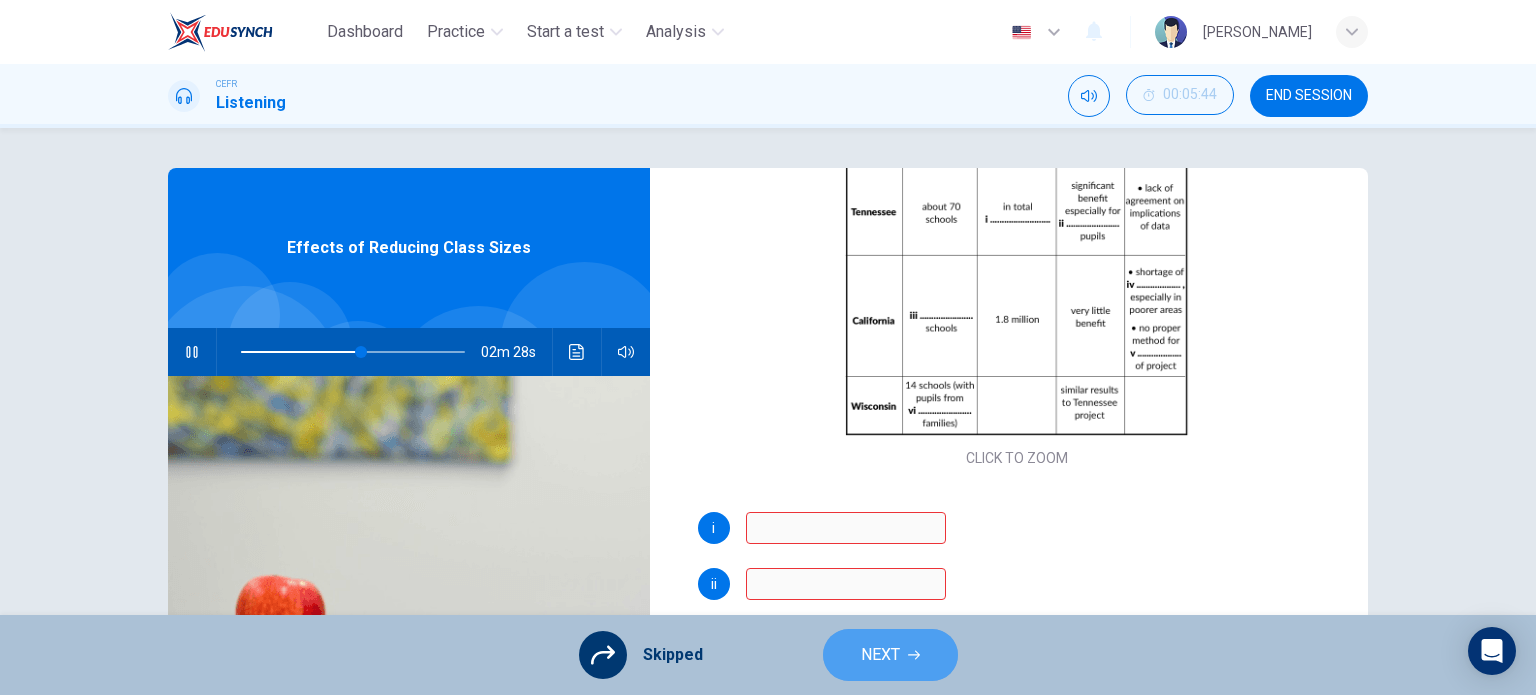 click on "NEXT" at bounding box center (890, 655) 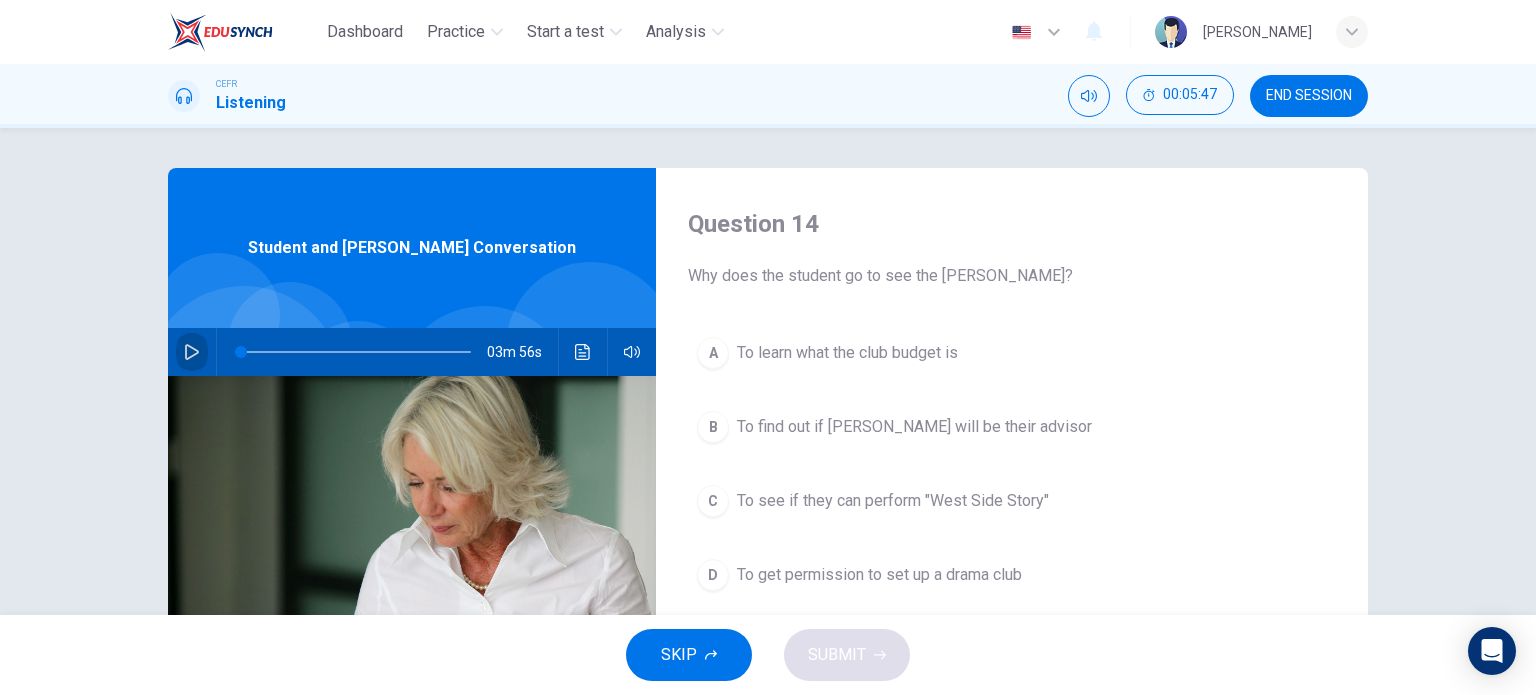 click 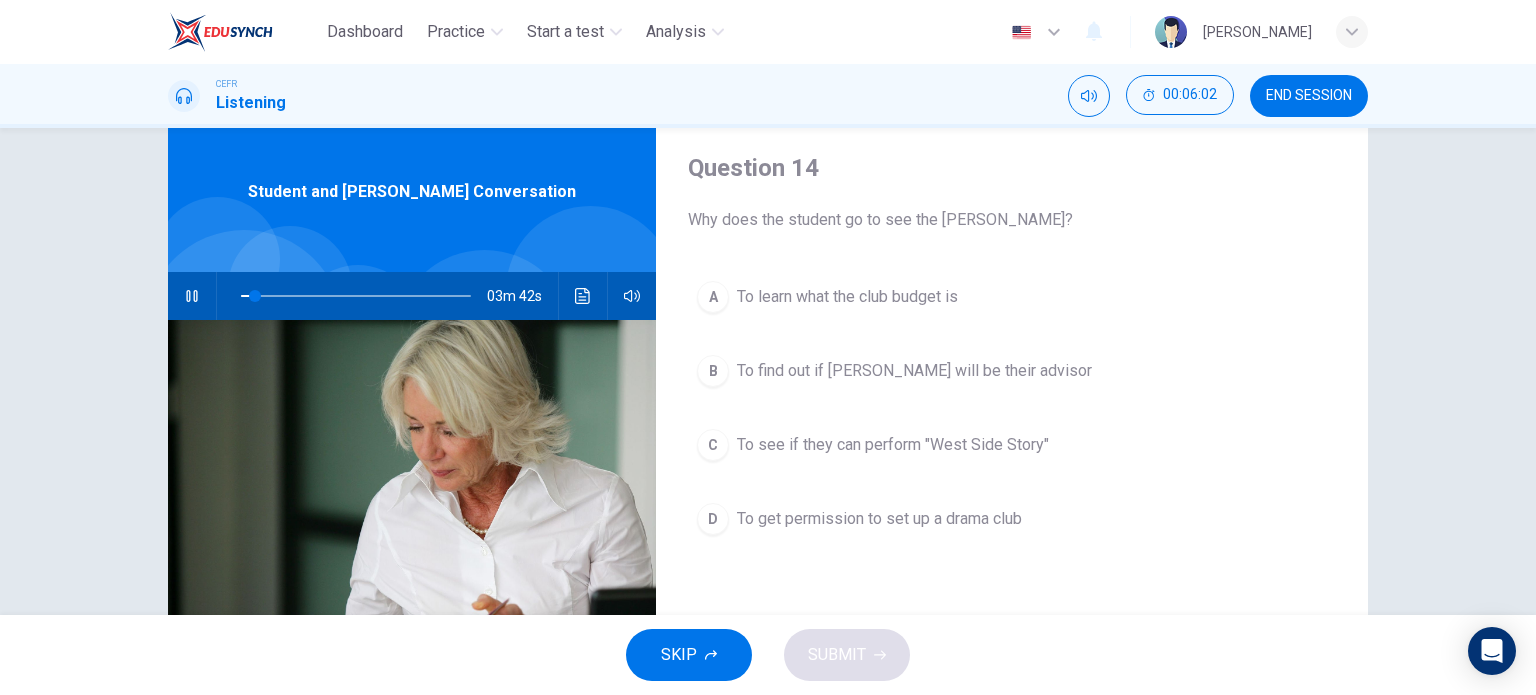 scroll, scrollTop: 100, scrollLeft: 0, axis: vertical 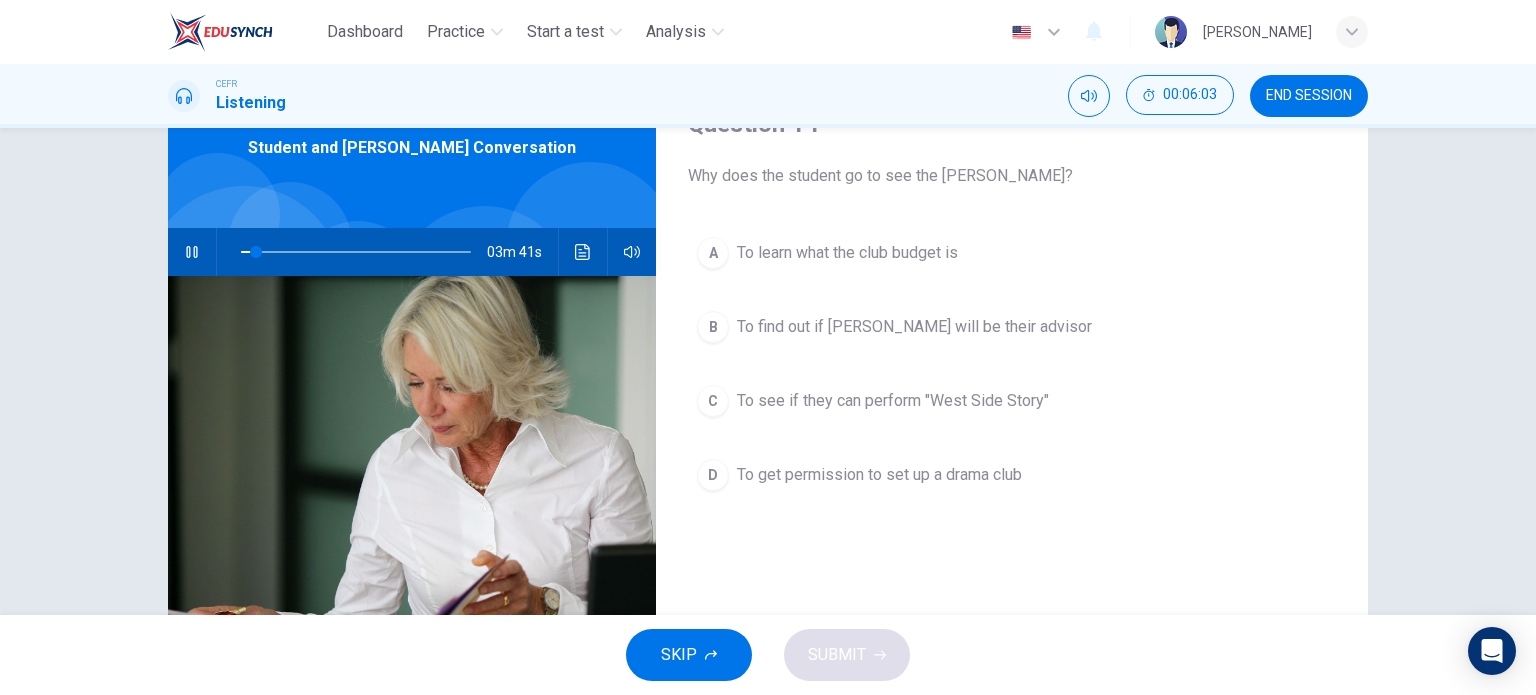 click on "To get permission to set up a drama club" at bounding box center [879, 475] 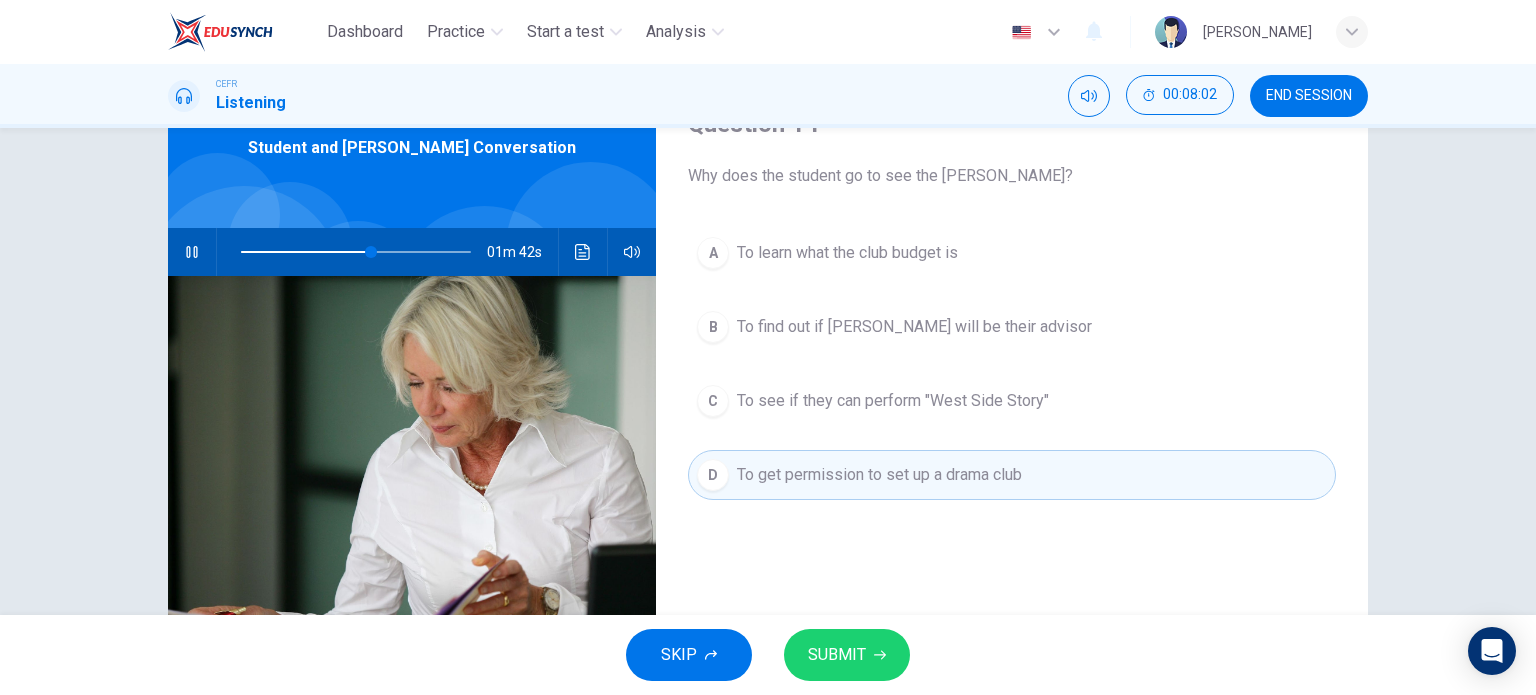type on "57" 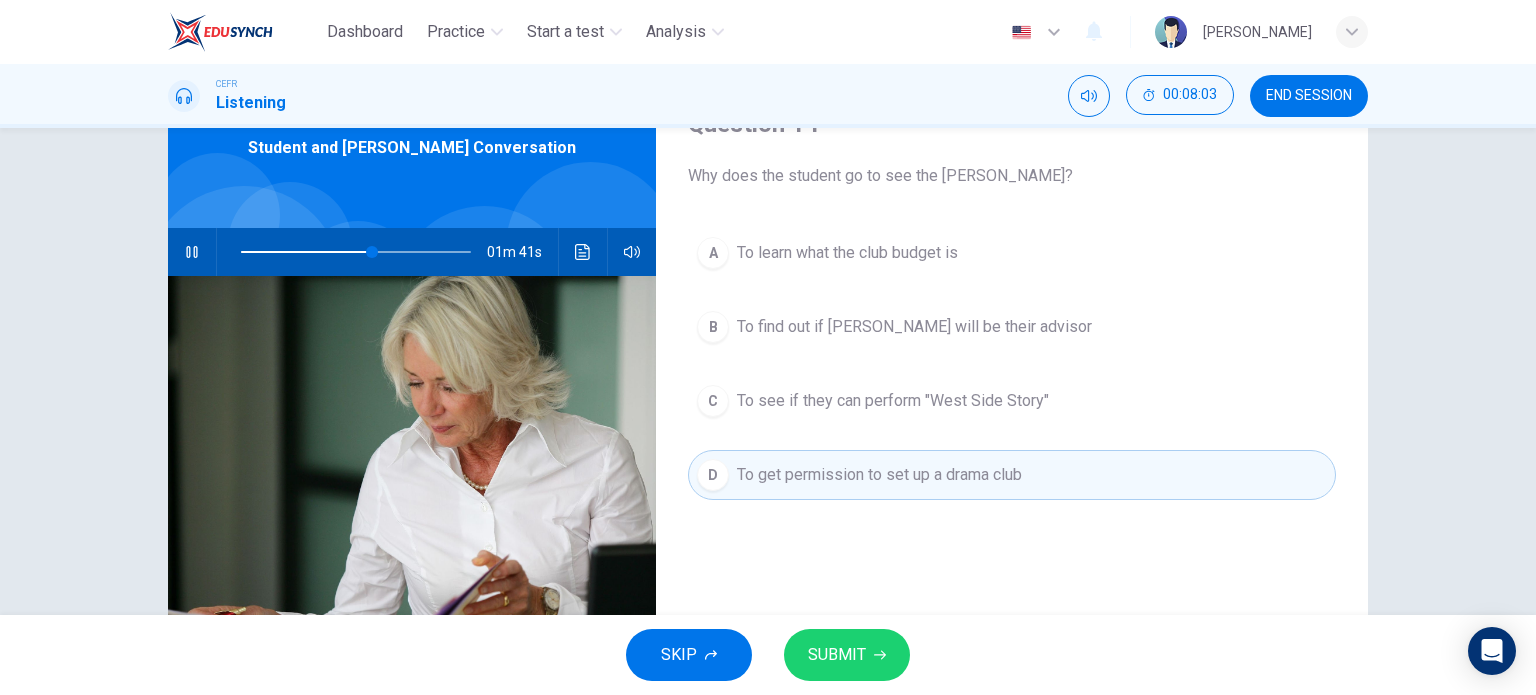 type 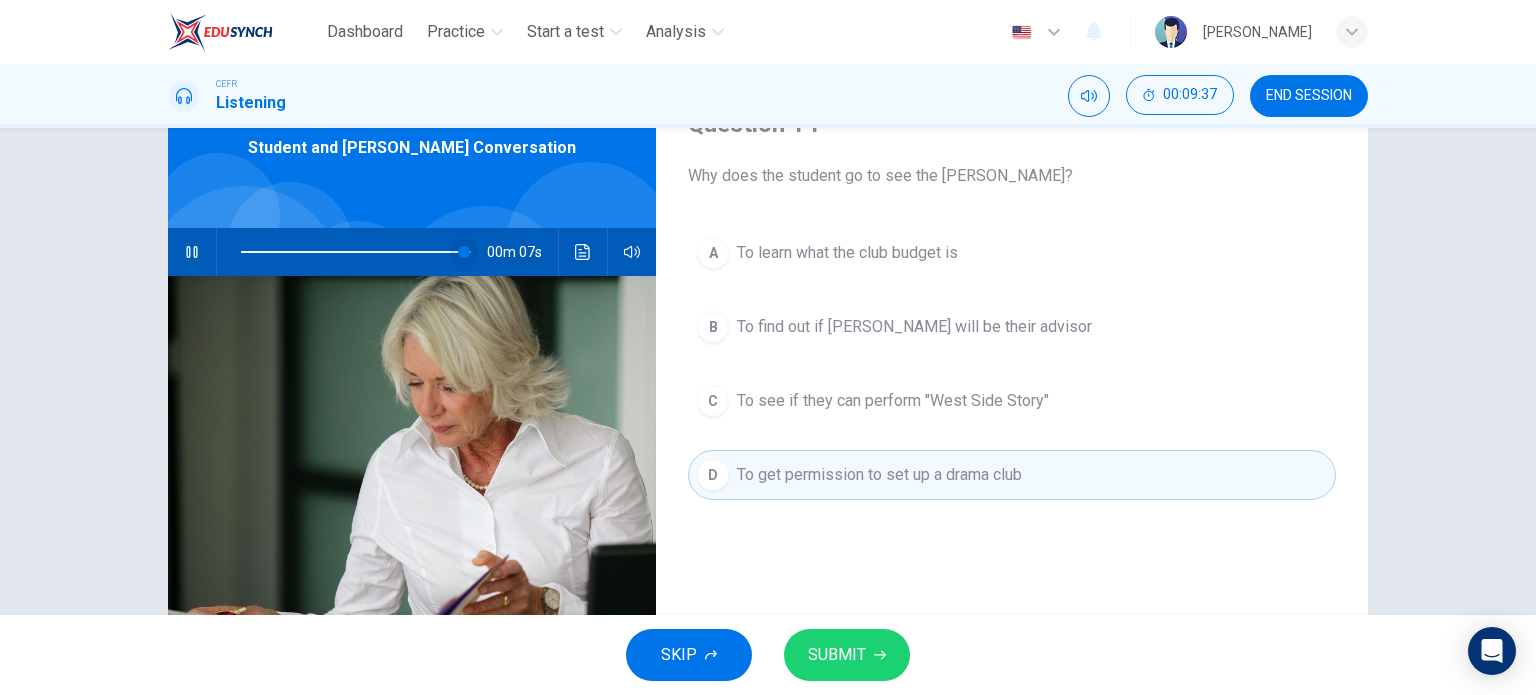click at bounding box center (464, 252) 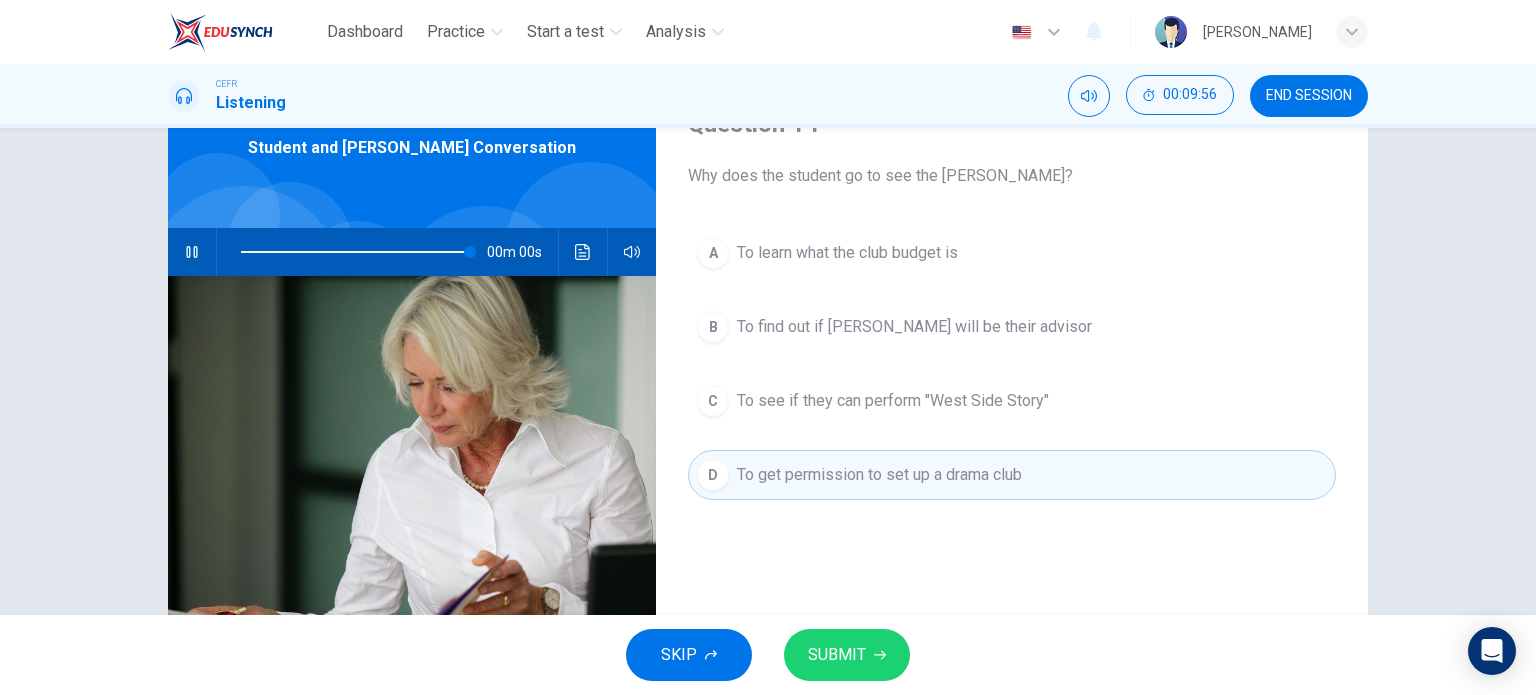 type on "0" 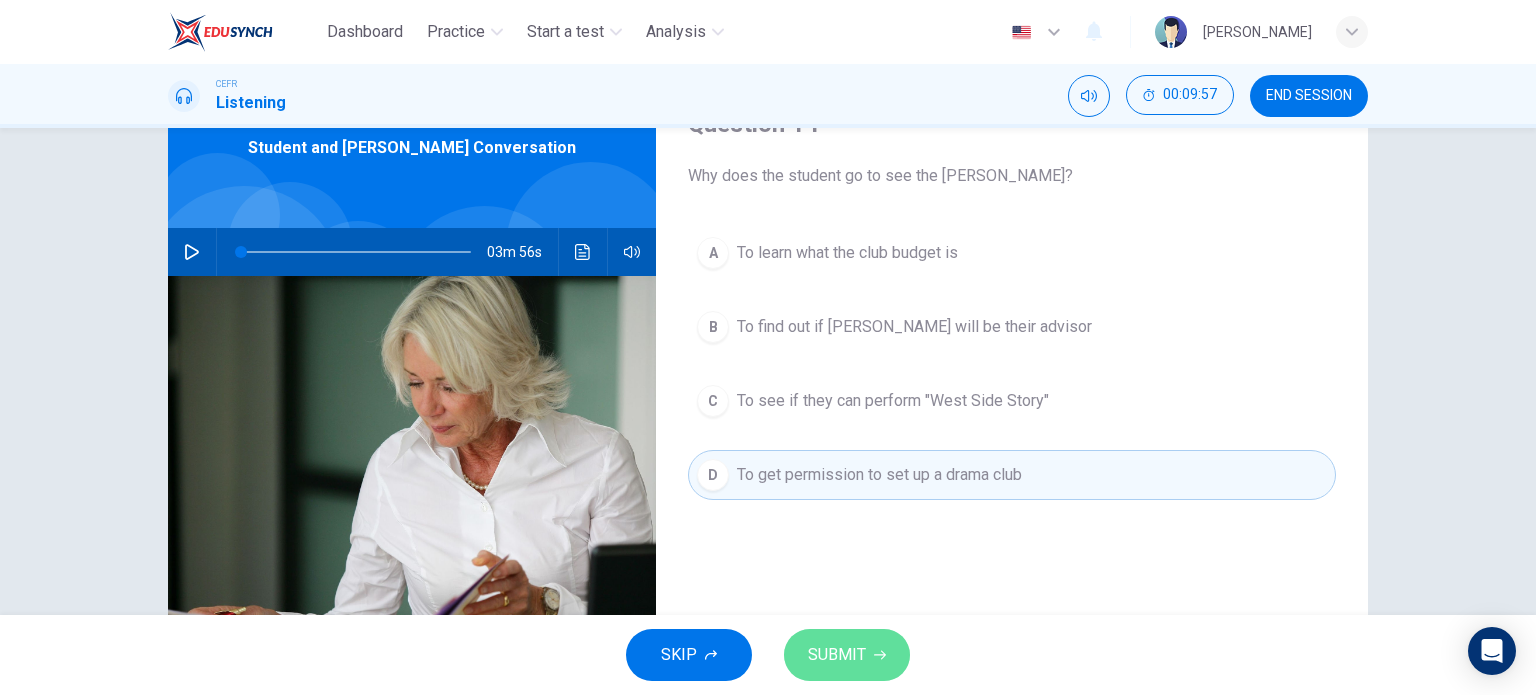 click on "SUBMIT" at bounding box center [847, 655] 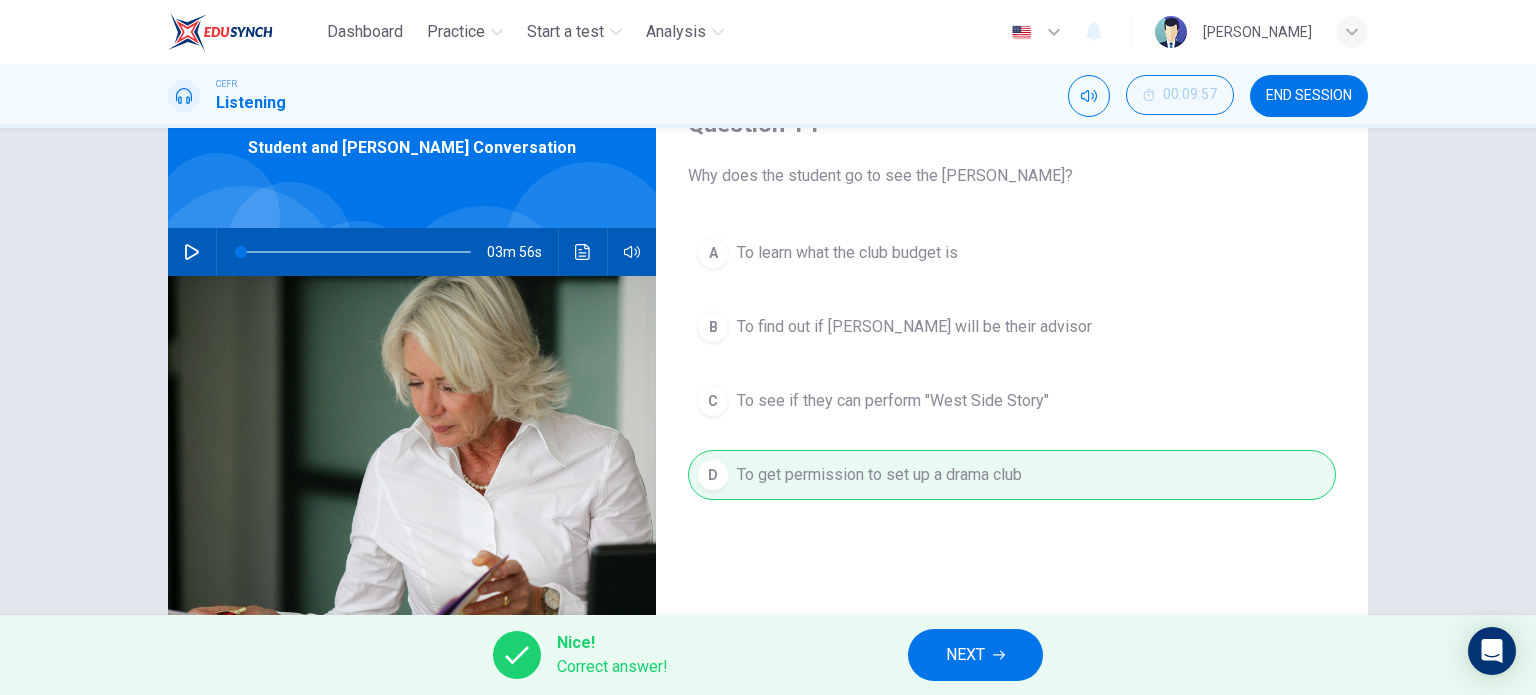 click on "NEXT" at bounding box center [965, 655] 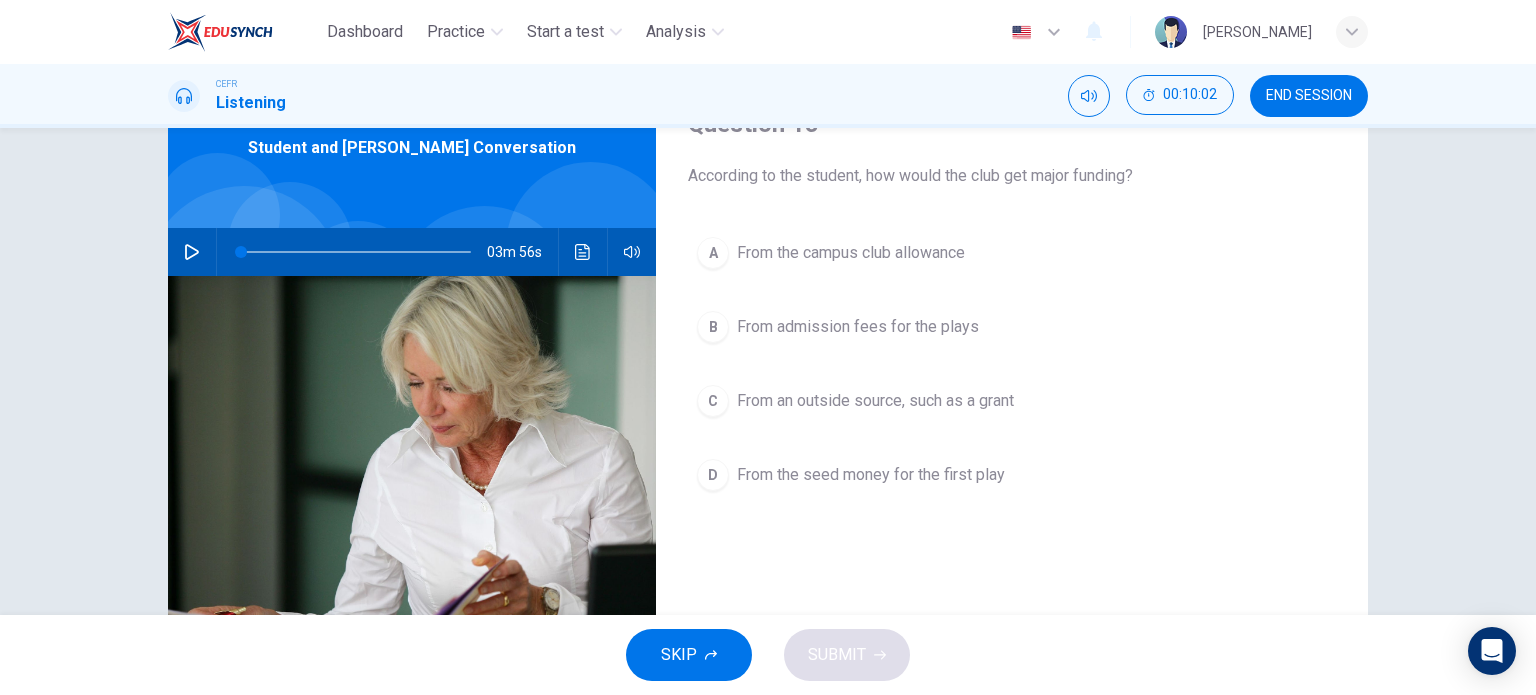 click on "From admission fees for the plays" at bounding box center (858, 327) 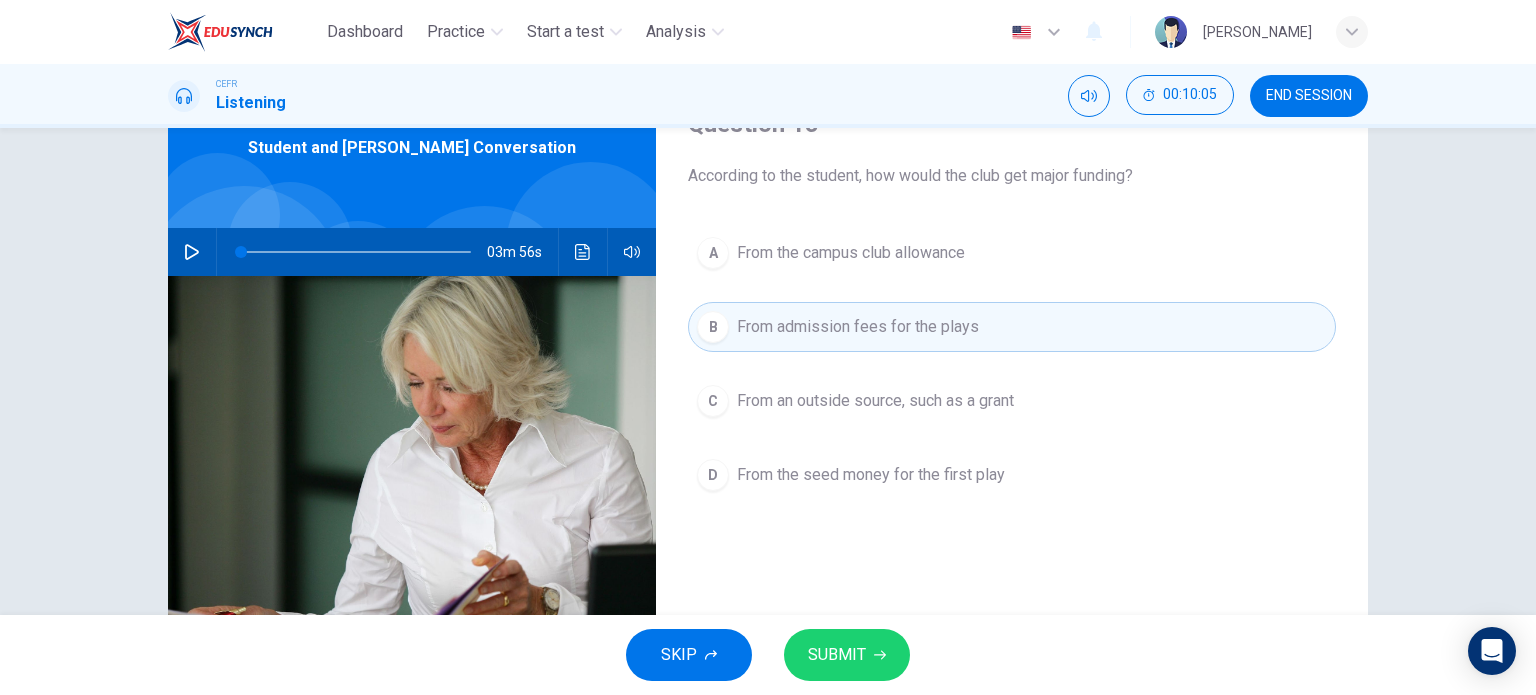 click on "SUBMIT" at bounding box center (837, 655) 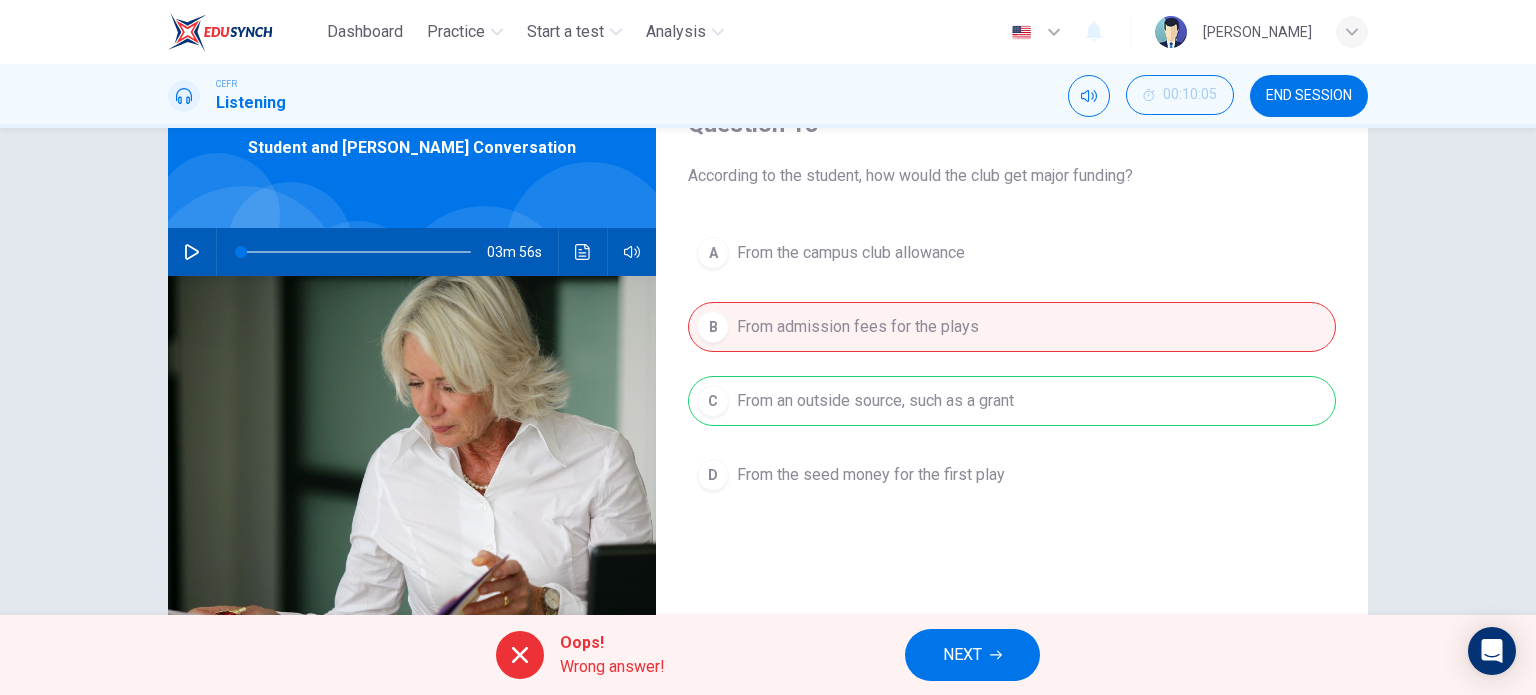 drag, startPoint x: 925, startPoint y: 402, endPoint x: 938, endPoint y: 411, distance: 15.811388 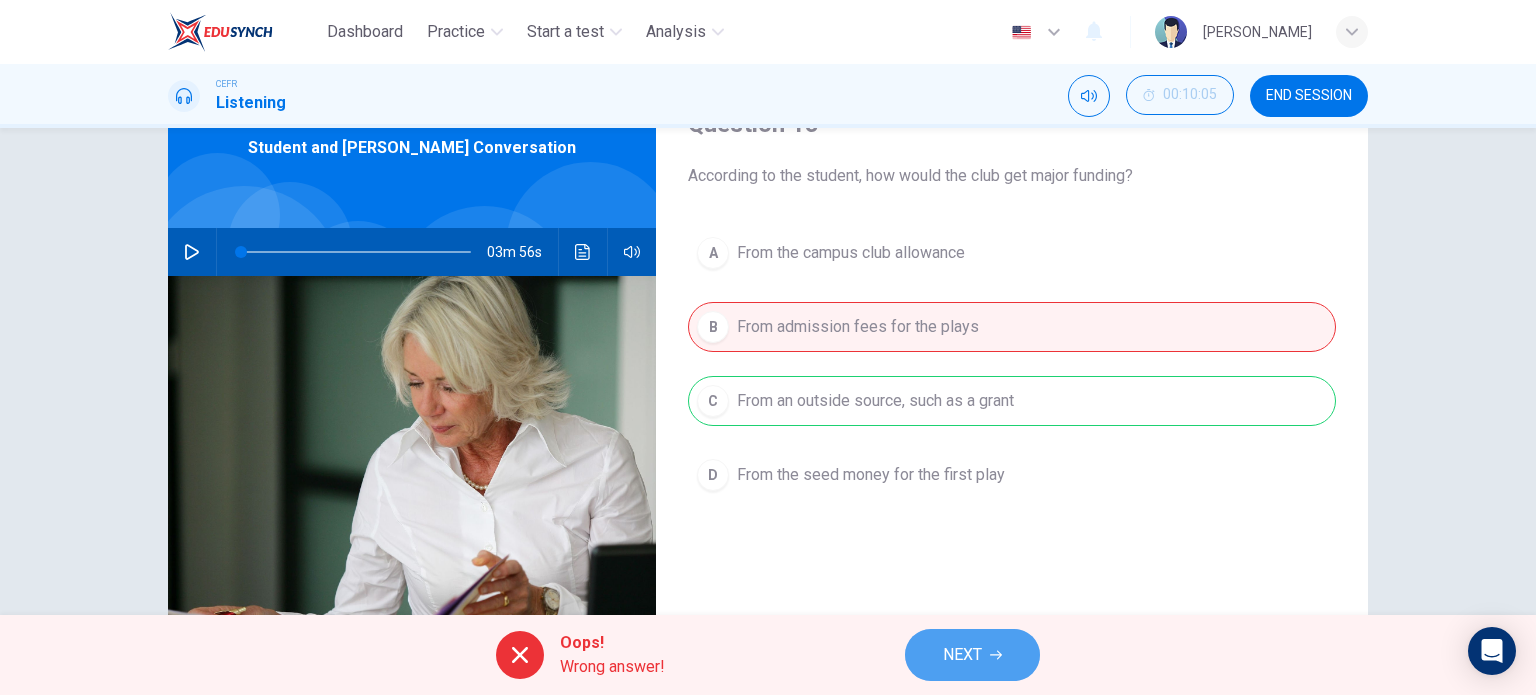 click on "NEXT" at bounding box center [962, 655] 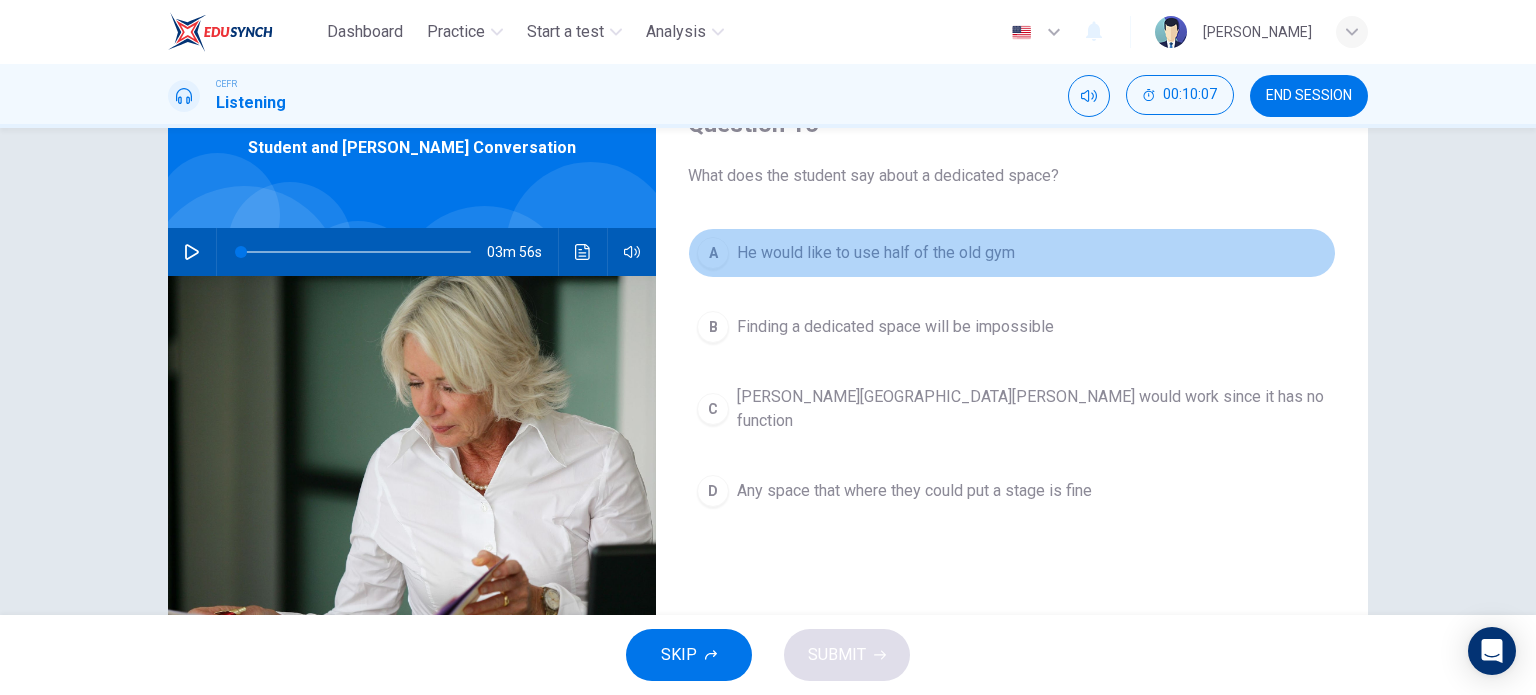 click on "He would like to use half of the old gym" at bounding box center [876, 253] 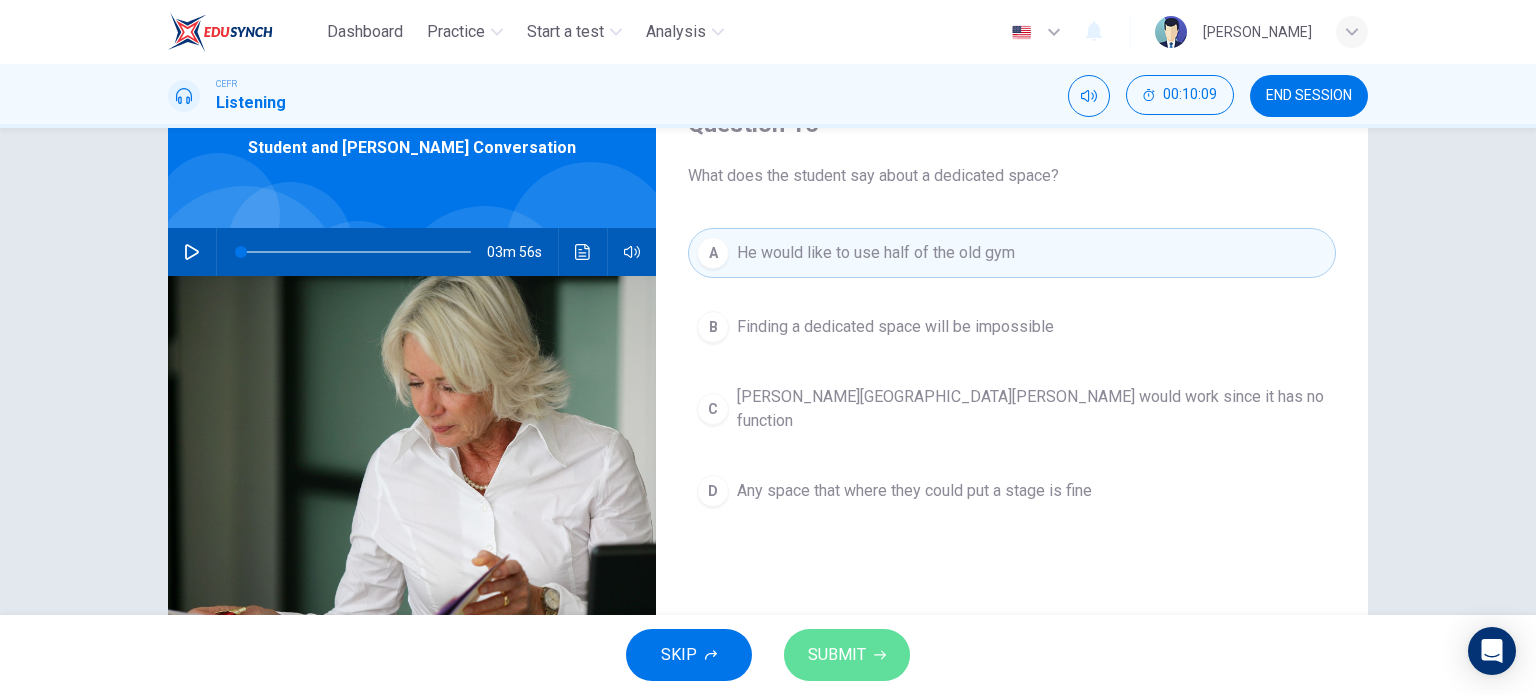 click on "SUBMIT" at bounding box center [837, 655] 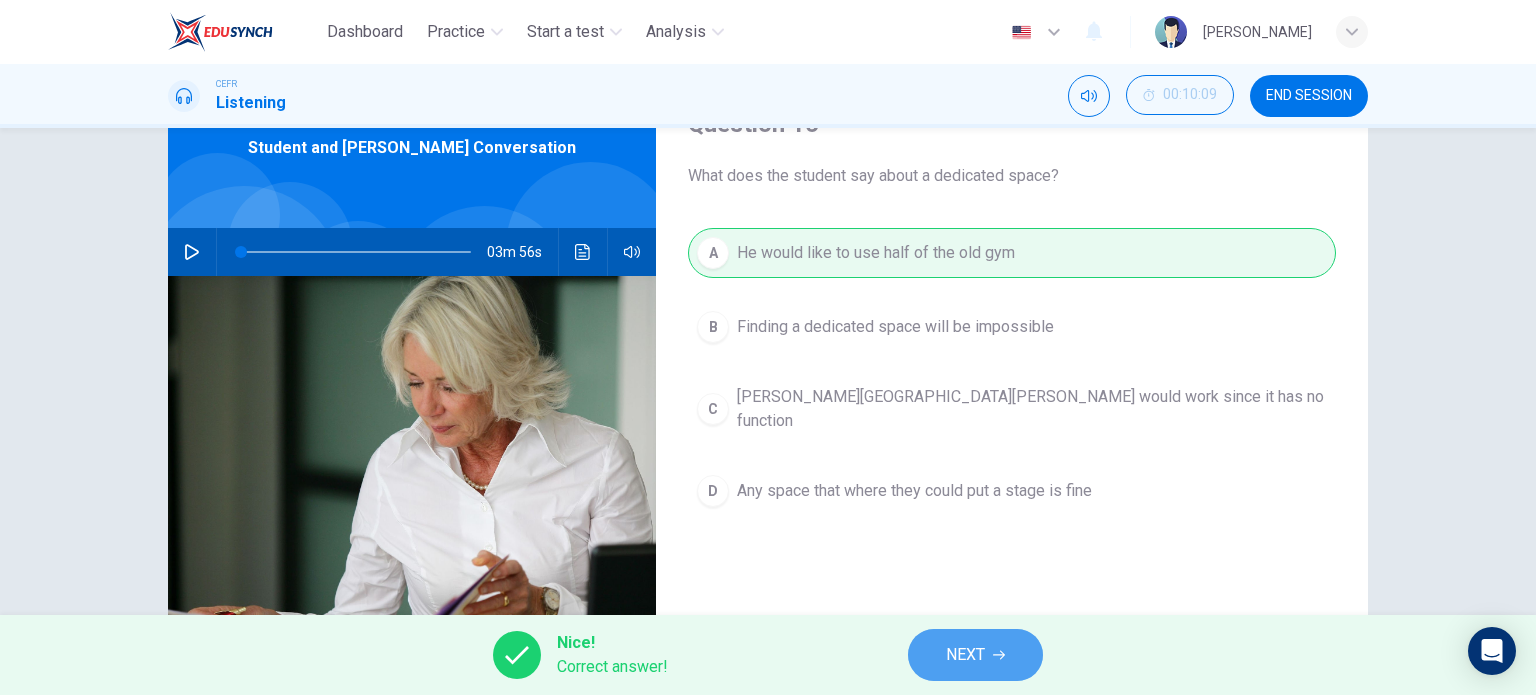 click on "NEXT" at bounding box center [965, 655] 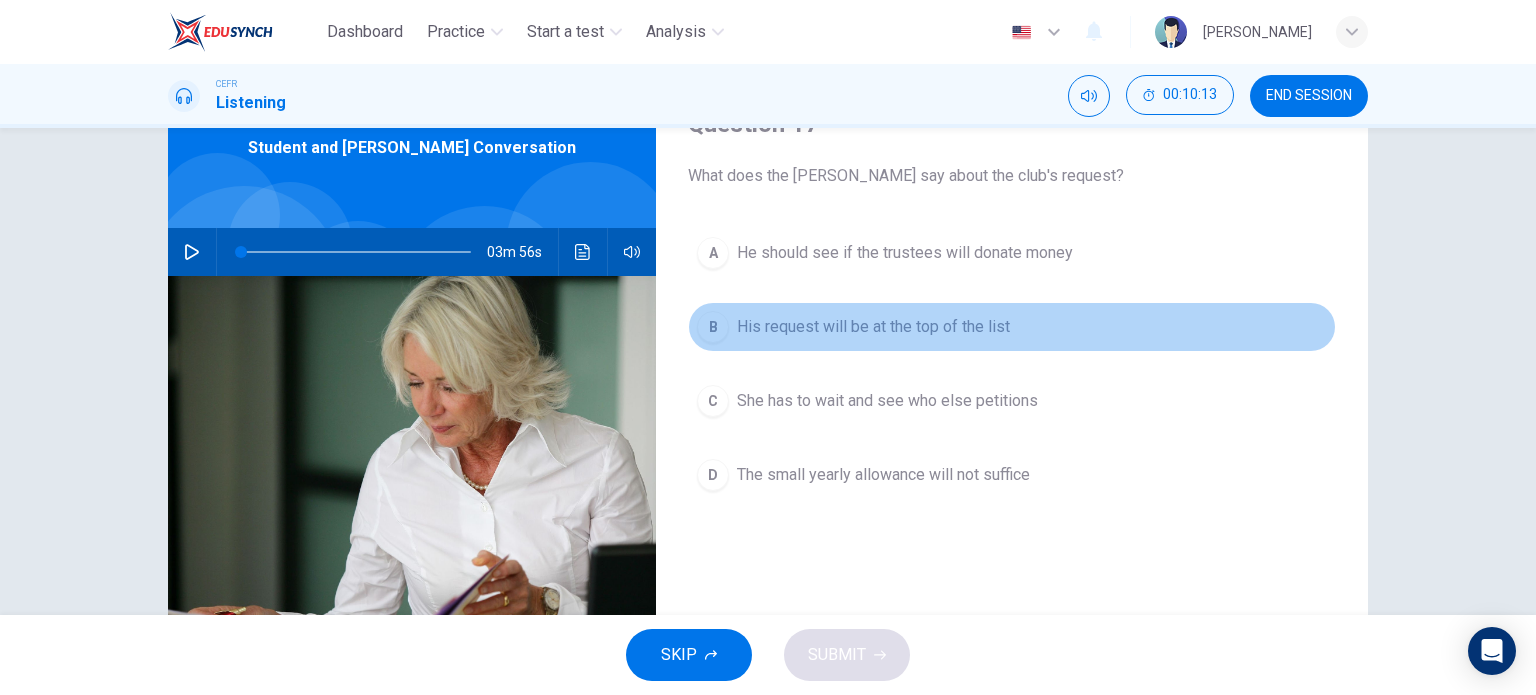 click on "His request will be at the top of the list" at bounding box center [873, 327] 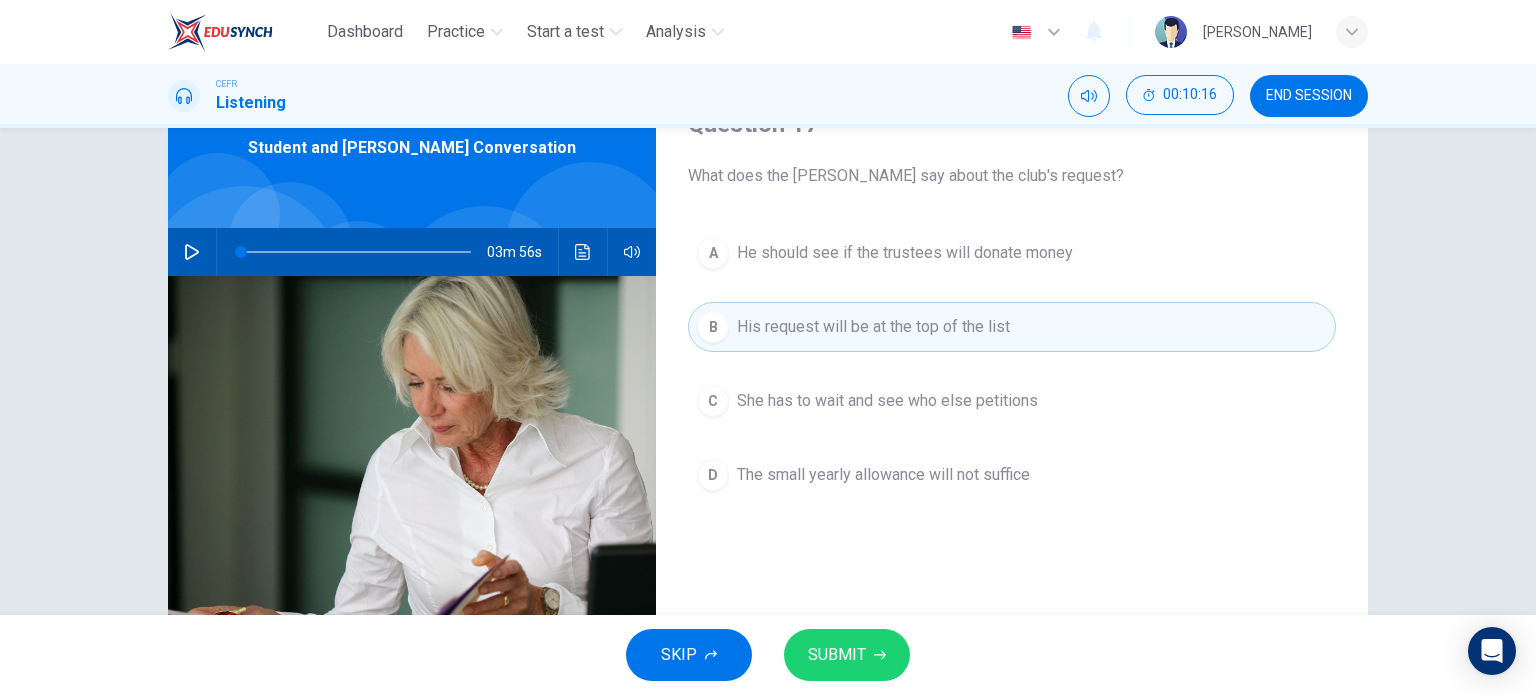 click 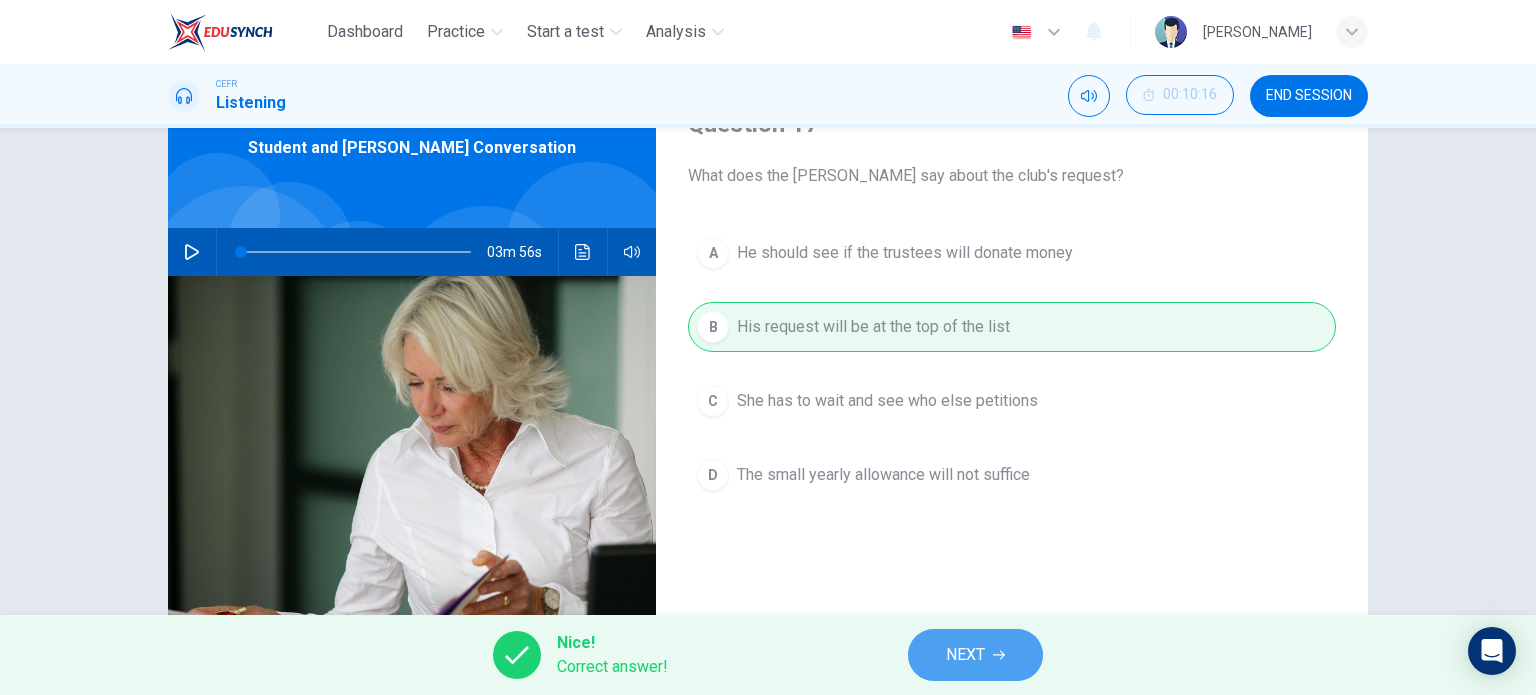 click on "NEXT" at bounding box center [965, 655] 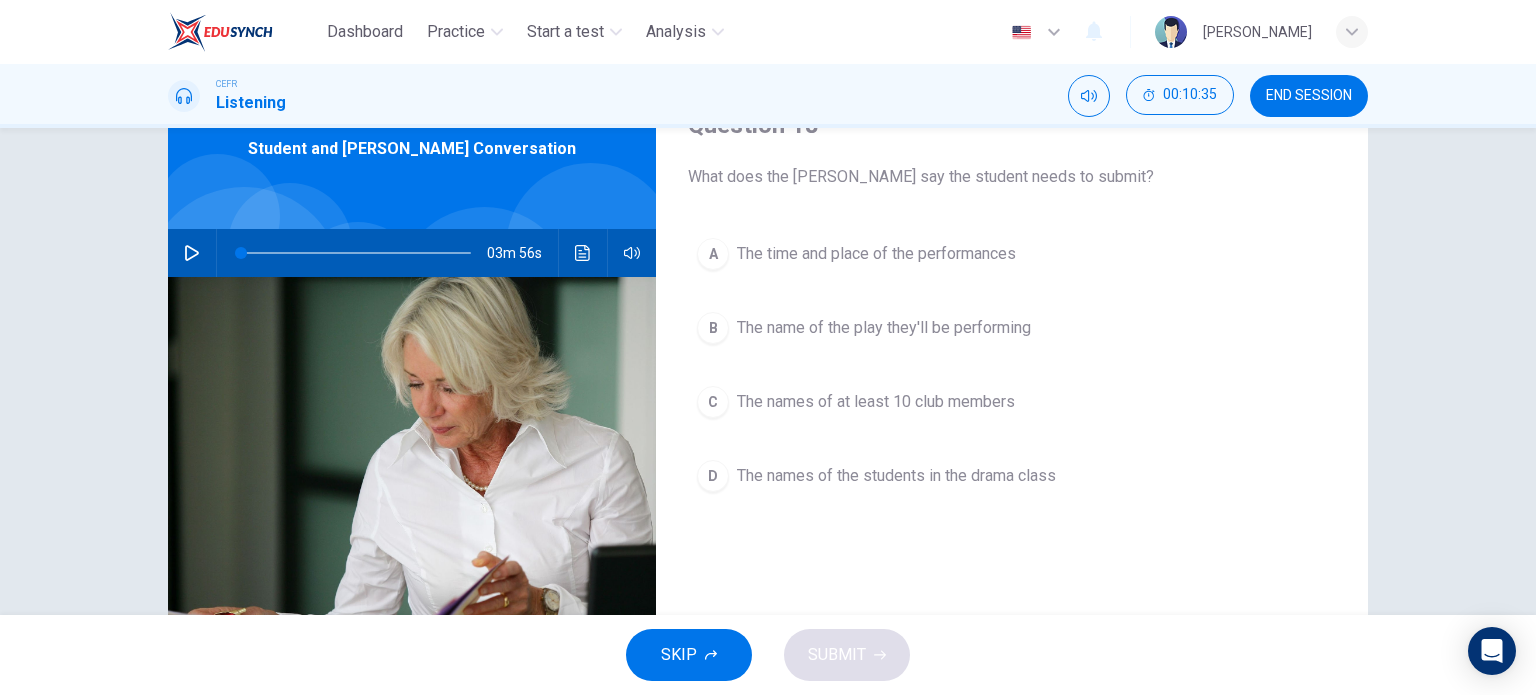 scroll, scrollTop: 100, scrollLeft: 0, axis: vertical 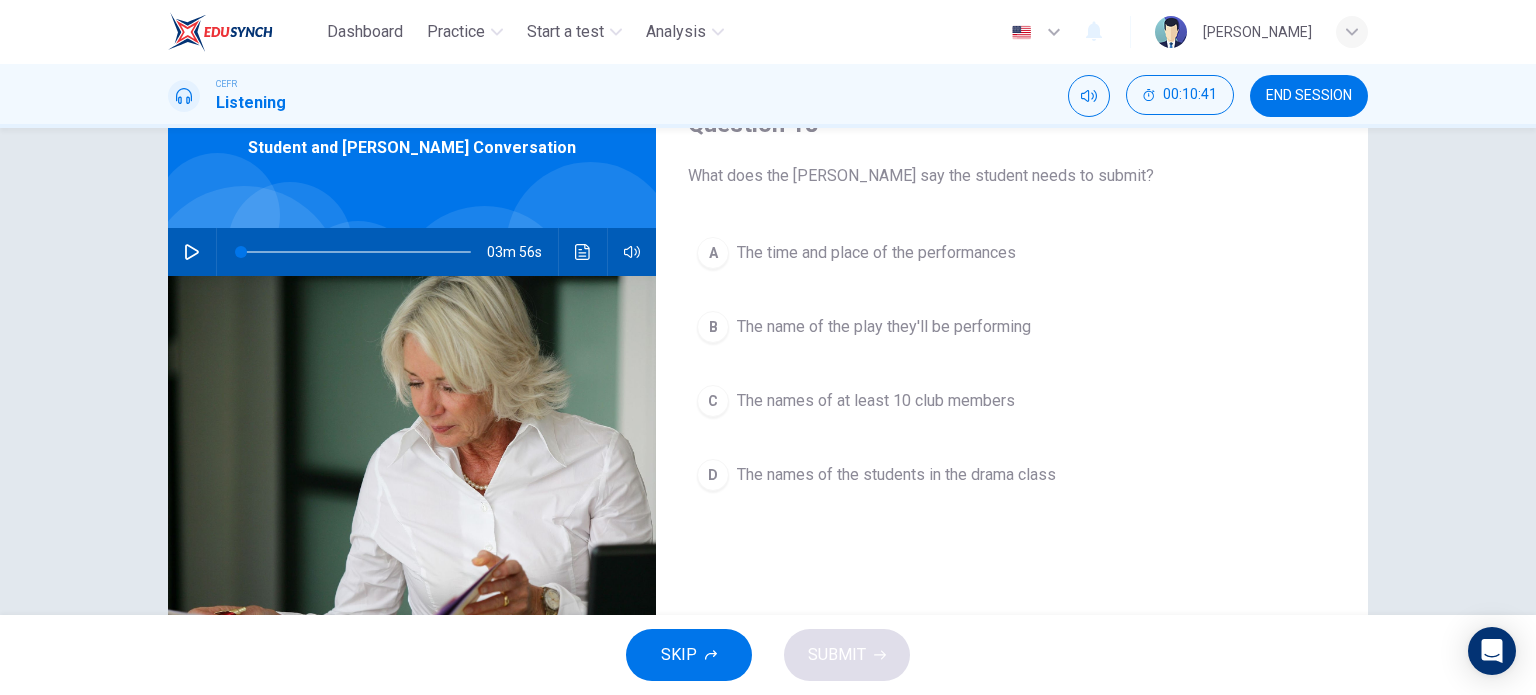 click on "The names of at least 10 club members" at bounding box center [876, 401] 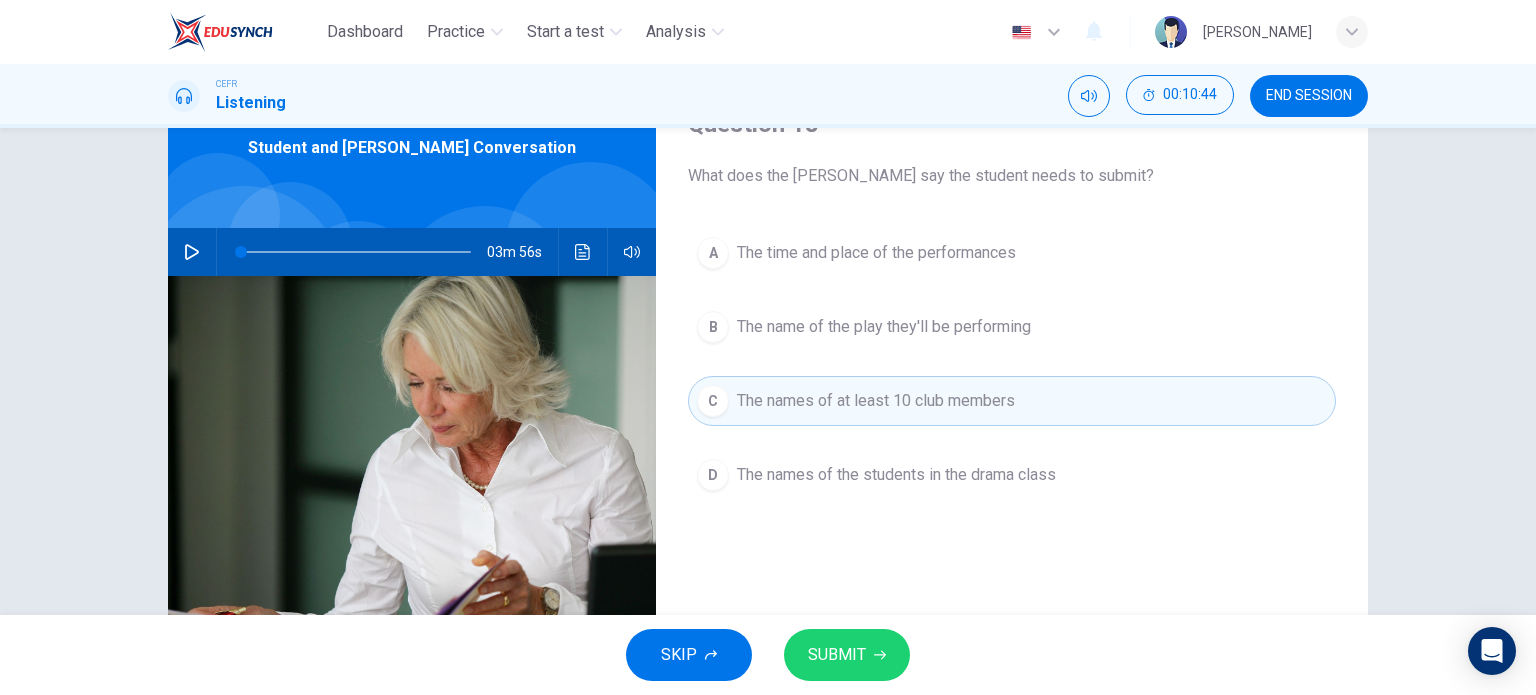 click on "SUBMIT" at bounding box center [837, 655] 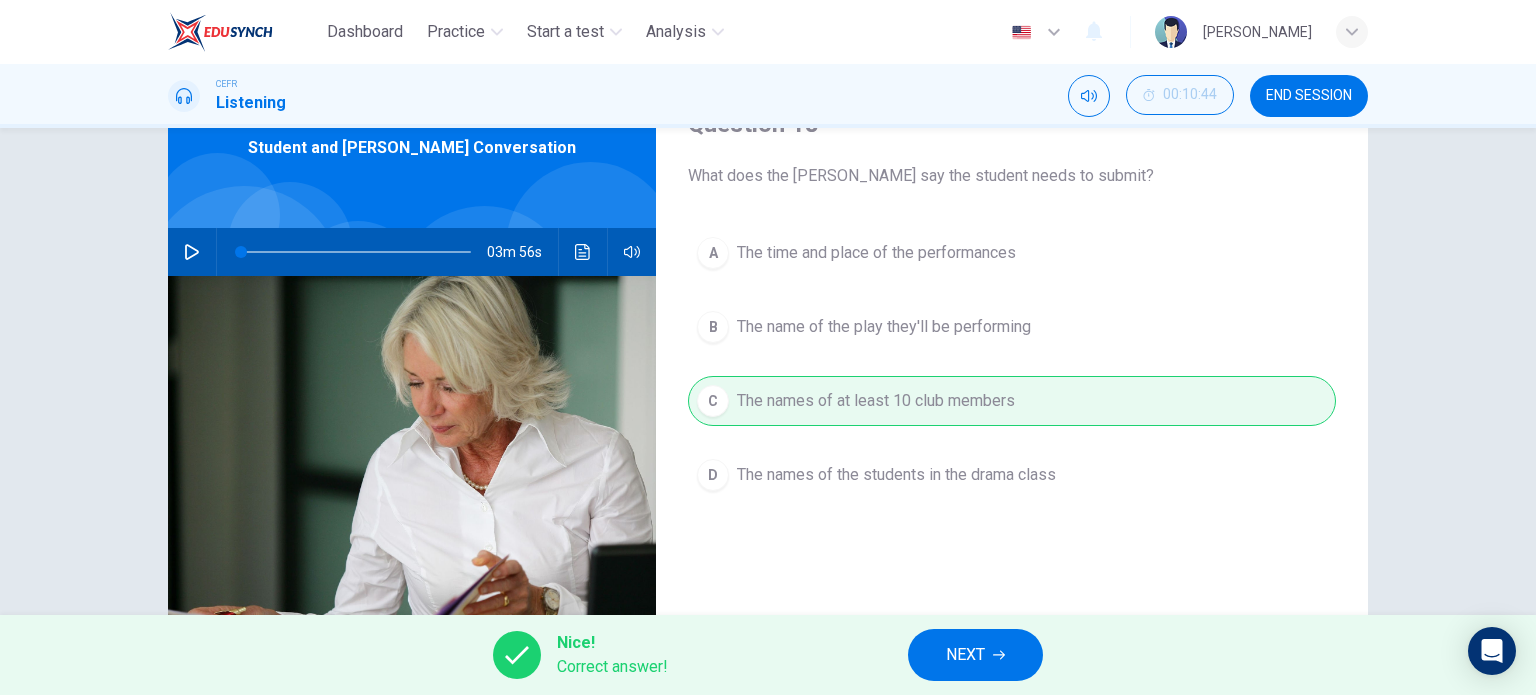 click on "NEXT" at bounding box center [975, 655] 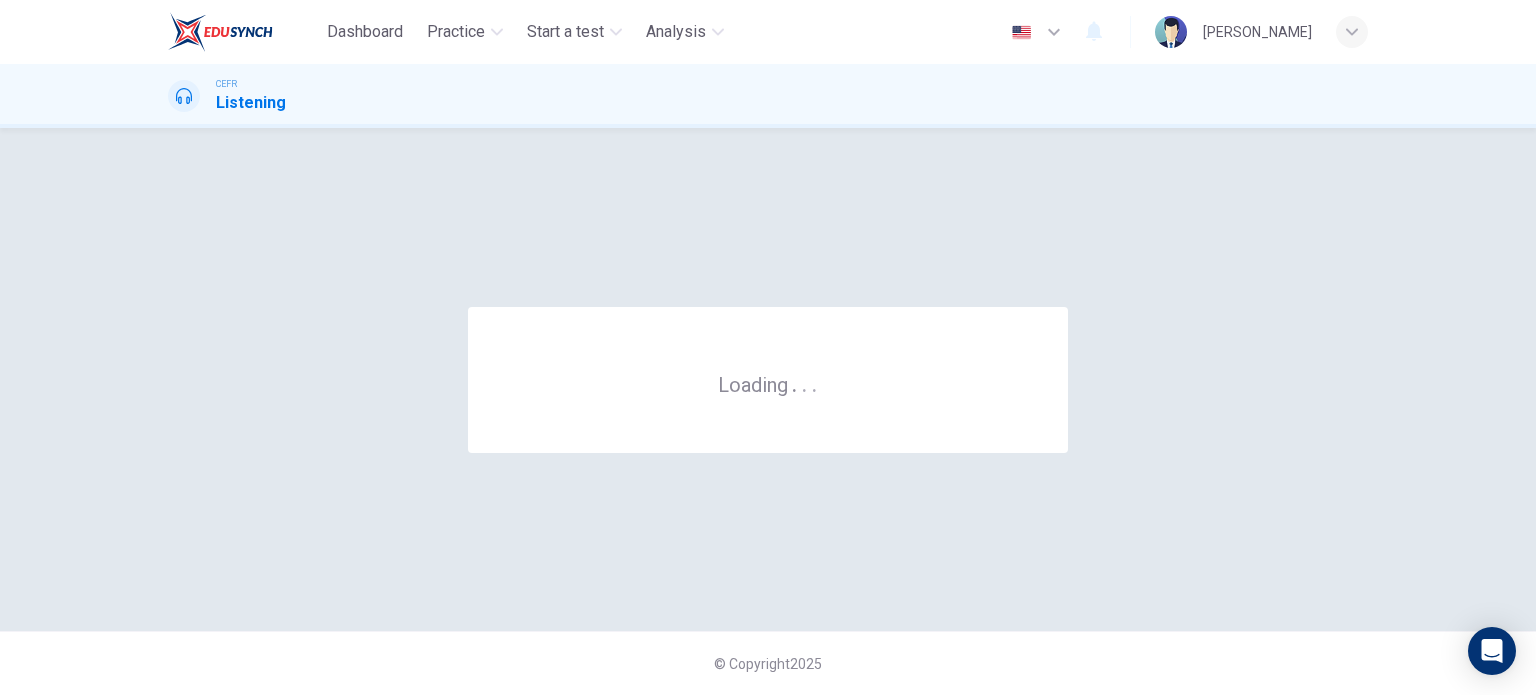 scroll, scrollTop: 0, scrollLeft: 0, axis: both 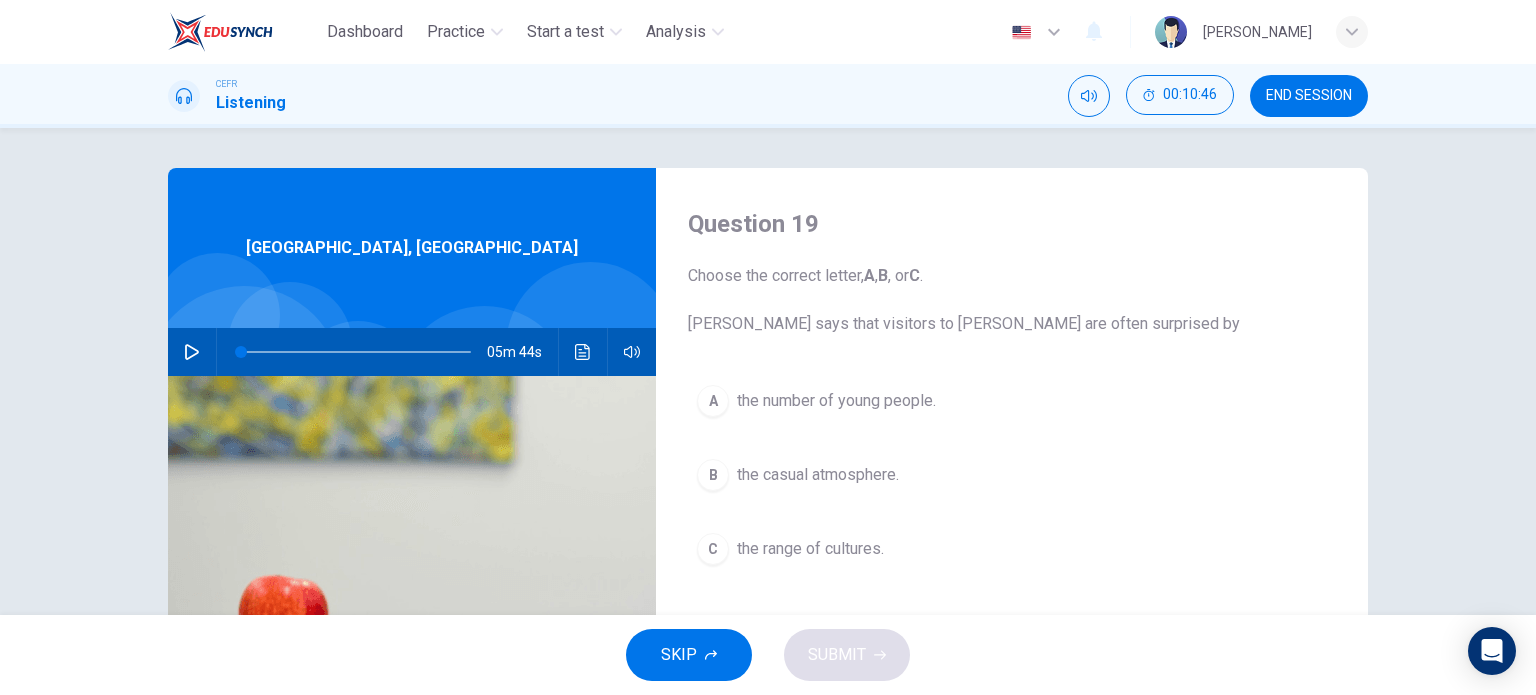 click 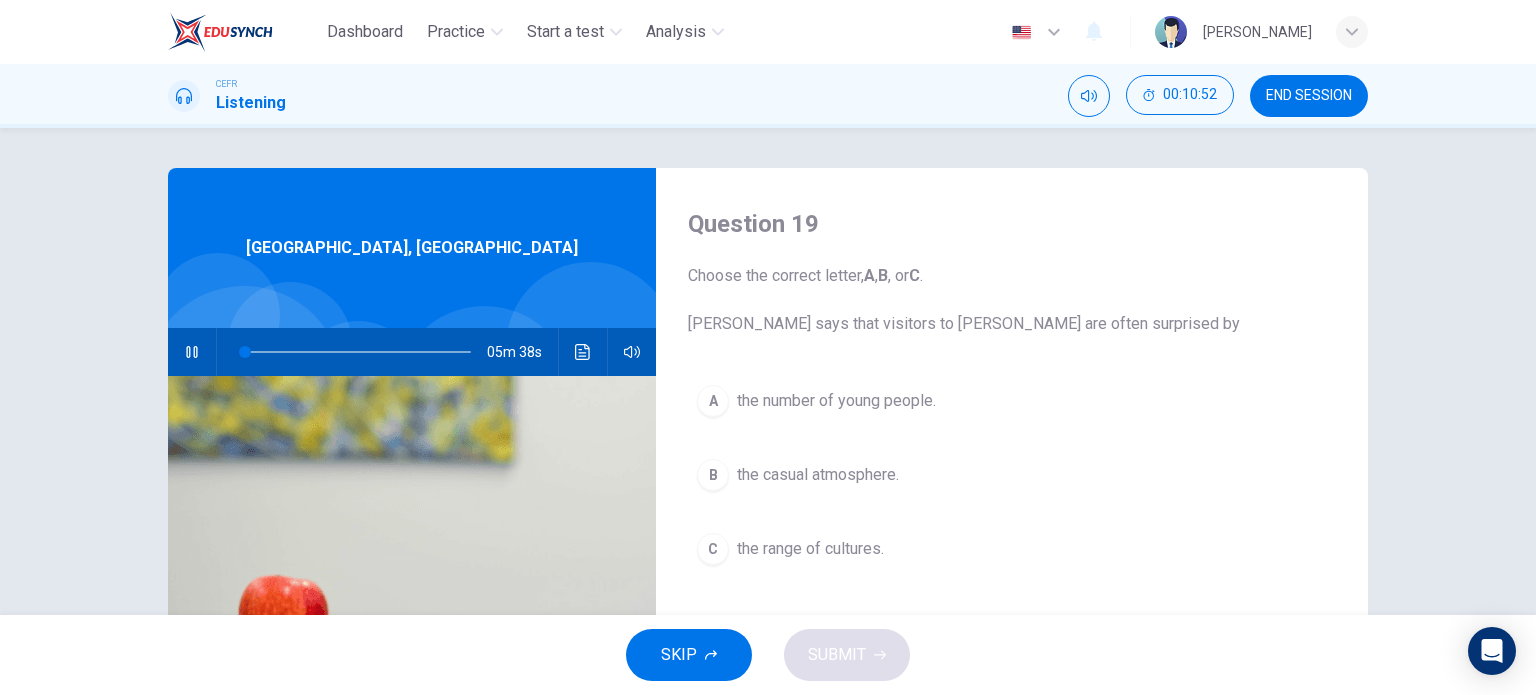 click 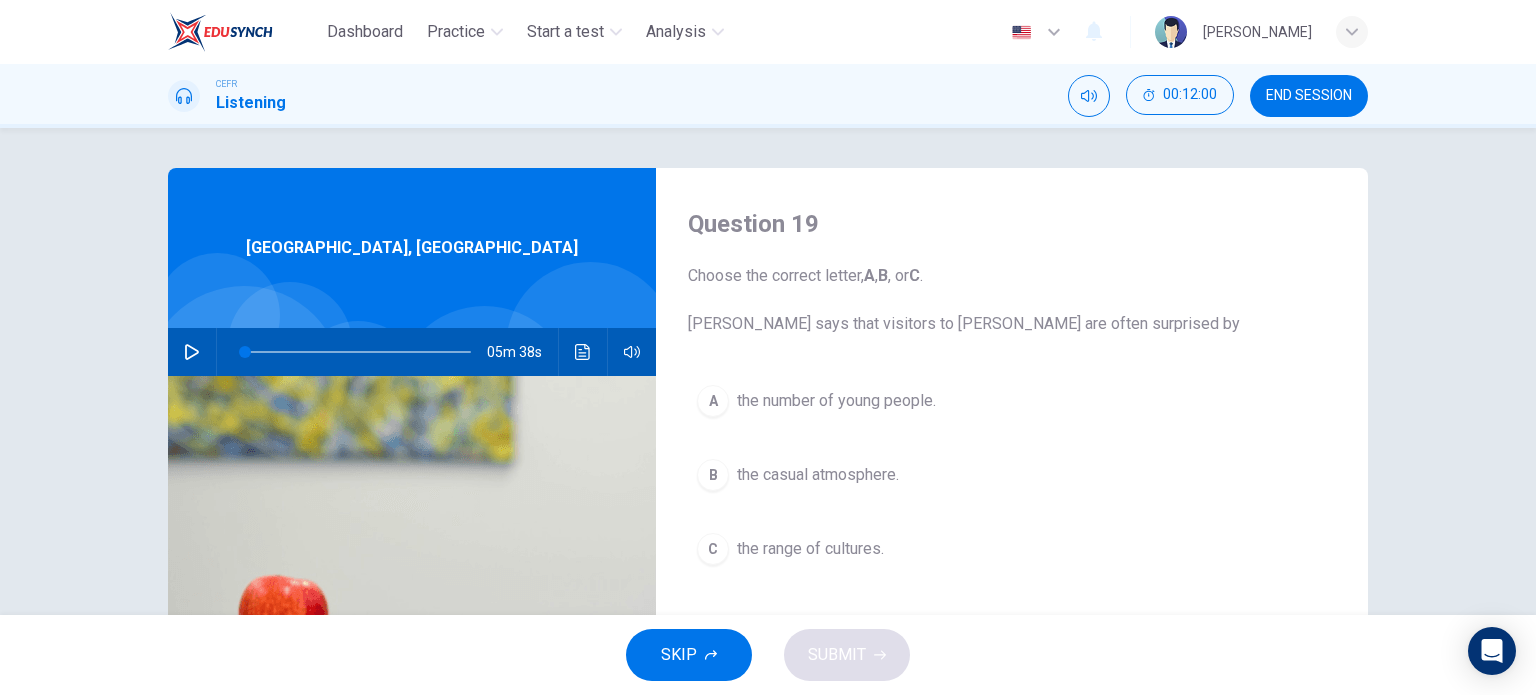click at bounding box center (192, 352) 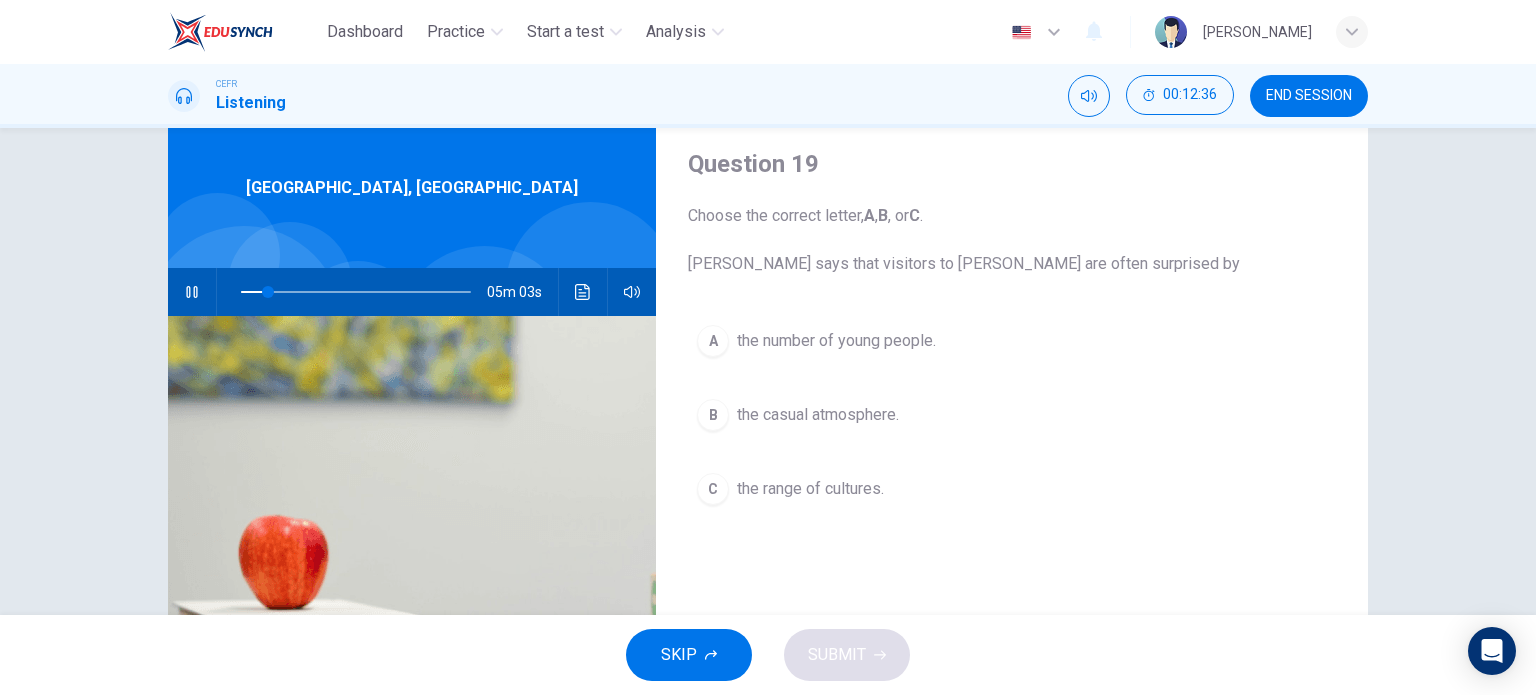 scroll, scrollTop: 0, scrollLeft: 0, axis: both 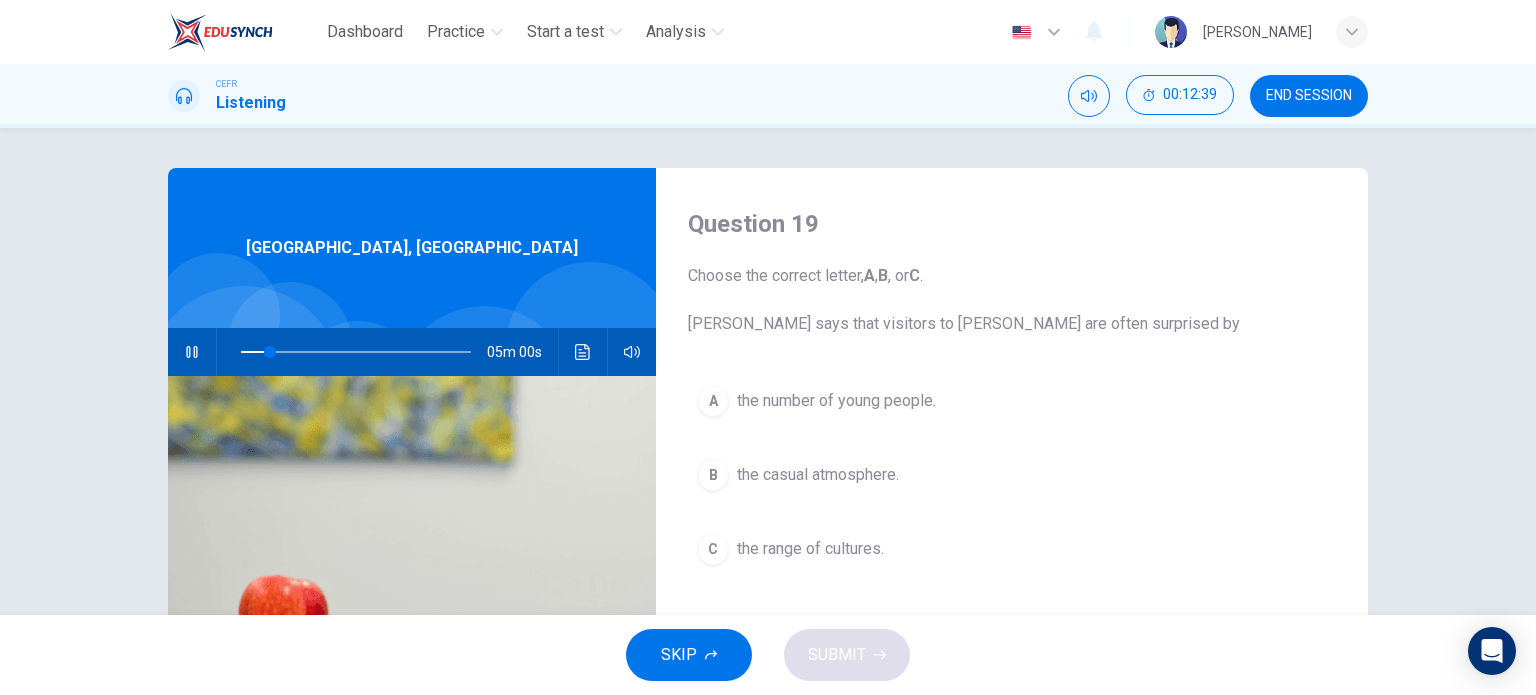 click on "the range of cultures." at bounding box center (810, 549) 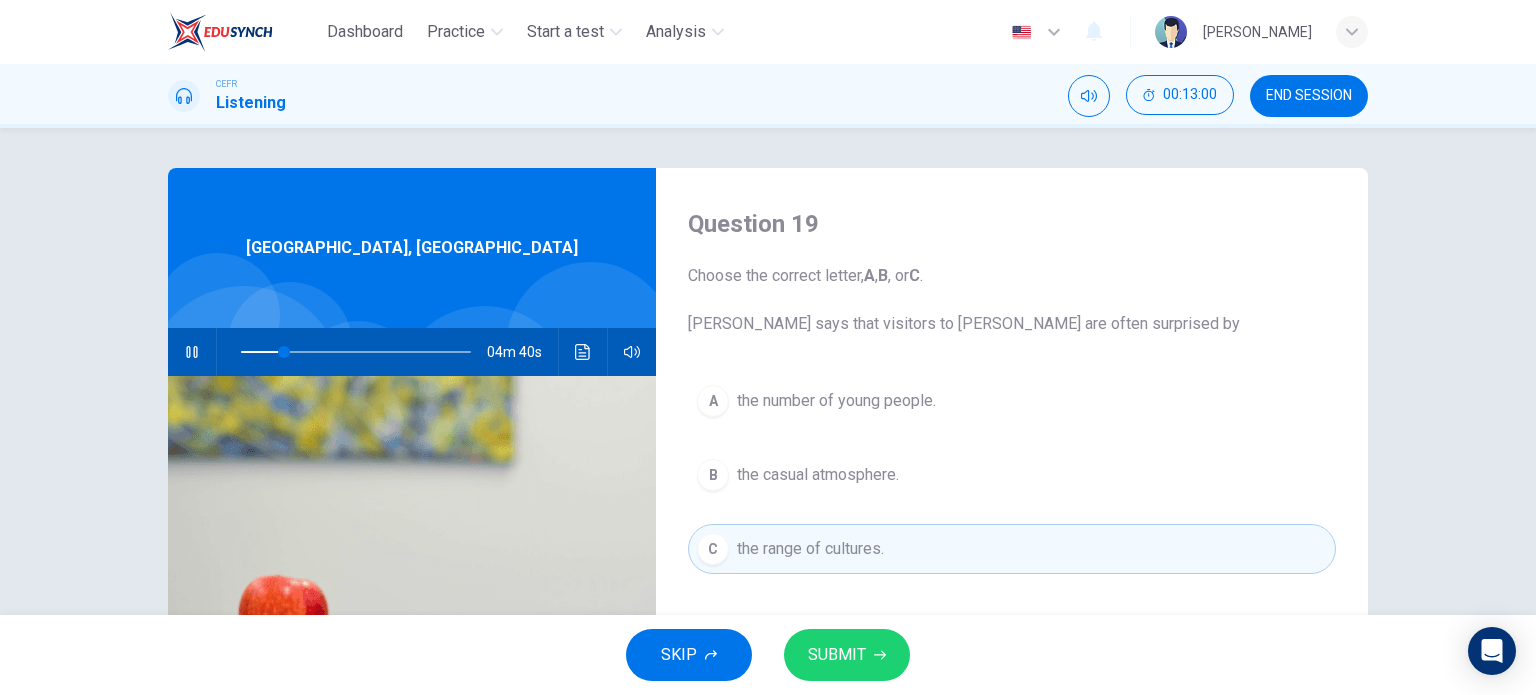 click on "SUBMIT" at bounding box center (847, 655) 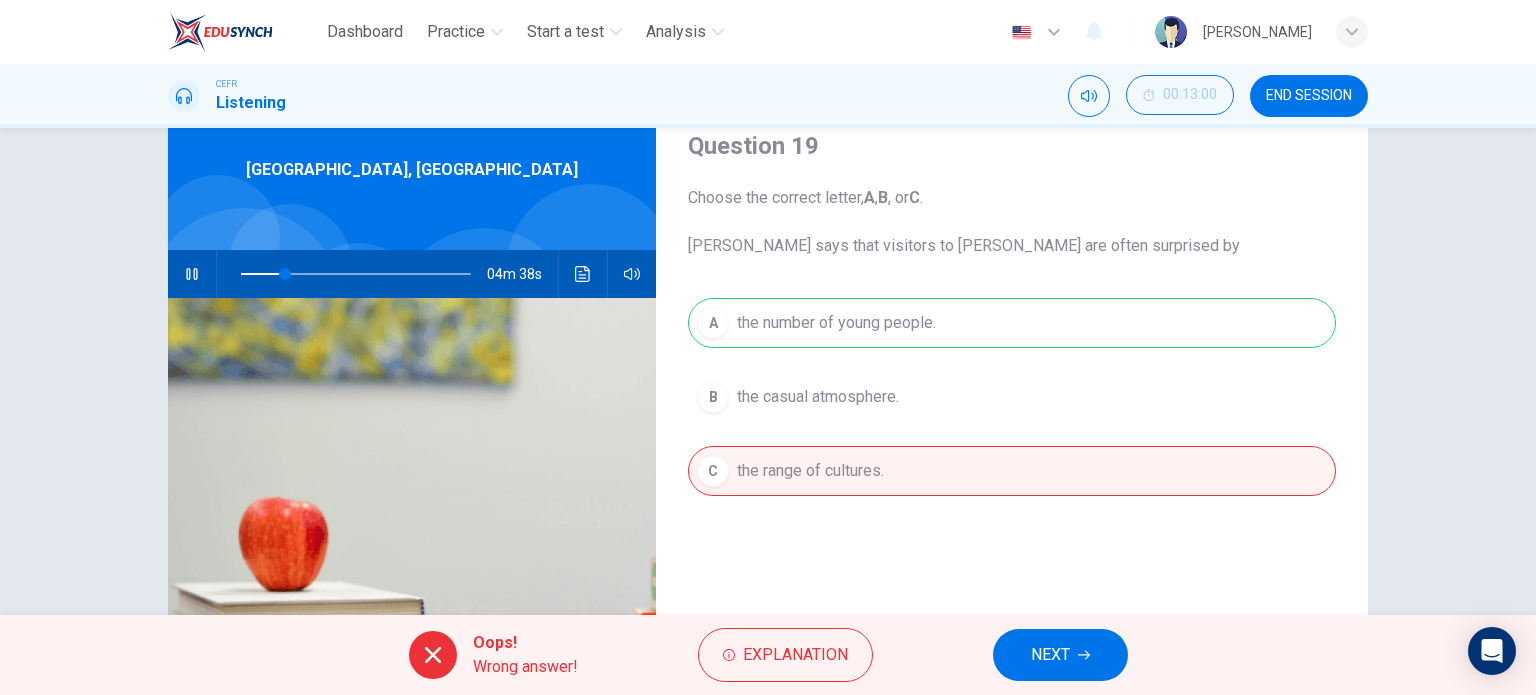 scroll, scrollTop: 100, scrollLeft: 0, axis: vertical 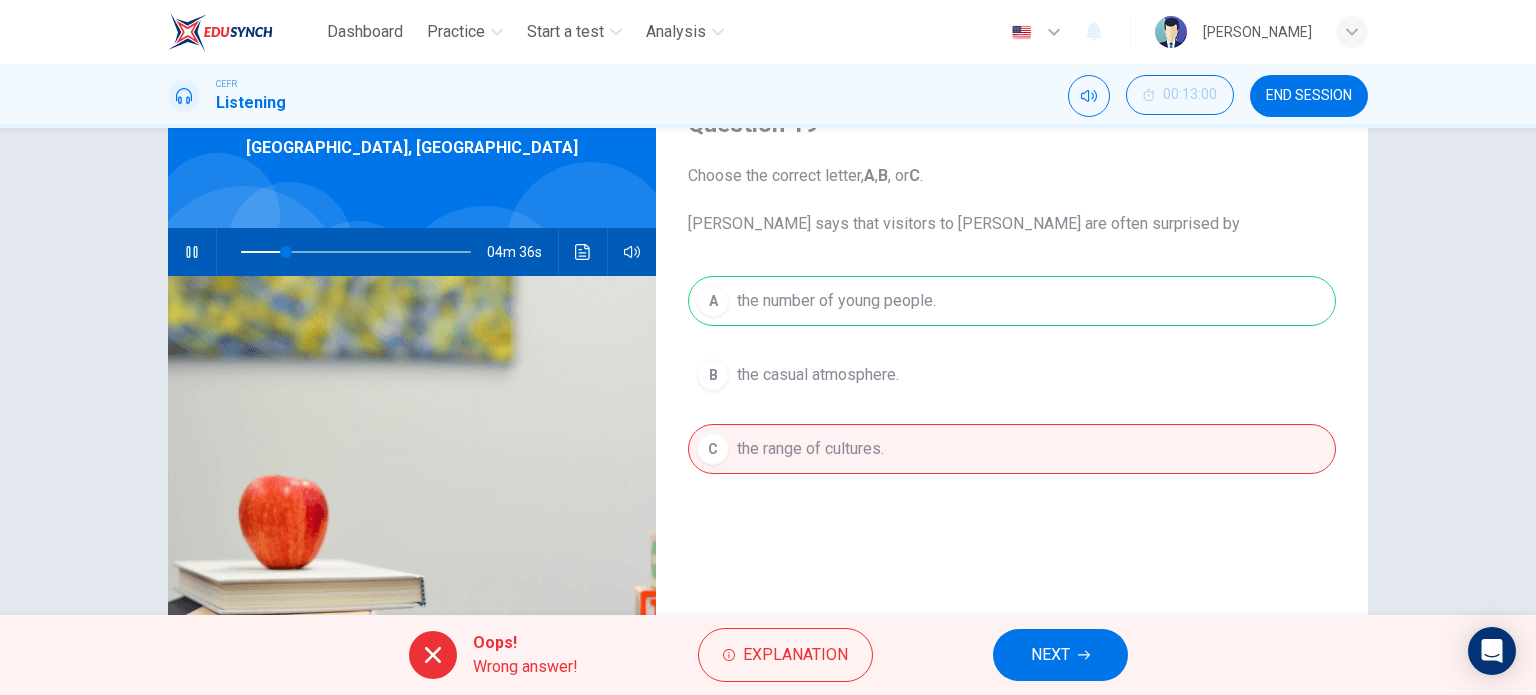click on "A the number of young people. B the casual atmosphere. C the range of cultures." at bounding box center (1012, 395) 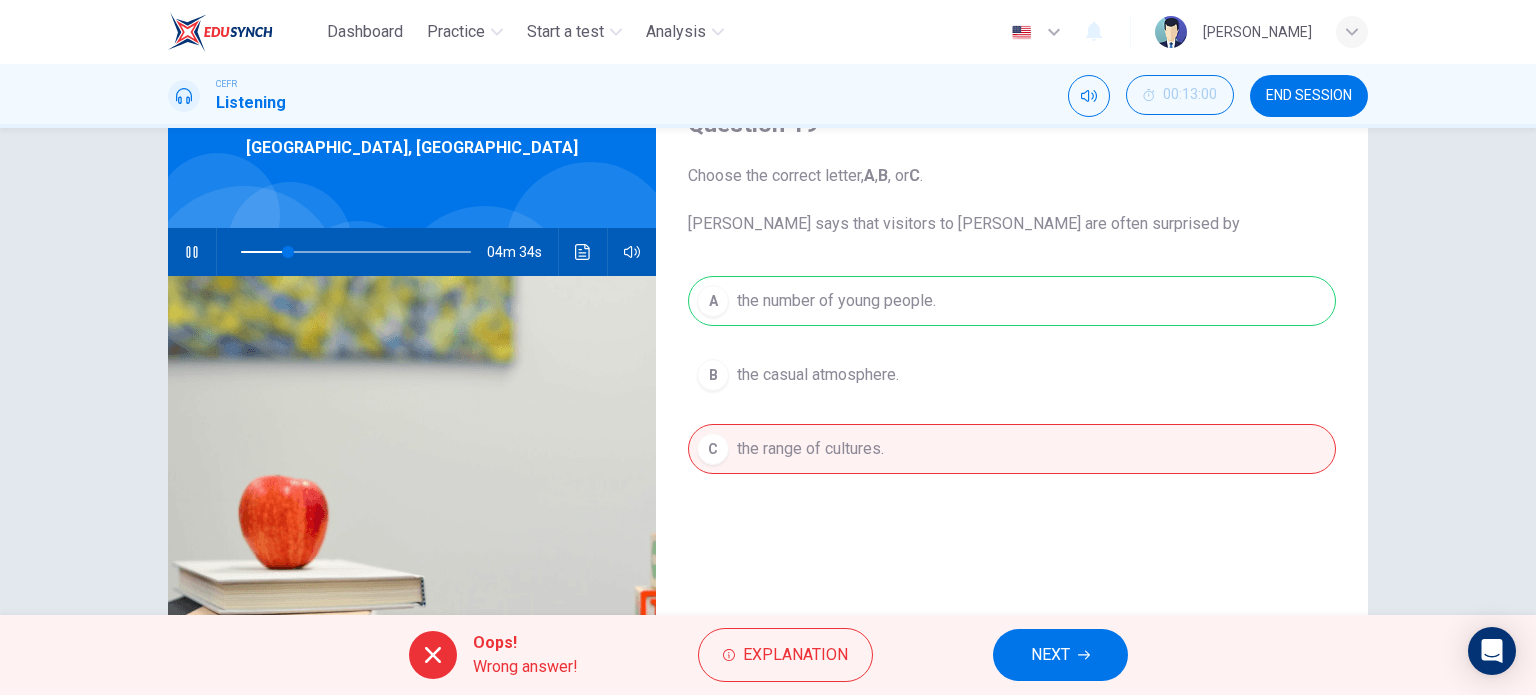 click on "A the number of young people. B the casual atmosphere. C the range of cultures." at bounding box center (1012, 395) 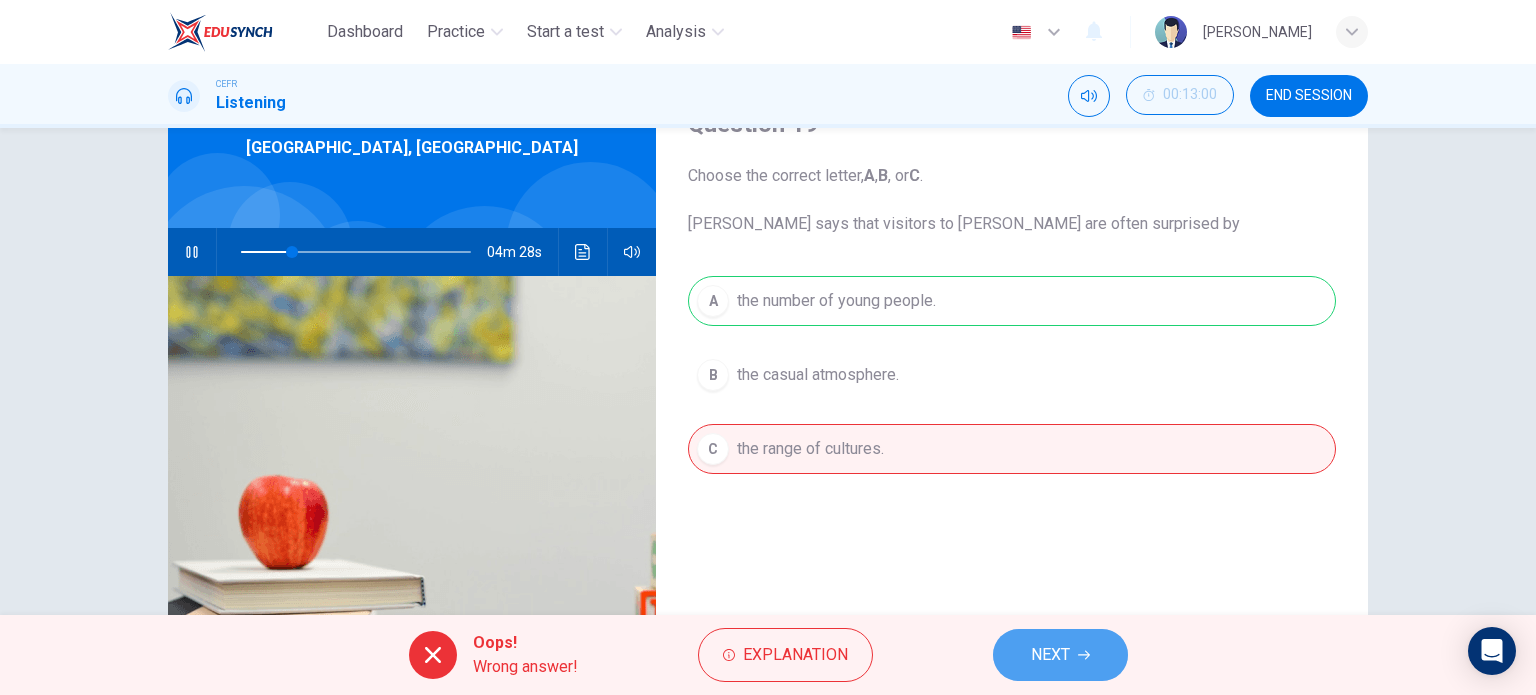 click on "NEXT" at bounding box center (1060, 655) 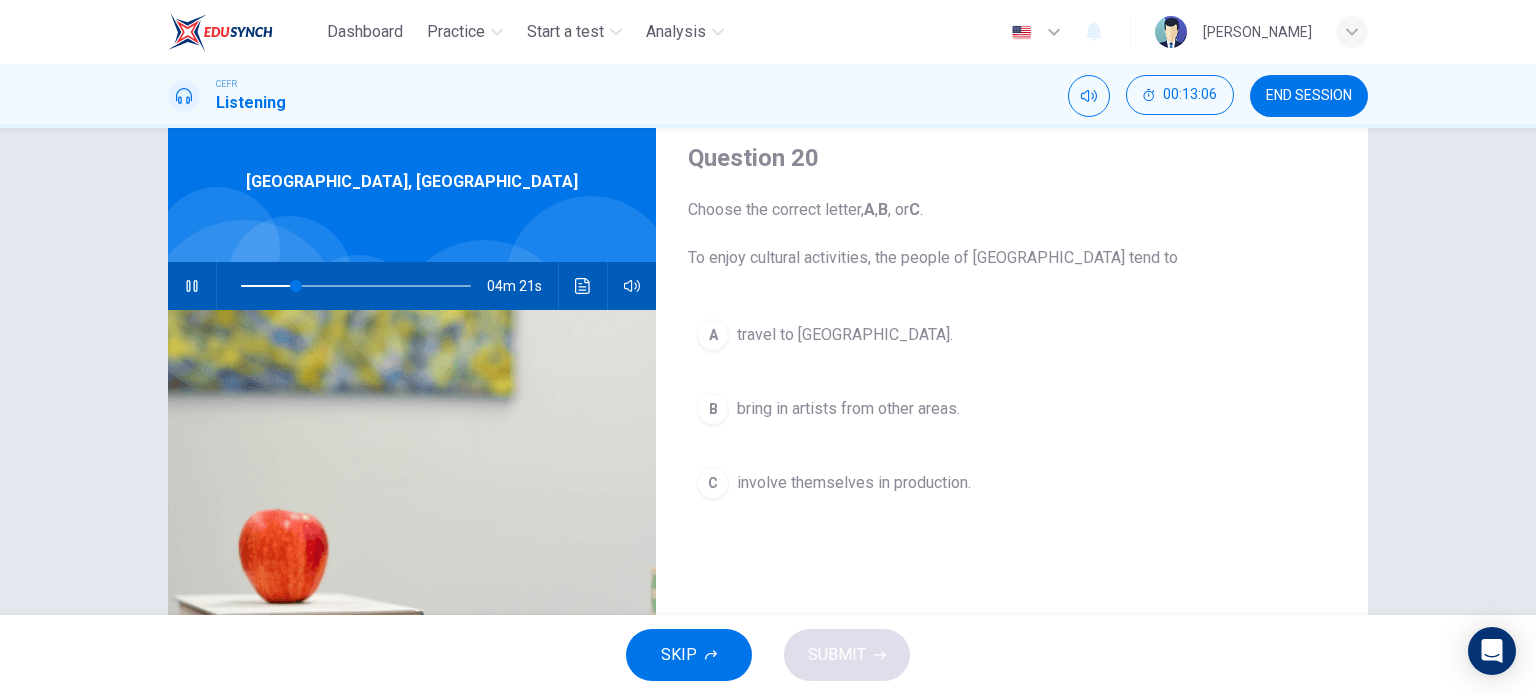 scroll, scrollTop: 100, scrollLeft: 0, axis: vertical 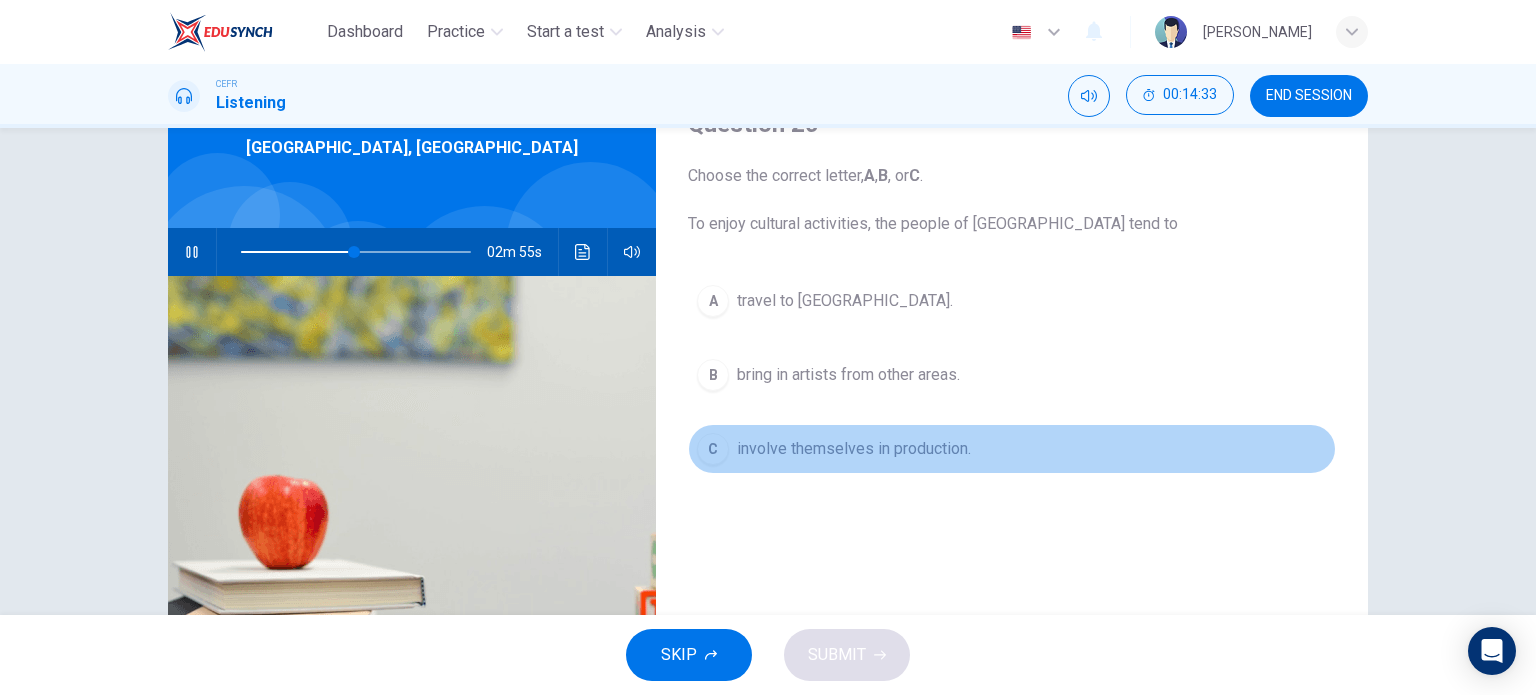 click on "involve themselves in production." at bounding box center [854, 449] 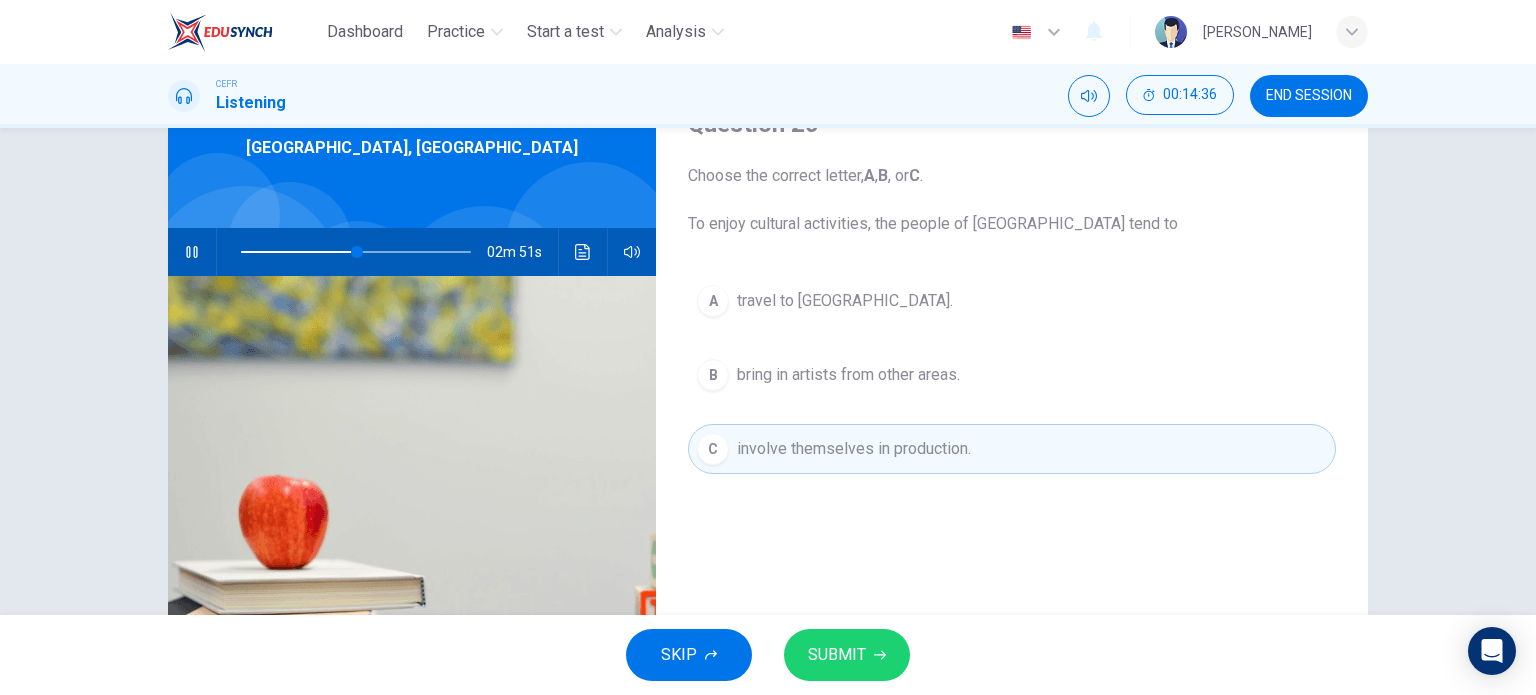 click on "SUBMIT" at bounding box center (847, 655) 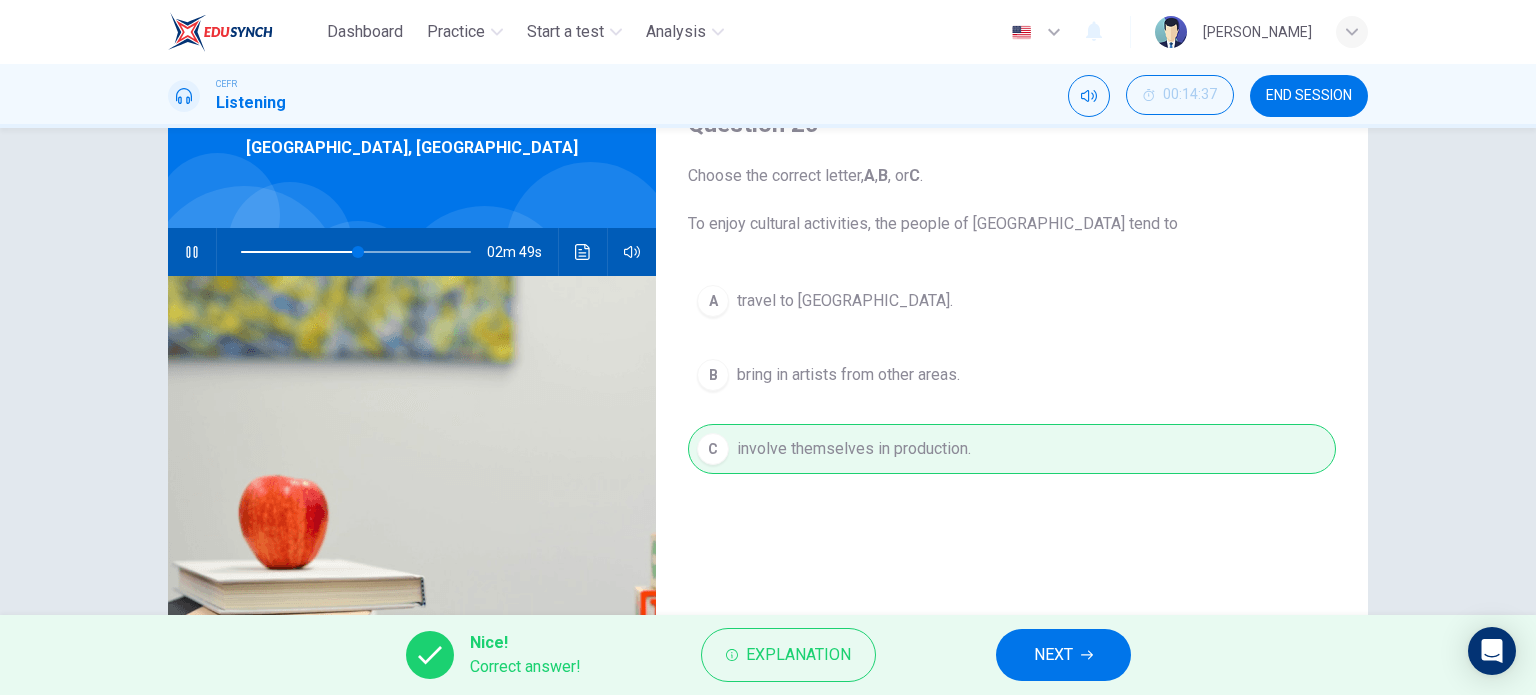 click on "NEXT" at bounding box center (1063, 655) 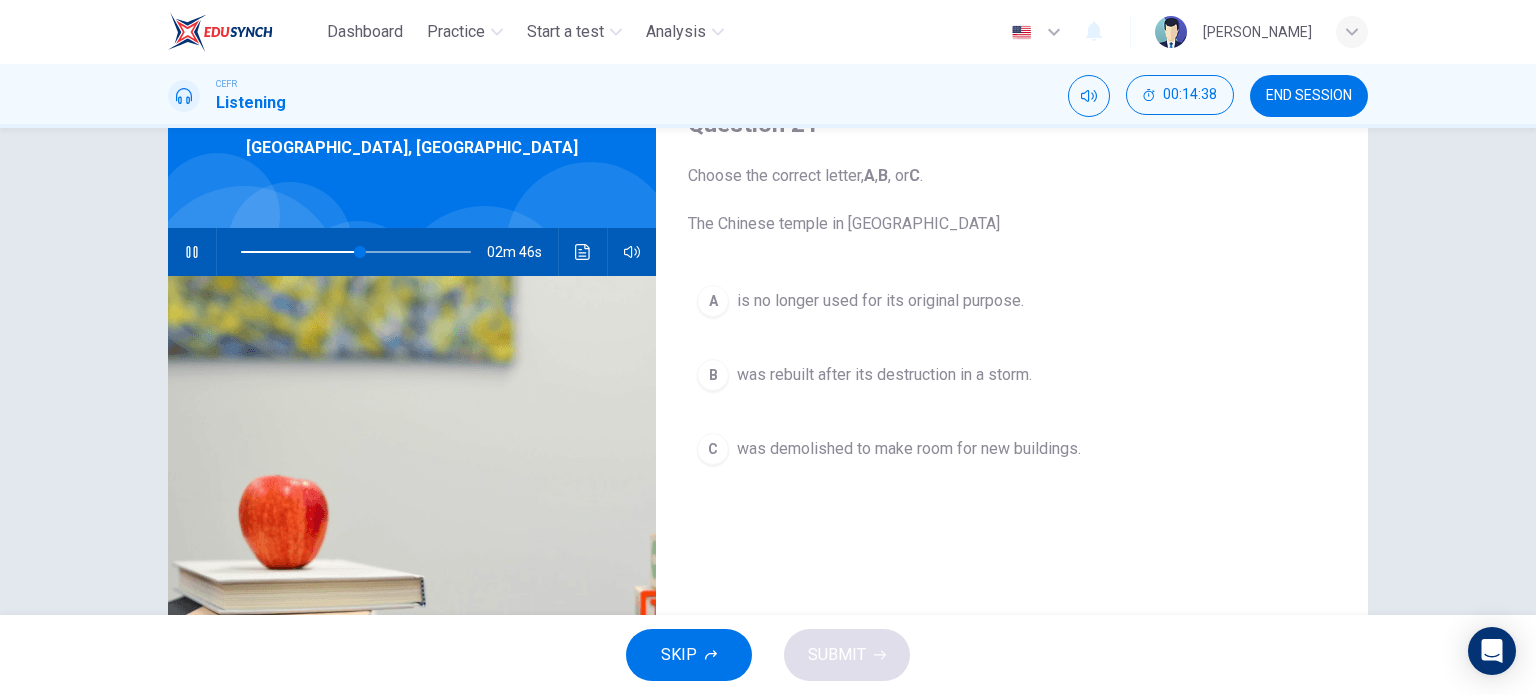 click on "was rebuilt after its destruction in a storm." at bounding box center (884, 375) 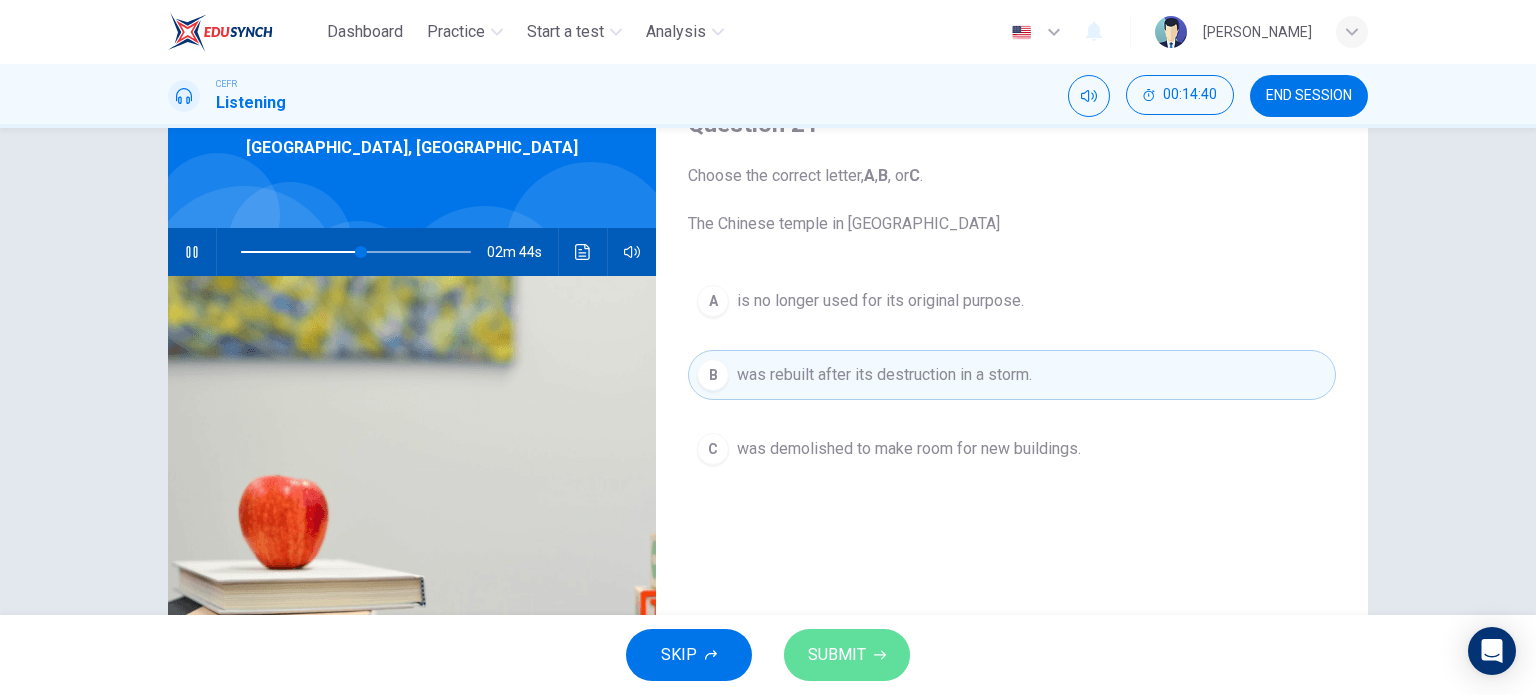 click on "SUBMIT" at bounding box center [847, 655] 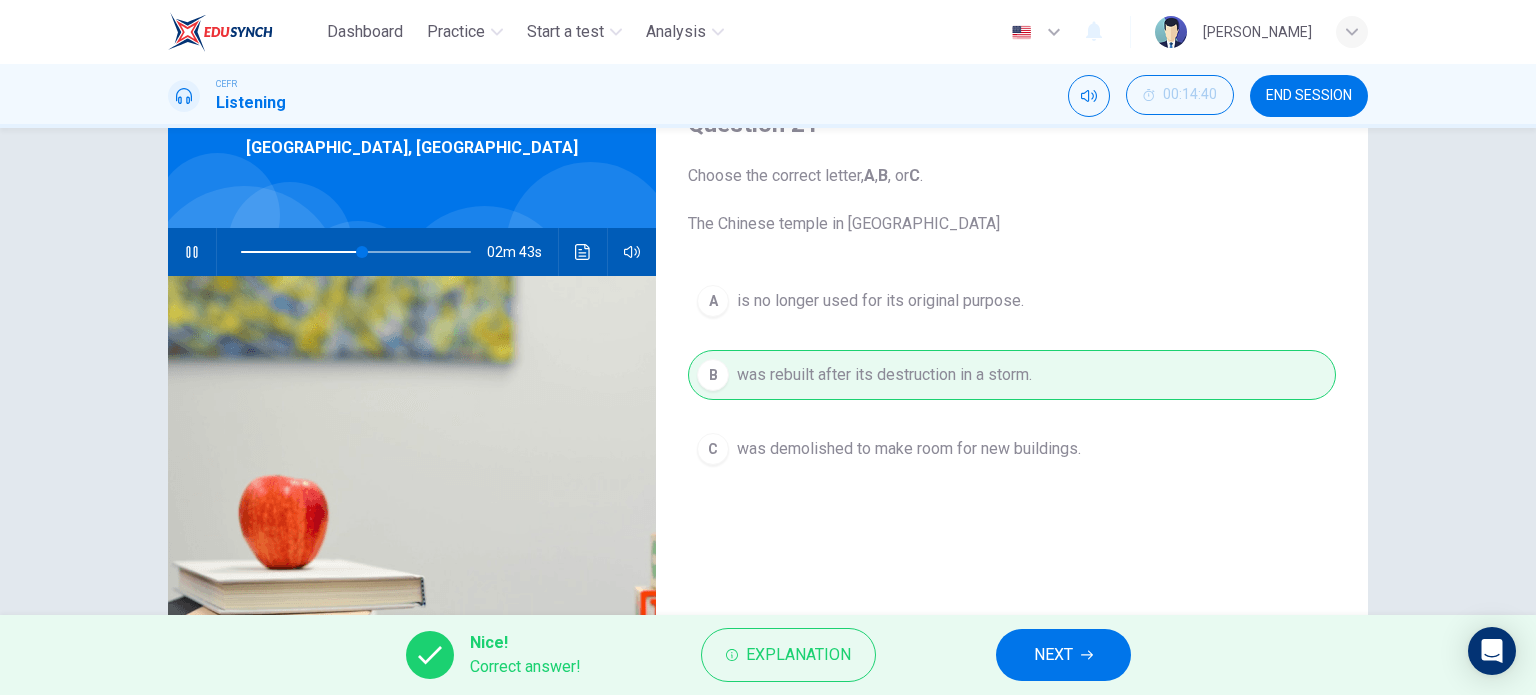 click on "NEXT" at bounding box center [1053, 655] 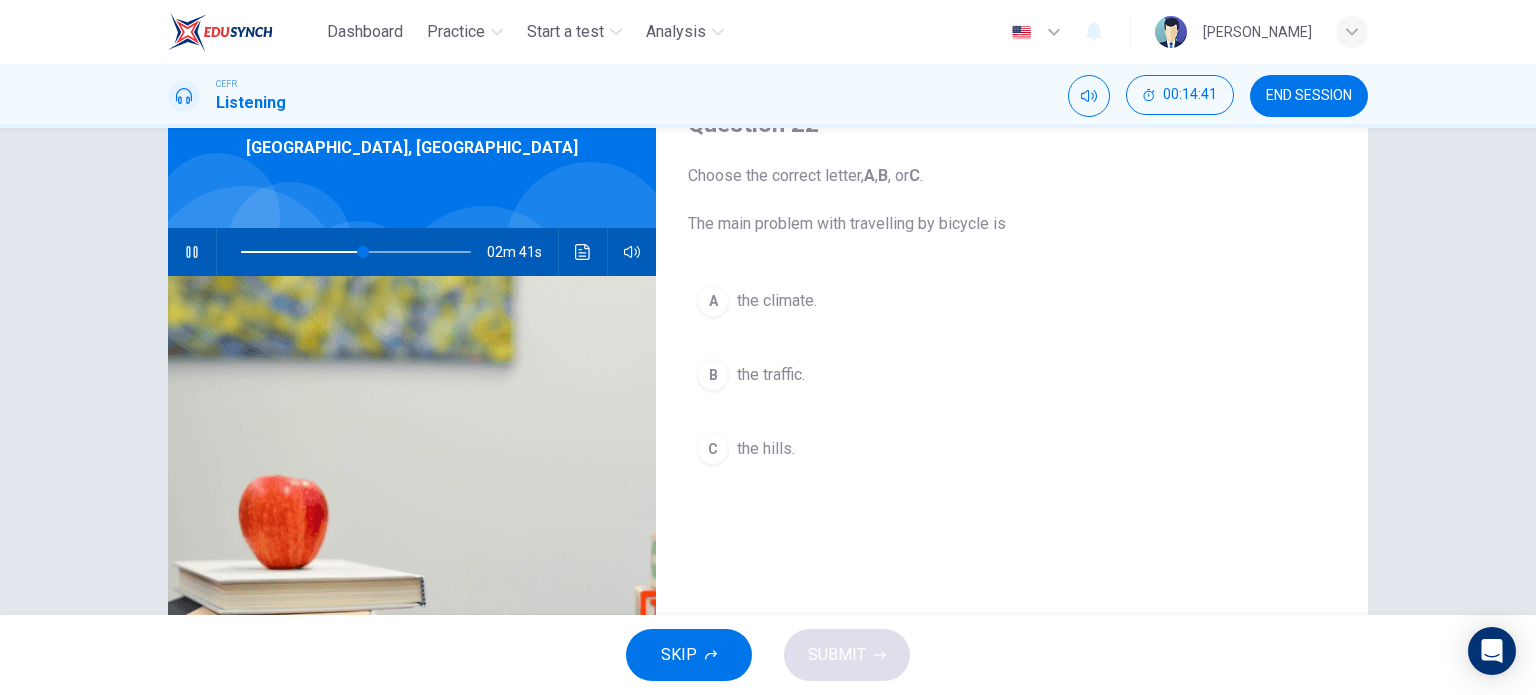 click on "the climate." at bounding box center (777, 301) 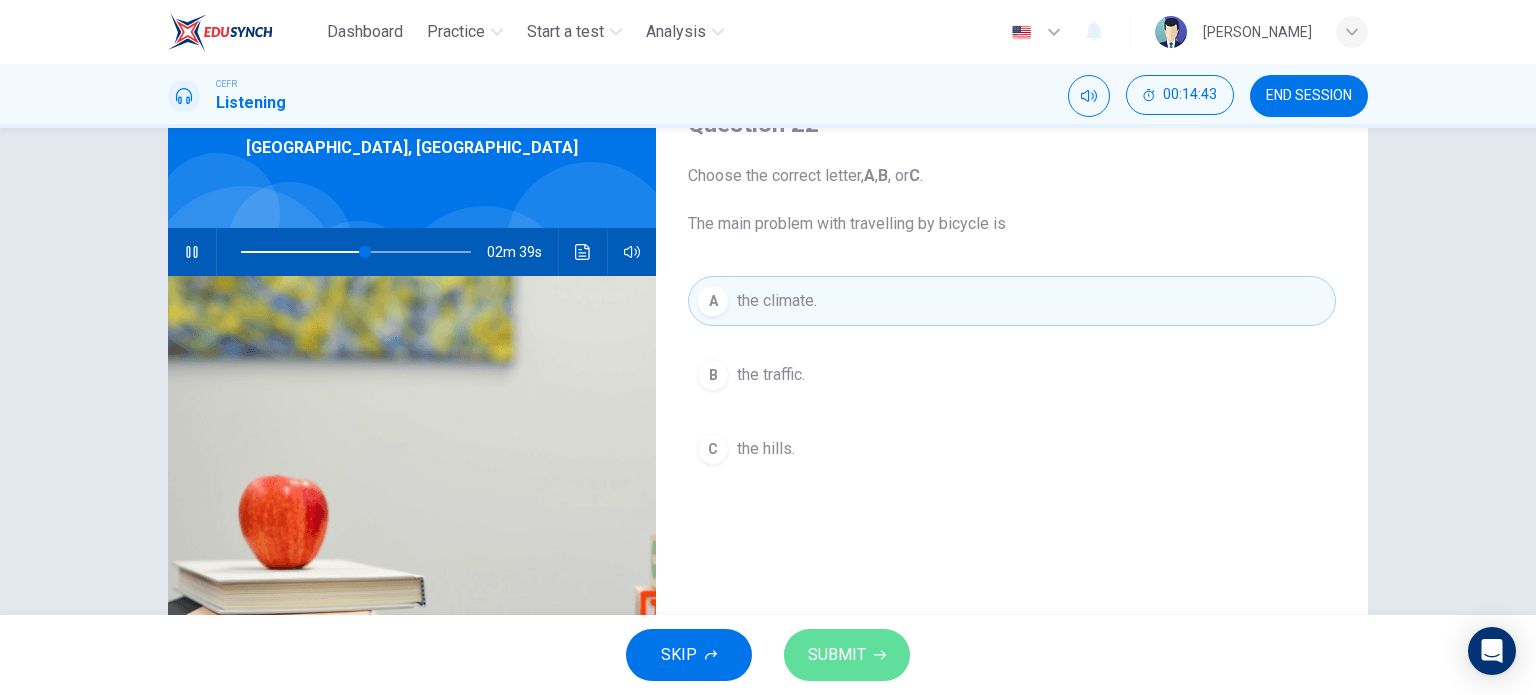 click on "SUBMIT" at bounding box center [847, 655] 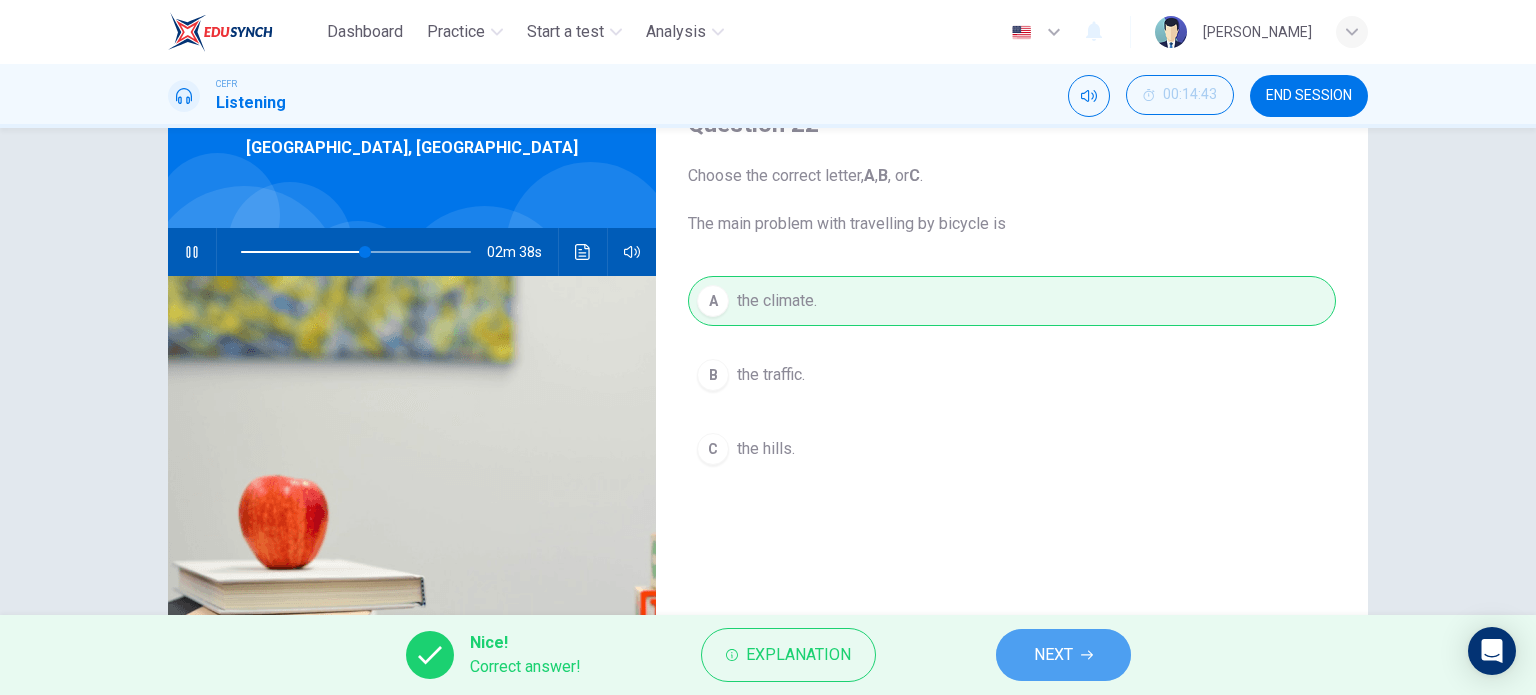 click on "NEXT" at bounding box center (1063, 655) 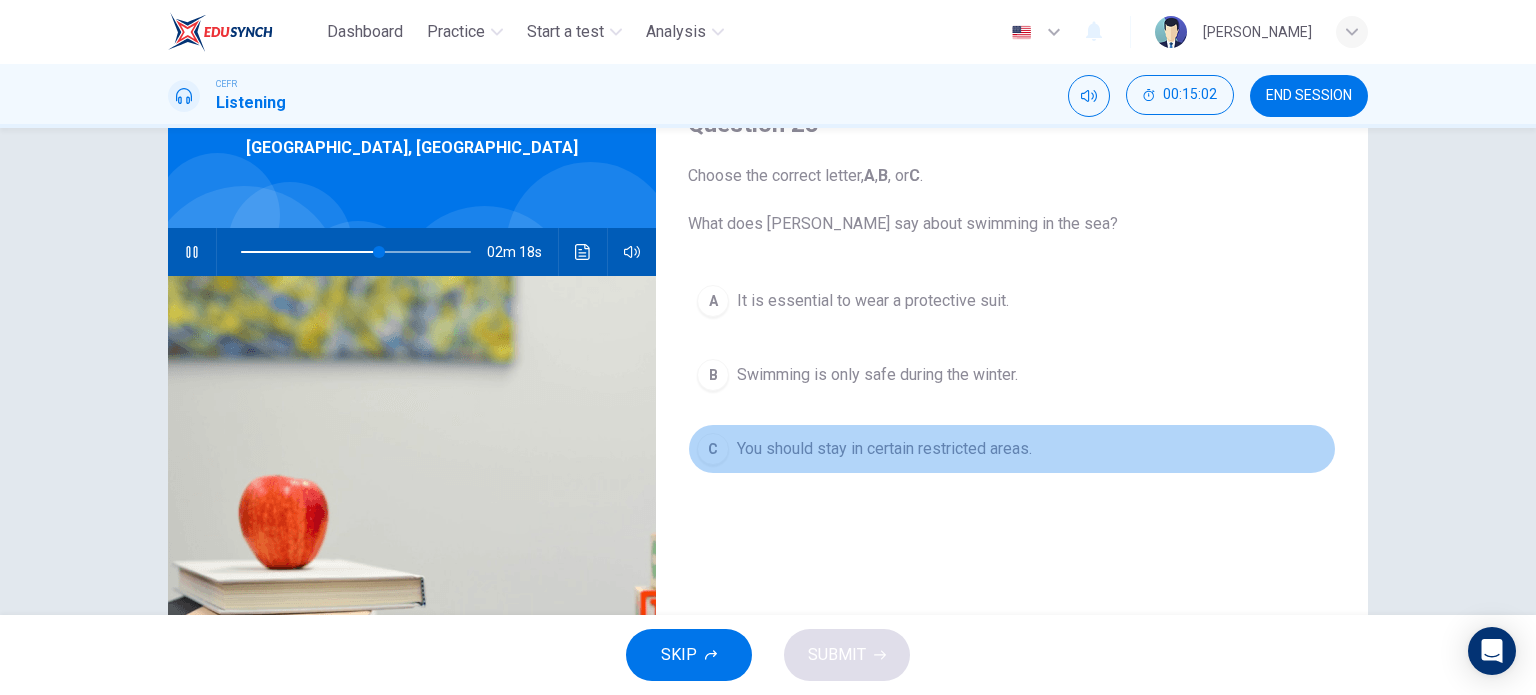 click on "You should stay in certain restricted areas." at bounding box center (884, 449) 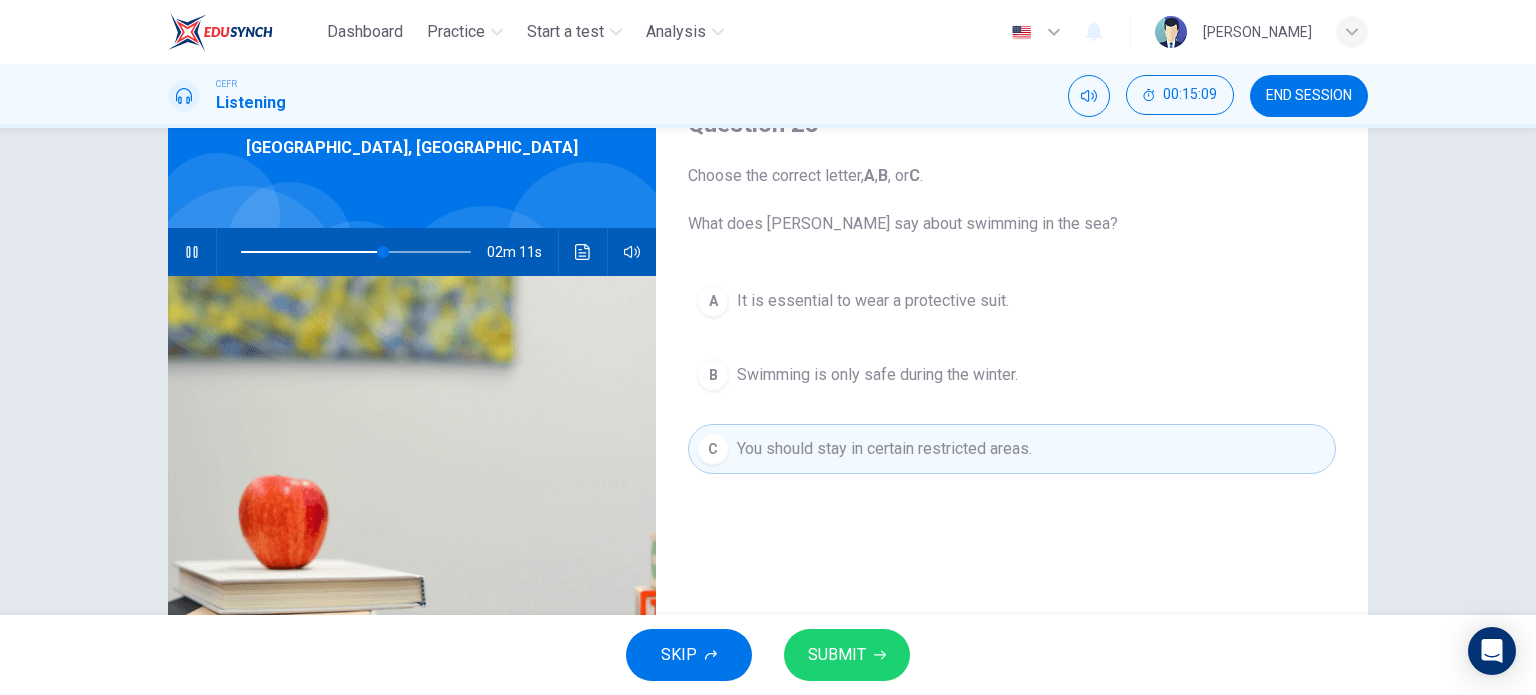 click on "It is essential to wear a protective suit." at bounding box center (873, 301) 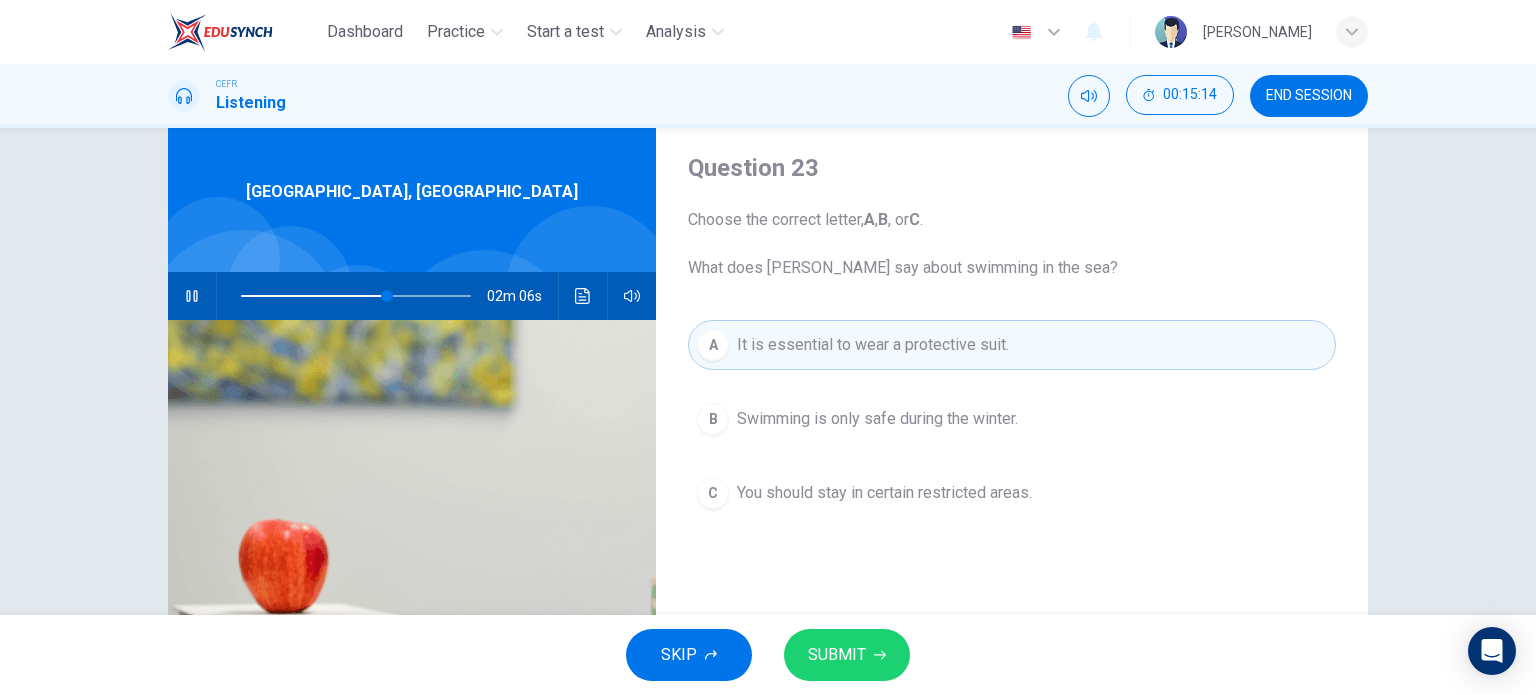 scroll, scrollTop: 100, scrollLeft: 0, axis: vertical 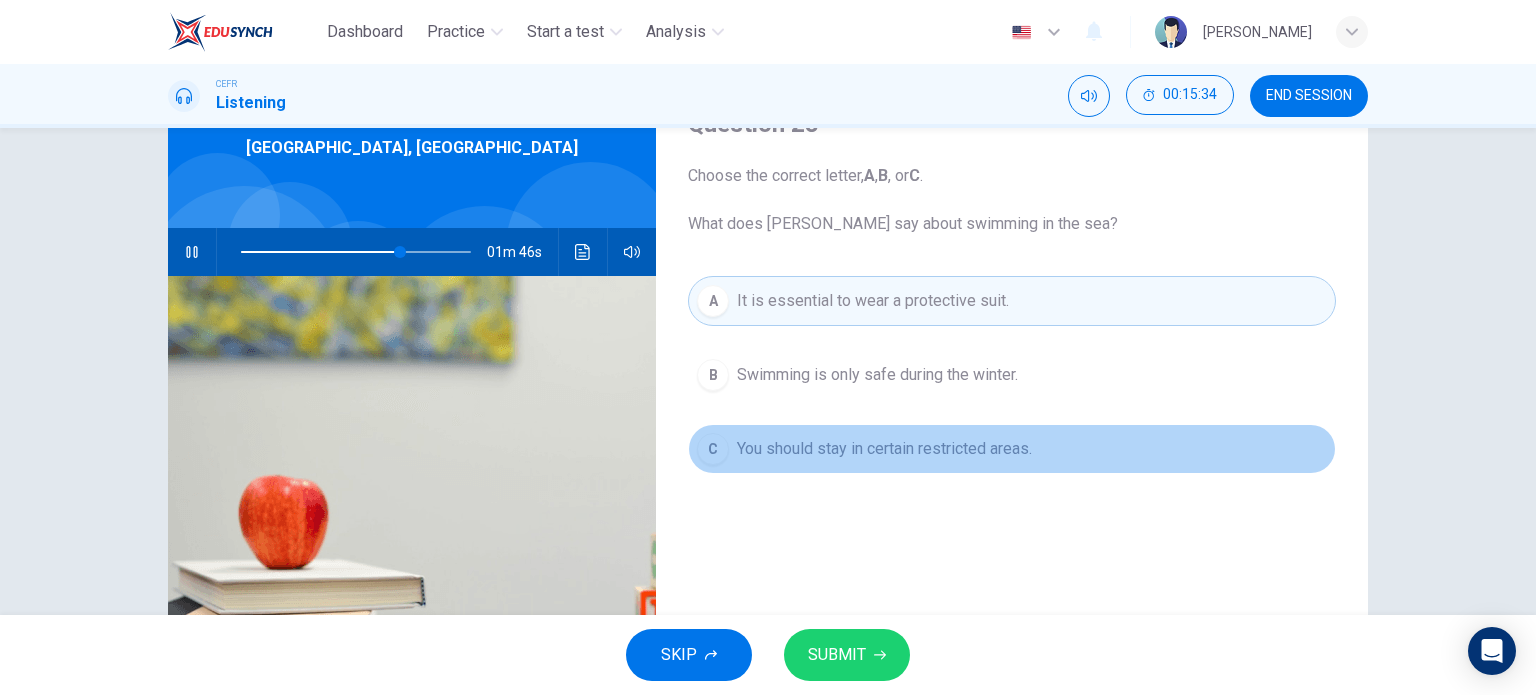 click on "You should stay in certain restricted areas." at bounding box center [884, 449] 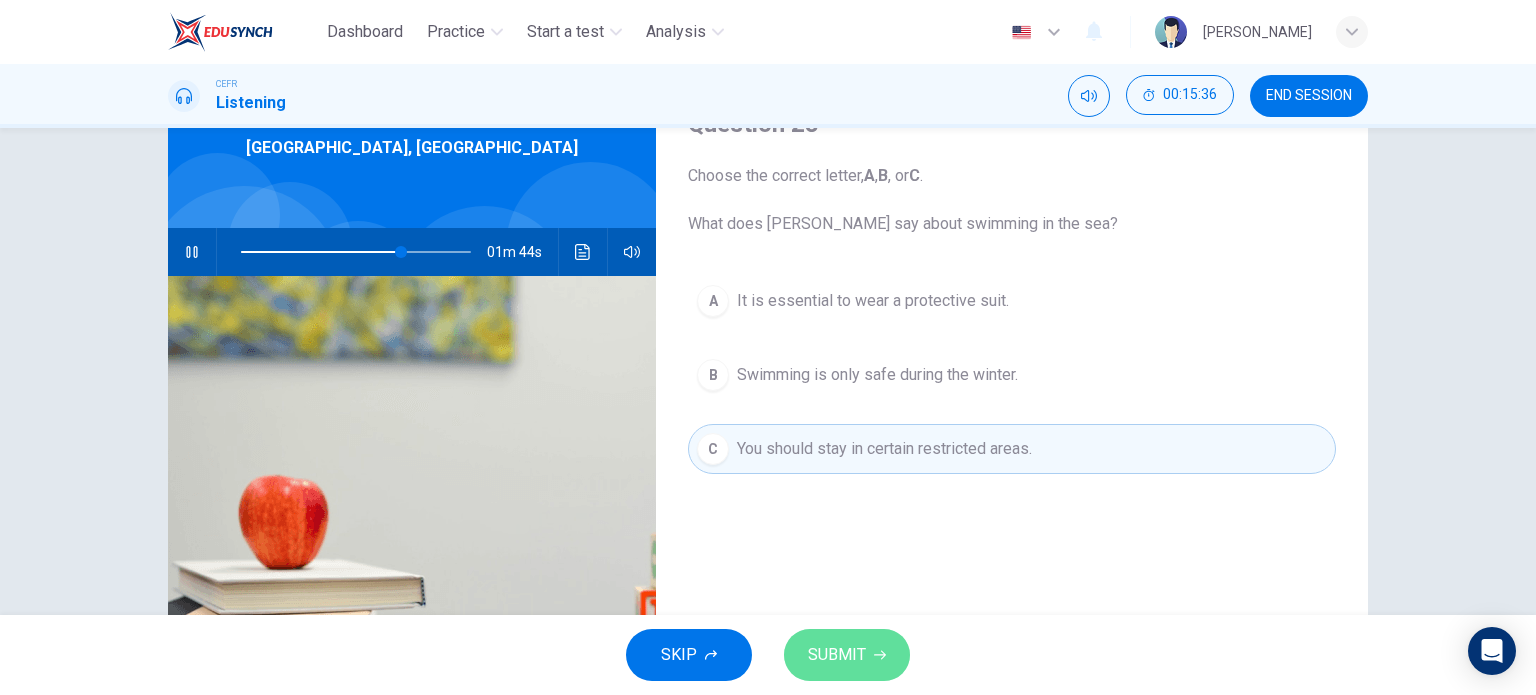 click on "SUBMIT" at bounding box center (847, 655) 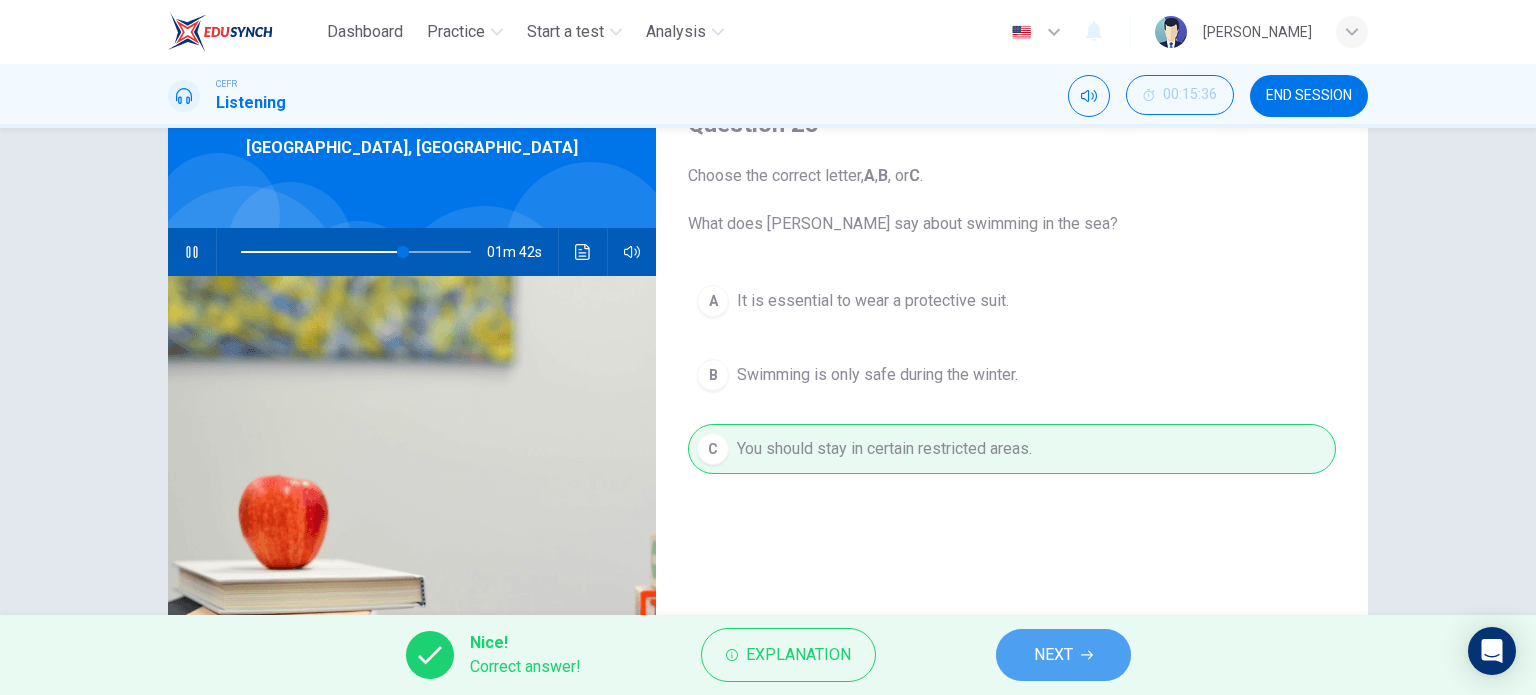 click on "NEXT" at bounding box center [1063, 655] 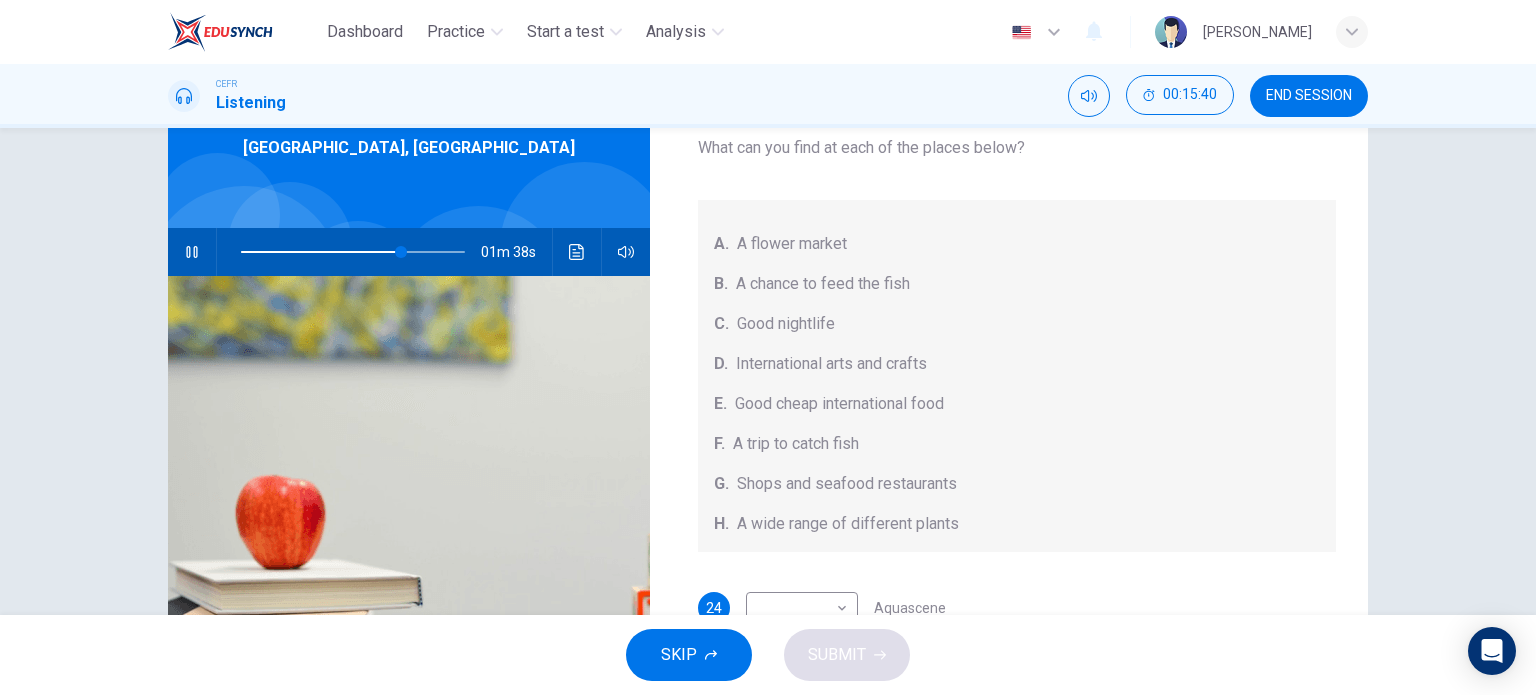 scroll, scrollTop: 200, scrollLeft: 0, axis: vertical 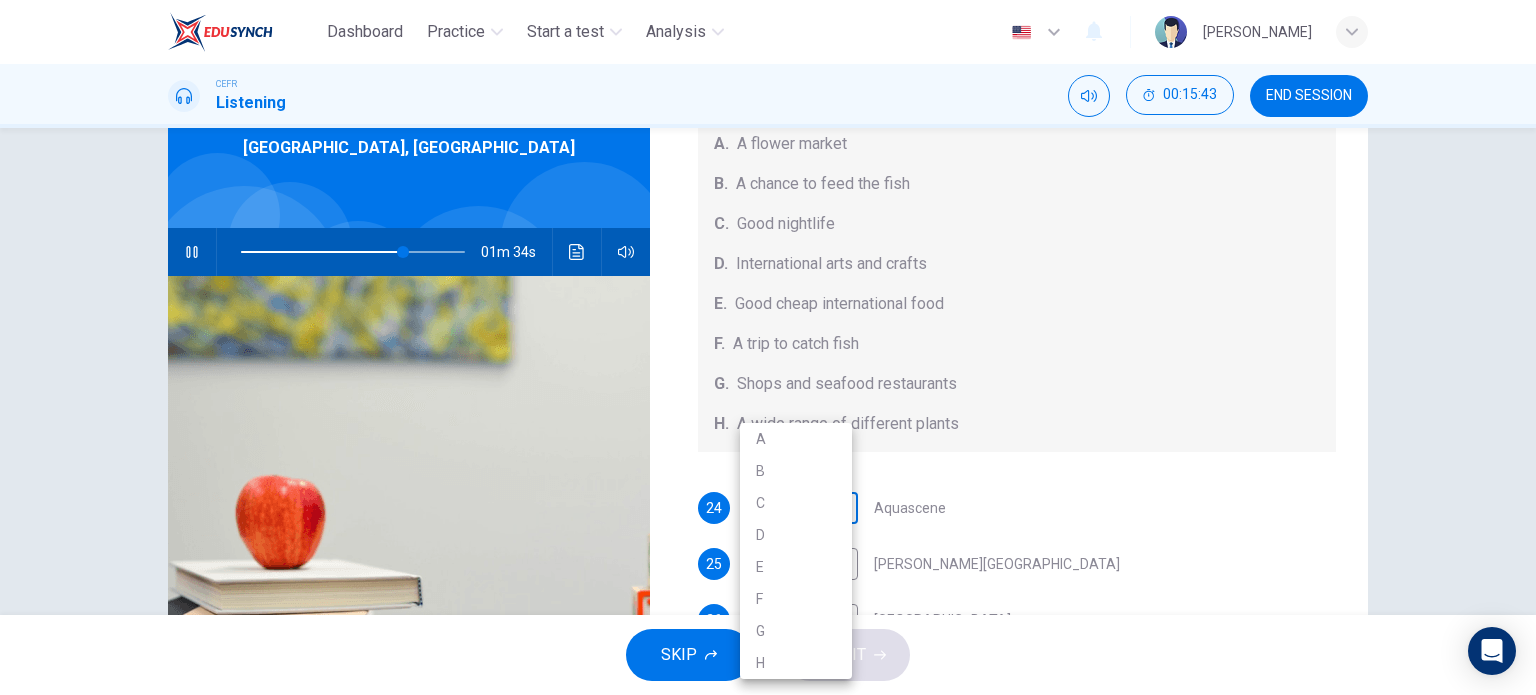 click on "Dashboard Practice Start a test Analysis English en ​ [PERSON_NAME] CEFR Listening 00:15:43 END SESSION Questions 24 - 28 Choose your answers from the box and write the correct letter  A-H  next to the questions below.
What can you find at each of the places below? A. A flower market B. A chance to feed the fish C. Good nightlife D. International arts and crafts E. Good cheap international food F. A trip to catch fish G. Shops and seafood restaurants H. A wide range of different plants 24 ​ ​ Aquascene 25 ​ ​ [PERSON_NAME][GEOGRAPHIC_DATA] 26 ​ ​ [GEOGRAPHIC_DATA] 27 ​ ​ [PERSON_NAME][GEOGRAPHIC_DATA] 28 ​ ​ [PERSON_NAME][GEOGRAPHIC_DATA], [GEOGRAPHIC_DATA] 01m 34s SKIP SUBMIT EduSynch - Online Language Proficiency Testing
Dashboard Practice Start a test Analysis Notifications © Copyright  2025 A B C D E F G H" at bounding box center (768, 347) 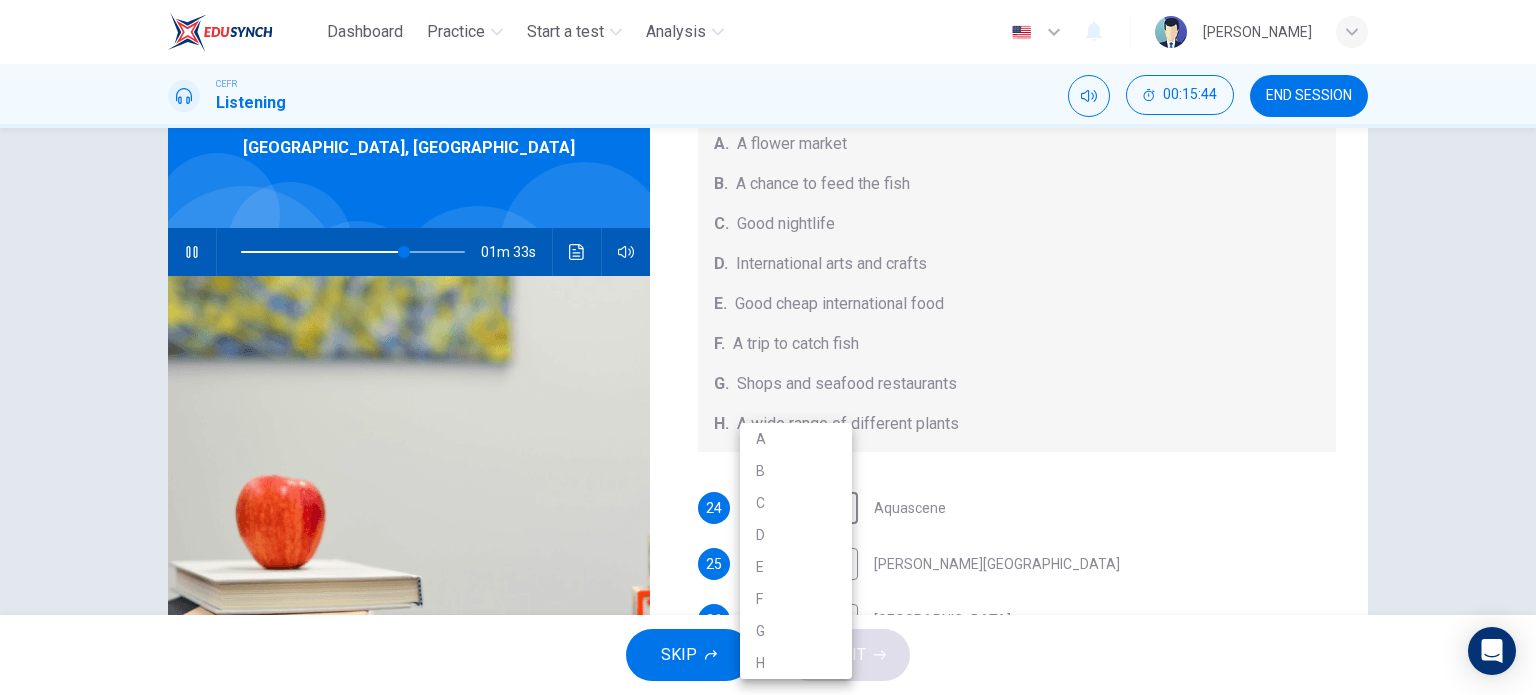 click at bounding box center (768, 347) 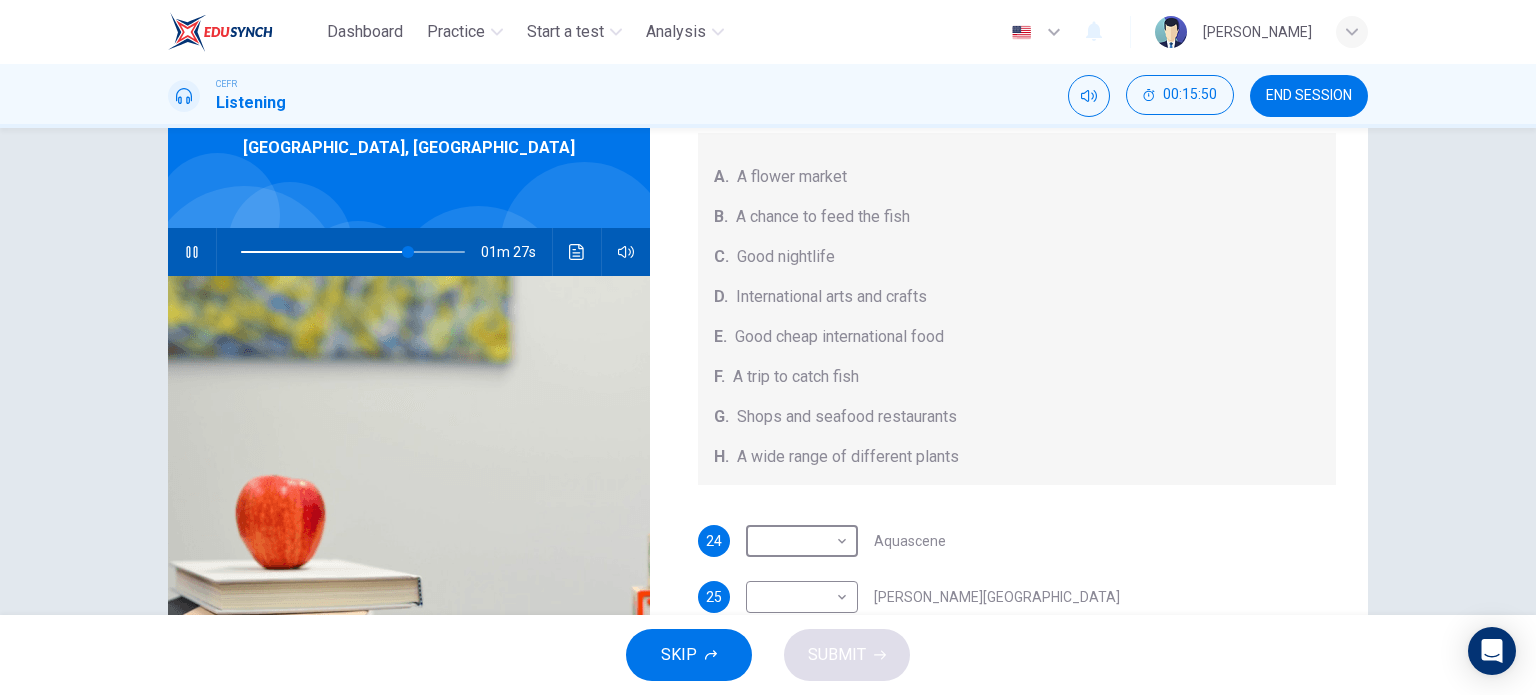 scroll, scrollTop: 200, scrollLeft: 0, axis: vertical 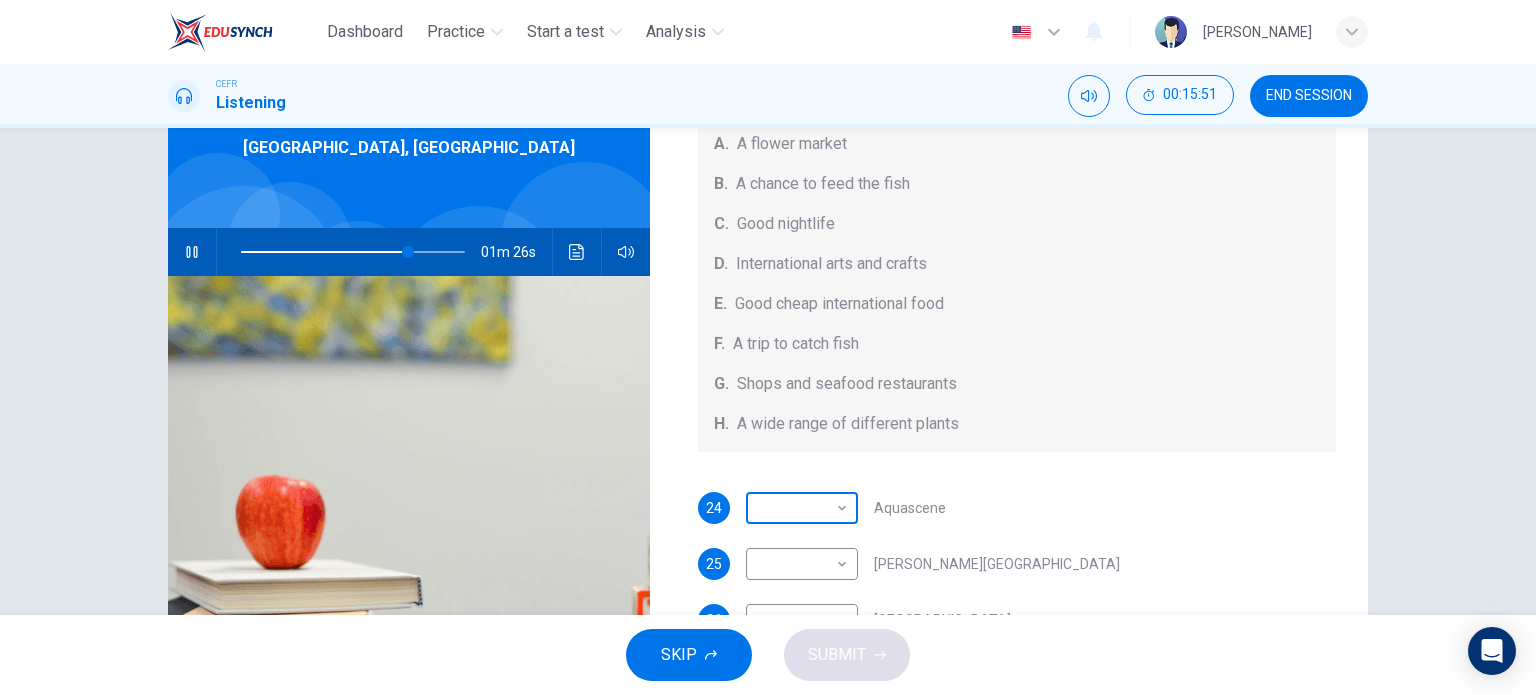 click on "Dashboard Practice Start a test Analysis English en ​ [PERSON_NAME] CEFR Listening 00:15:51 END SESSION Questions 24 - 28 Choose your answers from the box and write the correct letter  A-H  next to the questions below.
What can you find at each of the places below? A. A flower market B. A chance to feed the fish C. Good nightlife D. International arts and crafts E. Good cheap international food F. A trip to catch fish G. Shops and seafood restaurants H. A wide range of different plants 24 ​ ​ Aquascene 25 ​ ​ [PERSON_NAME][GEOGRAPHIC_DATA] 26 ​ ​ [GEOGRAPHIC_DATA] 27 ​ ​ [PERSON_NAME][GEOGRAPHIC_DATA] 28 ​ ​ [PERSON_NAME][GEOGRAPHIC_DATA] 26s SKIP SUBMIT EduSynch - Online Language Proficiency Testing
Dashboard Practice Start a test Analysis Notifications © Copyright  2025" at bounding box center (768, 347) 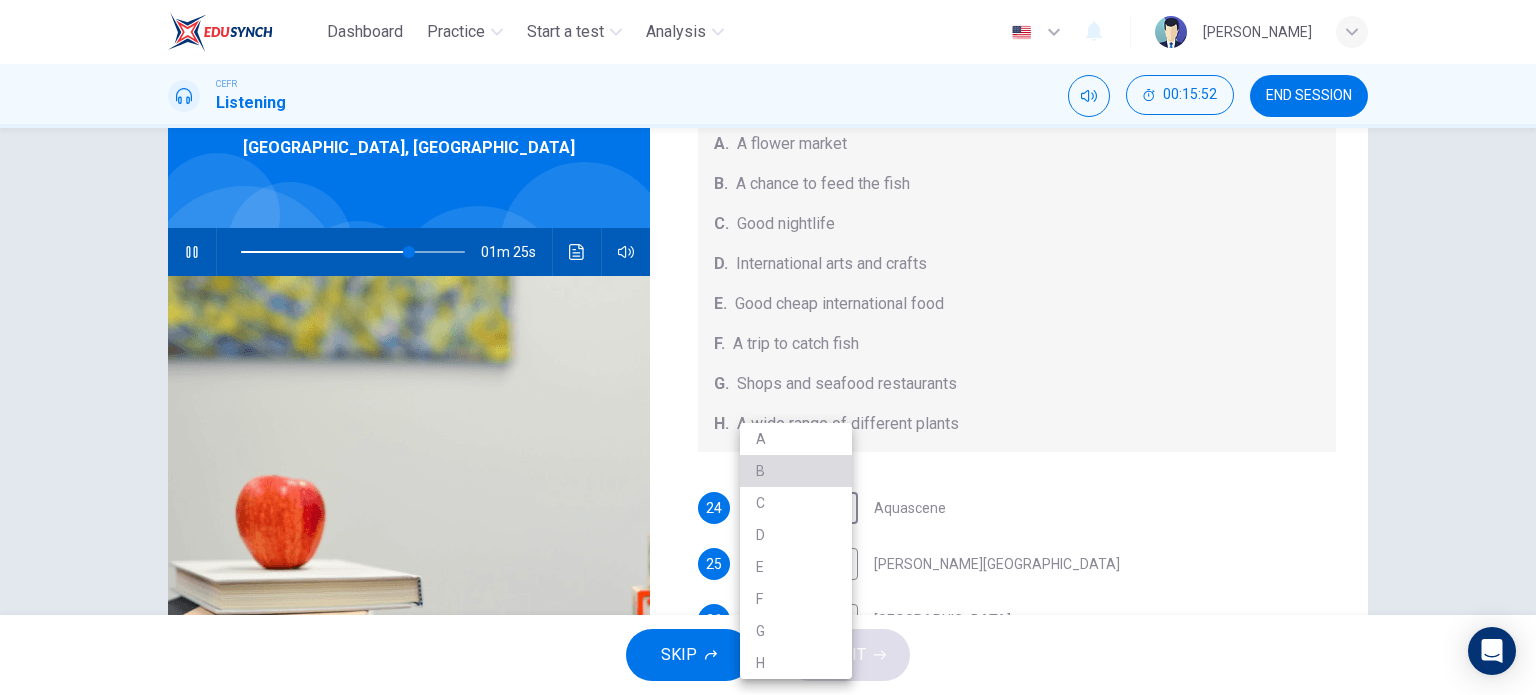 click on "B" at bounding box center (796, 471) 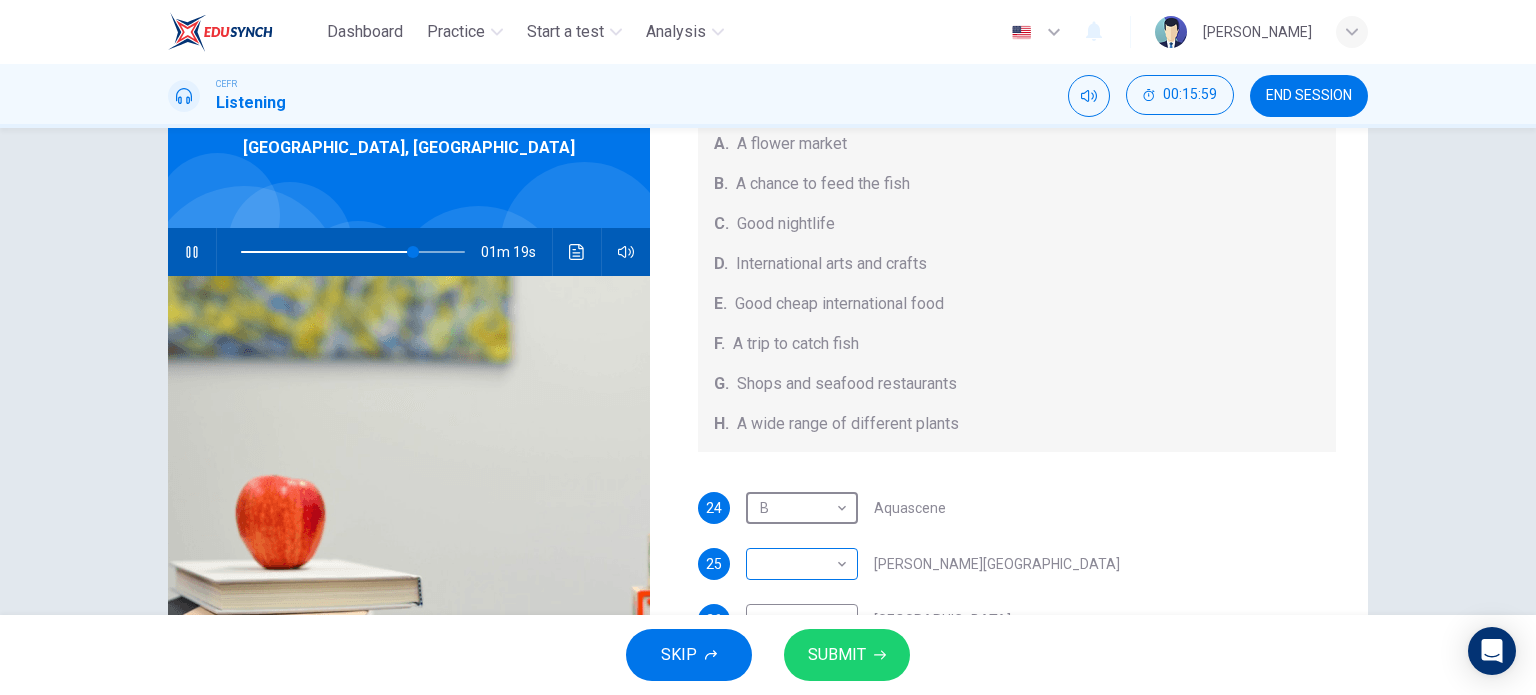 scroll, scrollTop: 224, scrollLeft: 0, axis: vertical 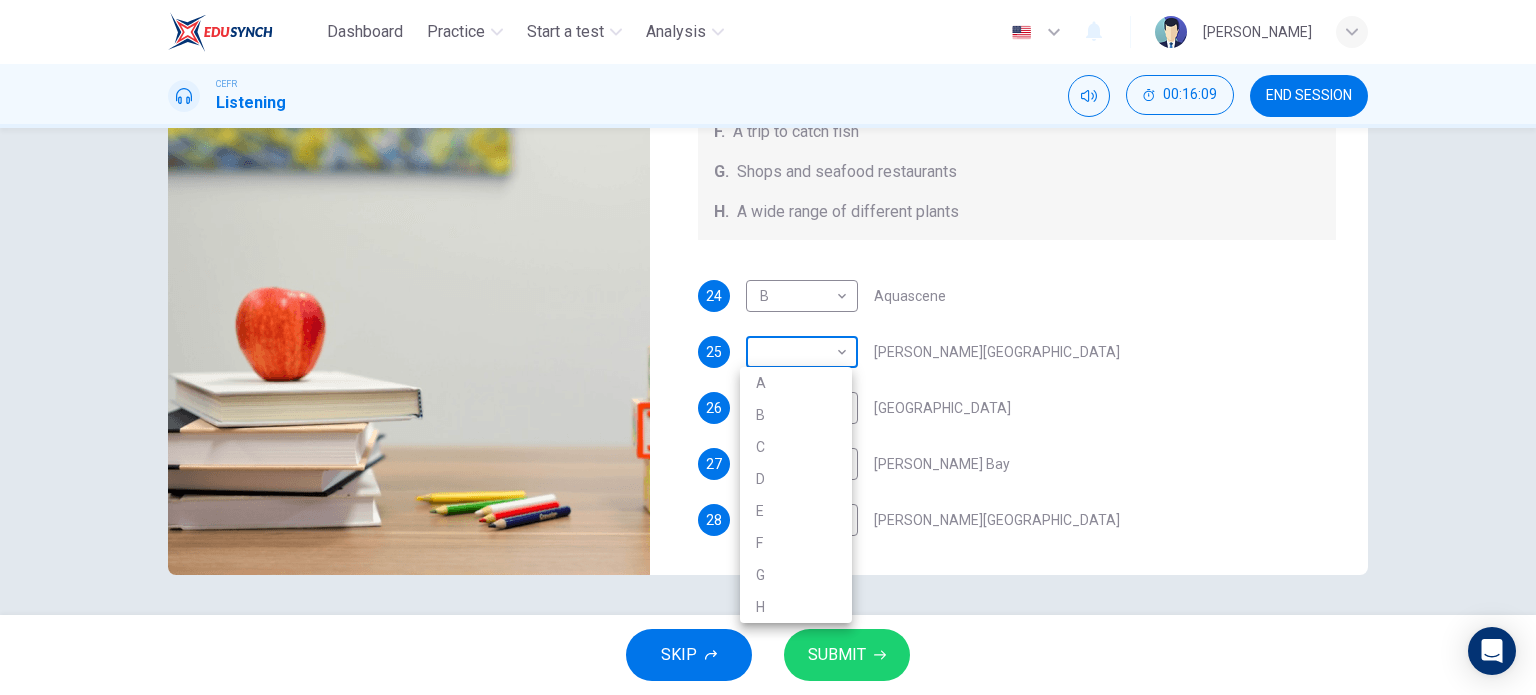 click on "Dashboard Practice Start a test Analysis English en ​ [PERSON_NAME] CEFR Listening 00:16:09 END SESSION Questions 24 - 28 Choose your answers from the box and write the correct letter  A-H  next to the questions below.
What can you find at each of the places below? A. A flower market B. A chance to feed the fish C. Good nightlife D. International arts and crafts E. Good cheap international food F. A trip to catch fish G. Shops and seafood restaurants H. A wide range of different plants 24 B B ​ Aquascene 25 ​ ​ [PERSON_NAME][GEOGRAPHIC_DATA] 26 ​ ​ [GEOGRAPHIC_DATA] 27 ​ ​ [PERSON_NAME][GEOGRAPHIC_DATA] 28 ​ ​ [PERSON_NAME][GEOGRAPHIC_DATA], [GEOGRAPHIC_DATA] 01m 08s SKIP SUBMIT EduSynch - Online Language Proficiency Testing
Dashboard Practice Start a test Analysis Notifications © Copyright  2025 A B C D E F G H" at bounding box center (768, 347) 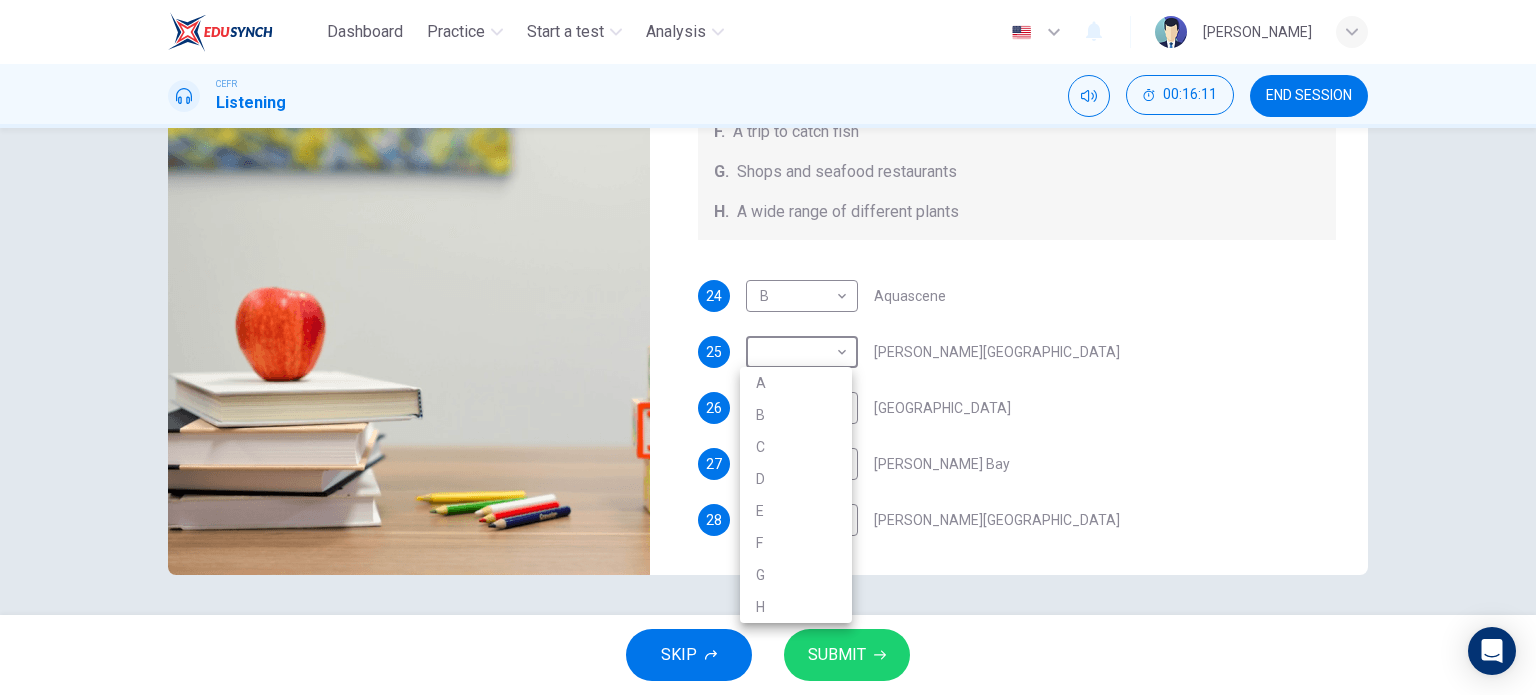click at bounding box center [768, 347] 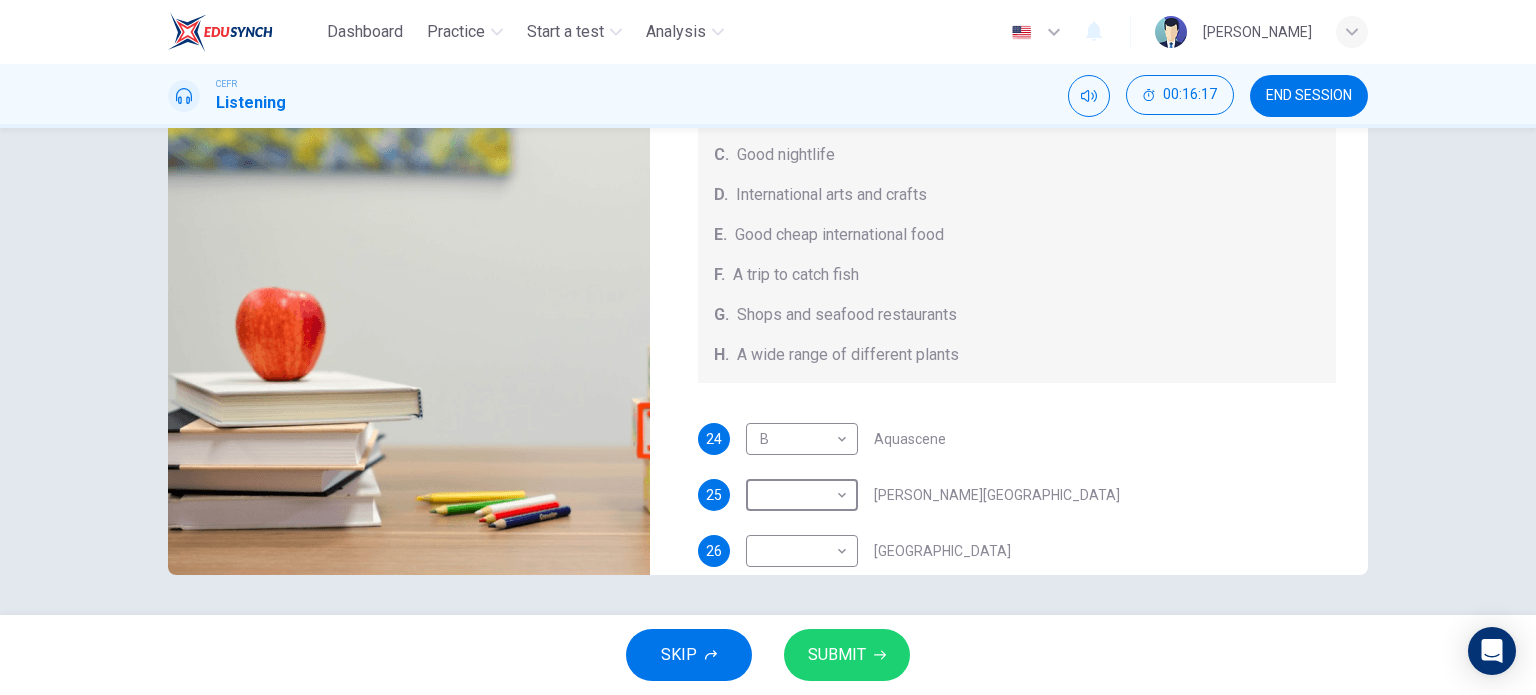 scroll, scrollTop: 124, scrollLeft: 0, axis: vertical 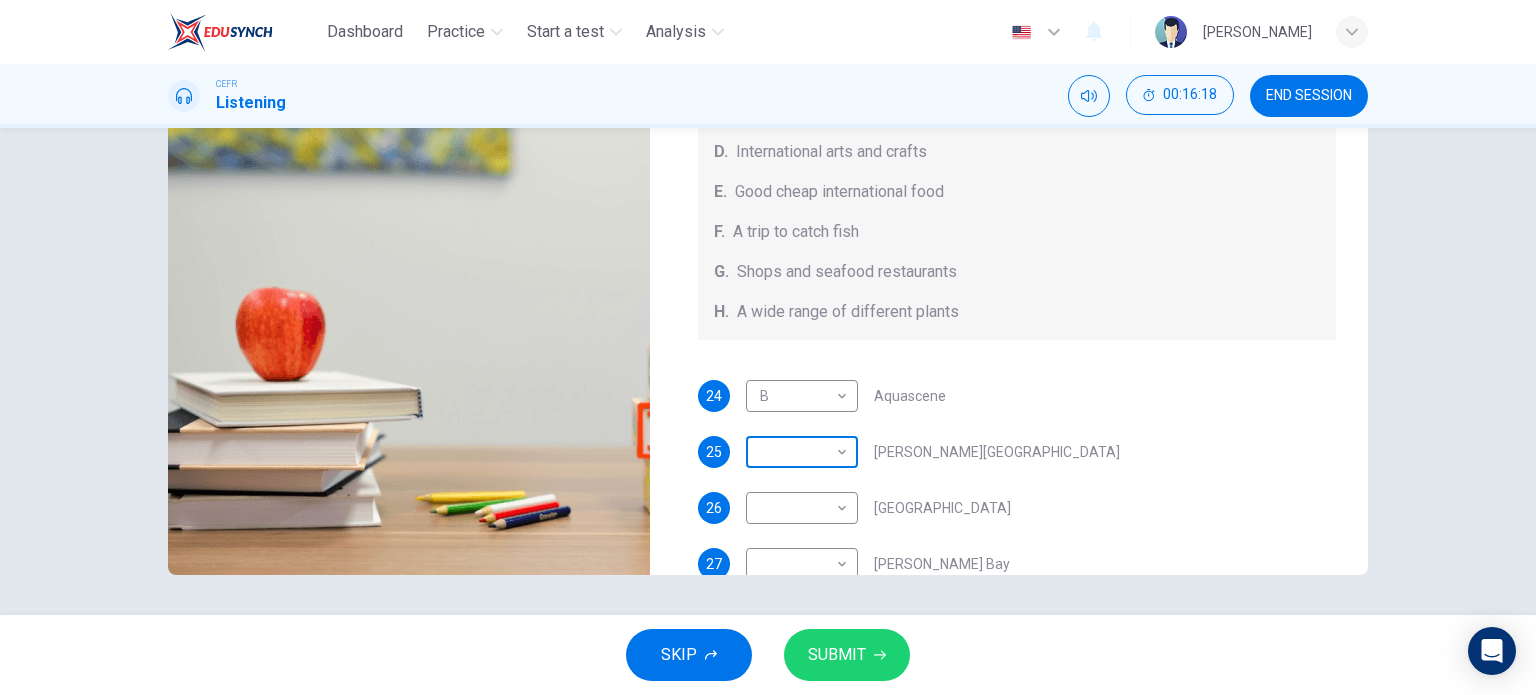 click on "Dashboard Practice Start a test Analysis English en ​ [PERSON_NAME] CEFR Listening 00:16:18 END SESSION Questions 24 - 28 Choose your answers from the box and write the correct letter  A-H  next to the questions below.
What can you find at each of the places below? A. A flower market B. A chance to feed the fish C. Good nightlife D. International arts and crafts E. Good cheap international food F. A trip to catch fish G. Shops and seafood restaurants H. A wide range of different plants 24 B B ​ Aquascene 25 ​ ​ [PERSON_NAME][GEOGRAPHIC_DATA] 26 ​ ​ [GEOGRAPHIC_DATA] 27 ​ ​ [PERSON_NAME][GEOGRAPHIC_DATA] 28 ​ ​ [PERSON_NAME][GEOGRAPHIC_DATA] [GEOGRAPHIC_DATA], [GEOGRAPHIC_DATA] 00m 59s SKIP SUBMIT EduSynch - Online Language Proficiency Testing
Dashboard Practice Start a test Analysis Notifications © Copyright  2025" at bounding box center (768, 347) 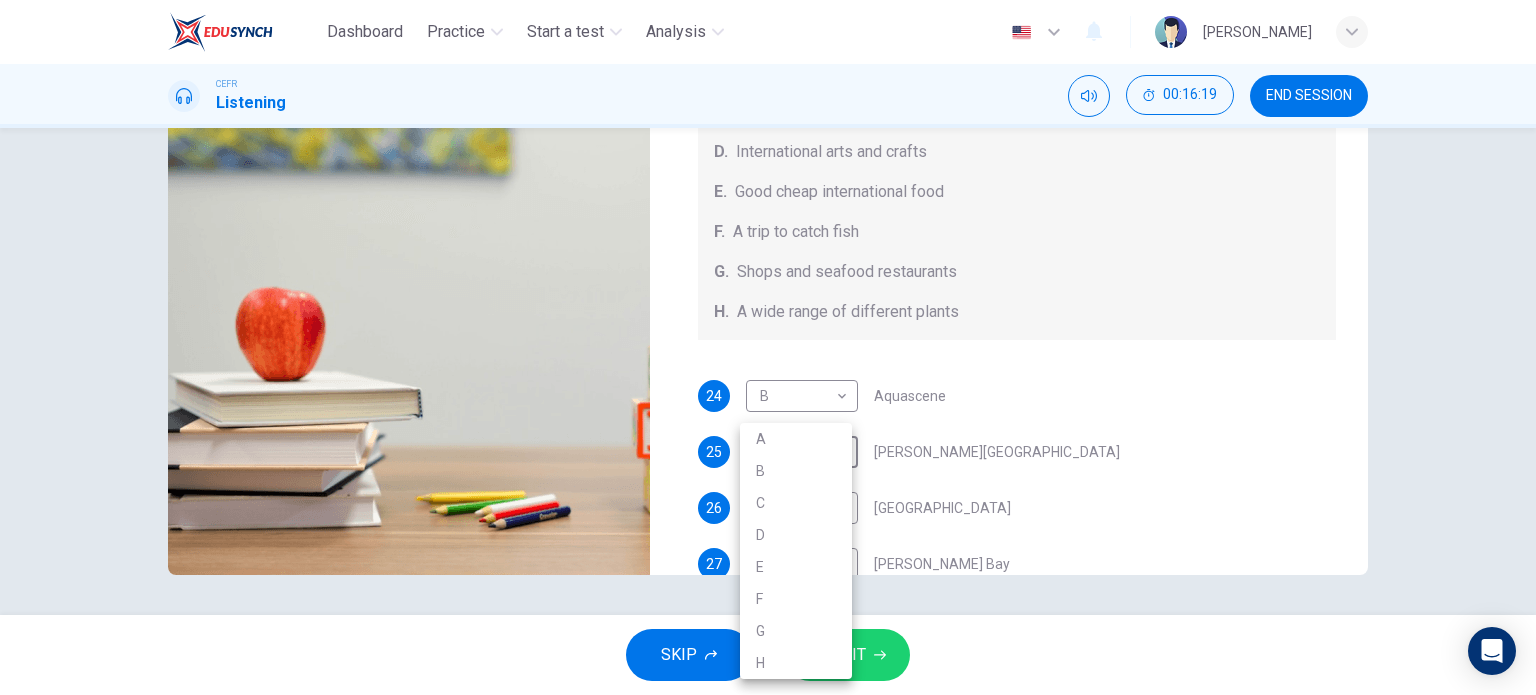 click on "E" at bounding box center (796, 567) 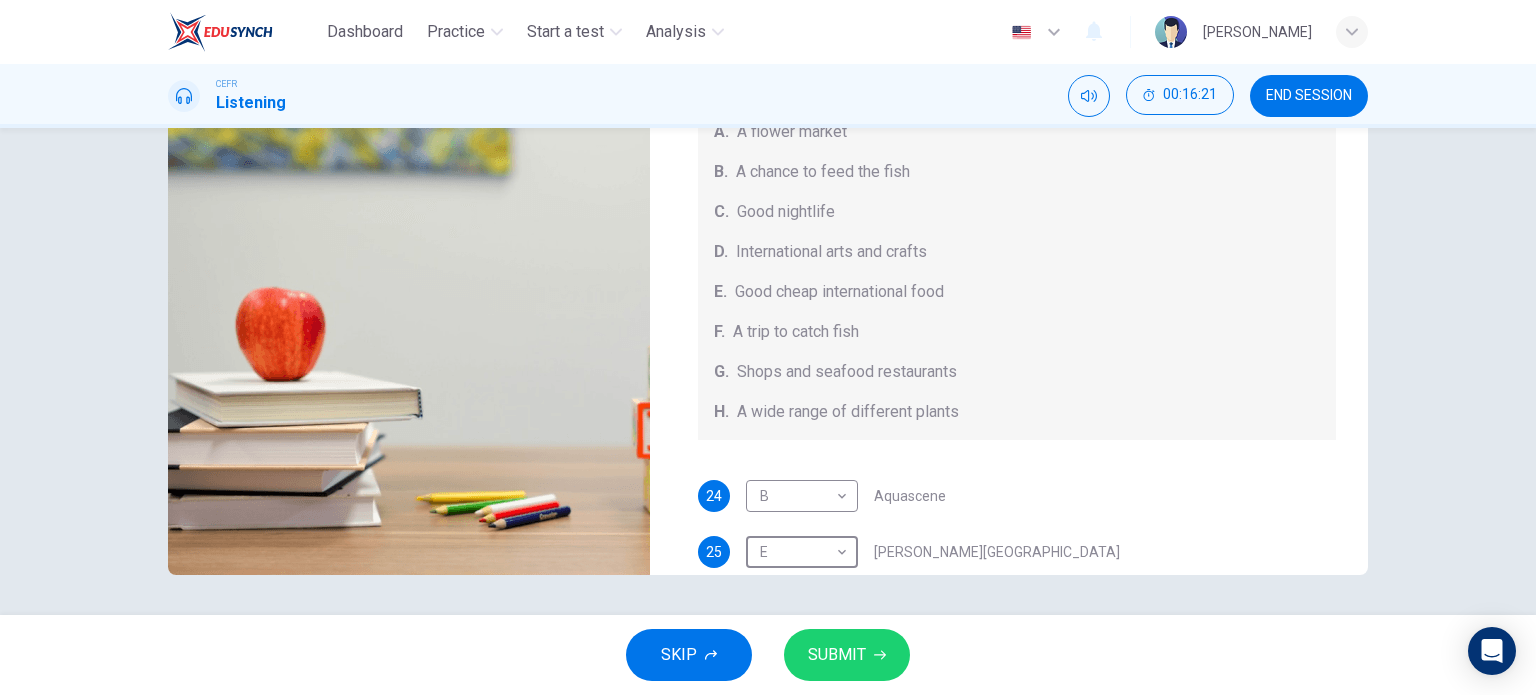 scroll, scrollTop: 0, scrollLeft: 0, axis: both 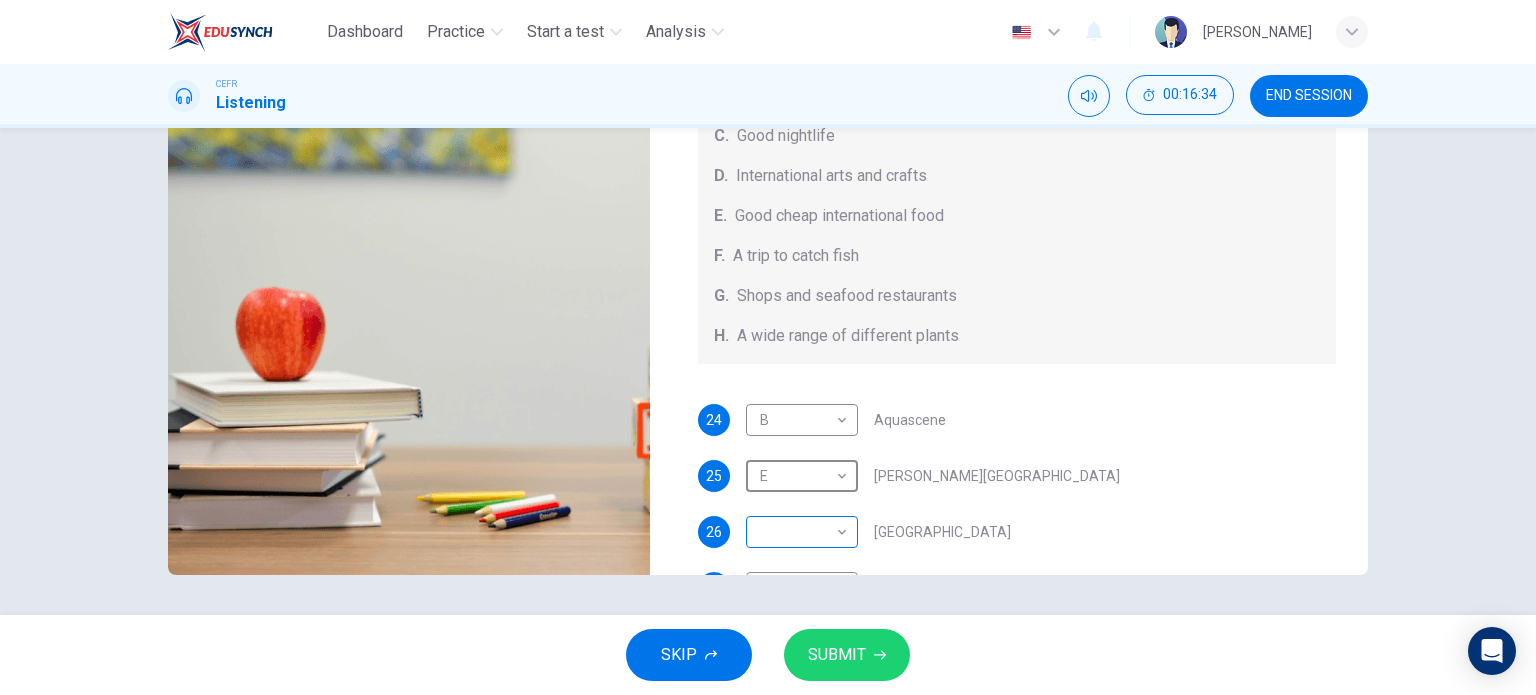 click on "Dashboard Practice Start a test Analysis English en ​ [PERSON_NAME] CEFR Listening 00:16:34 END SESSION Questions 24 - 28 Choose your answers from the box and write the correct letter  A-H  next to the questions below.
What can you find at each of the places below? A. A flower market B. A chance to feed the fish C. Good nightlife D. International arts and crafts E. Good cheap international food F. A trip to catch fish G. Shops and seafood restaurants H. A wide range of different plants 24 B B ​ Aquascene 25 E E ​ [PERSON_NAME][GEOGRAPHIC_DATA] 26 ​ ​ [GEOGRAPHIC_DATA] 27 ​ ​ [PERSON_NAME][GEOGRAPHIC_DATA] 28 ​ ​ [PERSON_NAME][GEOGRAPHIC_DATA], [GEOGRAPHIC_DATA] 00m 43s SKIP SUBMIT EduSynch - Online Language Proficiency Testing
Dashboard Practice Start a test Analysis Notifications © Copyright  2025" at bounding box center [768, 347] 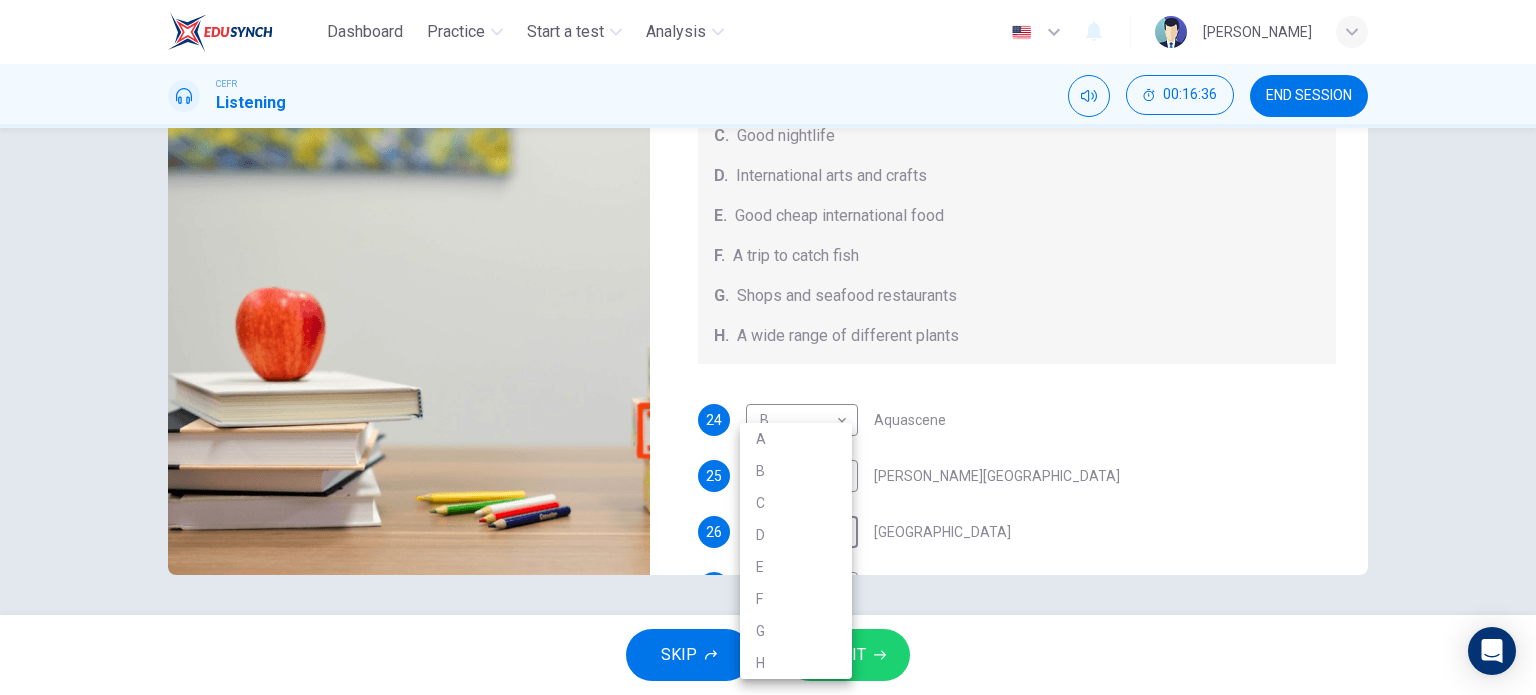 click on "G" at bounding box center [796, 631] 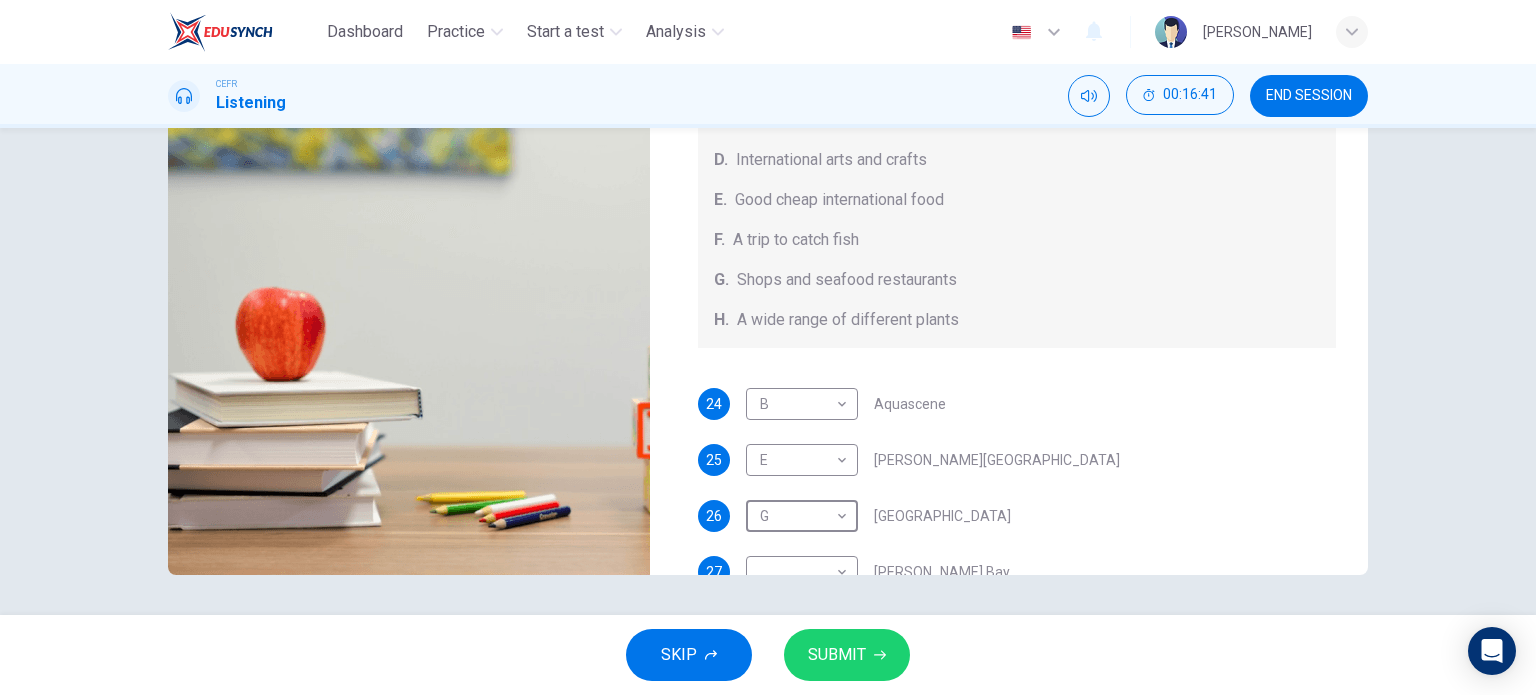 scroll, scrollTop: 0, scrollLeft: 0, axis: both 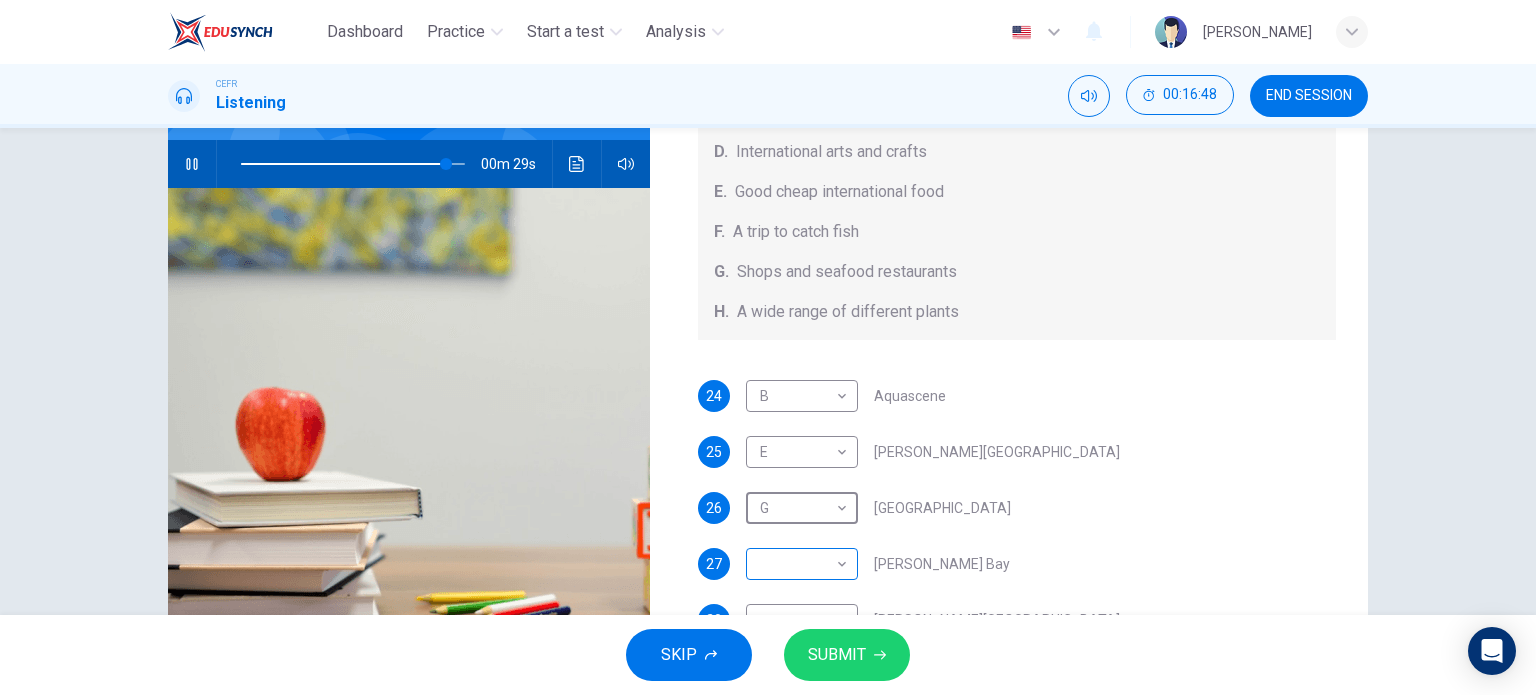 click on "Dashboard Practice Start a test Analysis English en ​ [PERSON_NAME] CEFR Listening 00:16:48 END SESSION Questions 24 - 28 Choose your answers from the box and write the correct letter  A-H  next to the questions below.
What can you find at each of the places below? A. A flower market B. A chance to feed the fish C. Good nightlife D. International arts and crafts E. Good cheap international food F. A trip to catch fish G. Shops and seafood restaurants H. A wide range of different plants 24 B B ​ Aquascene 25 E E ​ [PERSON_NAME][GEOGRAPHIC_DATA] 26 G G ​ [GEOGRAPHIC_DATA] 27 ​ ​ [PERSON_NAME][GEOGRAPHIC_DATA] 28 ​ ​ [PERSON_NAME][GEOGRAPHIC_DATA], [GEOGRAPHIC_DATA] 00m 29s SKIP SUBMIT EduSynch - Online Language Proficiency Testing
Dashboard Practice Start a test Analysis Notifications © Copyright  2025" at bounding box center (768, 347) 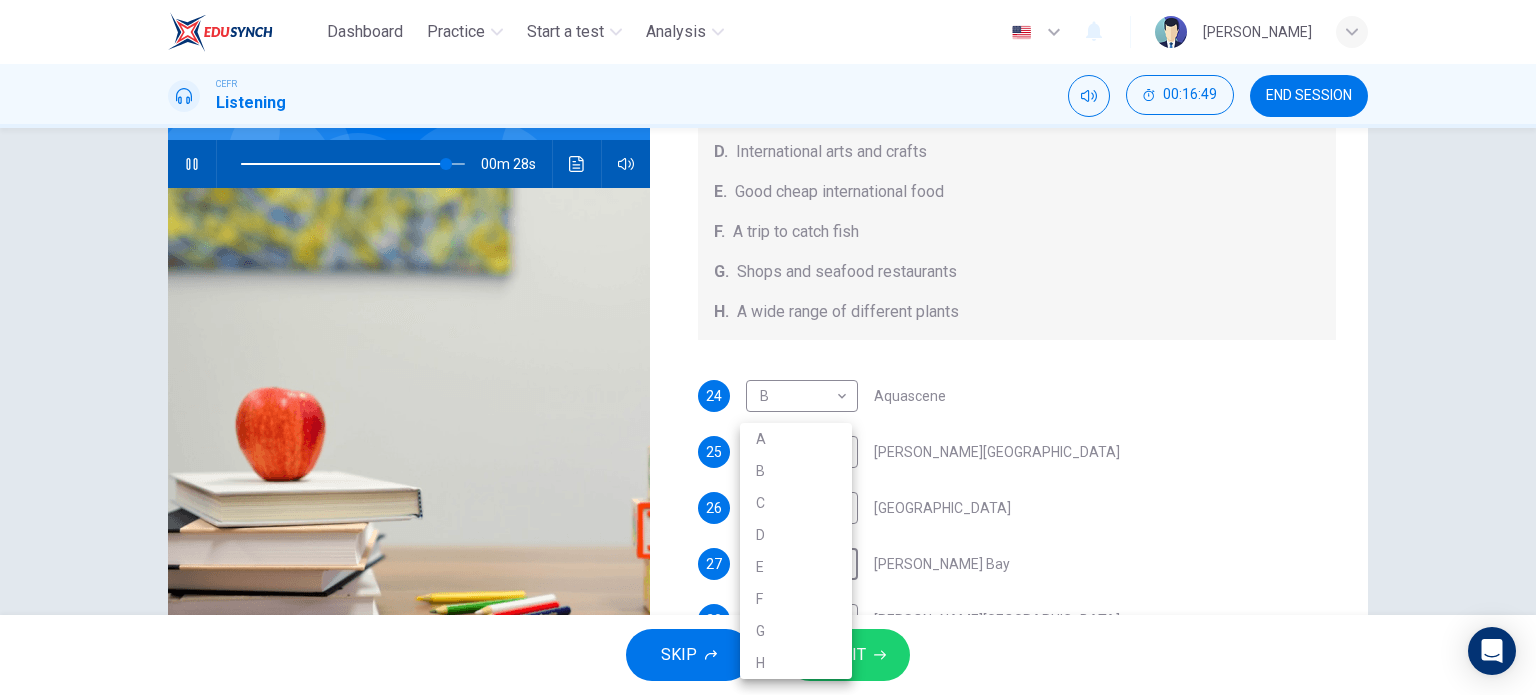 click on "H" at bounding box center [796, 663] 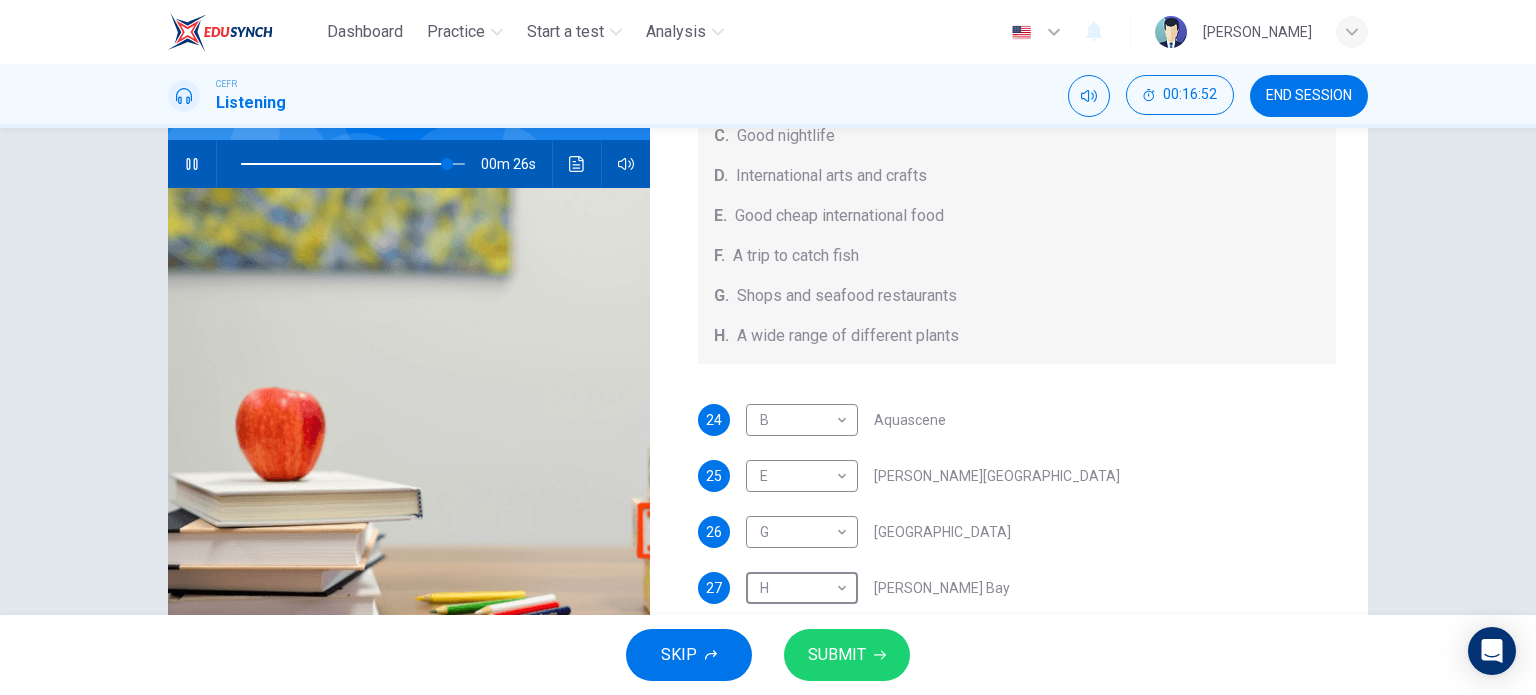 scroll, scrollTop: 224, scrollLeft: 0, axis: vertical 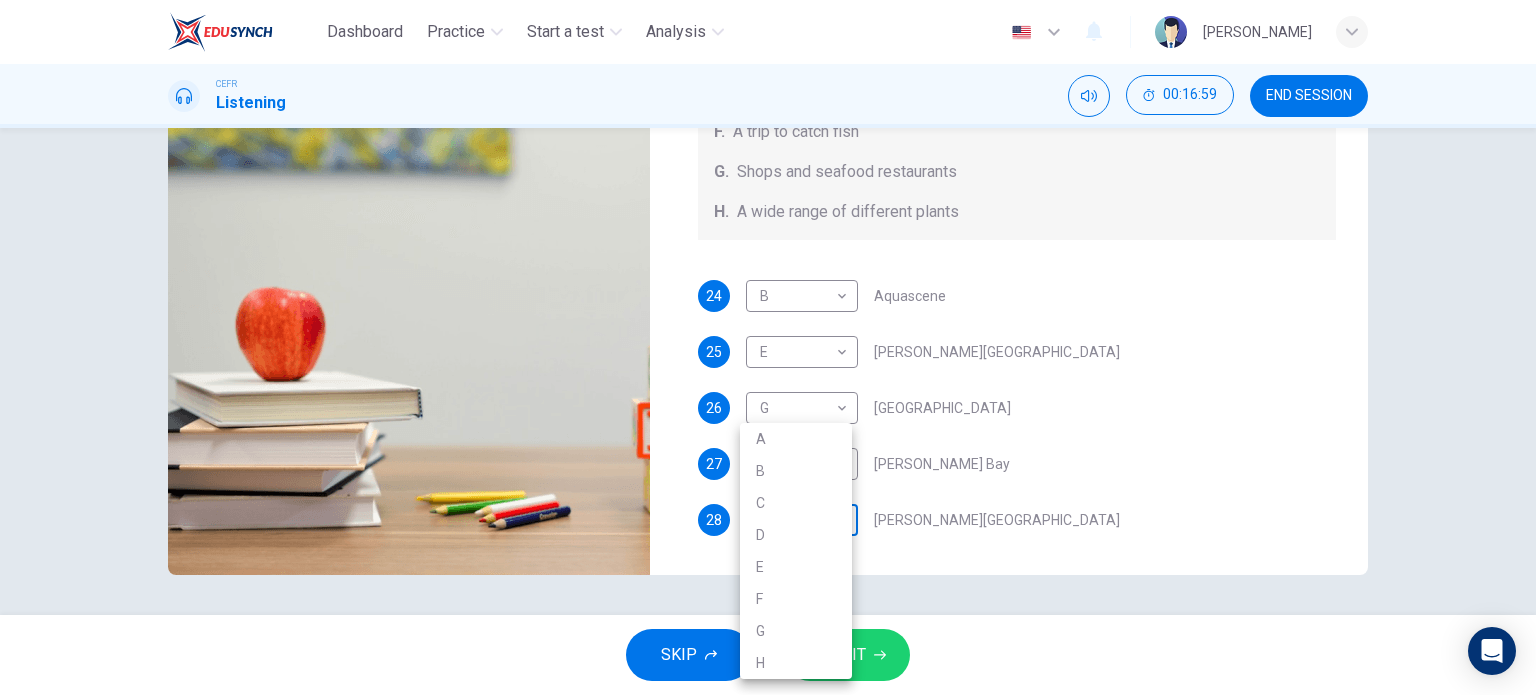 click on "Dashboard Practice Start a test Analysis English en ​ [PERSON_NAME] CEFR Listening 00:16:59 END SESSION Questions 24 - 28 Choose your answers from the box and write the correct letter  A-H  next to the questions below.
What can you find at each of the places below? A. A flower market B. A chance to feed the fish C. Good nightlife D. International arts and crafts E. Good cheap international food F. A trip to catch fish G. Shops and seafood restaurants H. A wide range of different plants 24 B B ​ Aquascene 25 E E ​ [PERSON_NAME][GEOGRAPHIC_DATA] 26 G G ​ [GEOGRAPHIC_DATA] 27 H H ​ [PERSON_NAME][GEOGRAPHIC_DATA] 28 ​ ​ [PERSON_NAME][GEOGRAPHIC_DATA], [GEOGRAPHIC_DATA] 00m 19s SKIP SUBMIT EduSynch - Online Language Proficiency Testing
Dashboard Practice Start a test Analysis Notifications © Copyright  2025 A B C D E F G H" at bounding box center [768, 347] 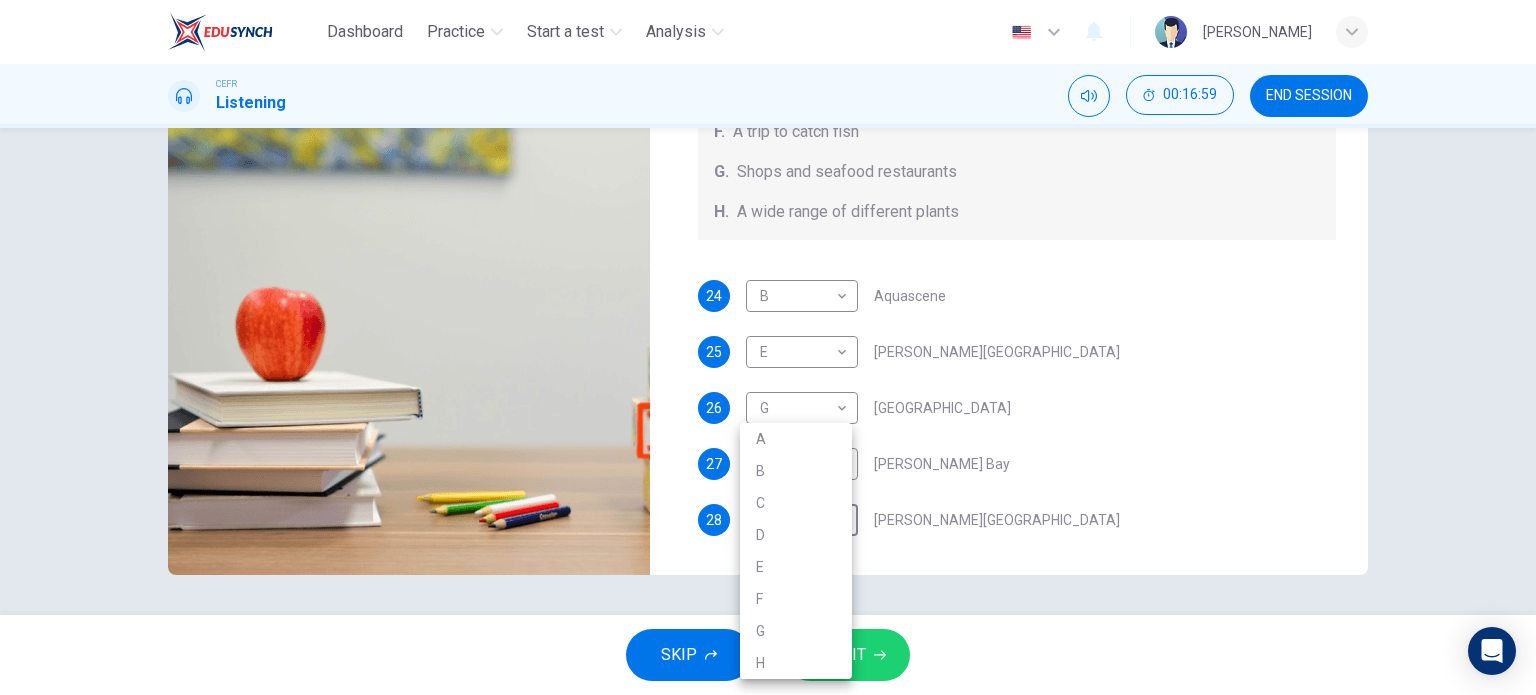 click at bounding box center [768, 347] 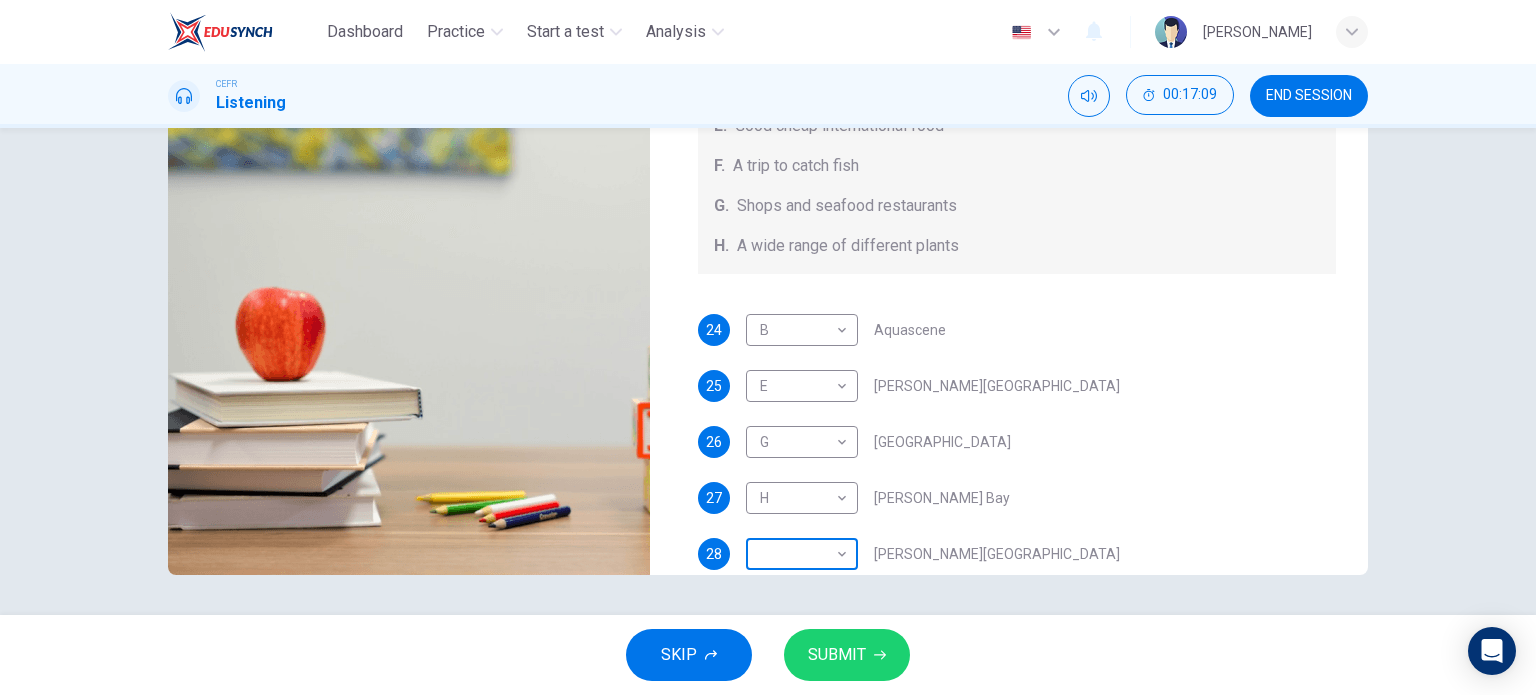 scroll, scrollTop: 224, scrollLeft: 0, axis: vertical 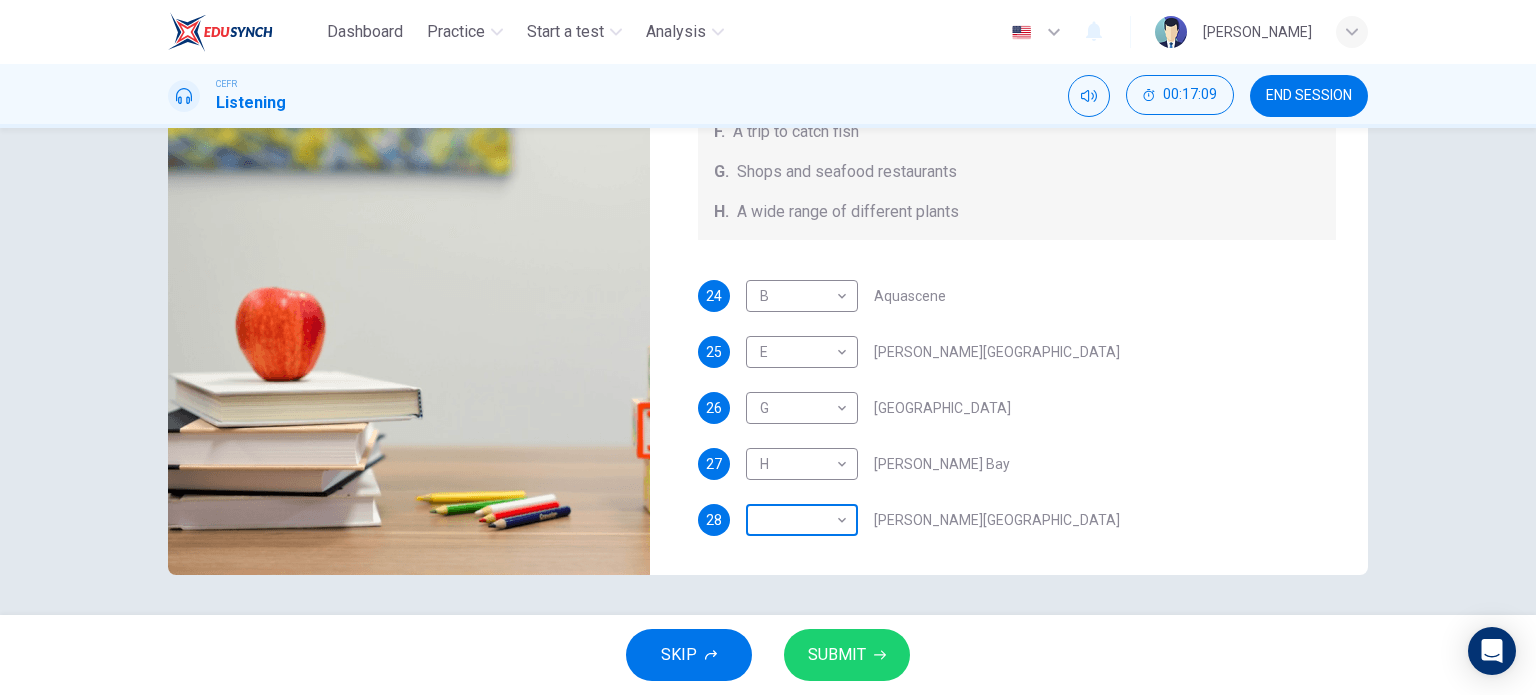 click on "Dashboard Practice Start a test Analysis English en ​ [PERSON_NAME] CEFR Listening 00:17:09 END SESSION Questions 24 - 28 Choose your answers from the box and write the correct letter  A-H  next to the questions below.
What can you find at each of the places below? A. A flower market B. A chance to feed the fish C. Good nightlife D. International arts and crafts E. Good cheap international food F. A trip to catch fish G. Shops and seafood restaurants H. A wide range of different plants 24 B B ​ Aquascene 25 E E ​ [PERSON_NAME][GEOGRAPHIC_DATA] 26 G G ​ [GEOGRAPHIC_DATA] 27 H H ​ [PERSON_NAME][GEOGRAPHIC_DATA] 28 ​ ​ [PERSON_NAME][GEOGRAPHIC_DATA], [GEOGRAPHIC_DATA] 00m 08s SKIP SUBMIT EduSynch - Online Language Proficiency Testing
Dashboard Practice Start a test Analysis Notifications © Copyright  2025" at bounding box center (768, 347) 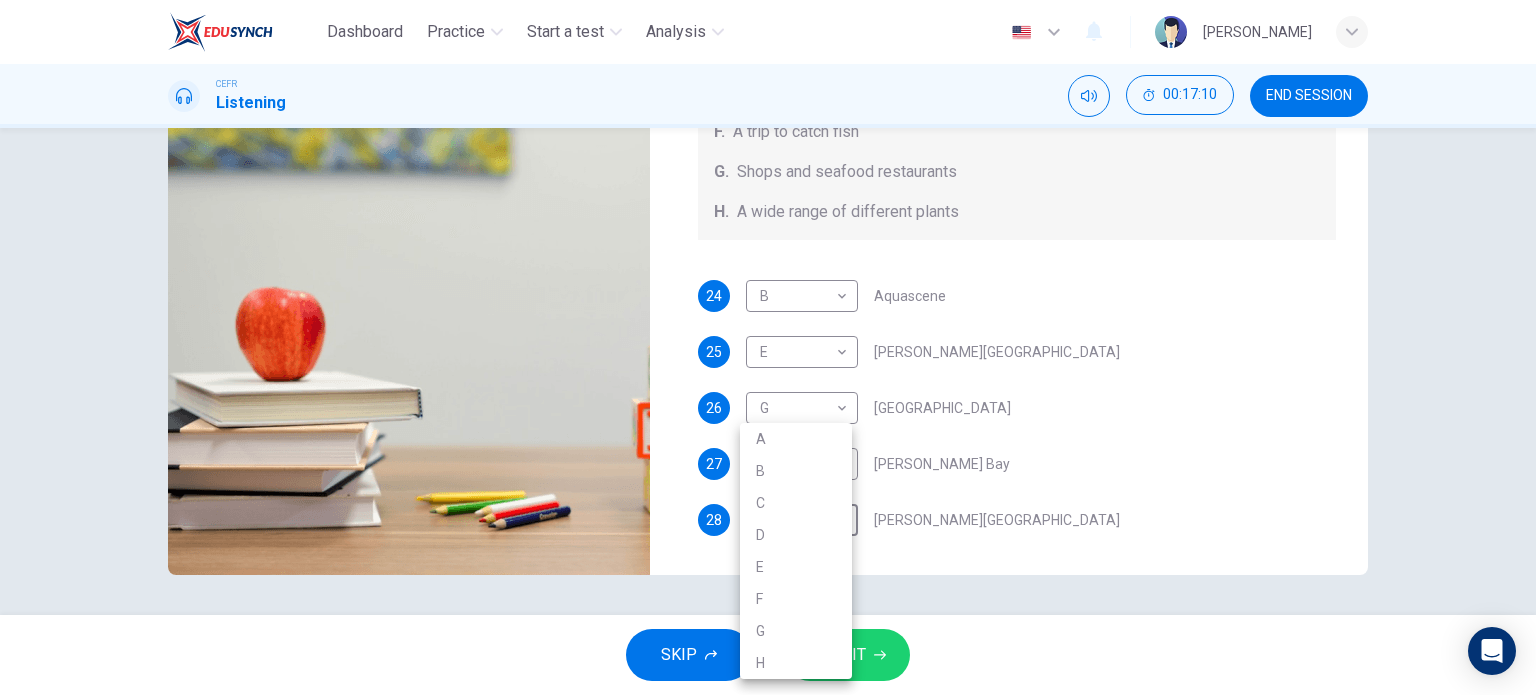 click on "C" at bounding box center [796, 503] 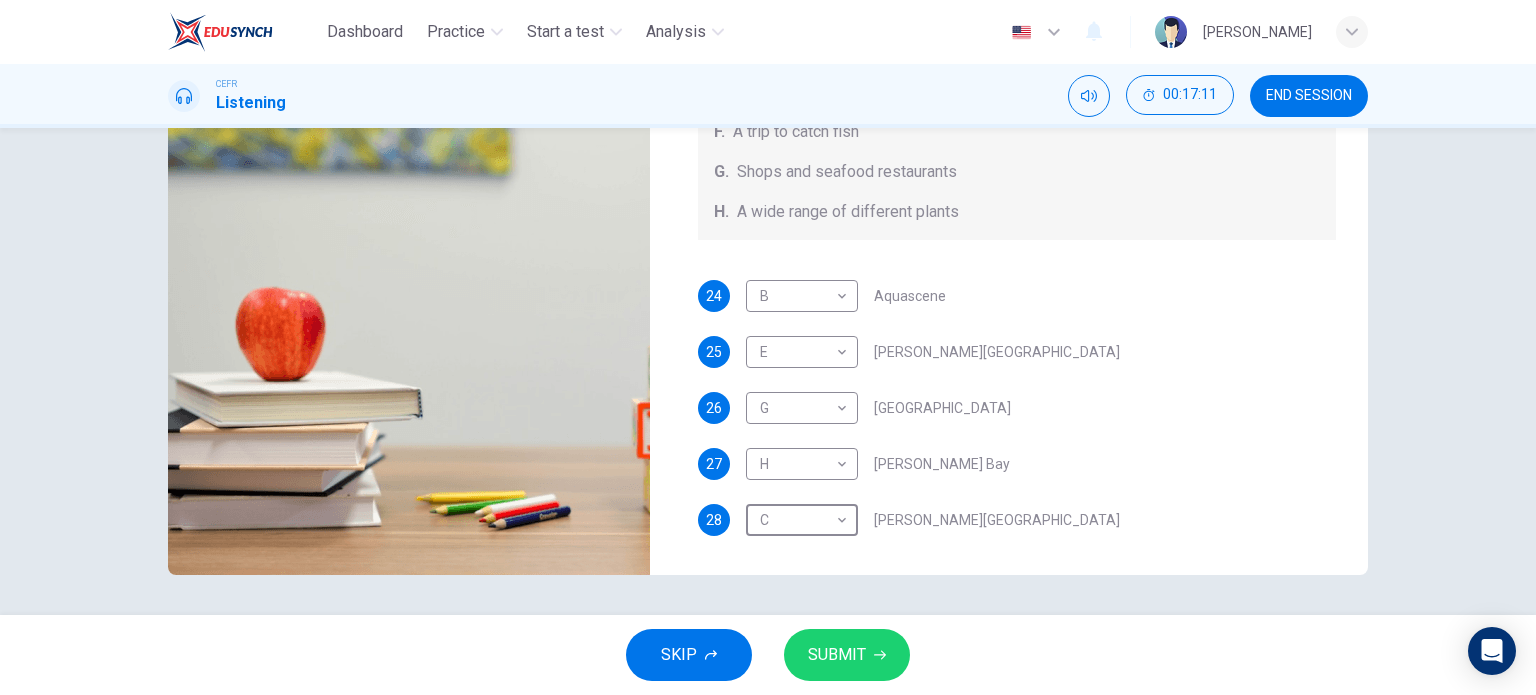 type on "98" 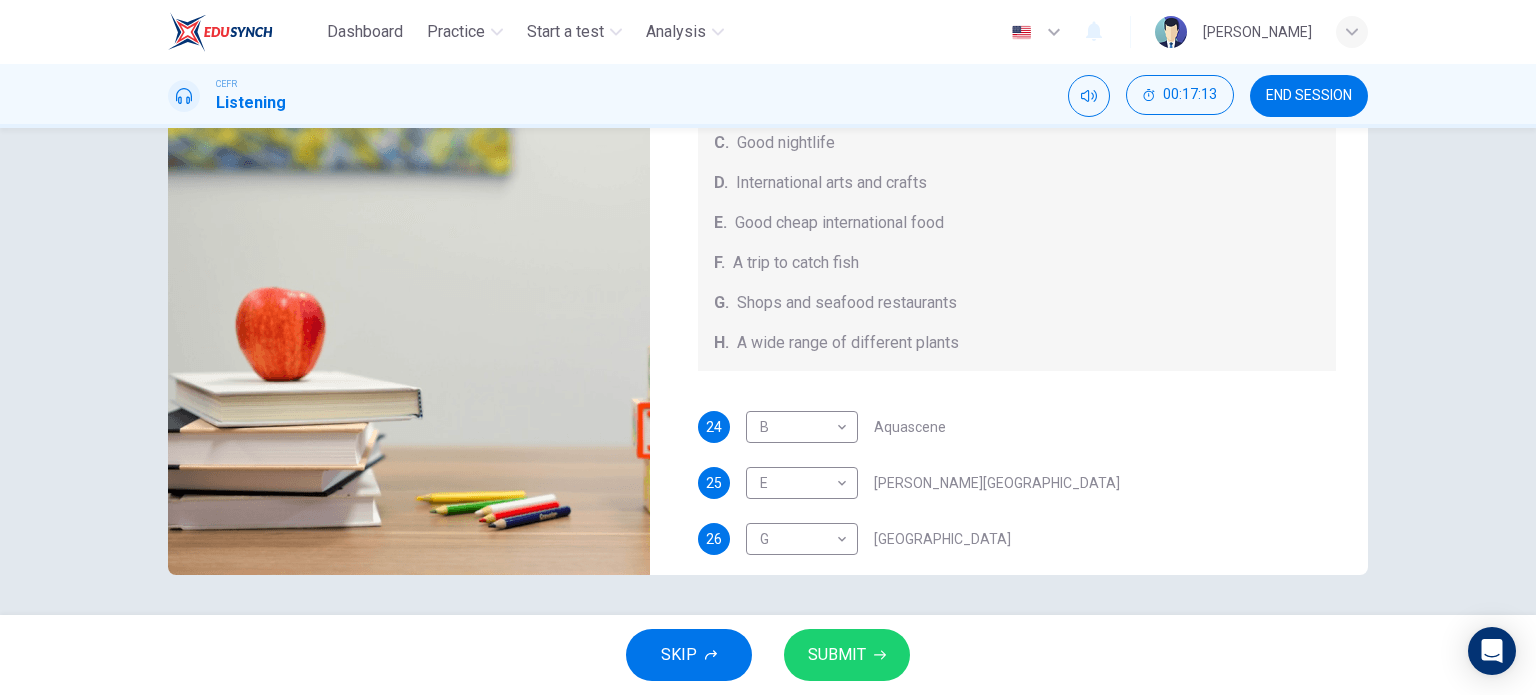 scroll, scrollTop: 224, scrollLeft: 0, axis: vertical 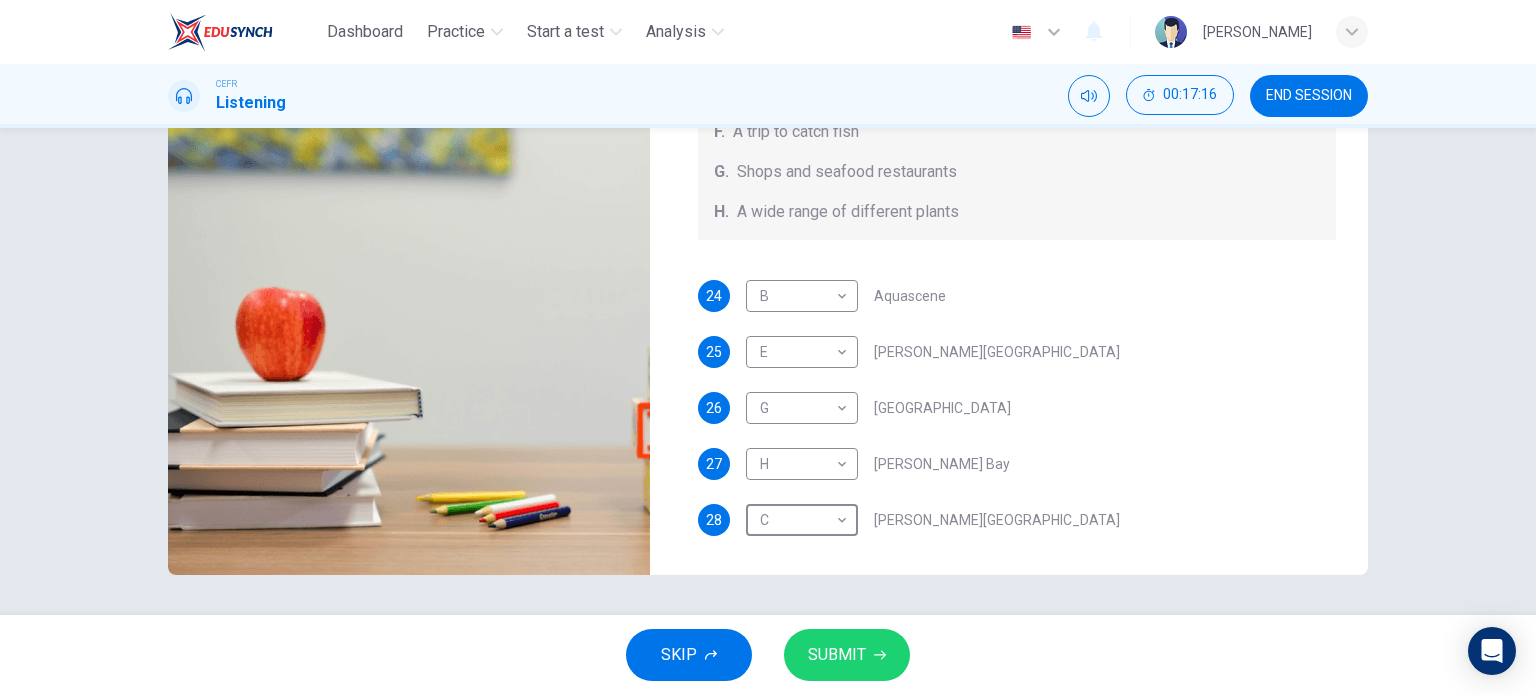 click on "SUBMIT" at bounding box center (847, 655) 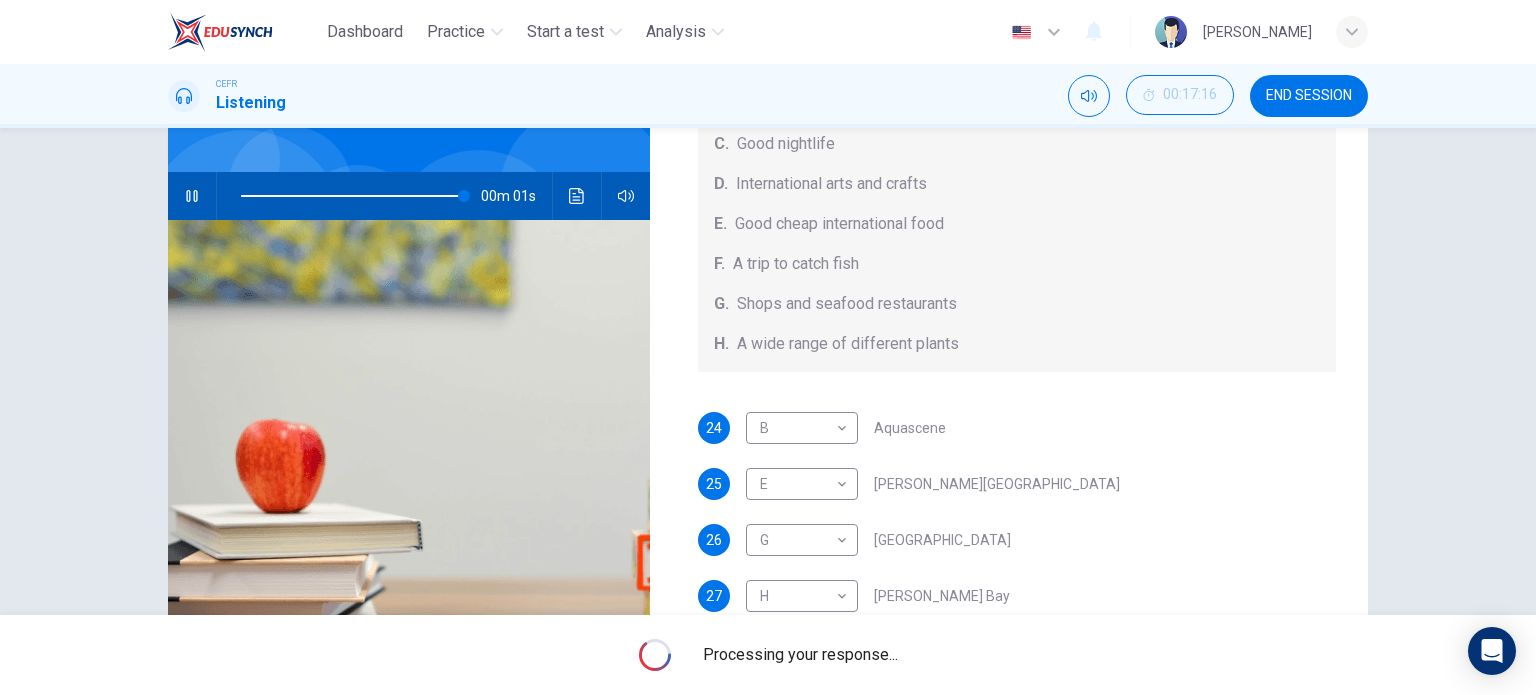 scroll, scrollTop: 0, scrollLeft: 0, axis: both 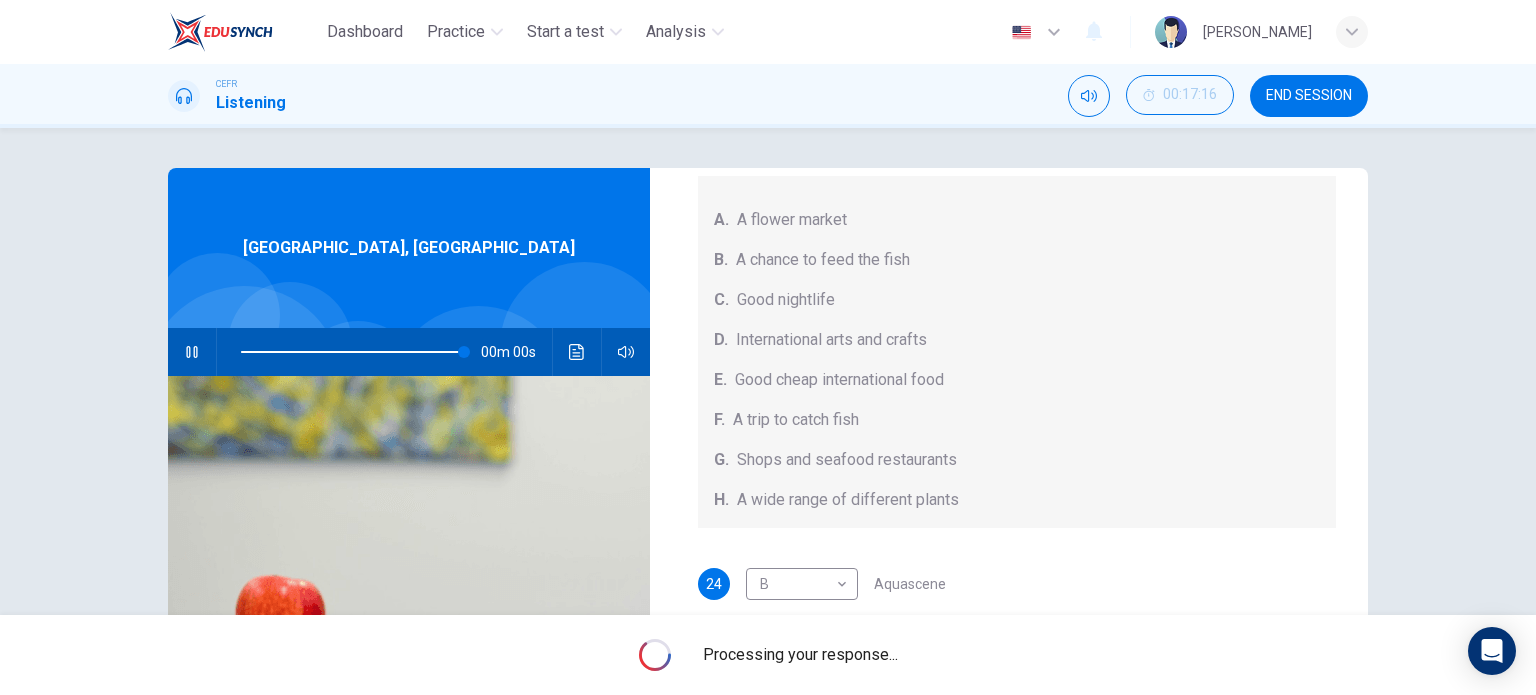 type on "0" 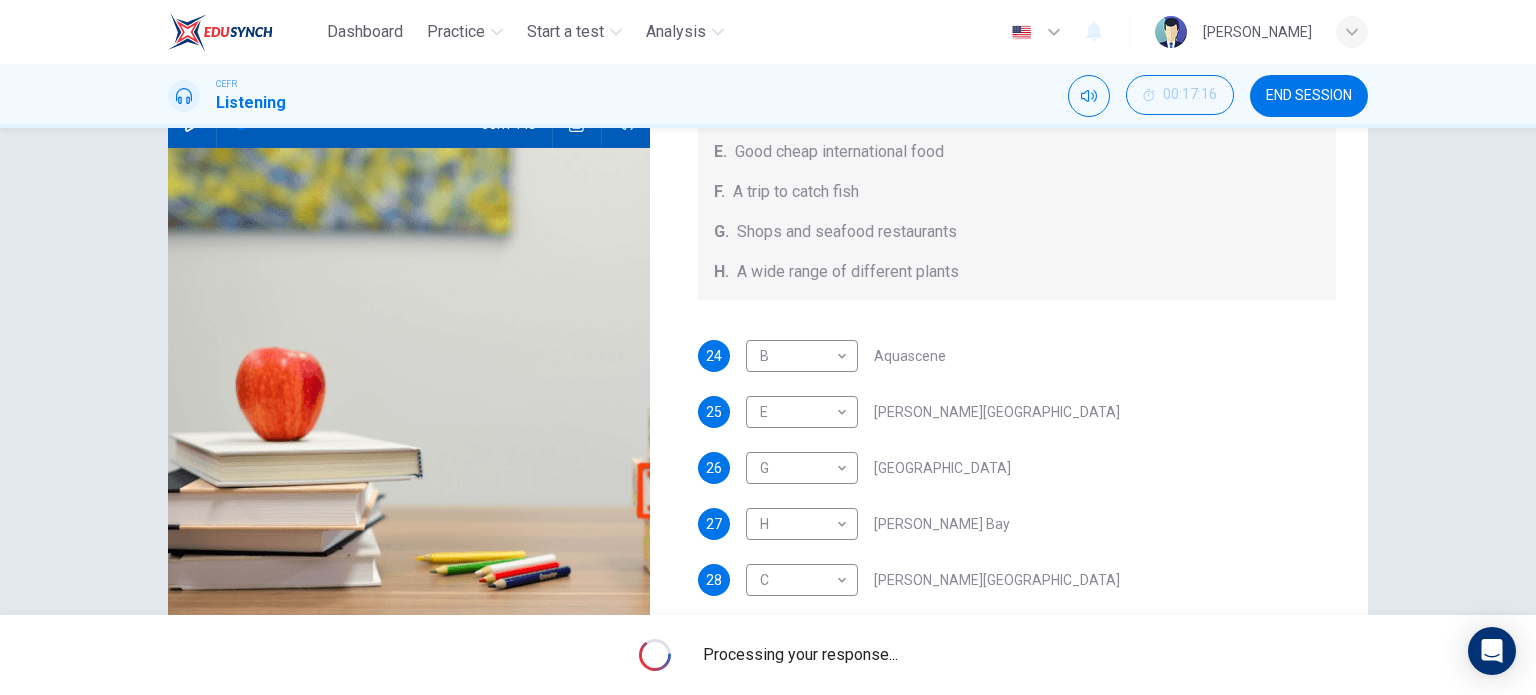 scroll, scrollTop: 288, scrollLeft: 0, axis: vertical 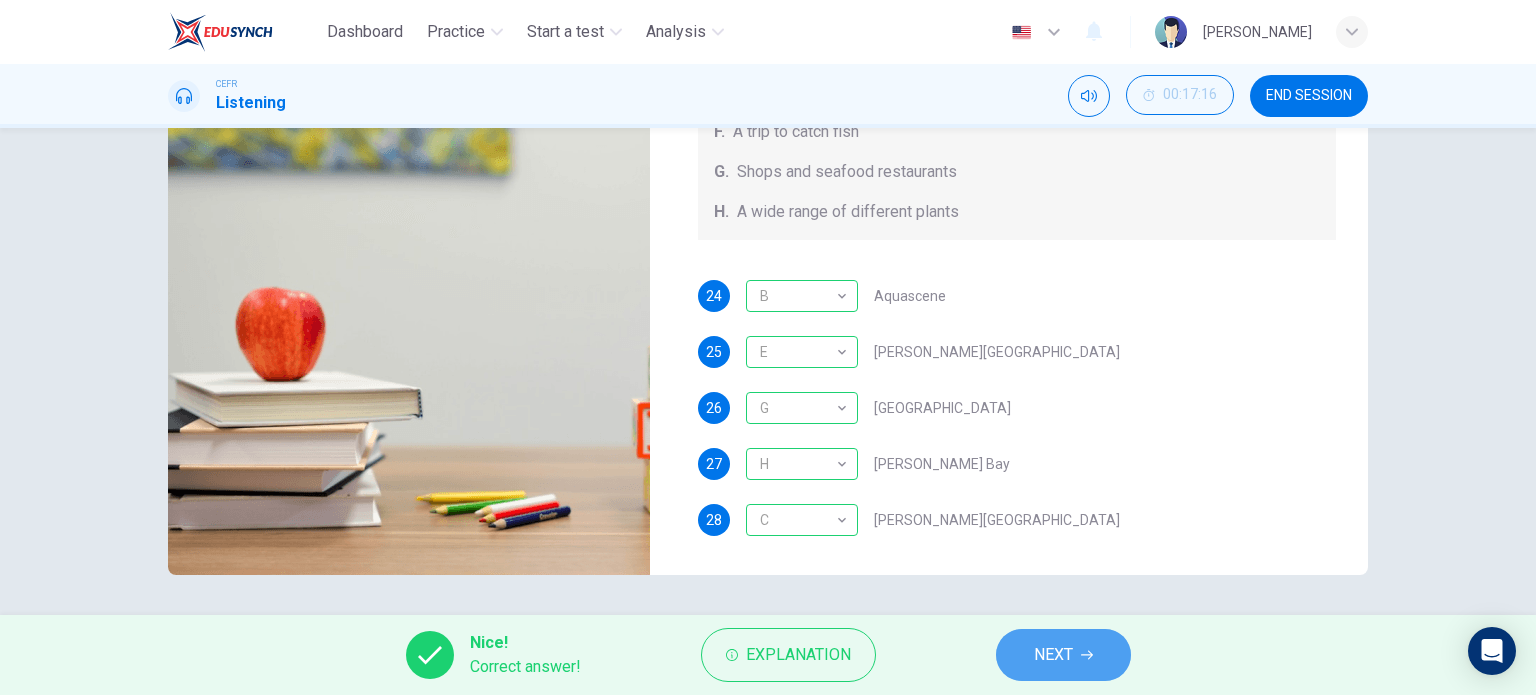 click on "NEXT" at bounding box center (1053, 655) 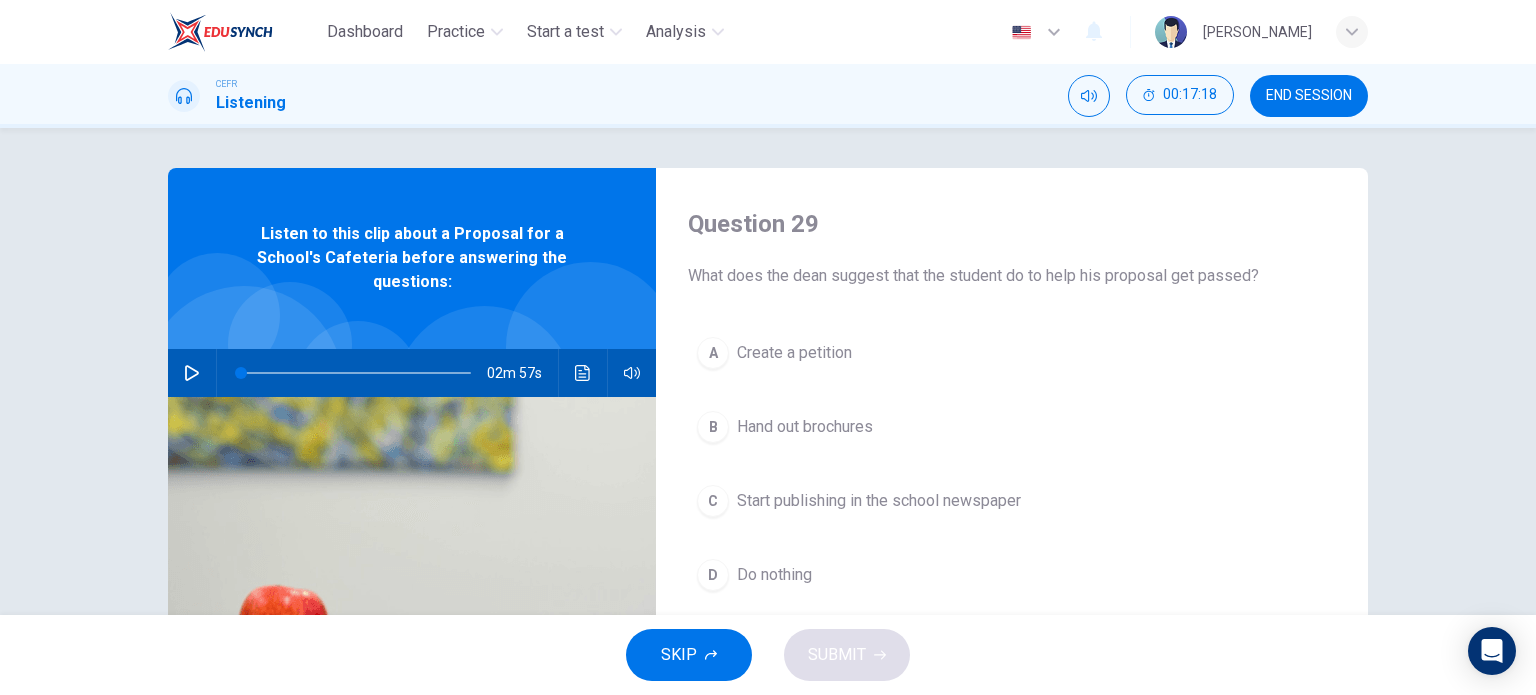 click 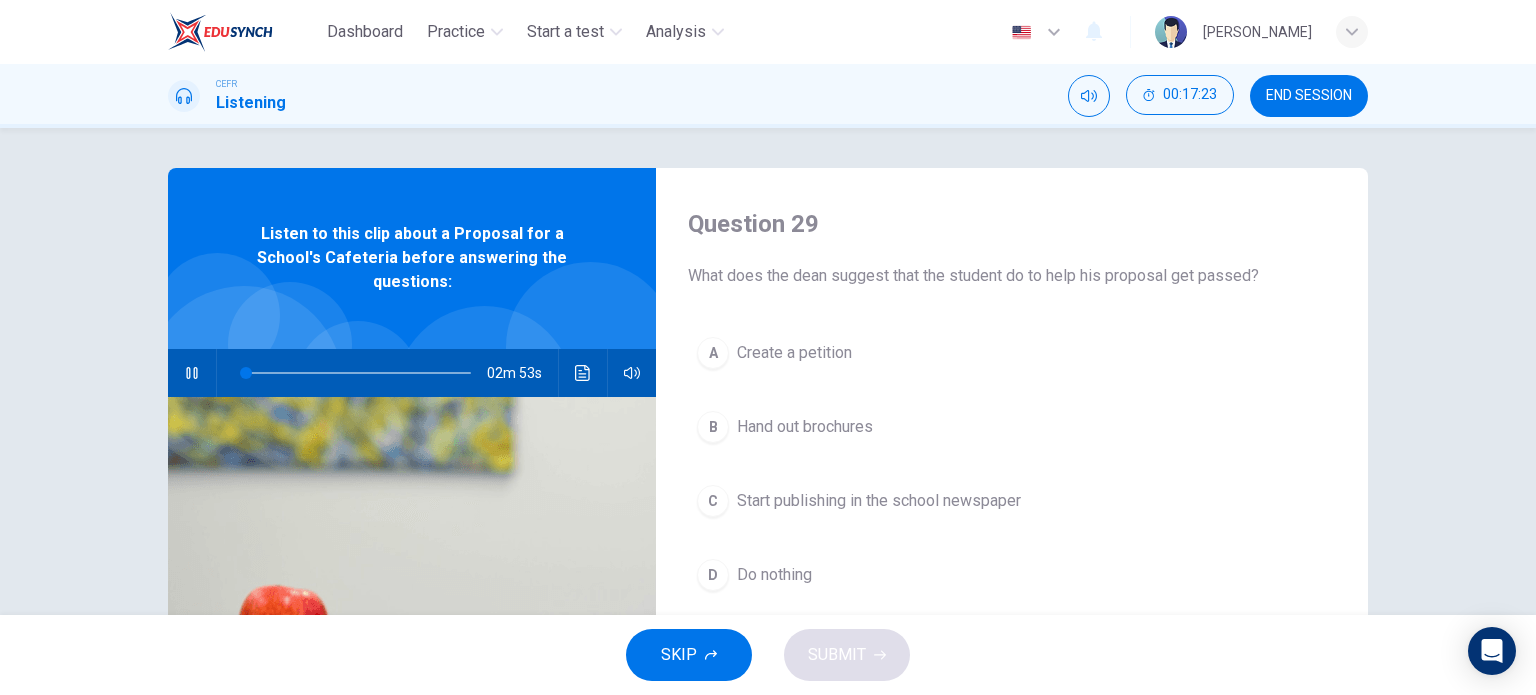 type on "3" 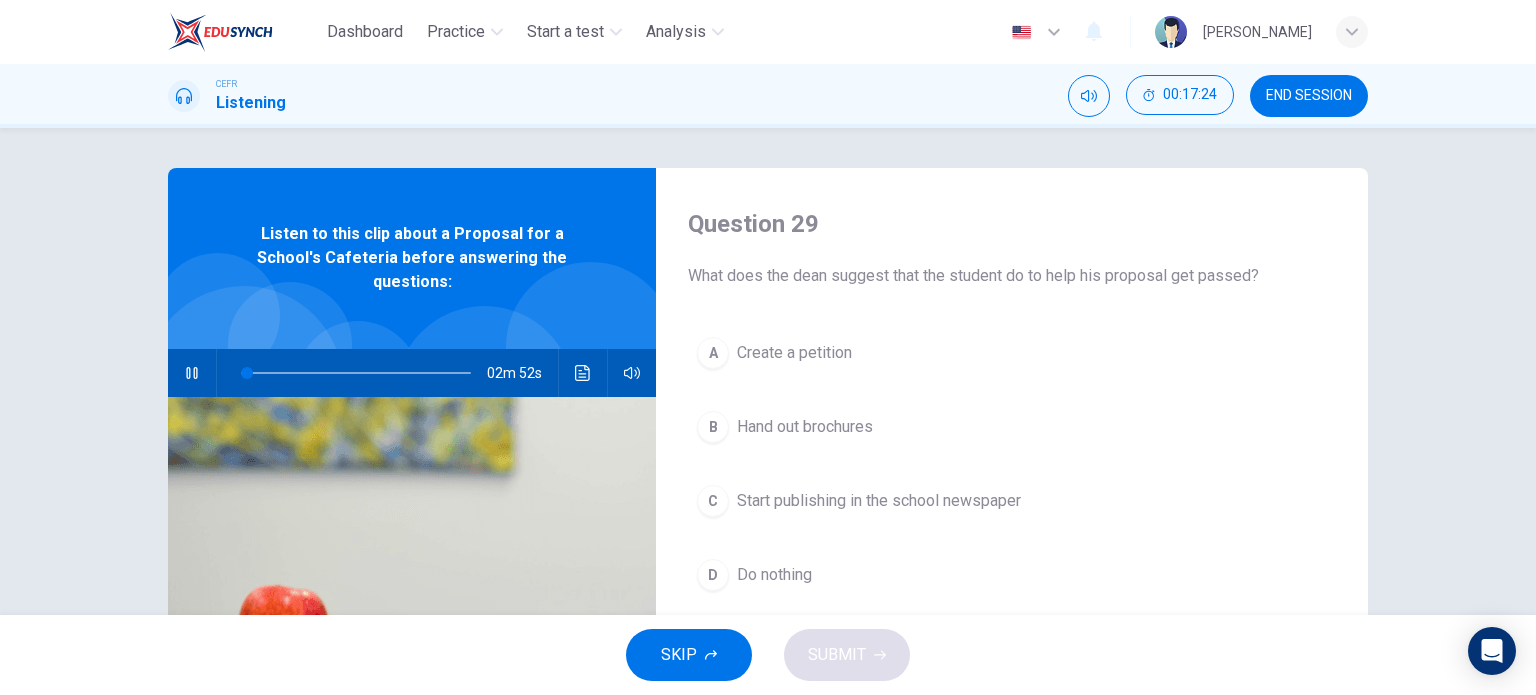 type 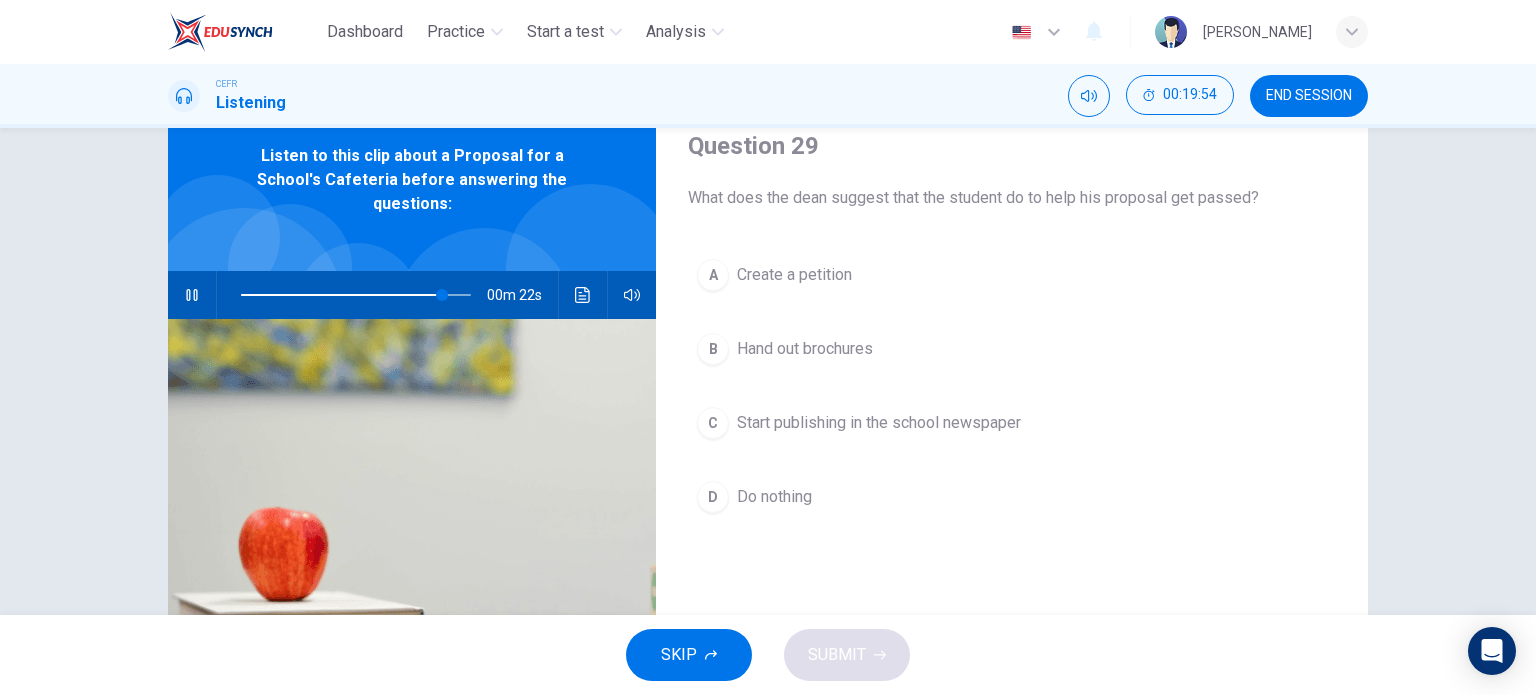scroll, scrollTop: 100, scrollLeft: 0, axis: vertical 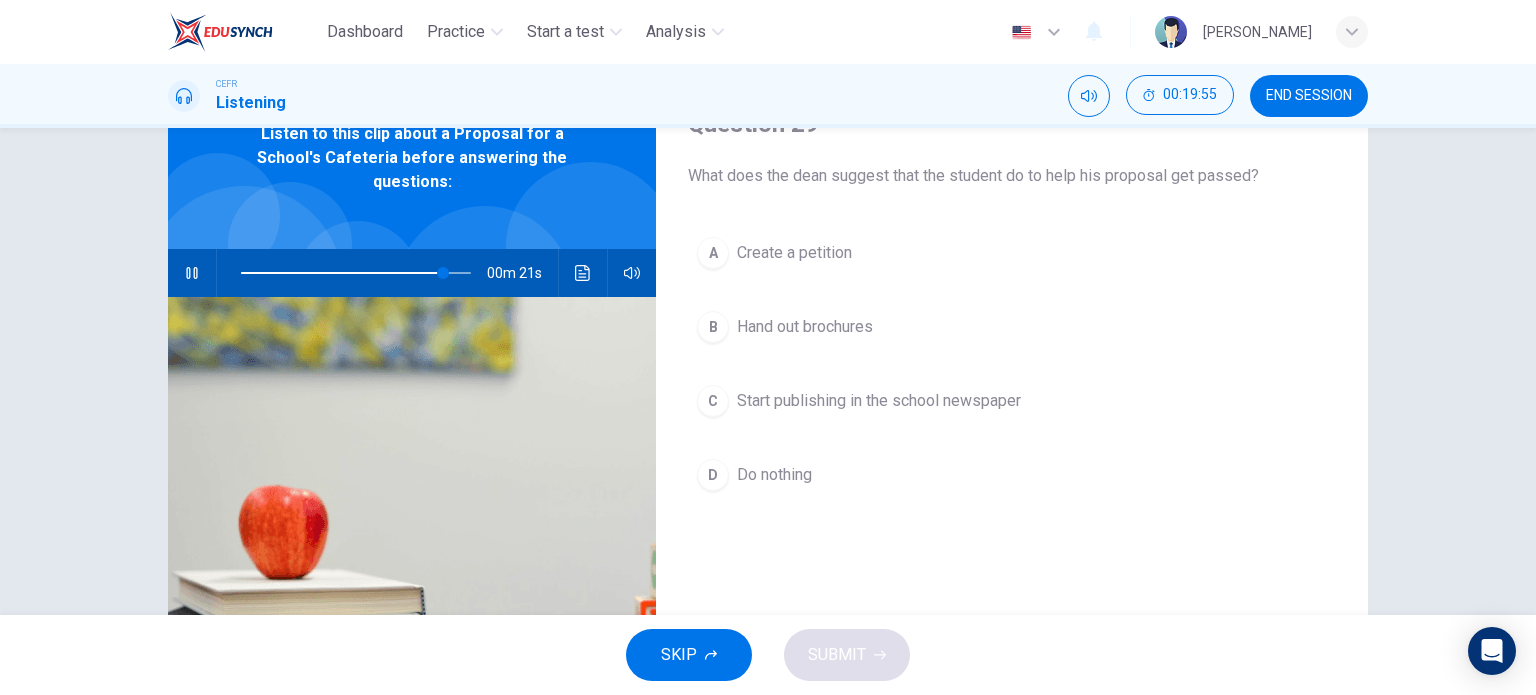 click on "Start publishing in the school newspaper" at bounding box center [879, 401] 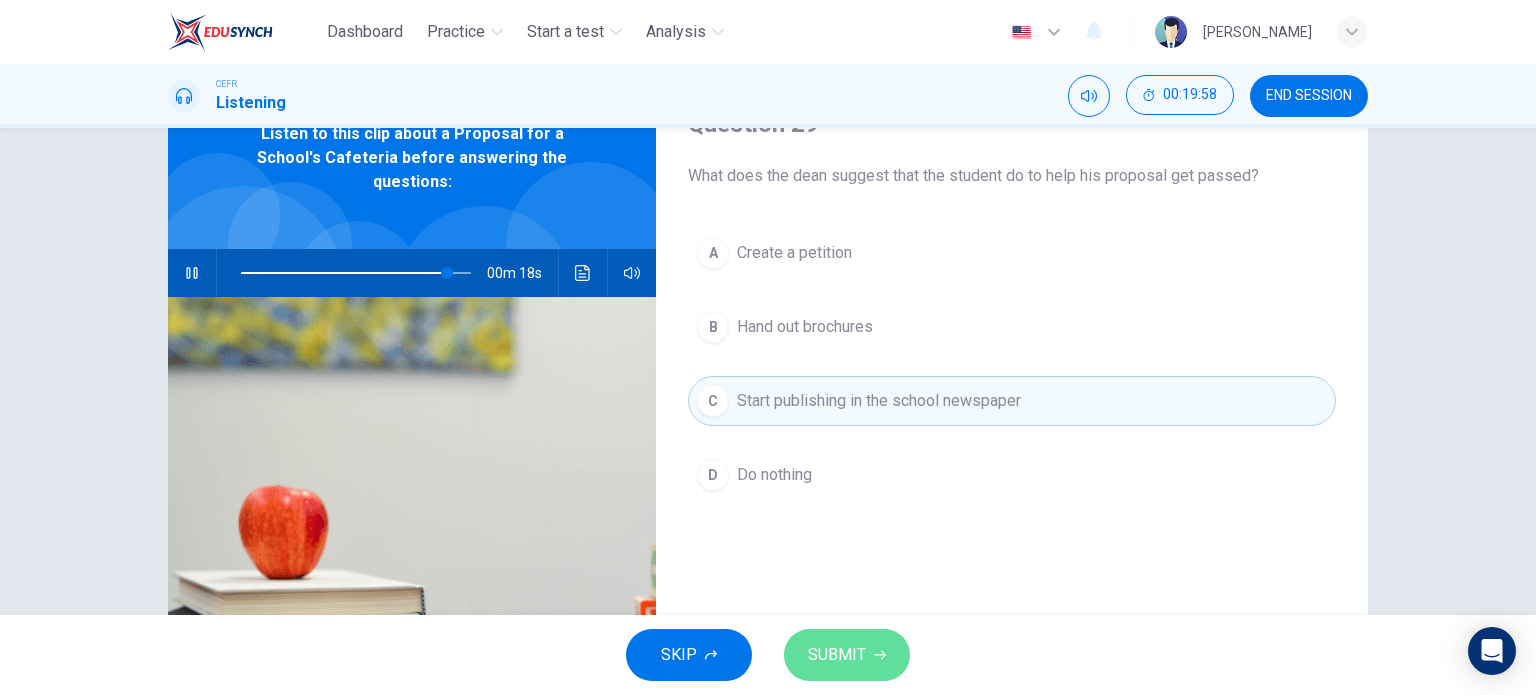 click on "SUBMIT" at bounding box center (837, 655) 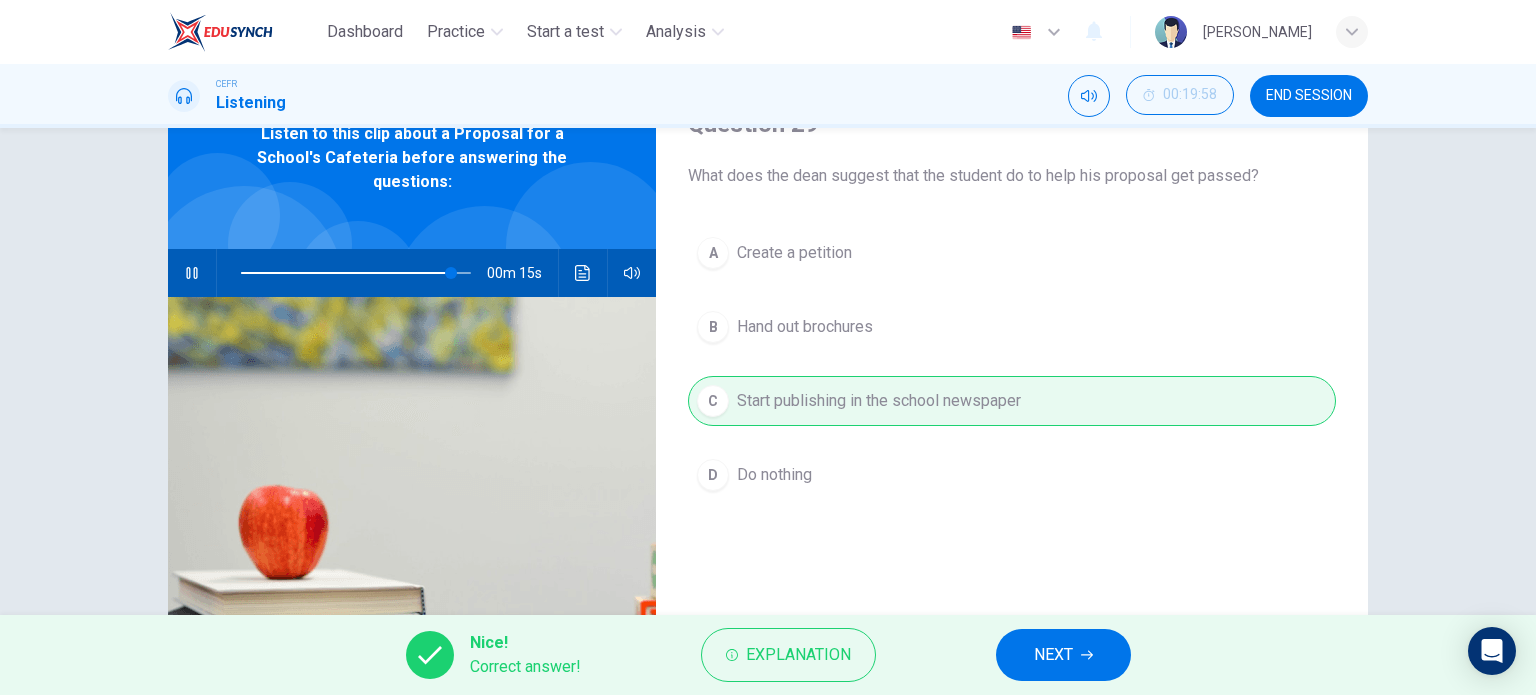 click on "NEXT" at bounding box center [1053, 655] 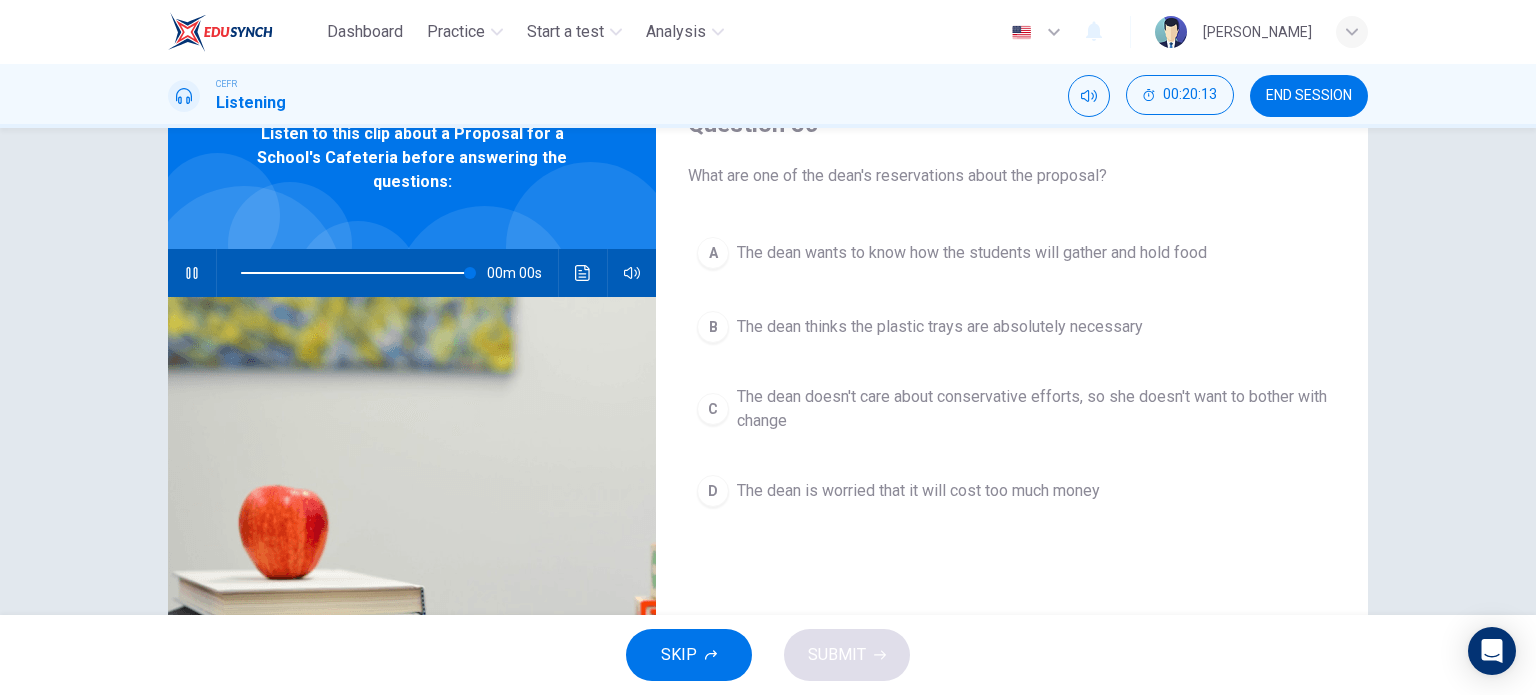 type on "0" 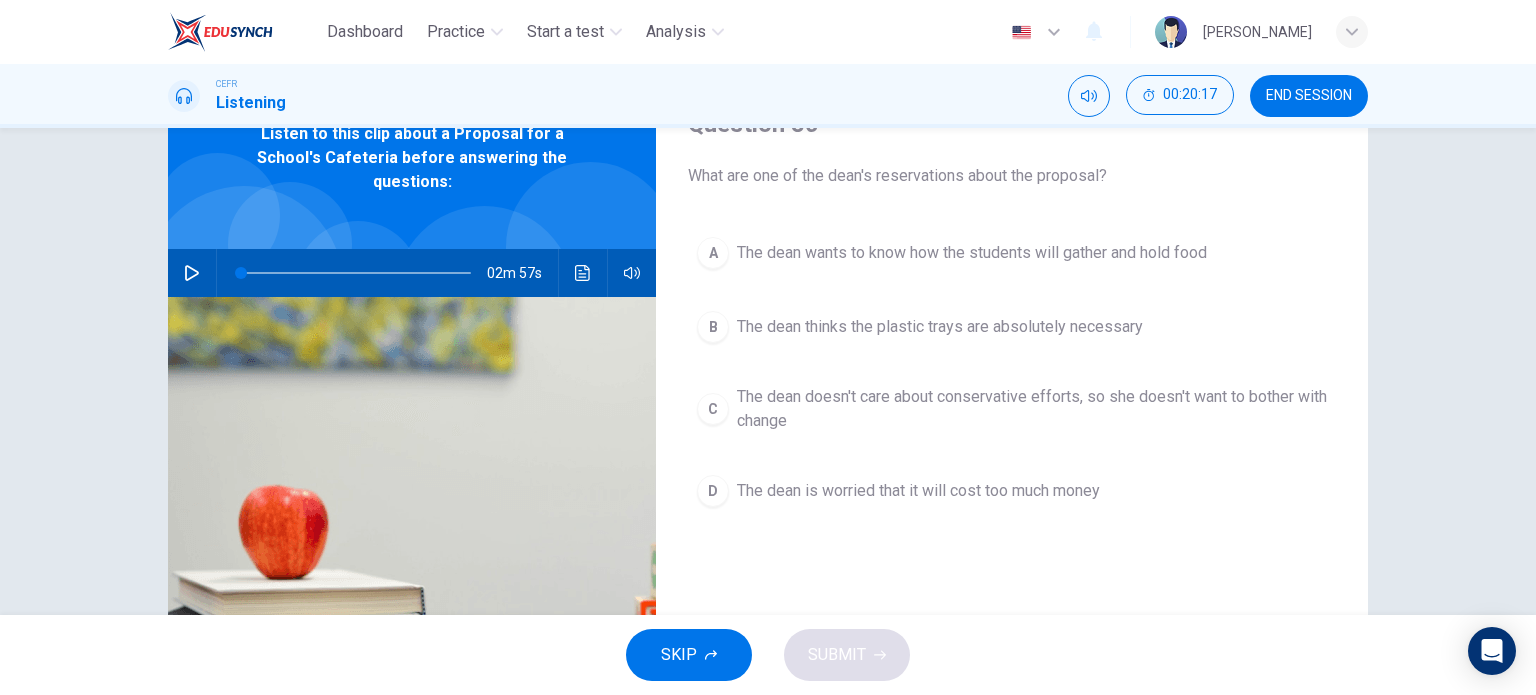 click on "The dean wants to know how the students will gather and hold food" at bounding box center (972, 253) 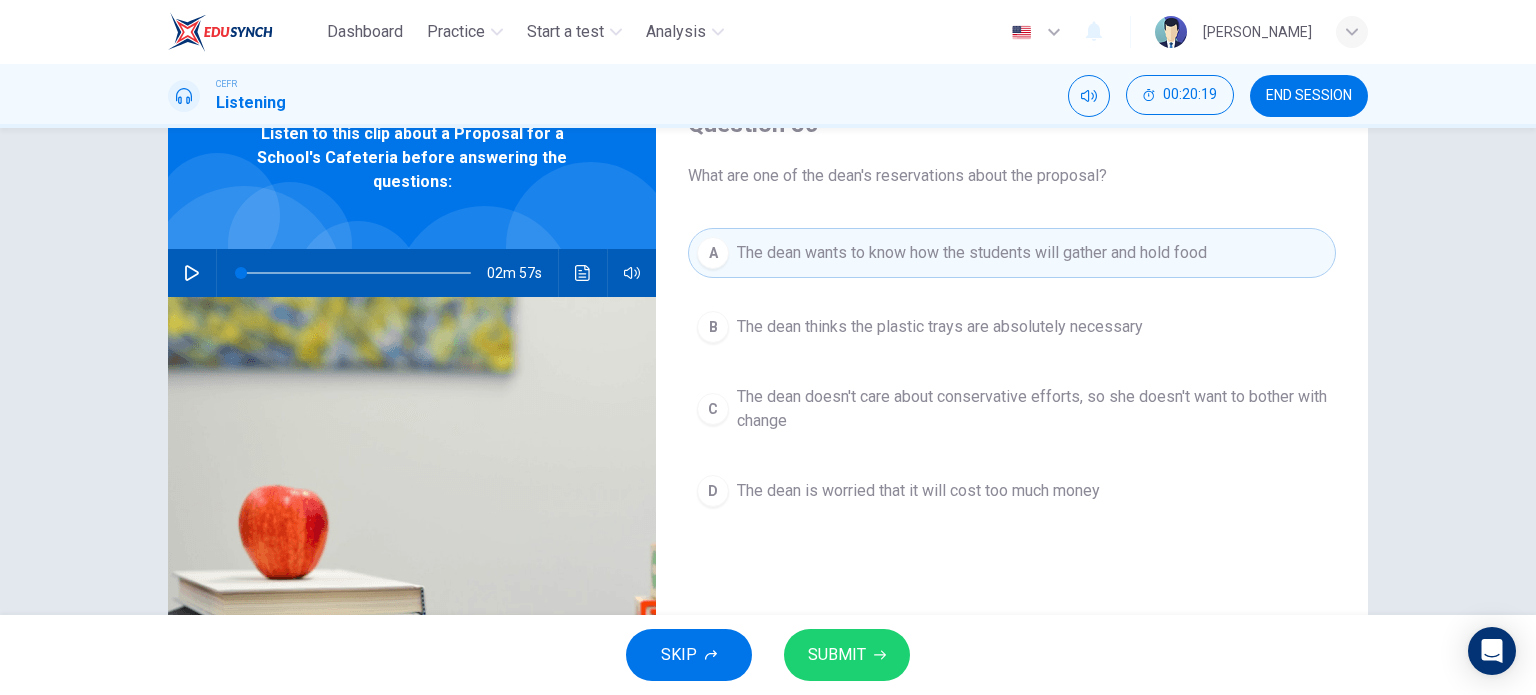click on "SUBMIT" at bounding box center (847, 655) 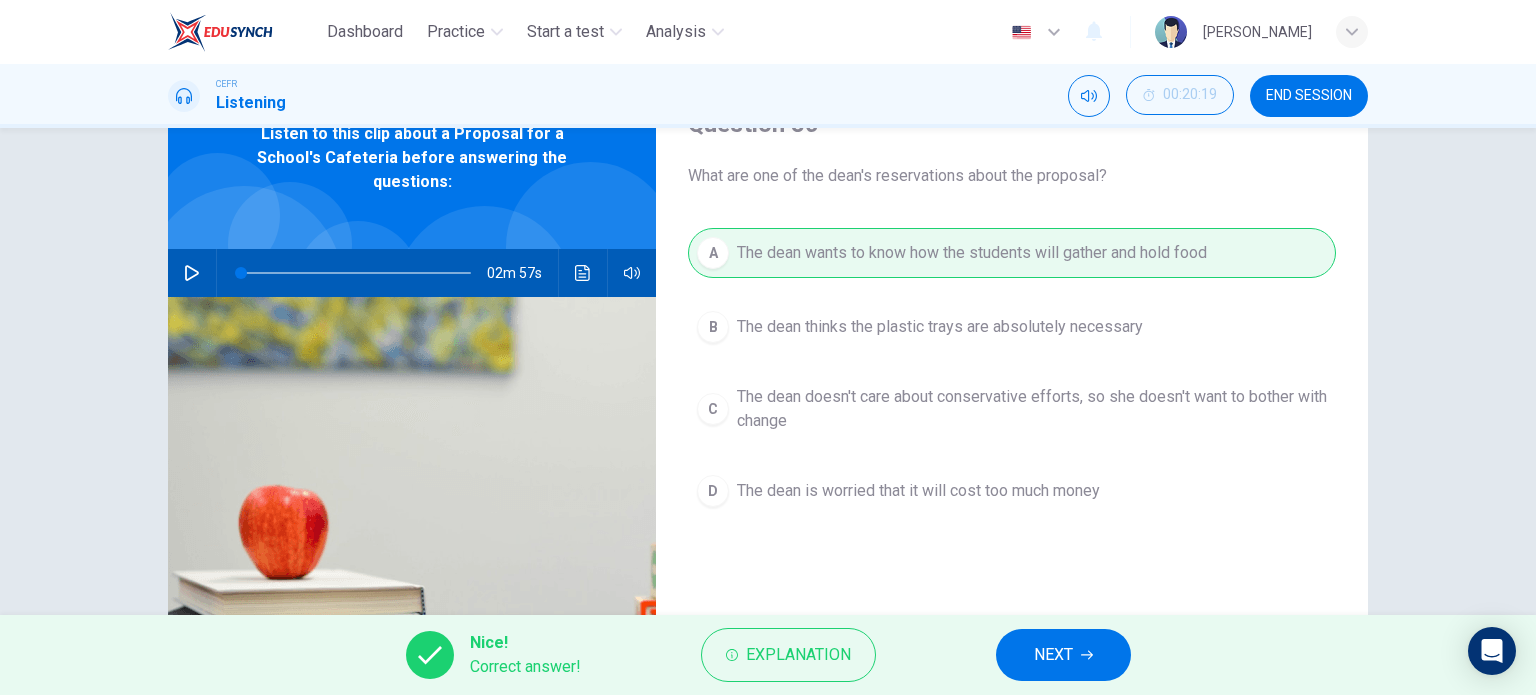 click on "NEXT" at bounding box center (1063, 655) 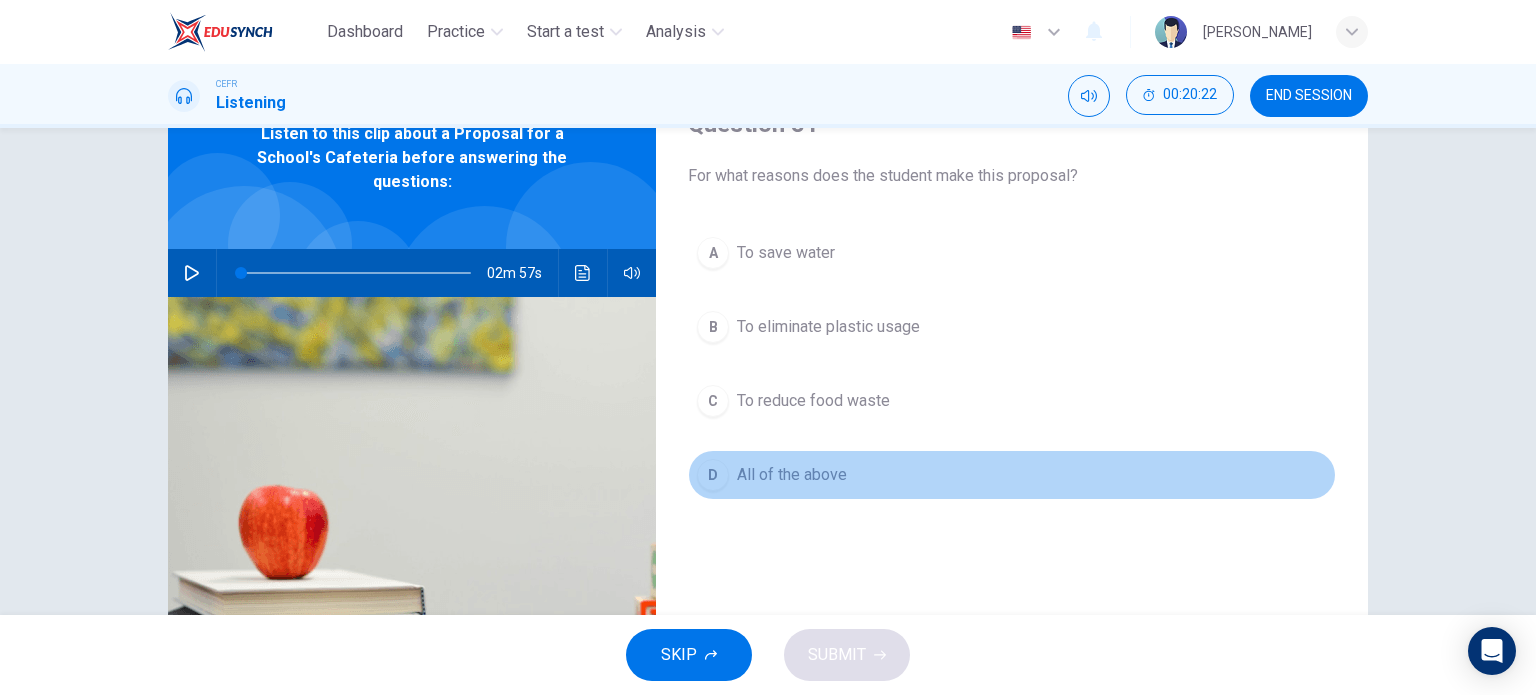 click on "All of the above" at bounding box center [792, 475] 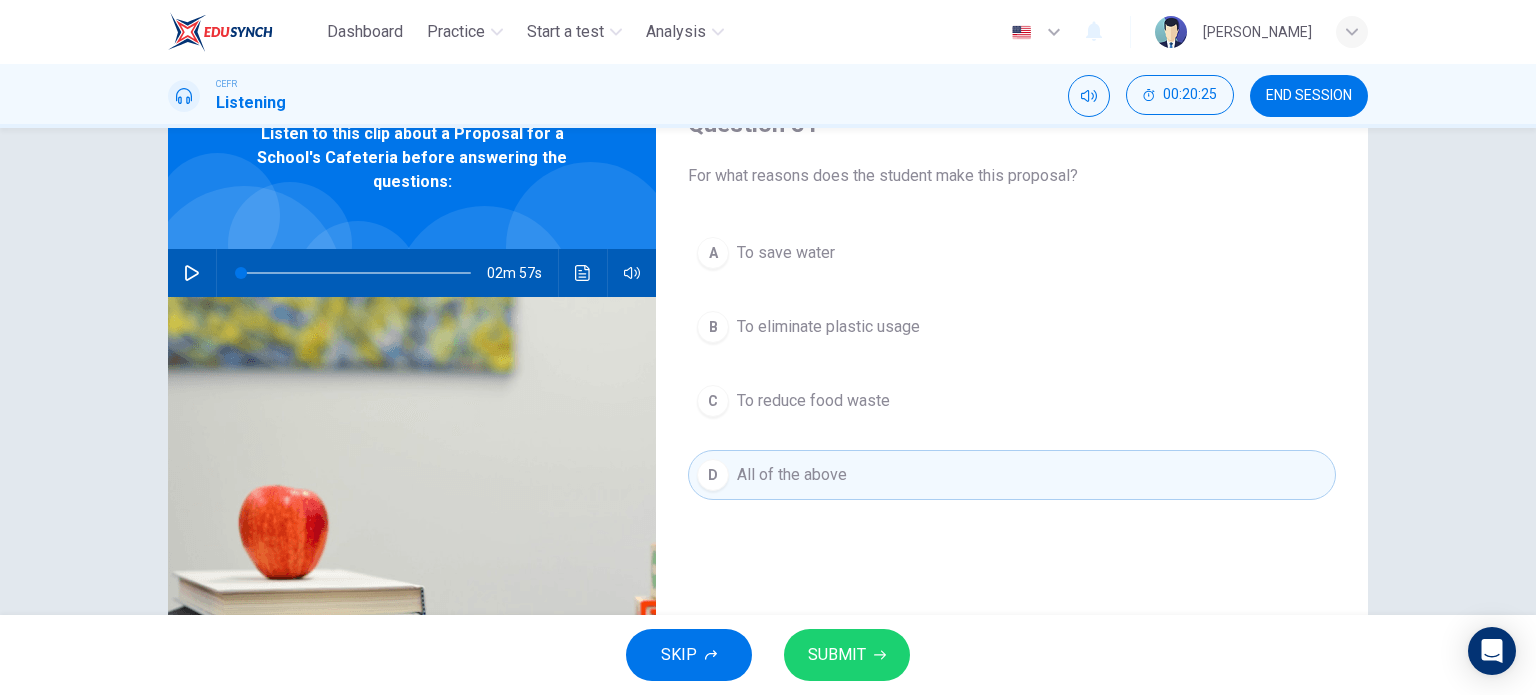 click on "SUBMIT" at bounding box center [847, 655] 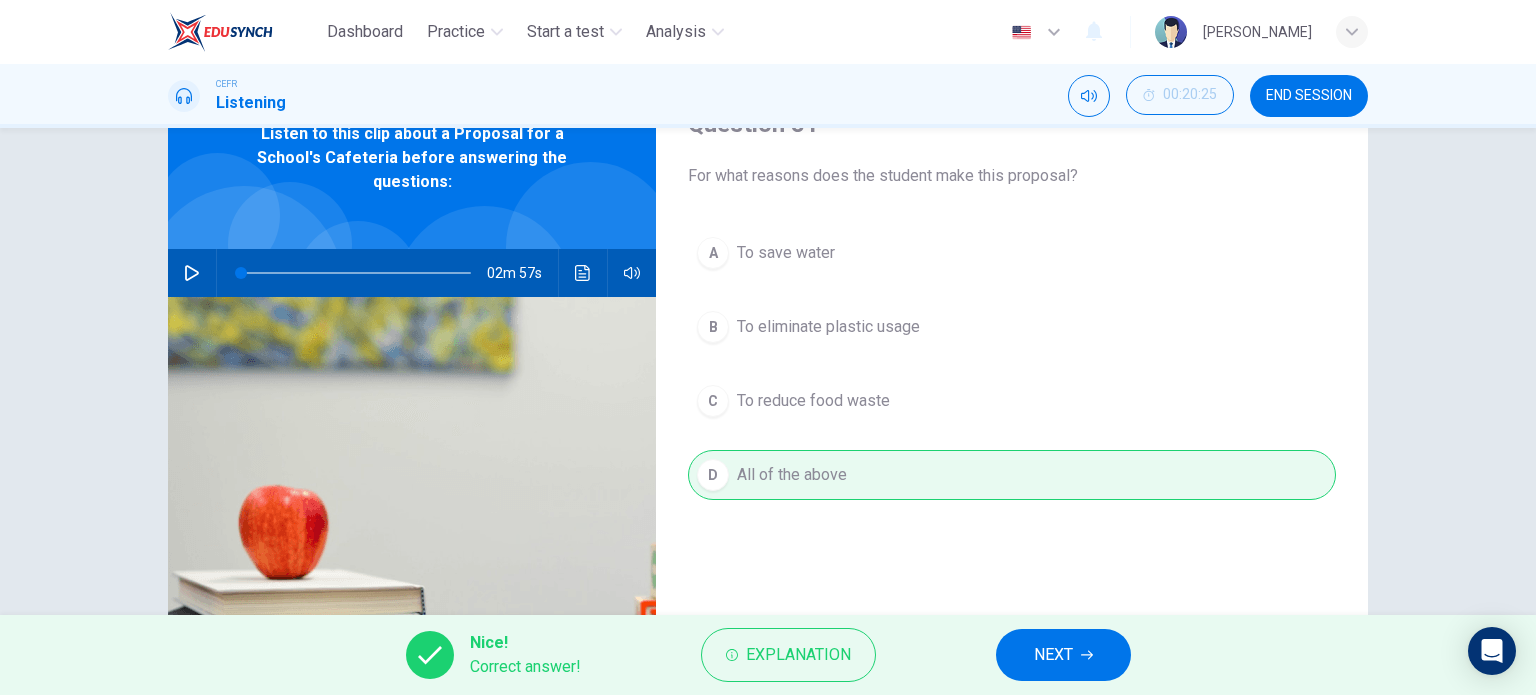 click on "Nice! Correct answer! Explanation NEXT" at bounding box center (768, 655) 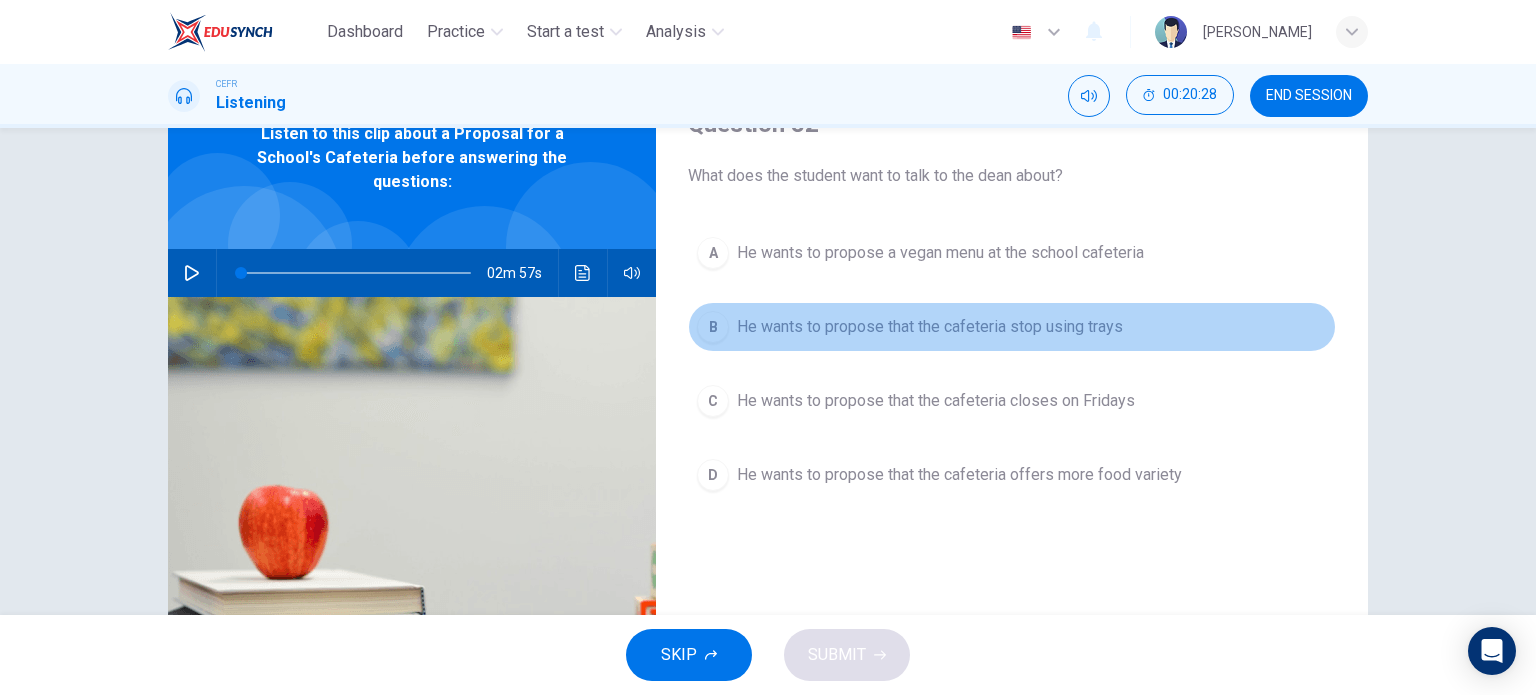 click on "He wants to propose that the cafeteria stop using trays" at bounding box center (930, 327) 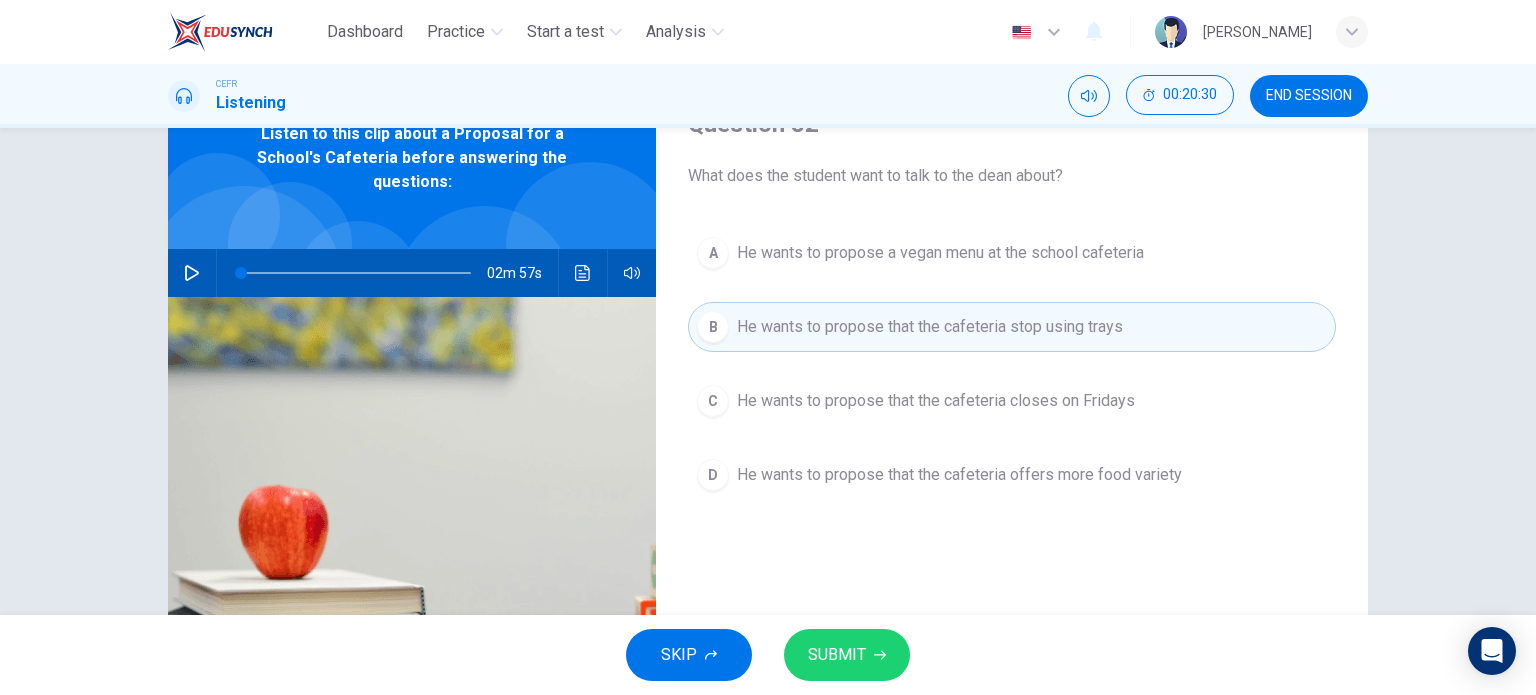 click on "SUBMIT" at bounding box center [847, 655] 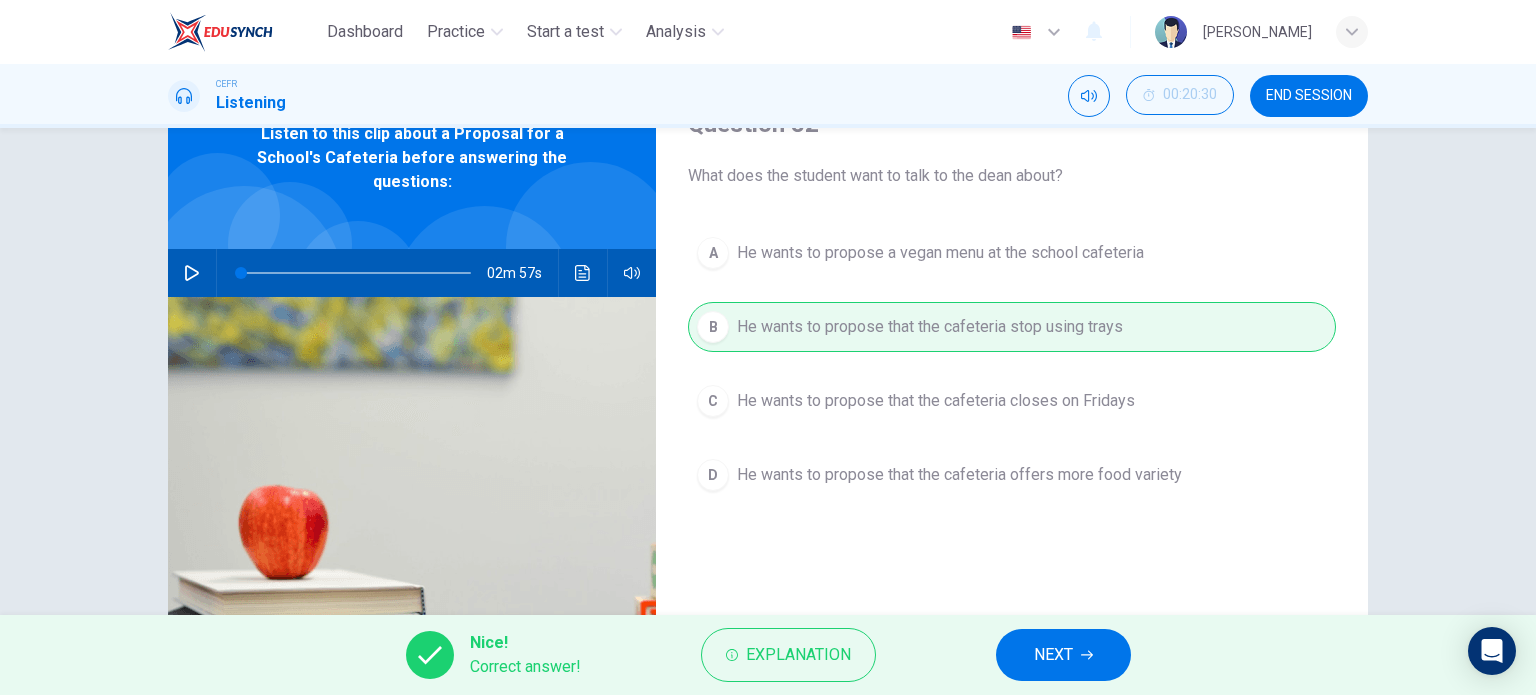 click on "NEXT" at bounding box center [1053, 655] 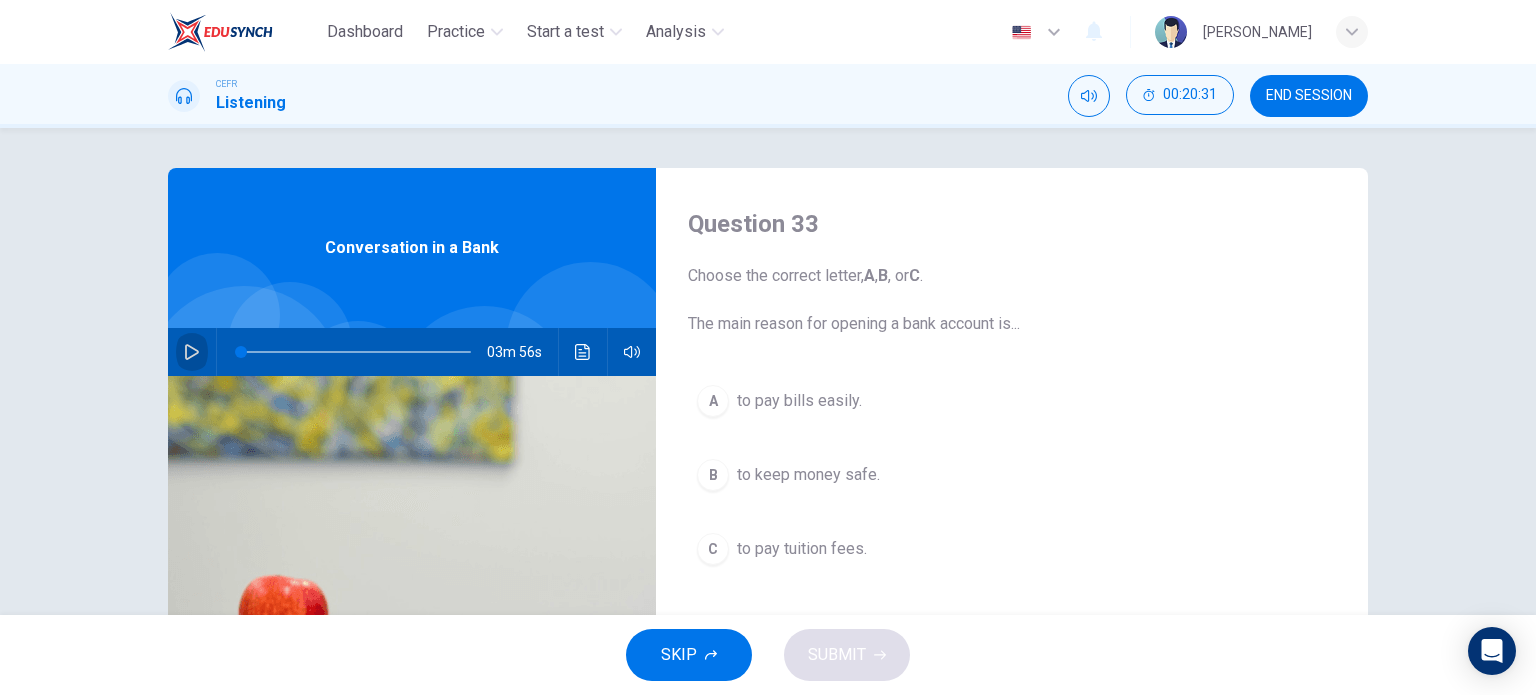 click 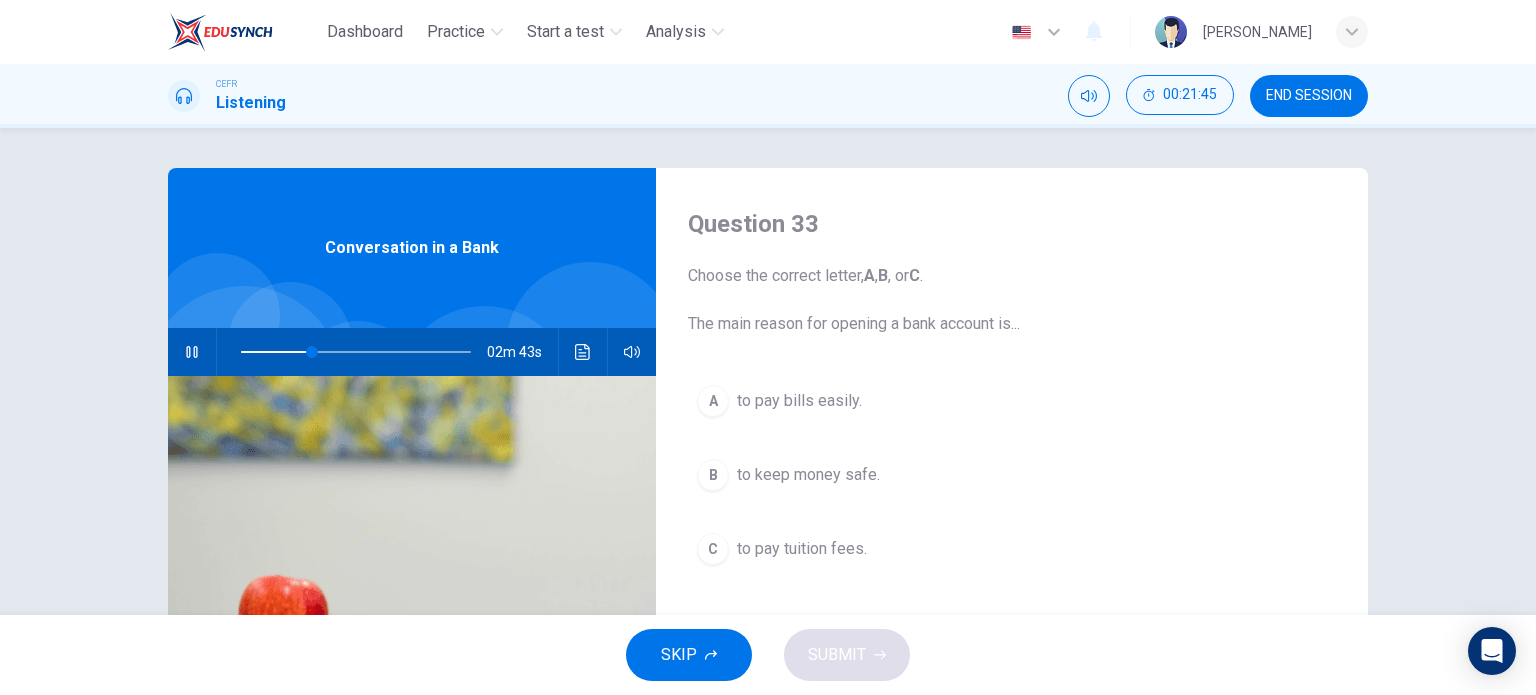 scroll, scrollTop: 100, scrollLeft: 0, axis: vertical 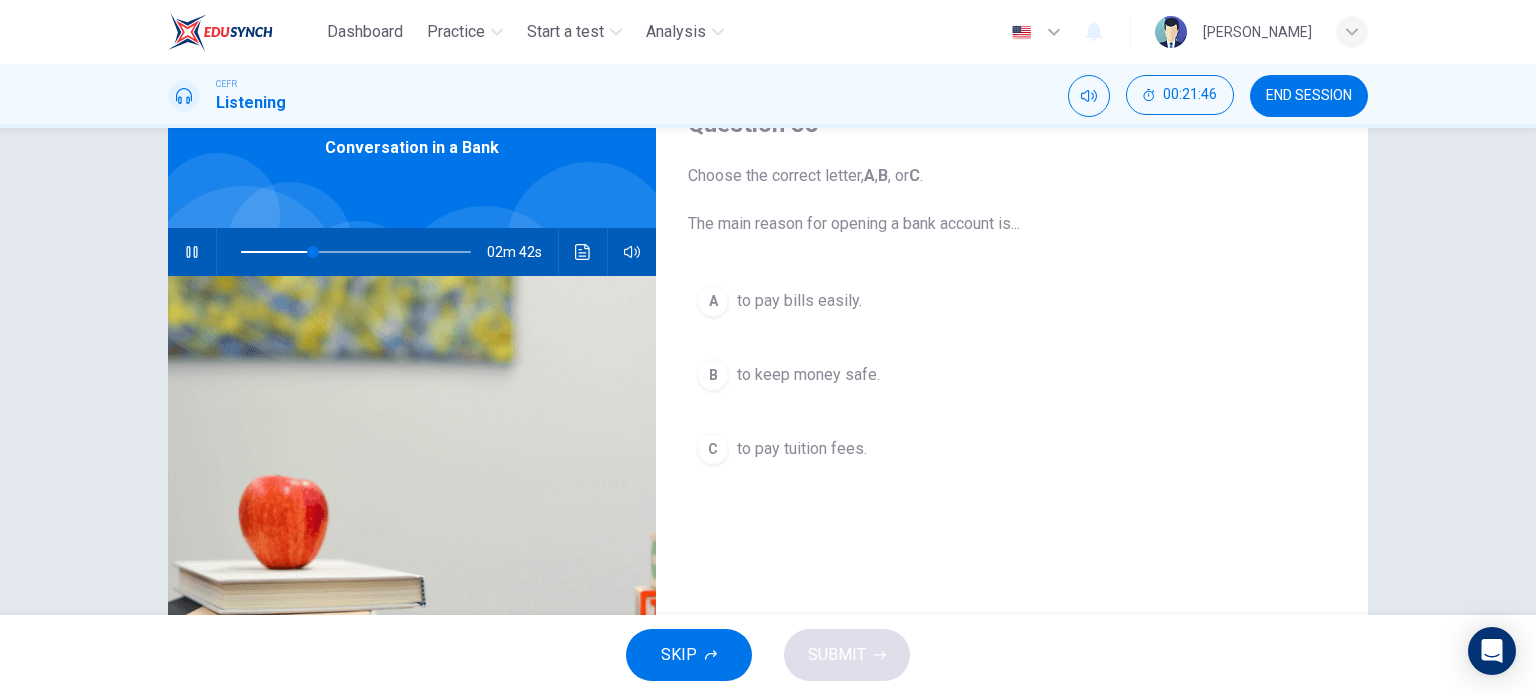 click on "A" at bounding box center [713, 301] 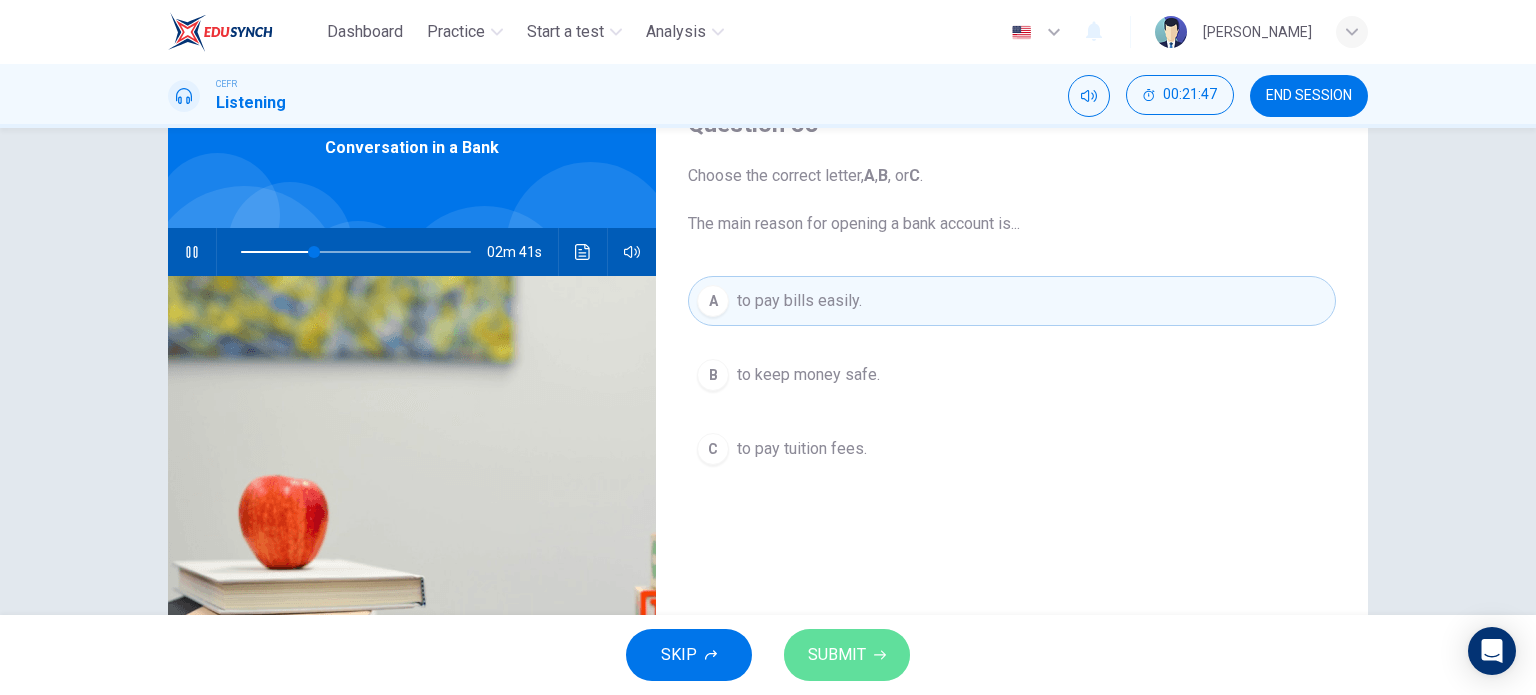 click on "SUBMIT" at bounding box center (837, 655) 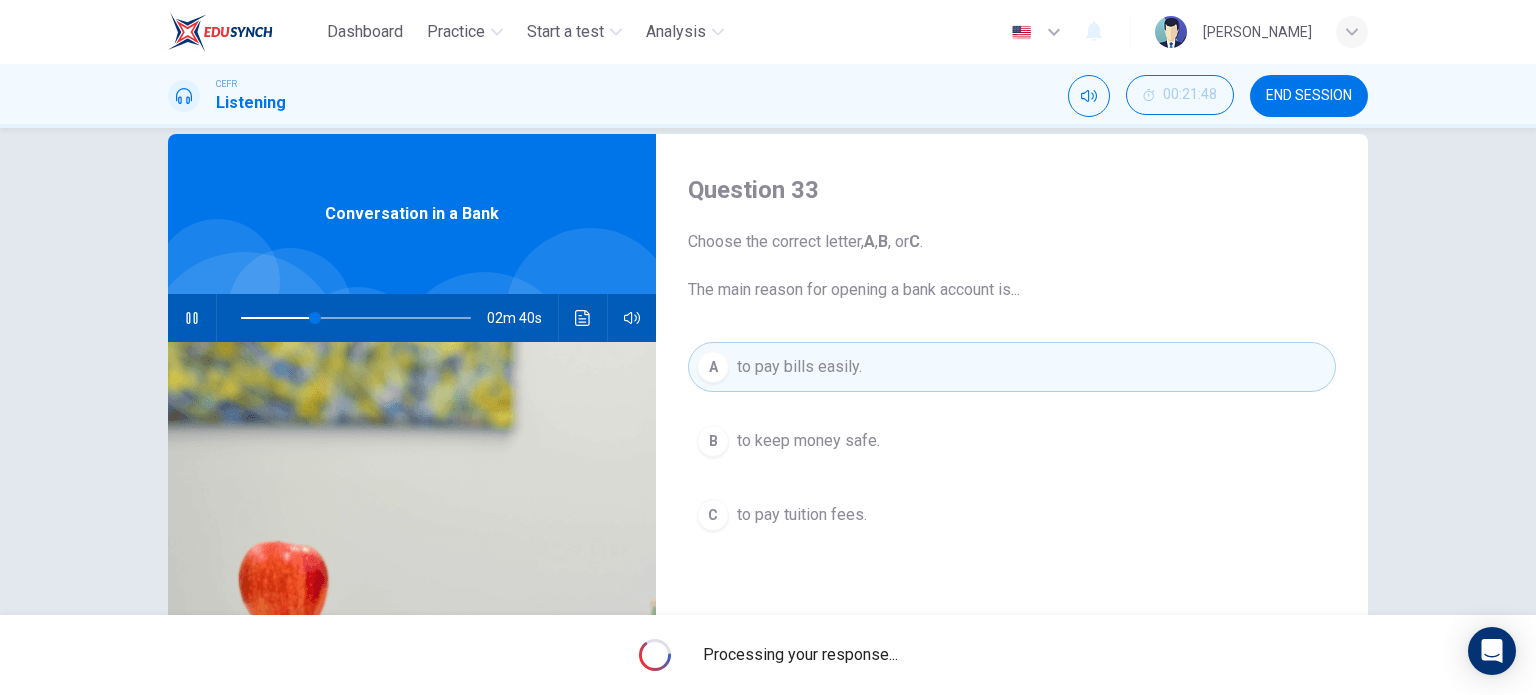 scroll, scrollTop: 0, scrollLeft: 0, axis: both 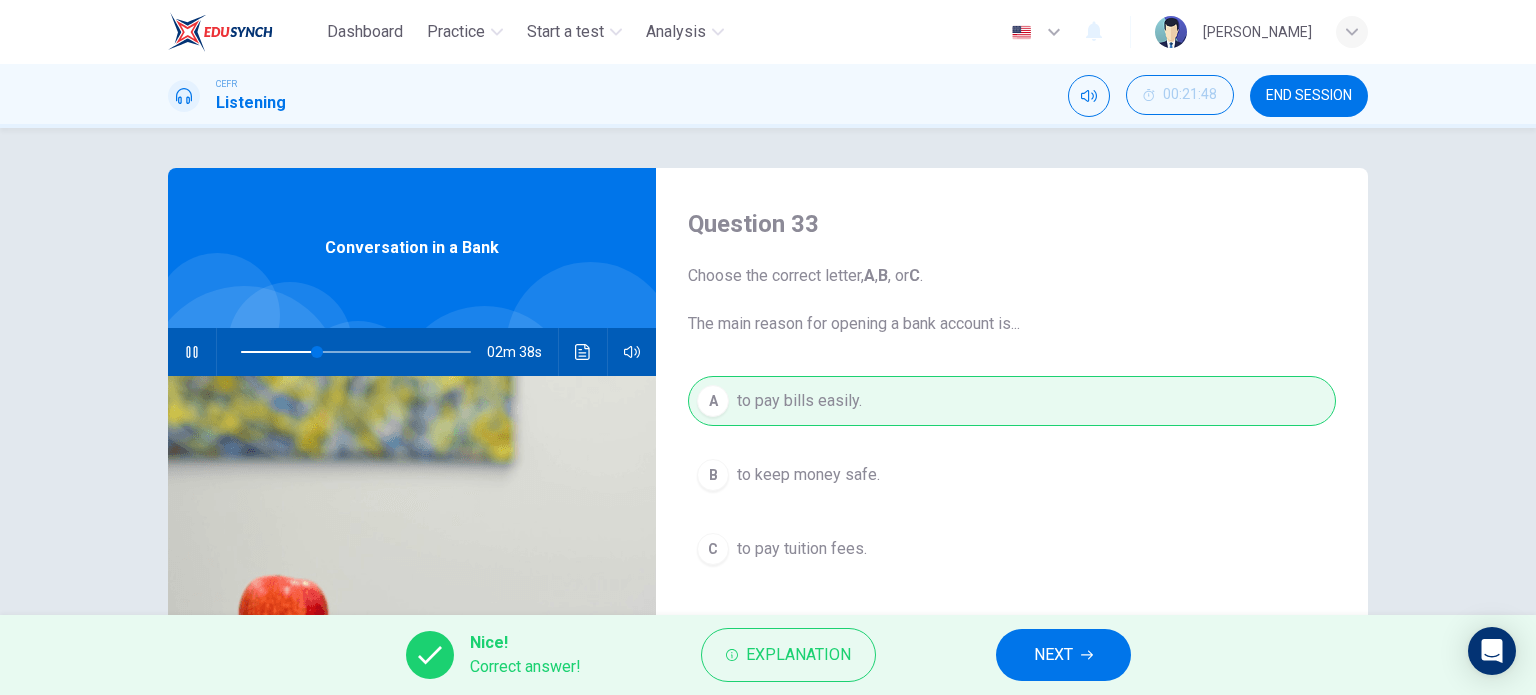click on "NEXT" at bounding box center [1063, 655] 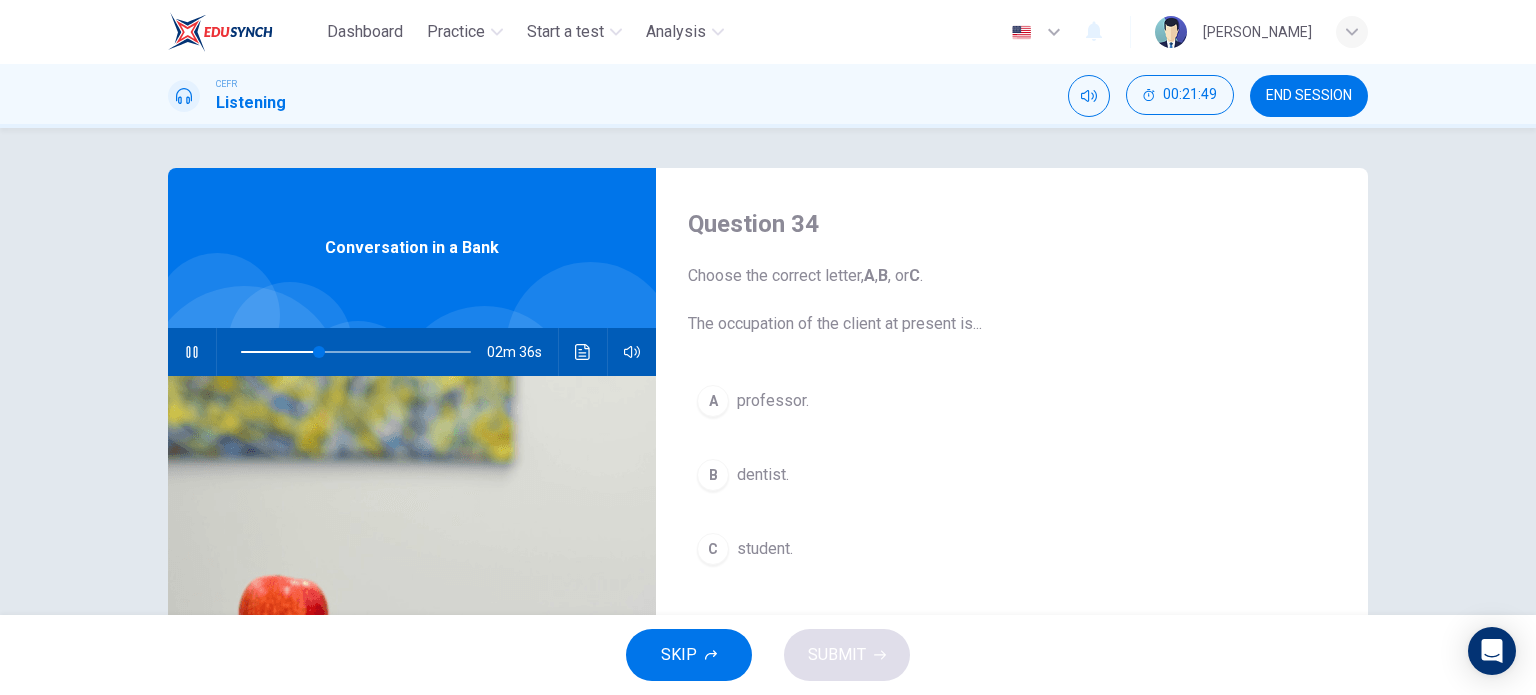 scroll, scrollTop: 100, scrollLeft: 0, axis: vertical 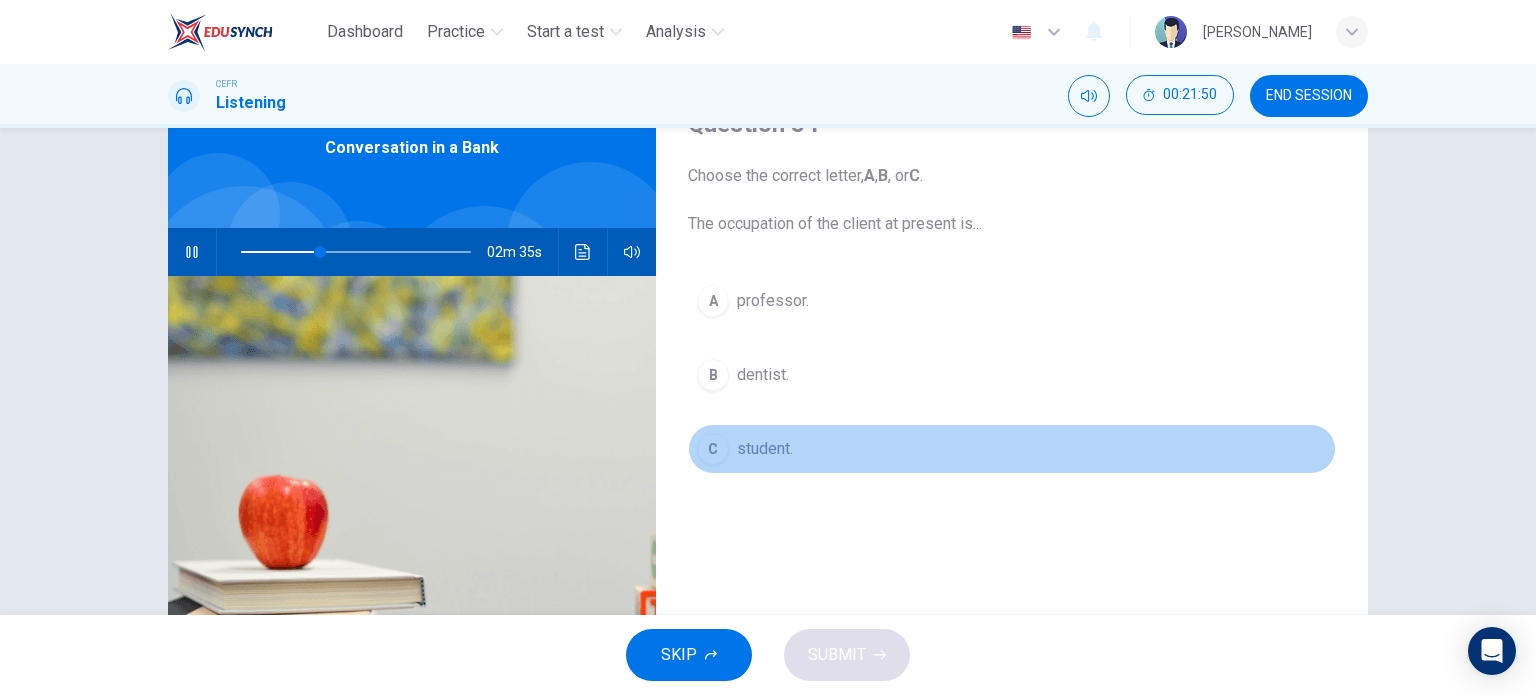click on "student." at bounding box center (765, 449) 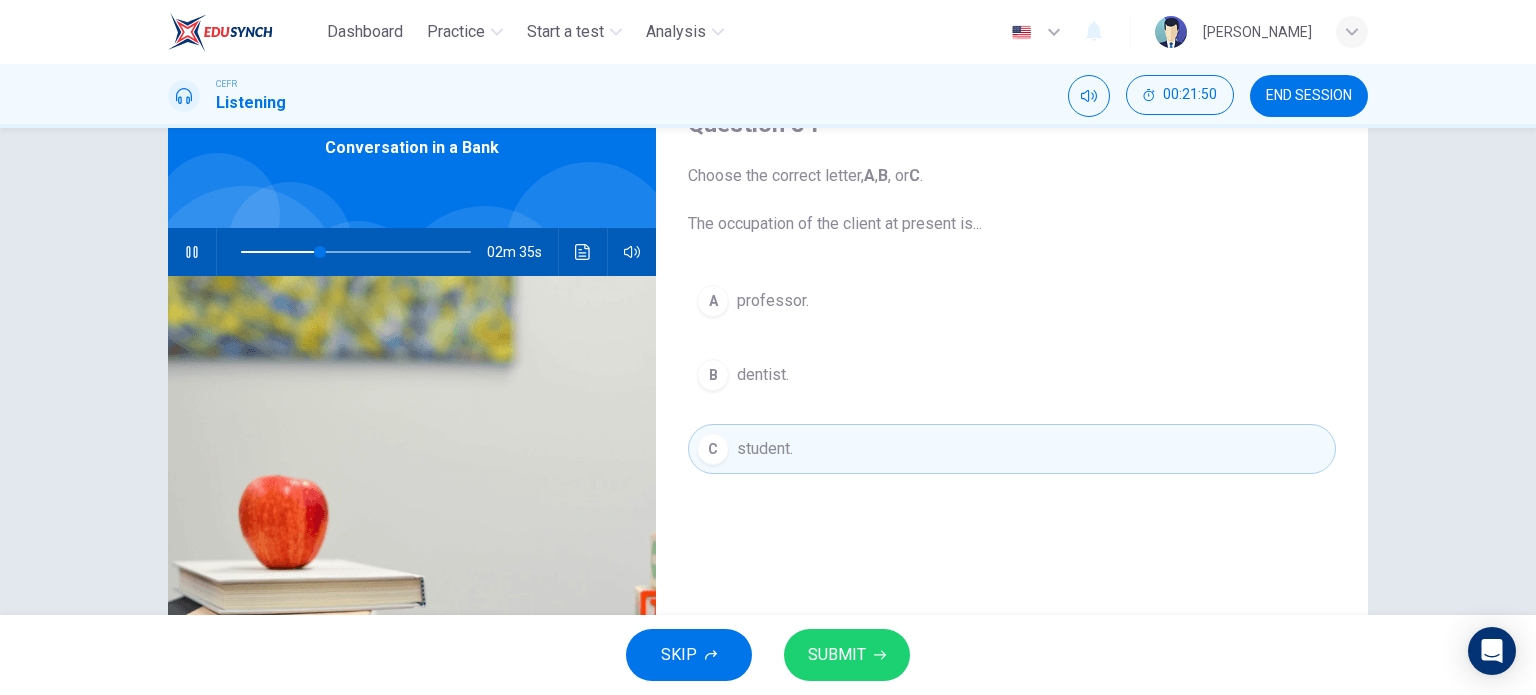 click on "SUBMIT" at bounding box center (837, 655) 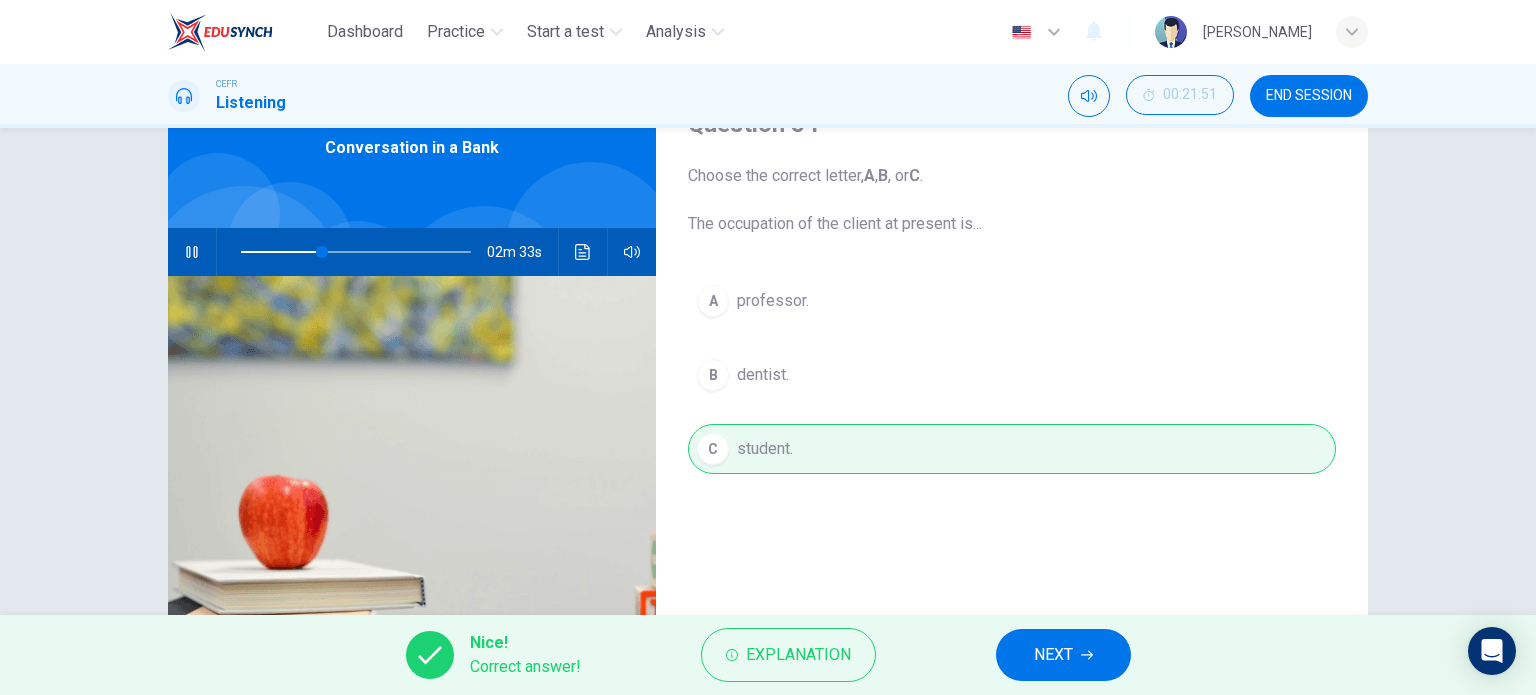 click on "NEXT" at bounding box center (1053, 655) 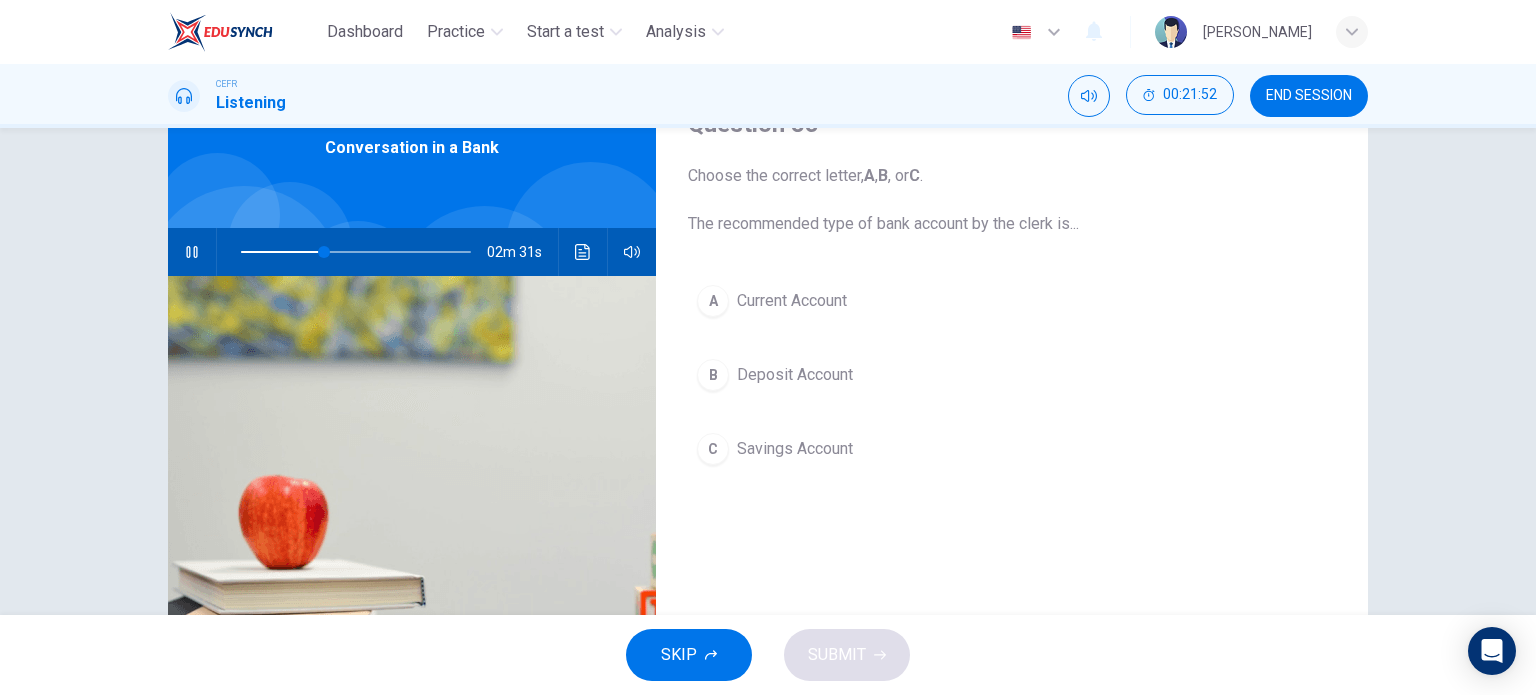 click on "Deposit Account" at bounding box center (795, 375) 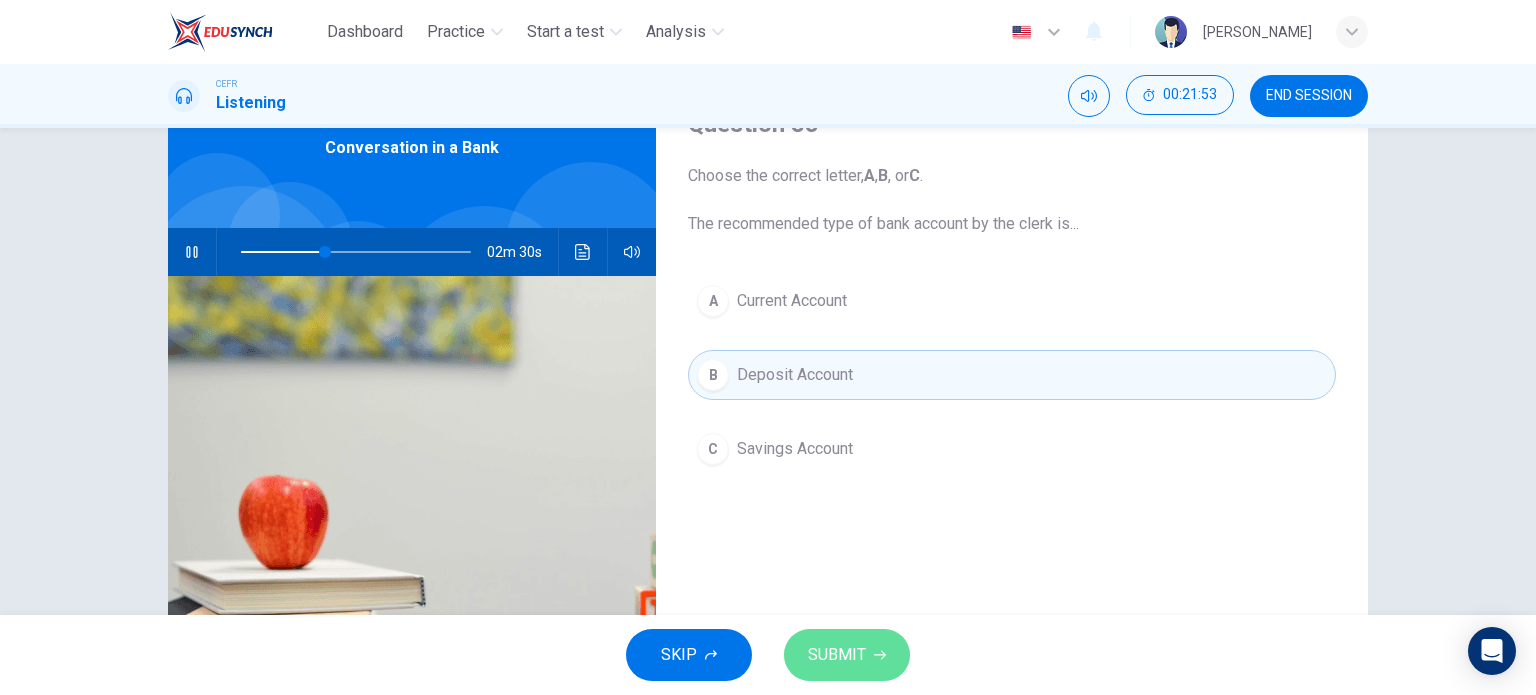 click on "SUBMIT" at bounding box center (837, 655) 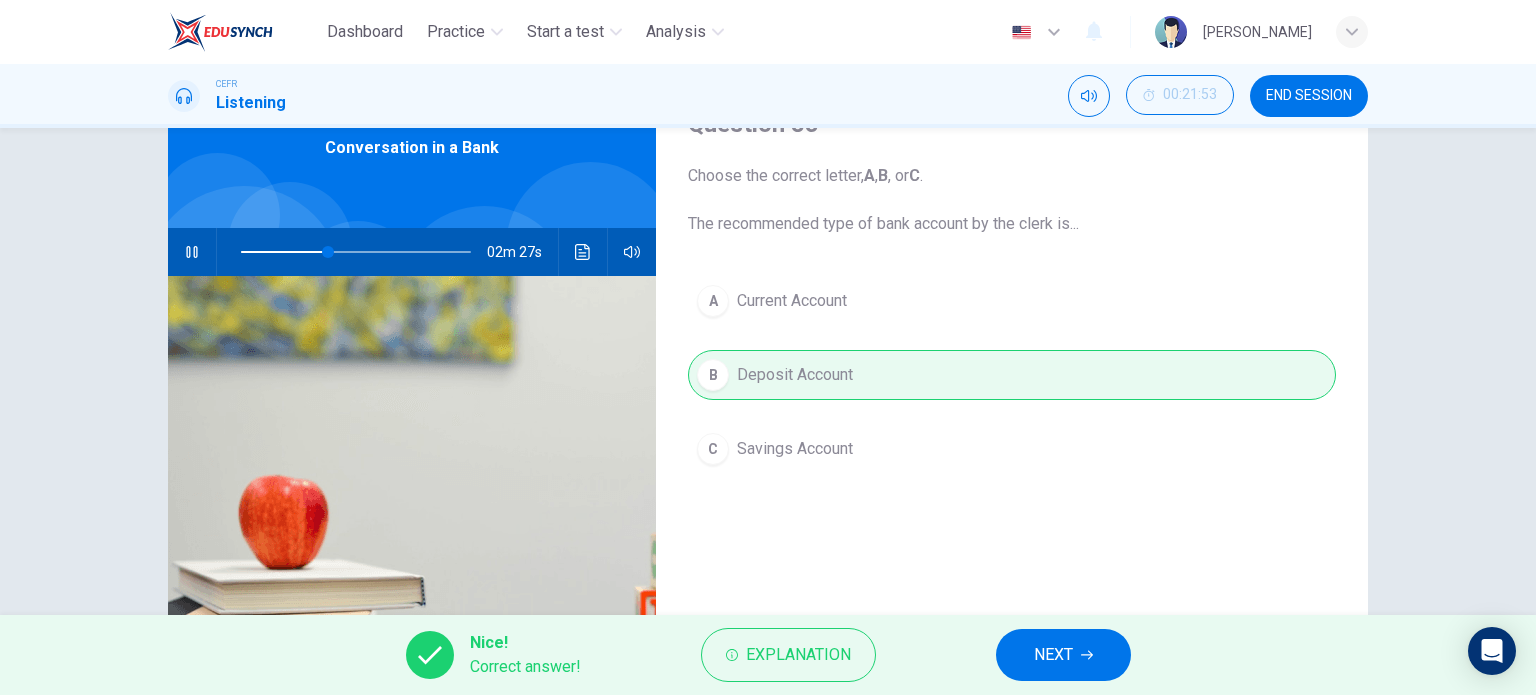 click 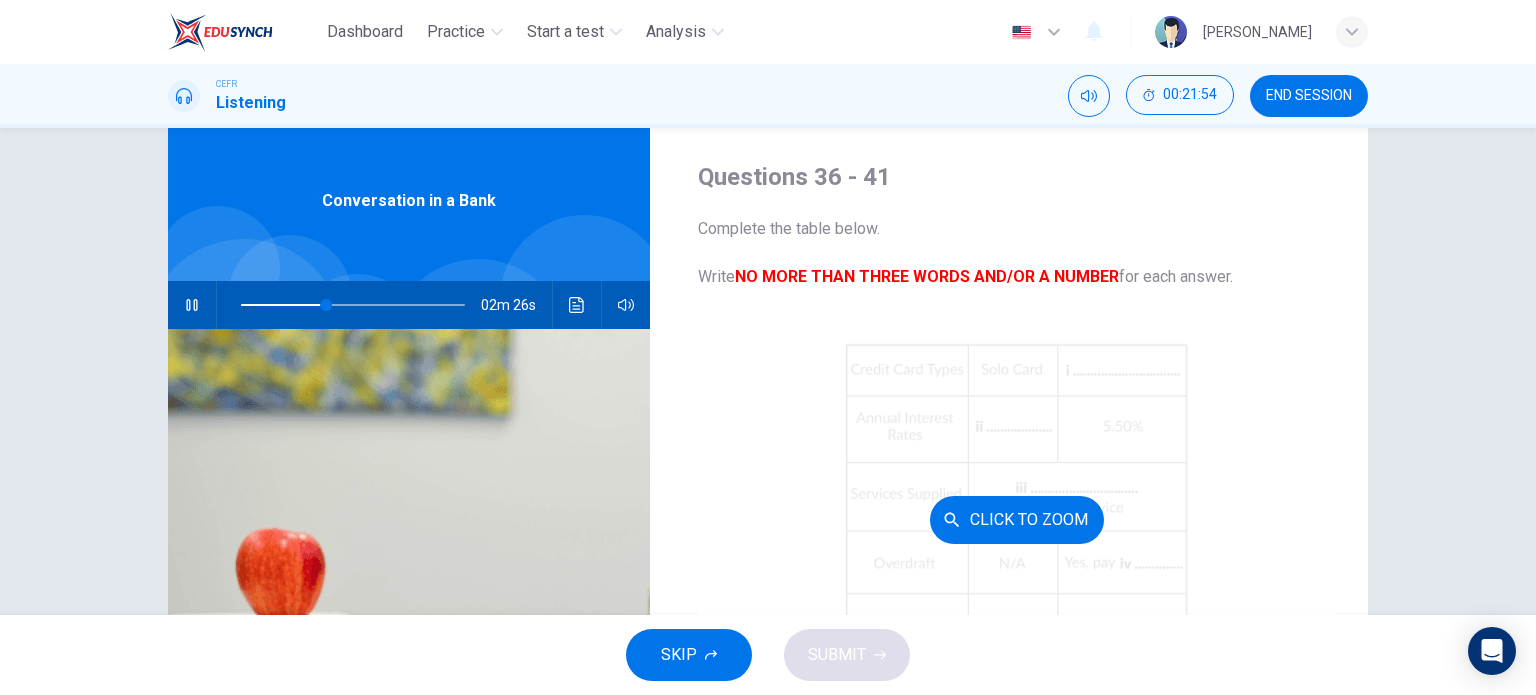 scroll, scrollTop: 0, scrollLeft: 0, axis: both 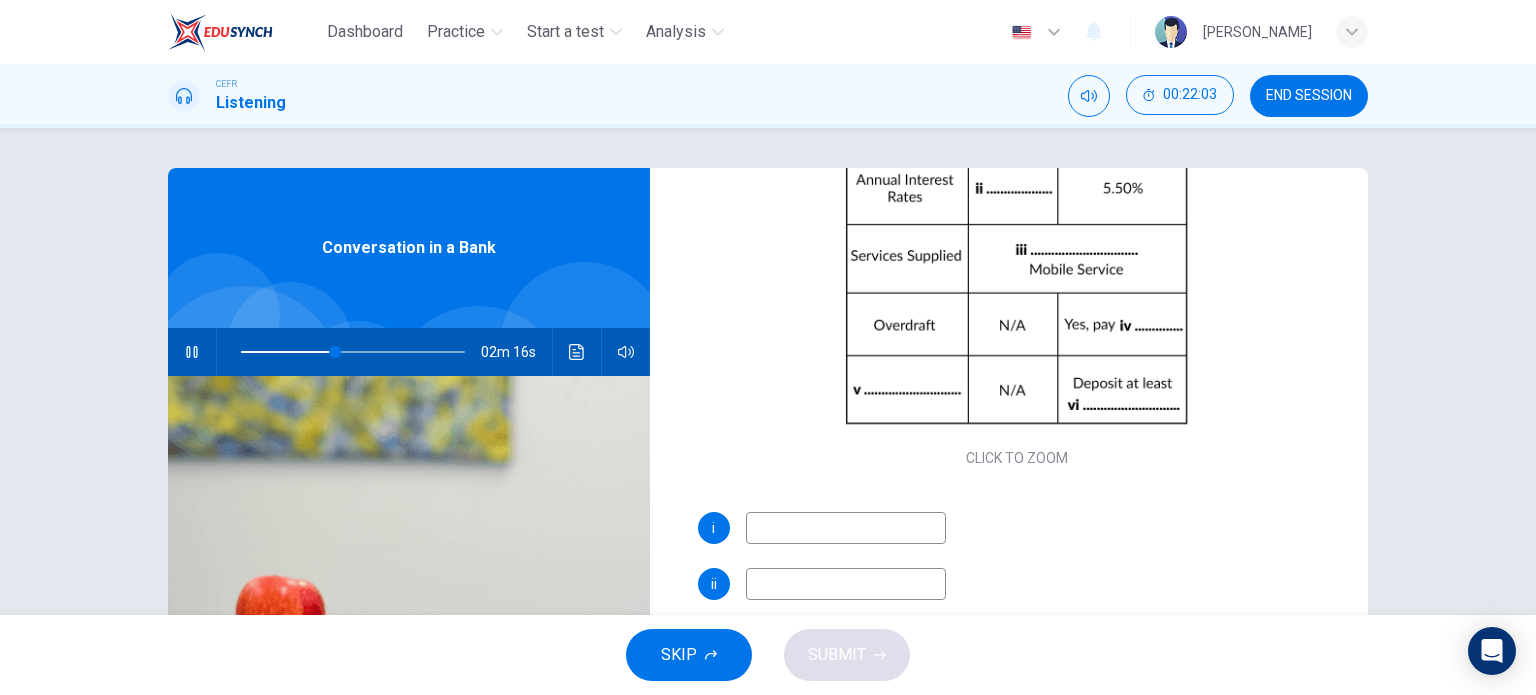 click at bounding box center (846, 528) 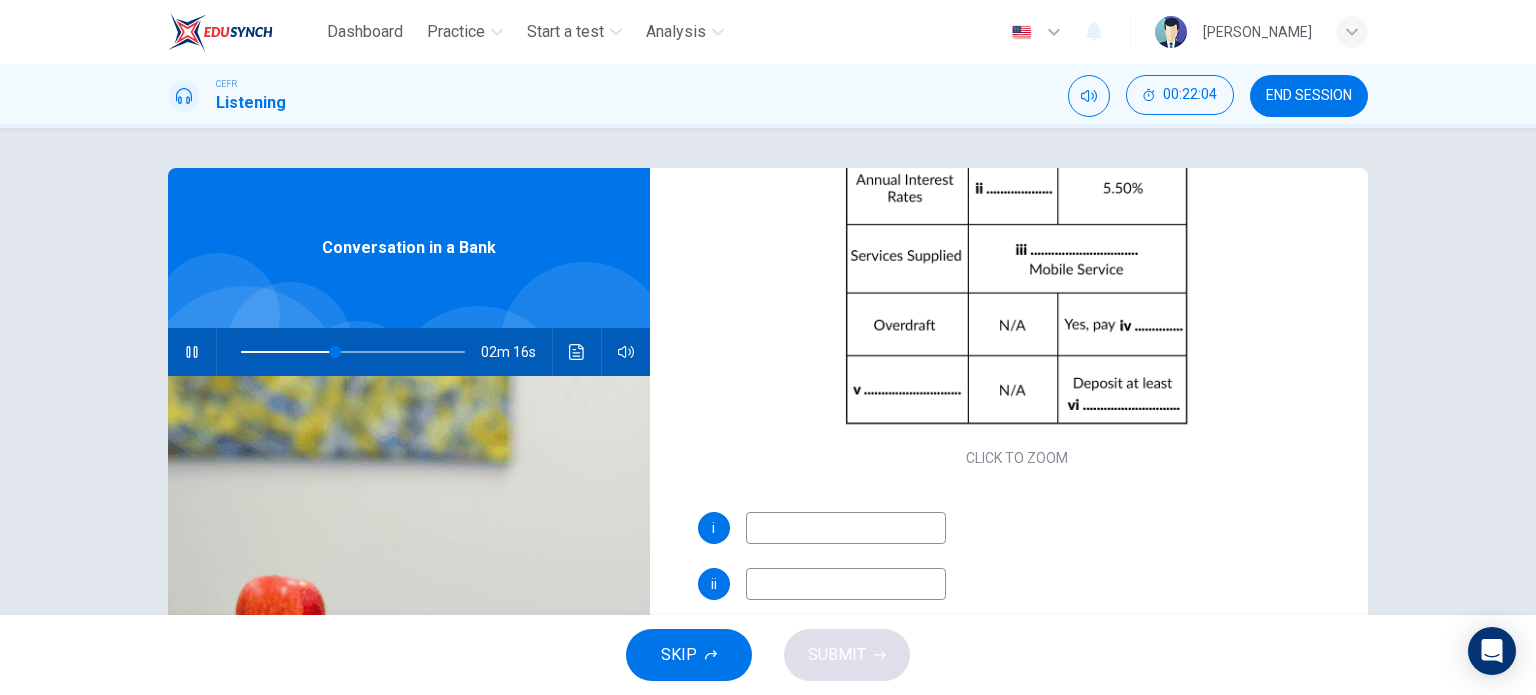 type on "43" 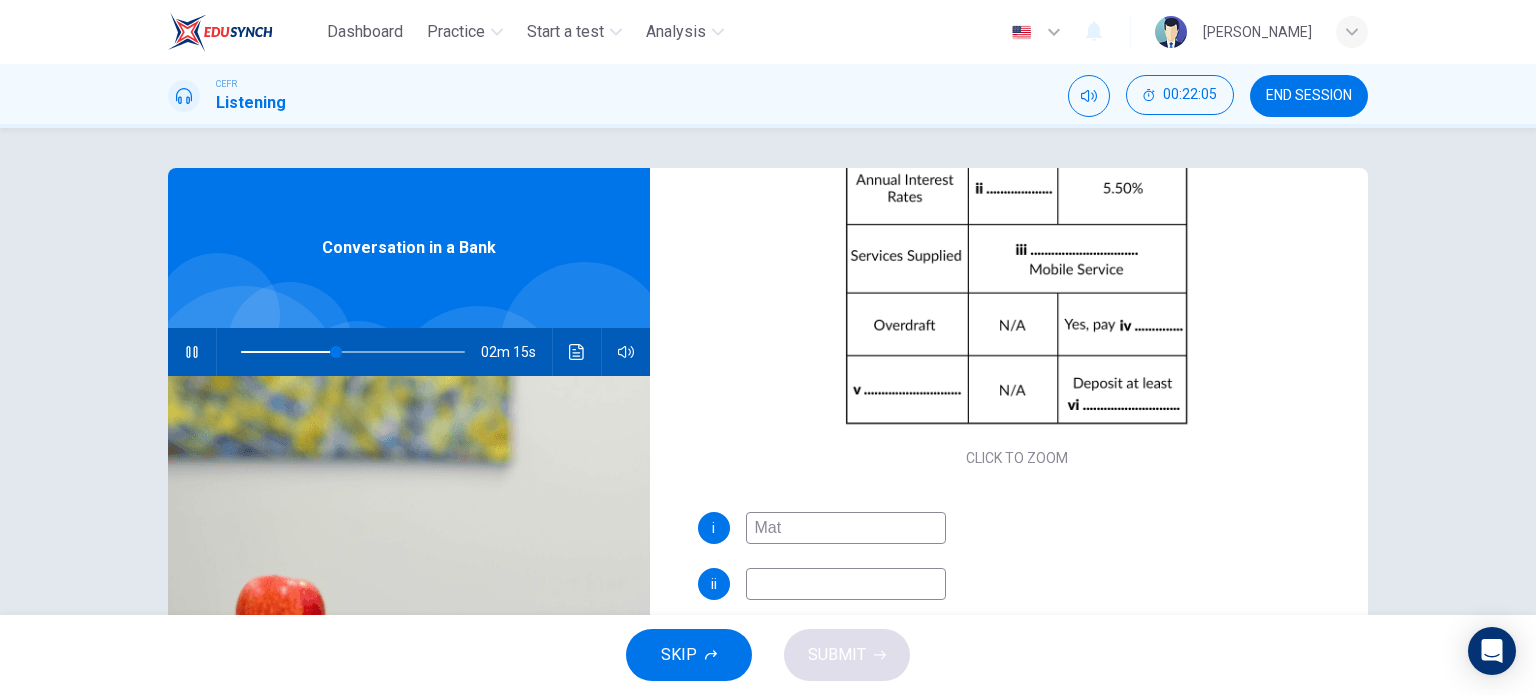type on "Mats" 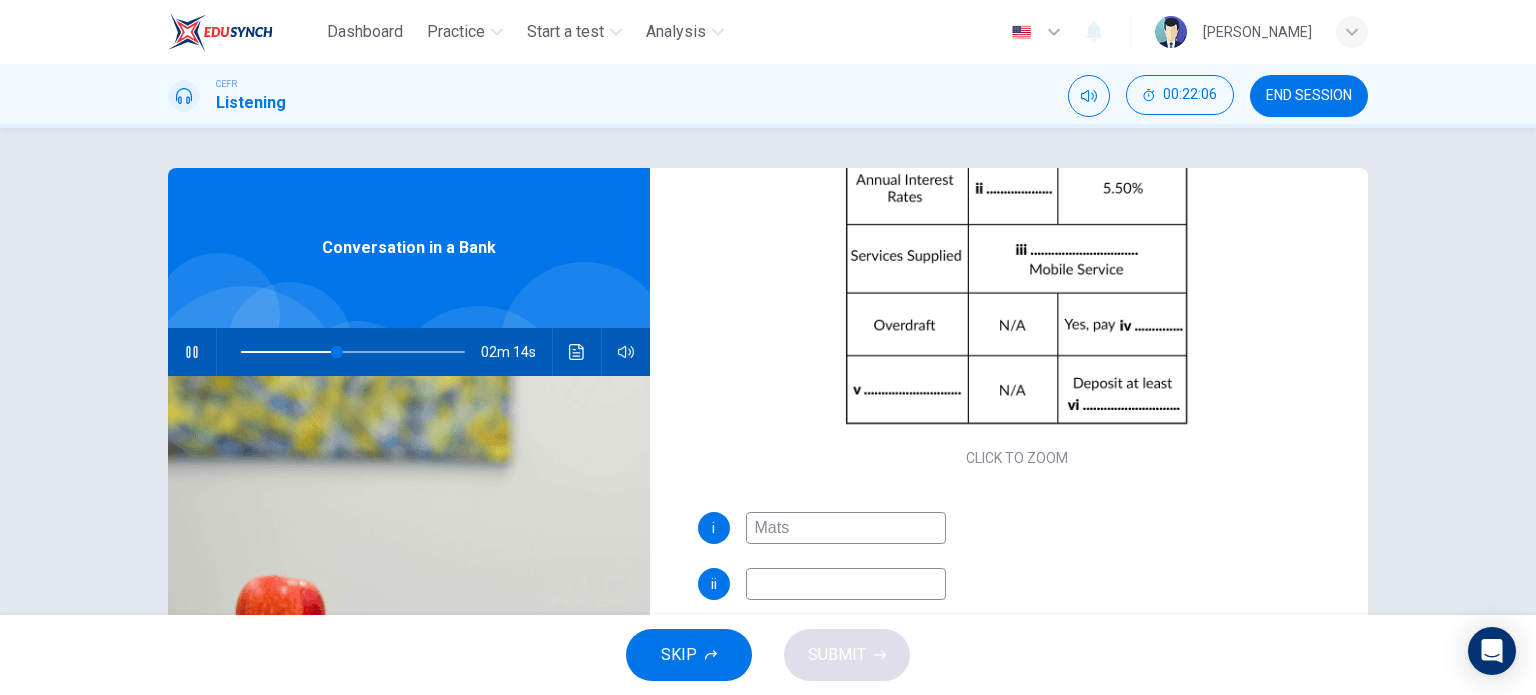 type on "44" 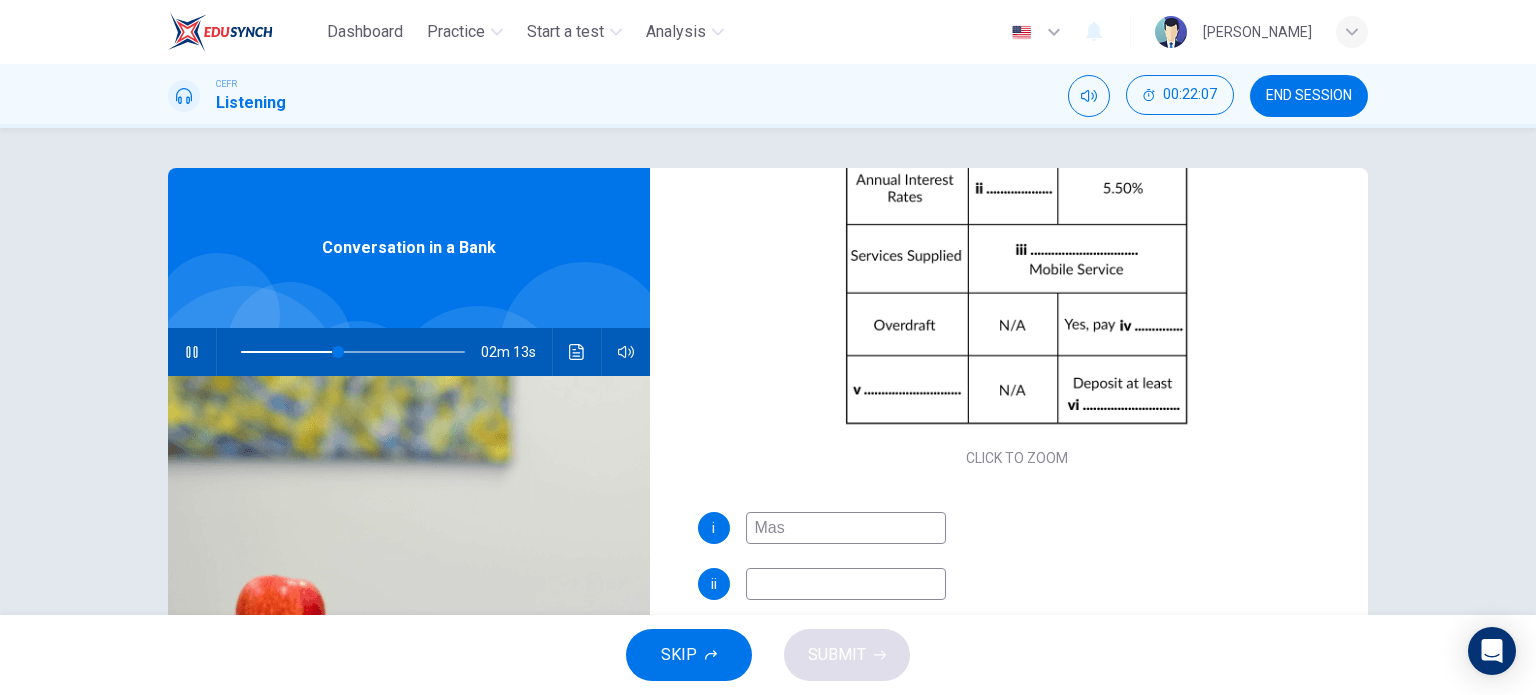 type on "Mast" 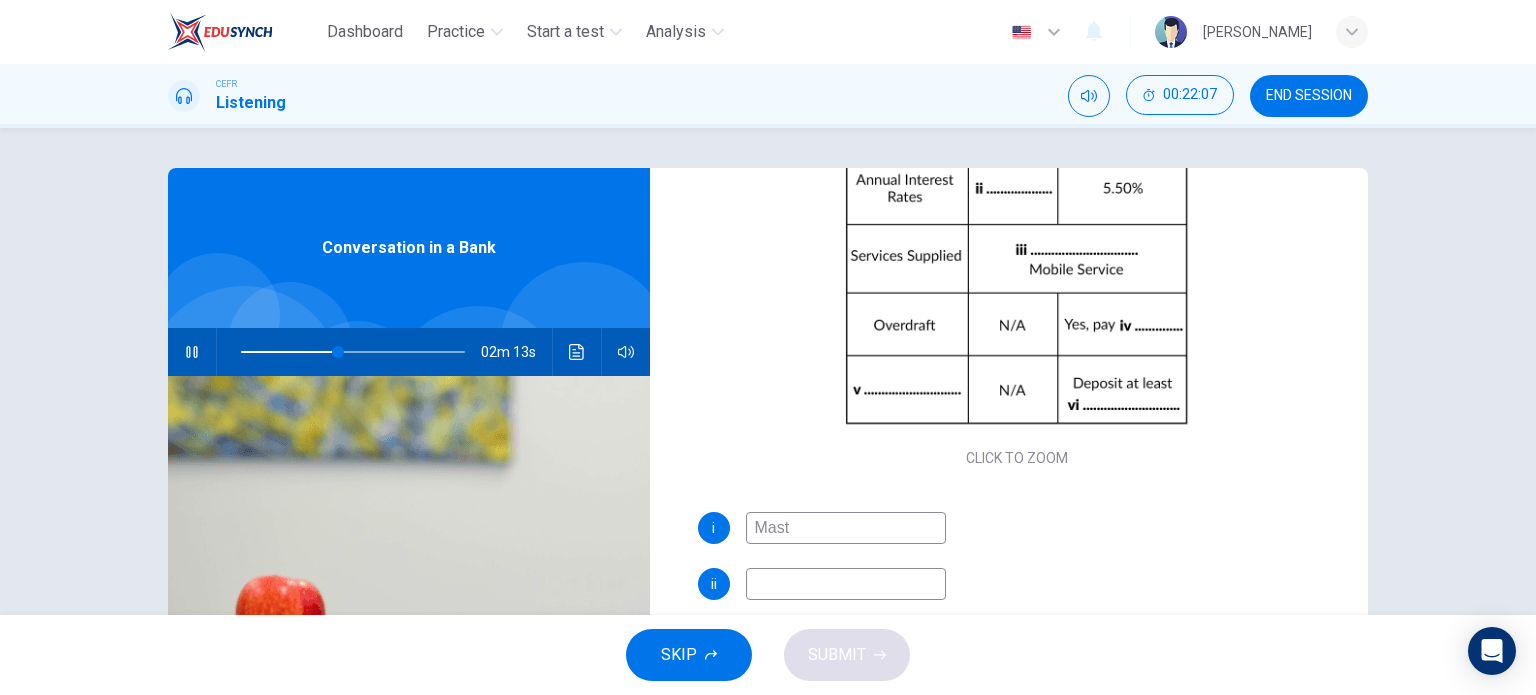 type on "44" 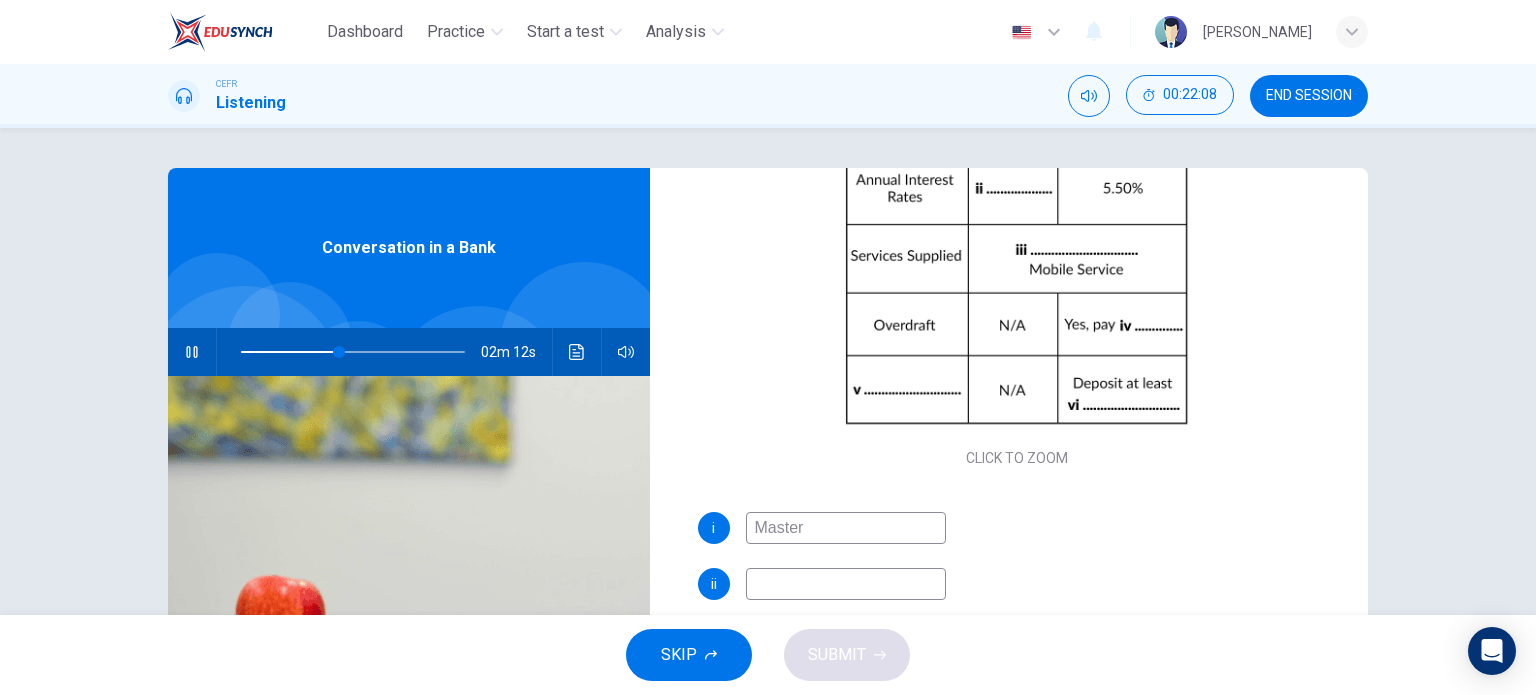 type on "Master C" 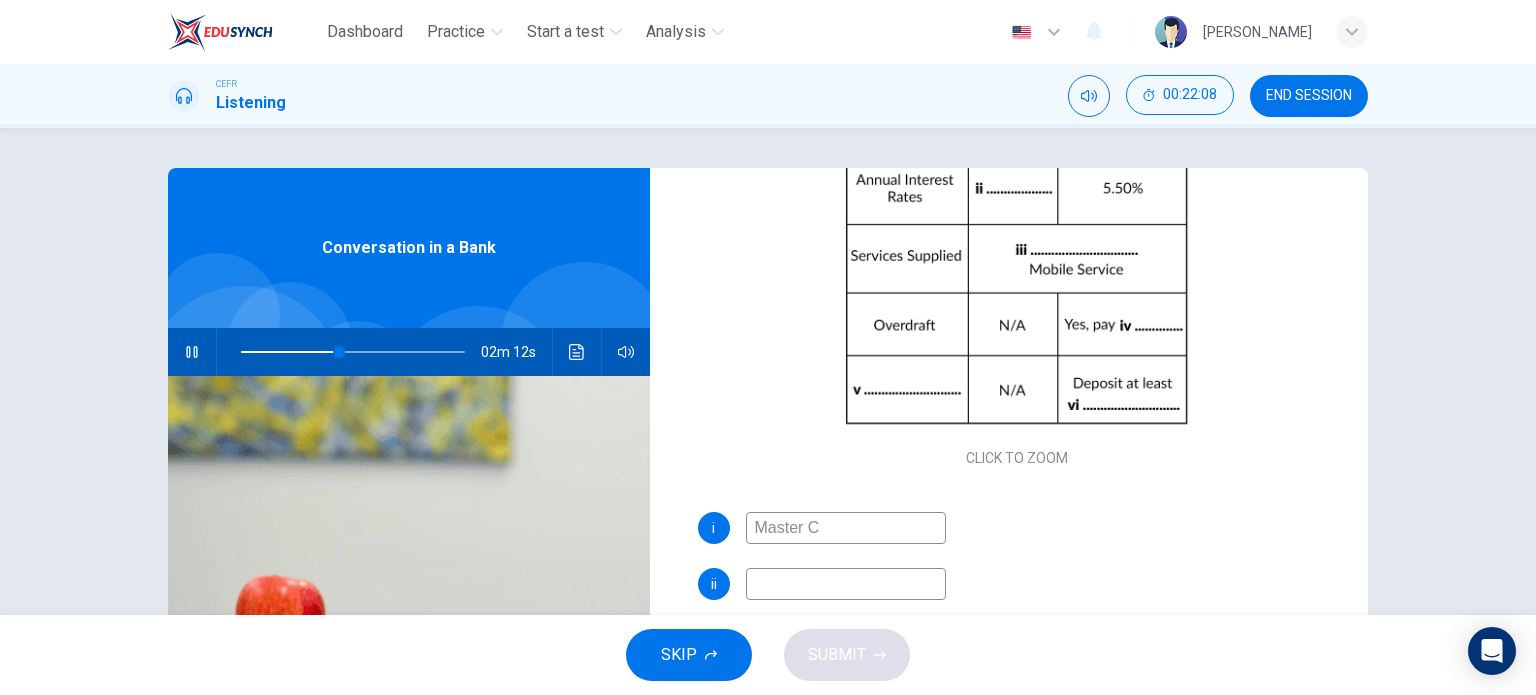 type on "44" 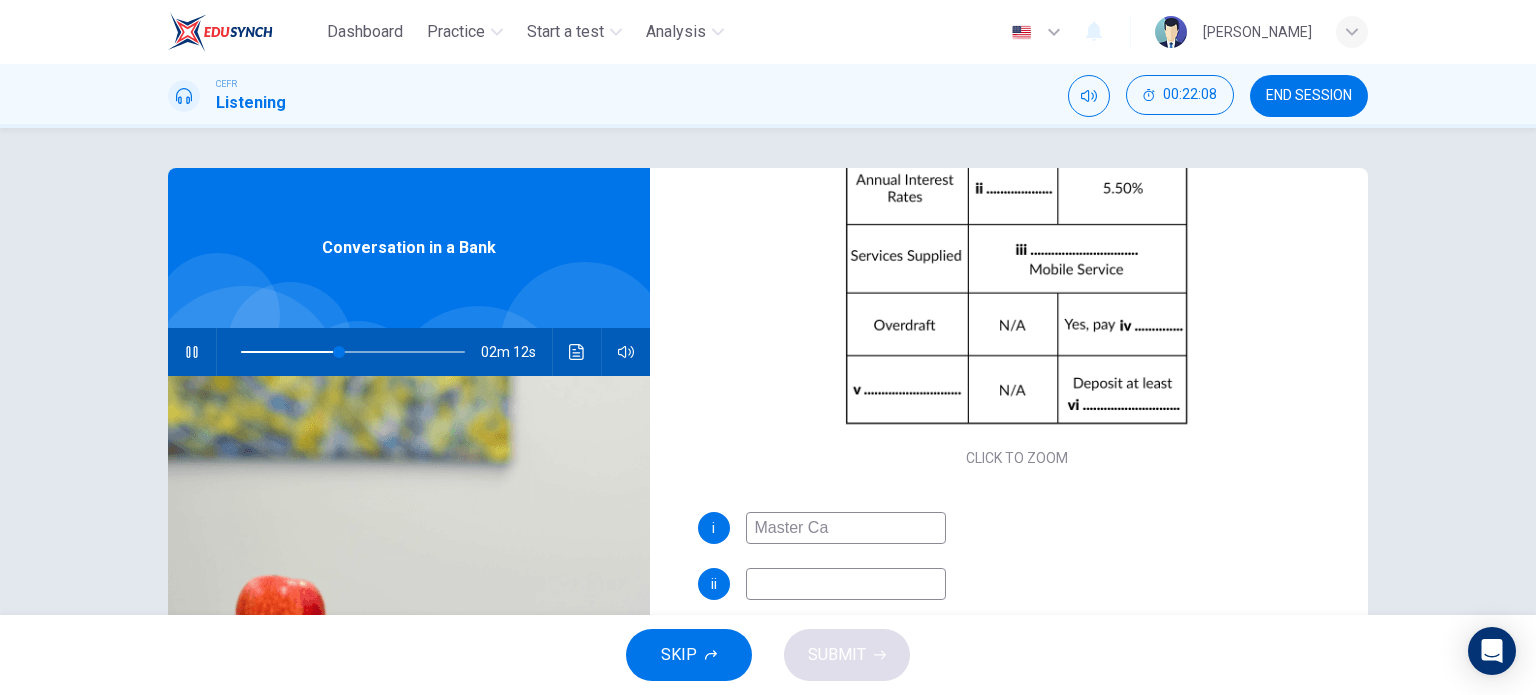 type on "44" 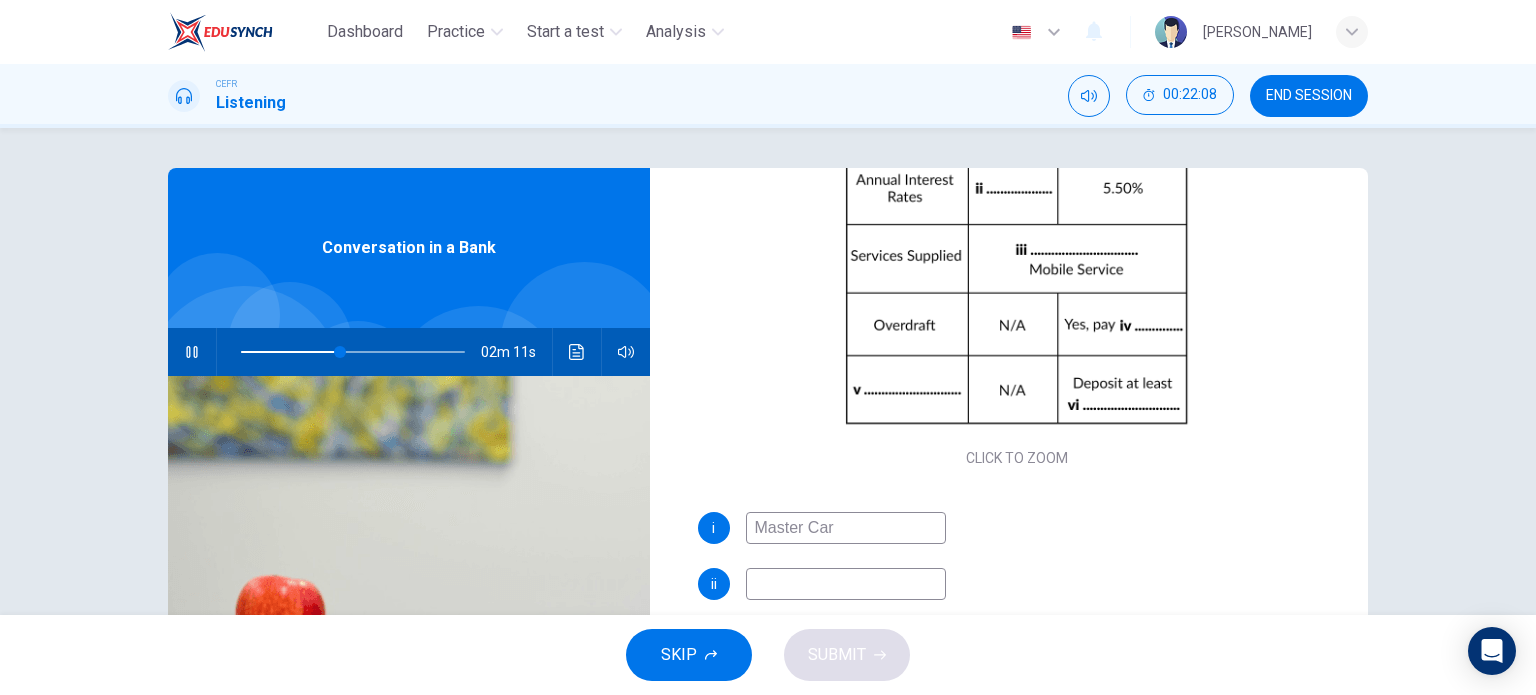 type on "Master Card" 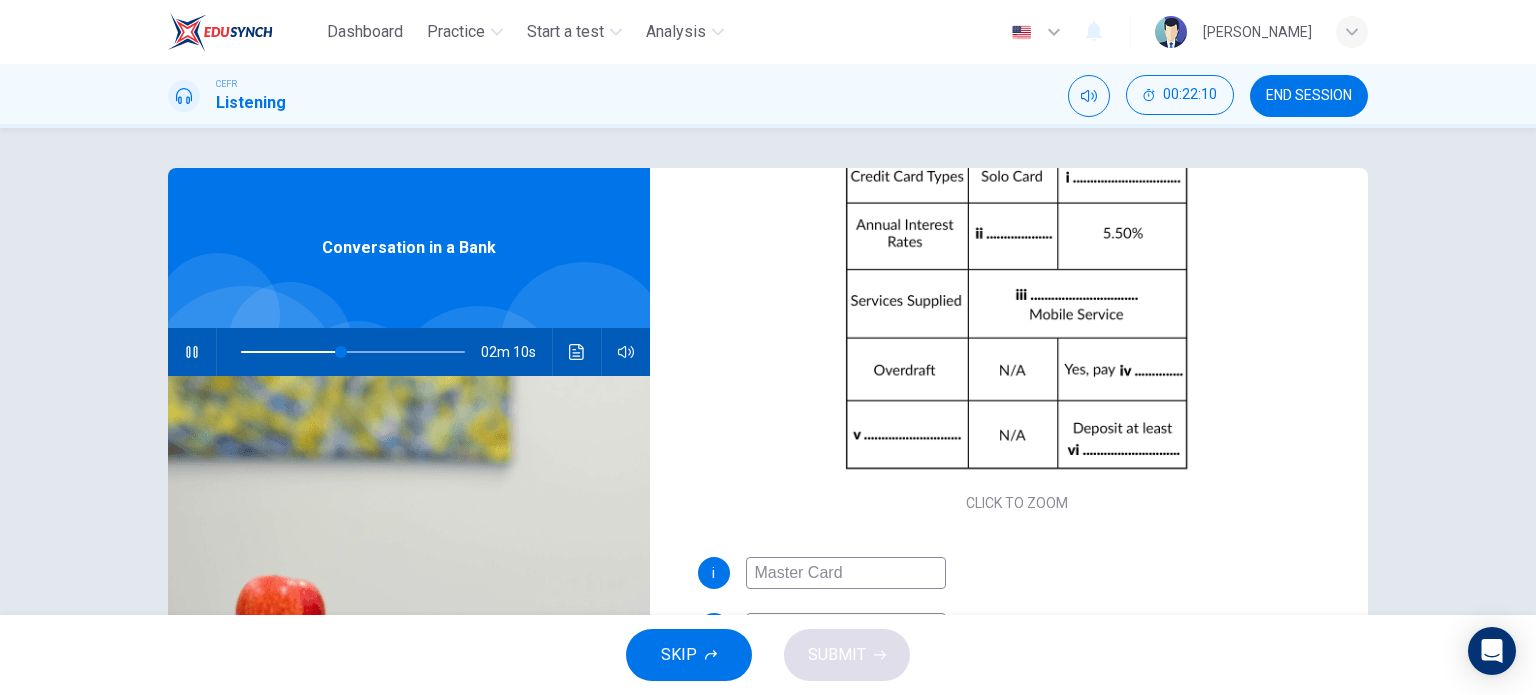 type on "45" 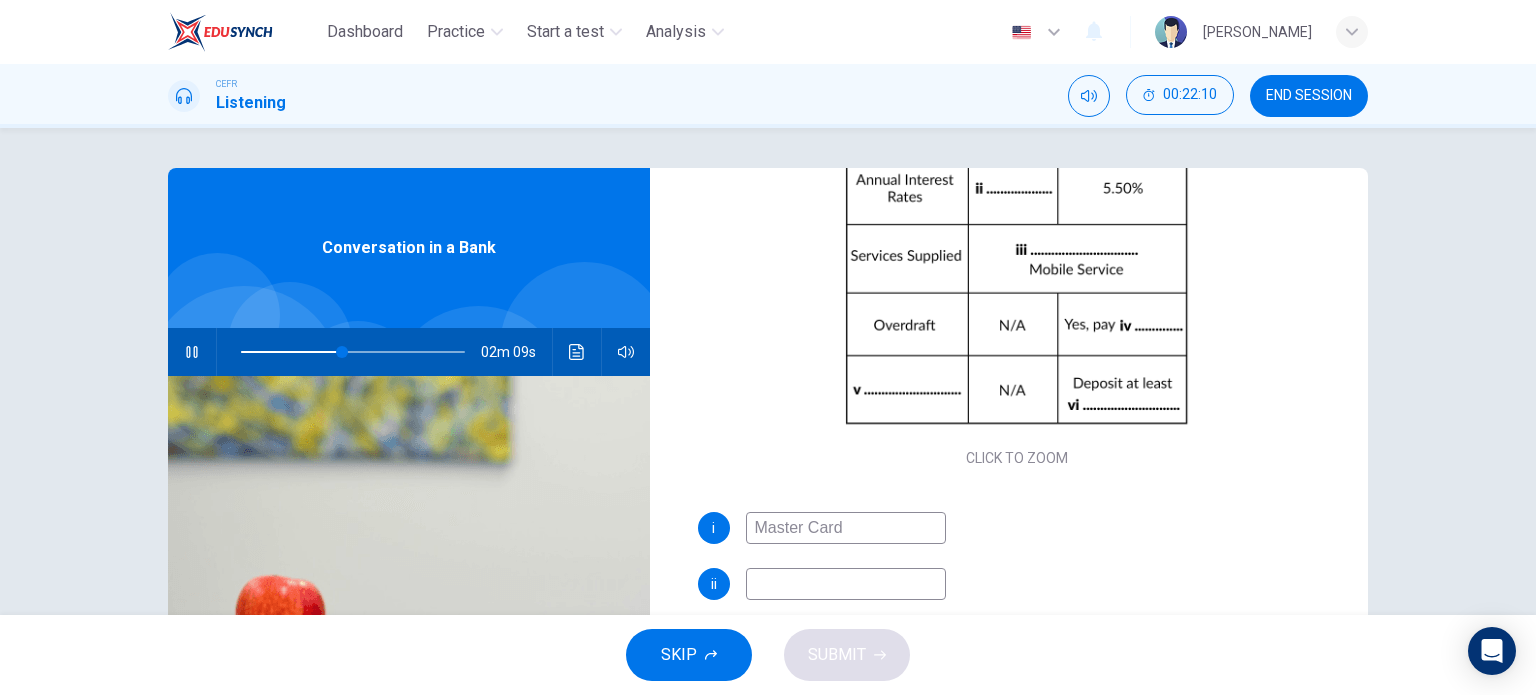 type on "Master Card" 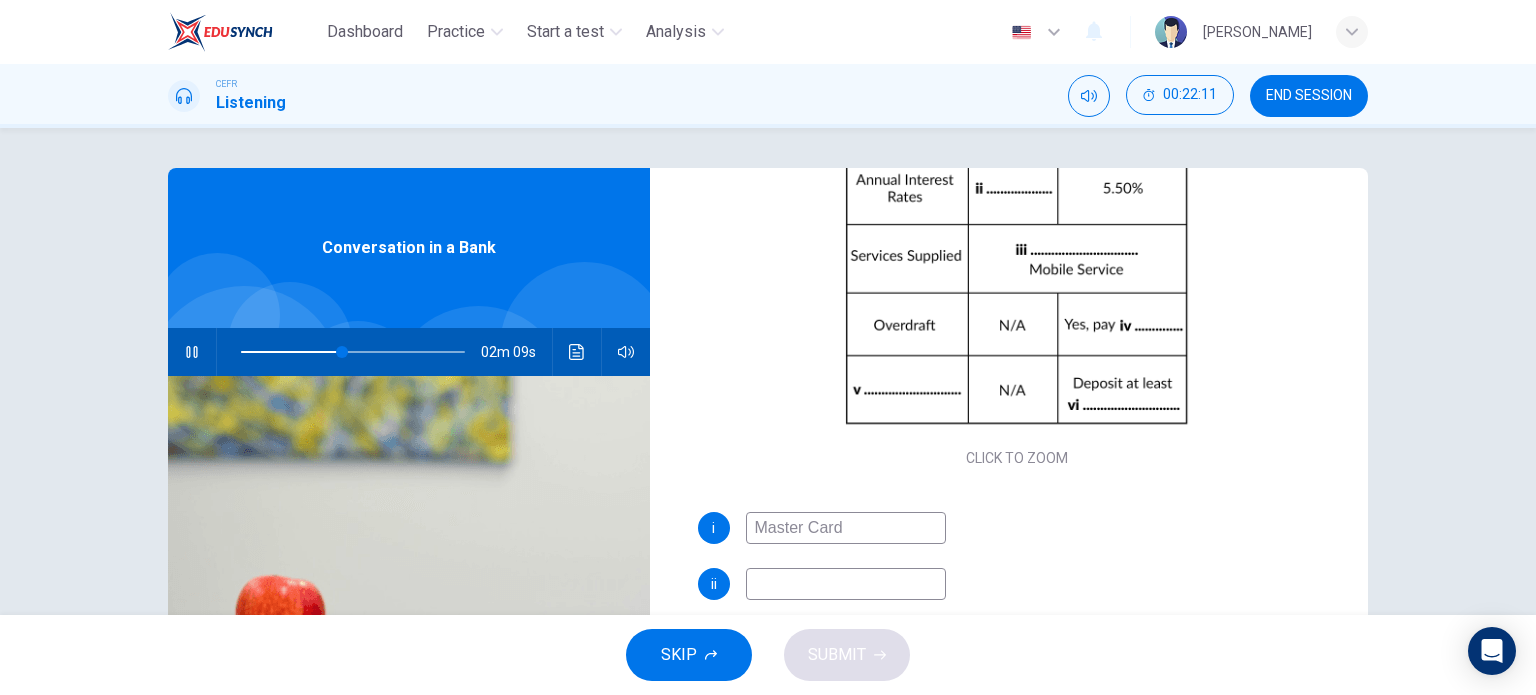 type on "46" 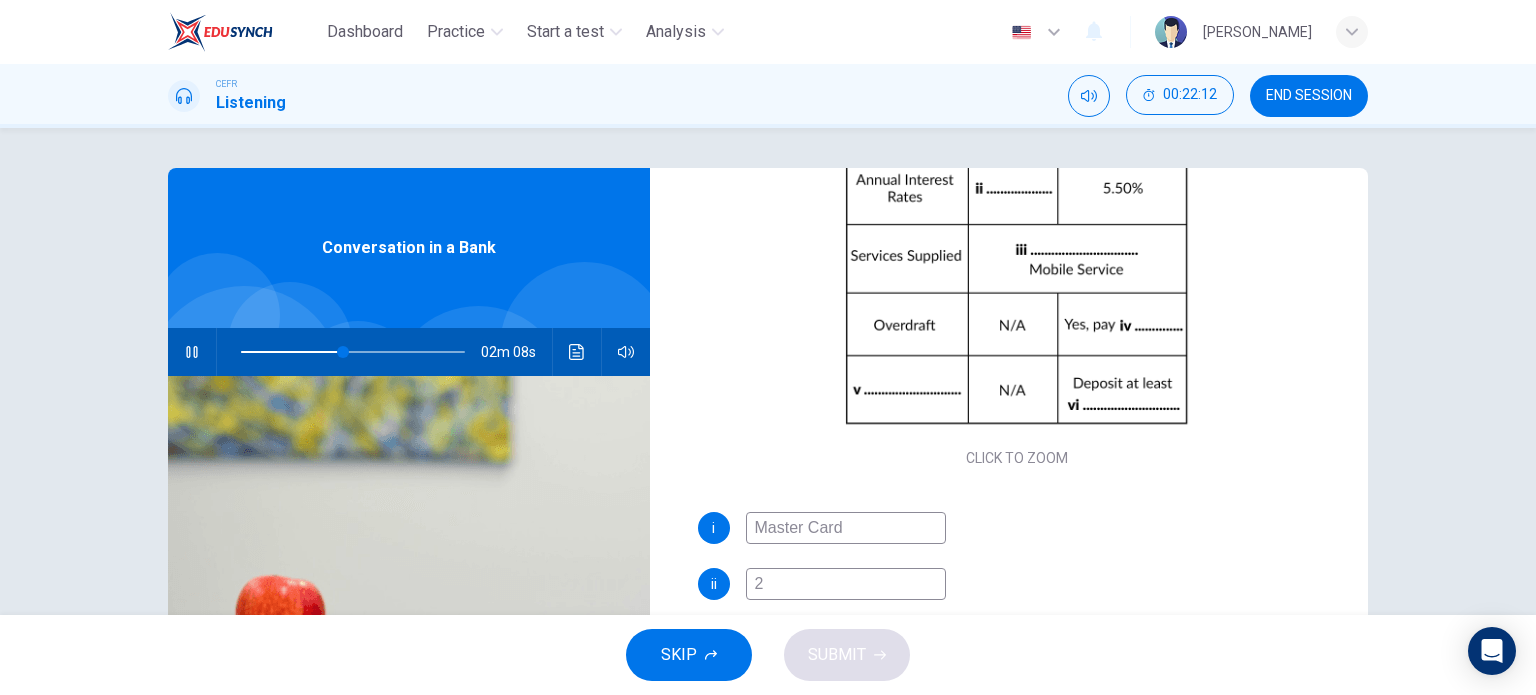 type on "2." 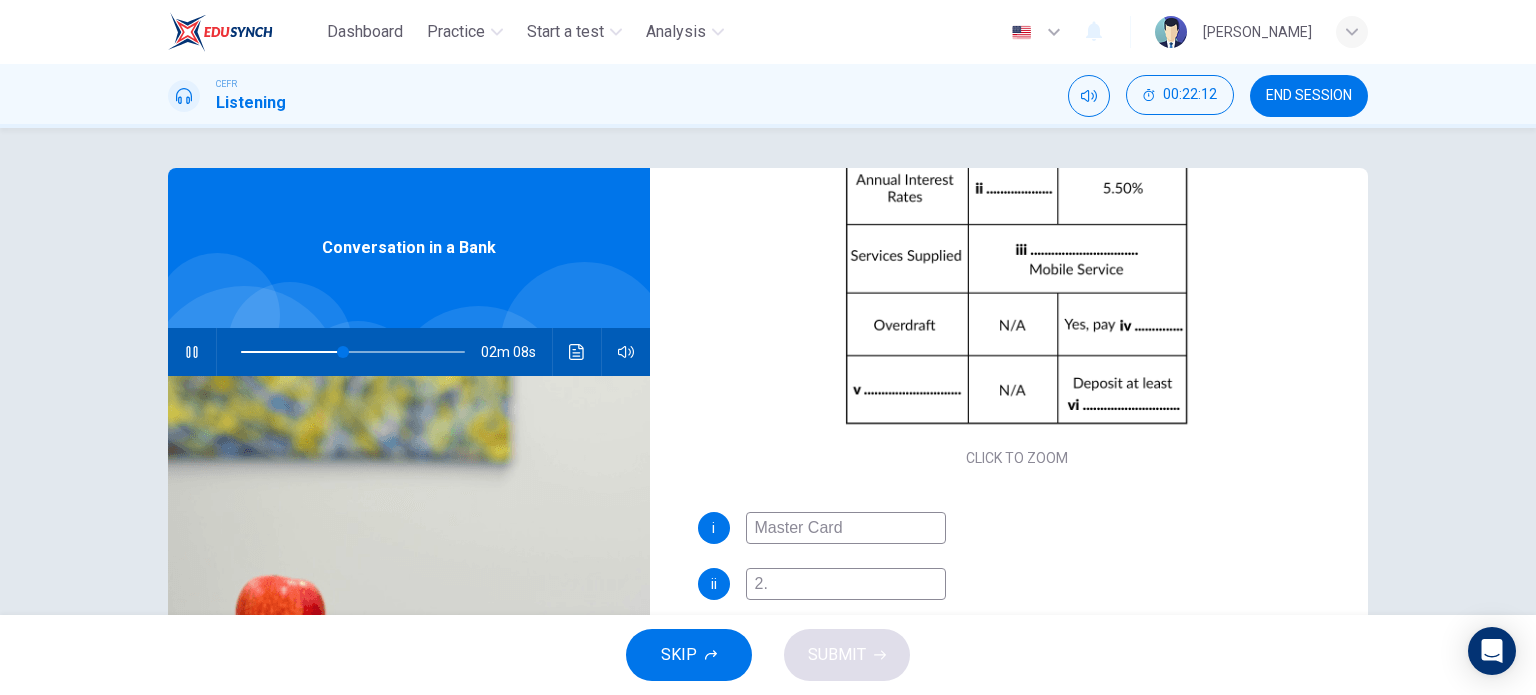 type on "46" 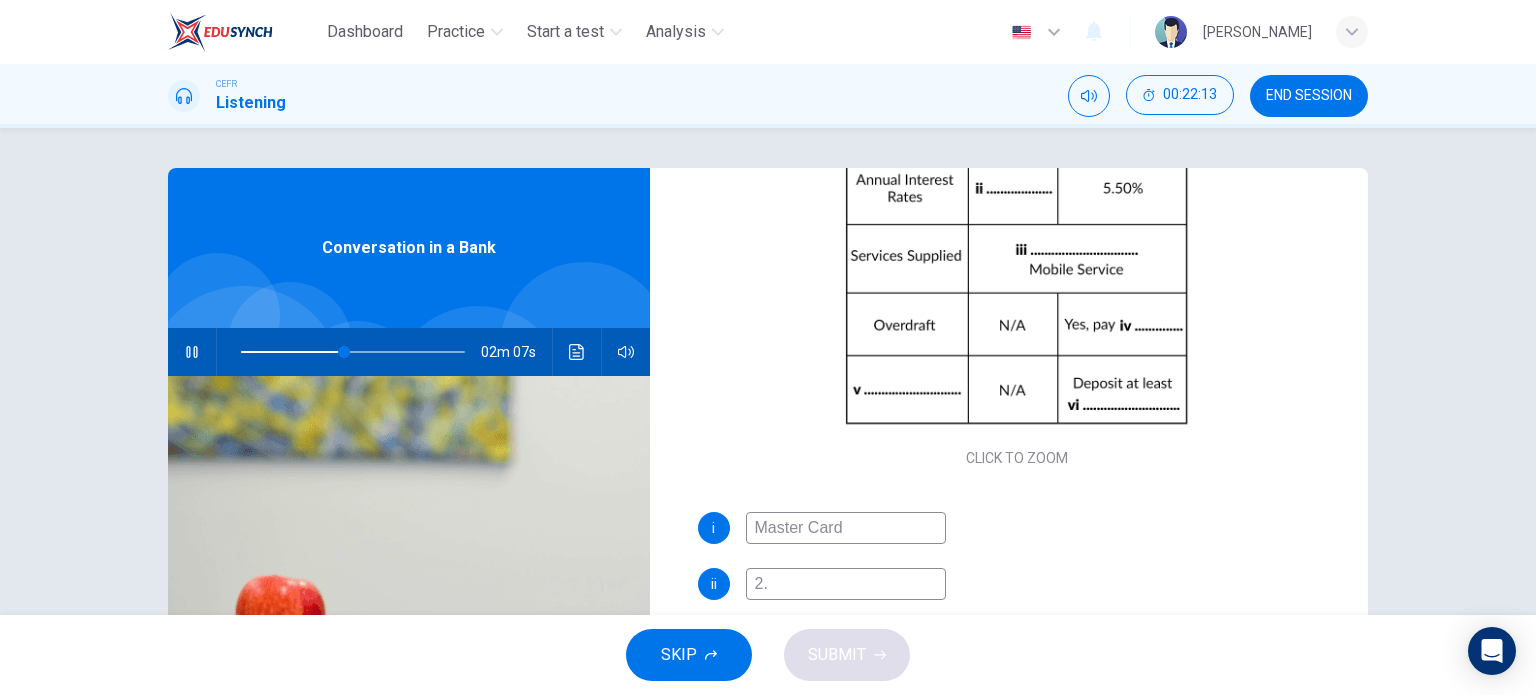 type on "2.5" 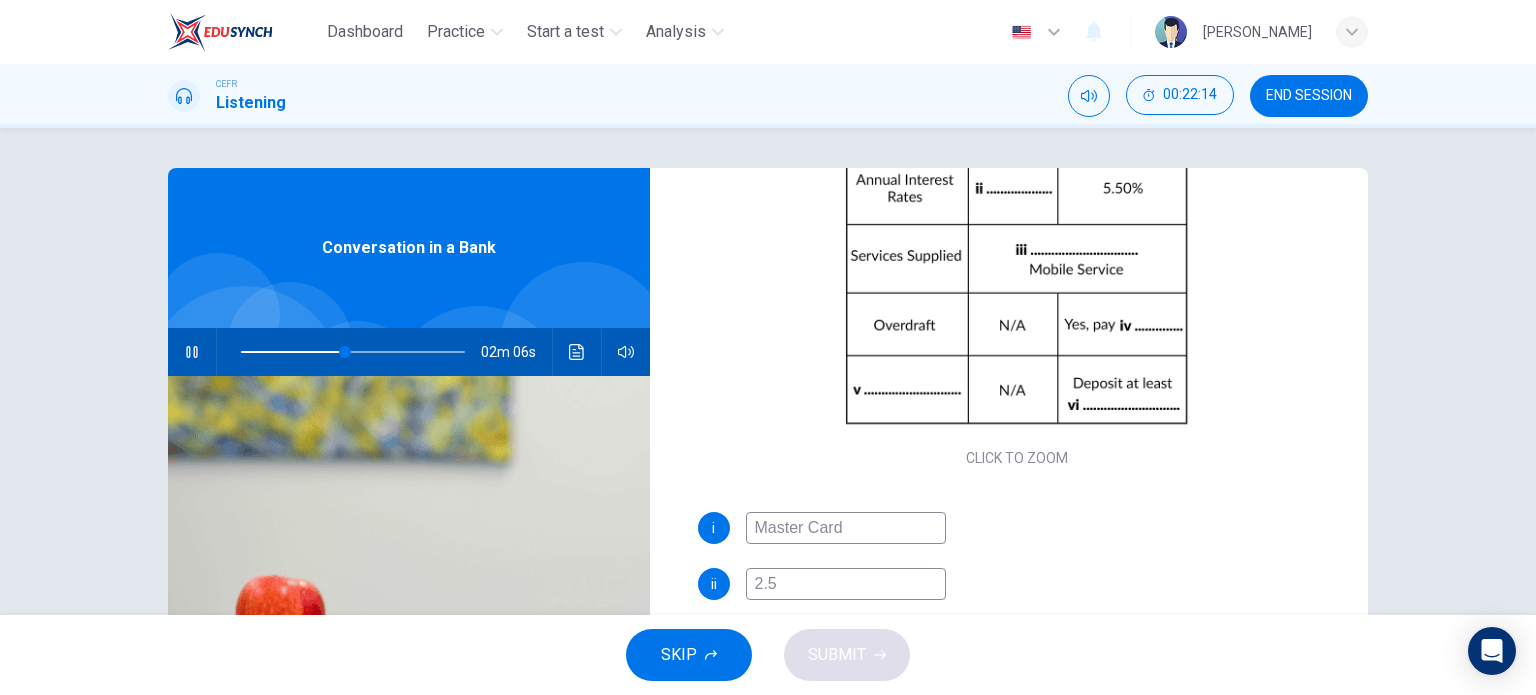 type on "47" 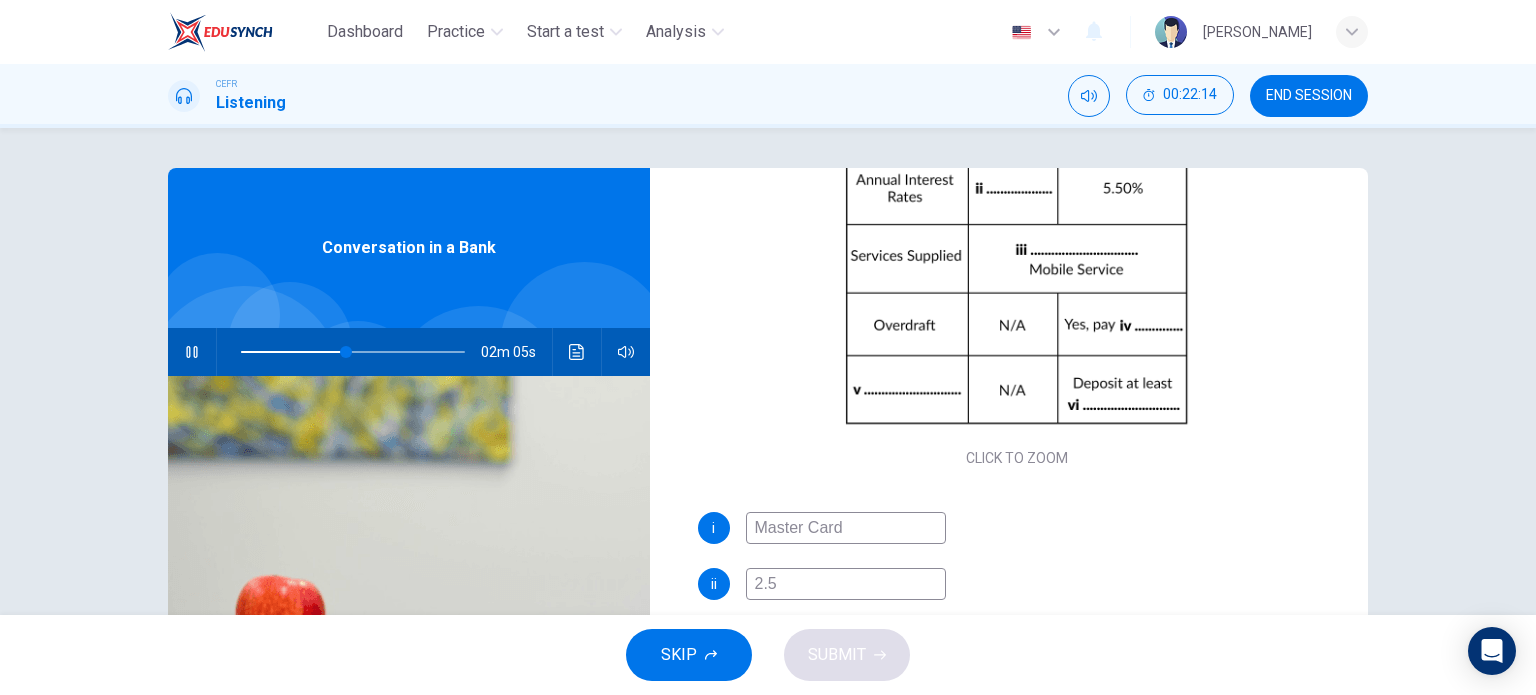 type on "2.5%" 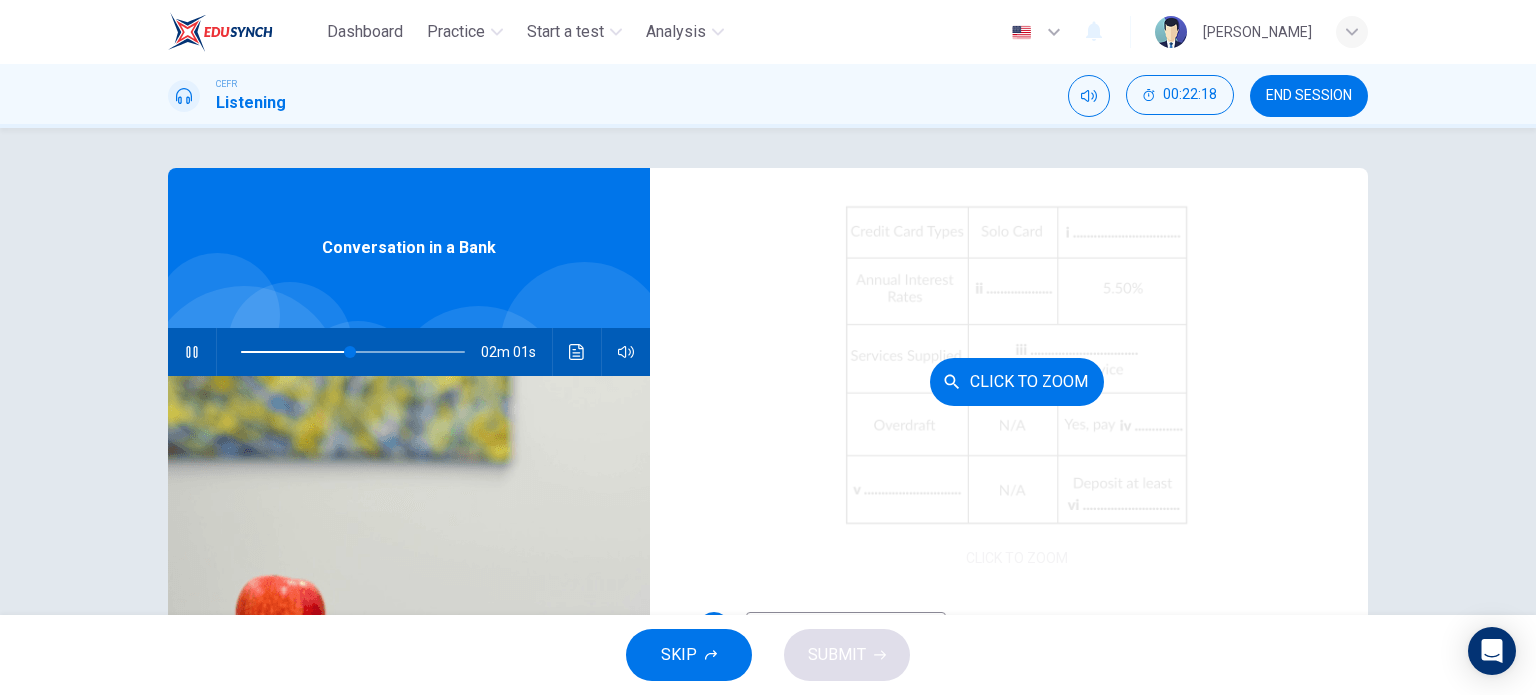 scroll, scrollTop: 285, scrollLeft: 0, axis: vertical 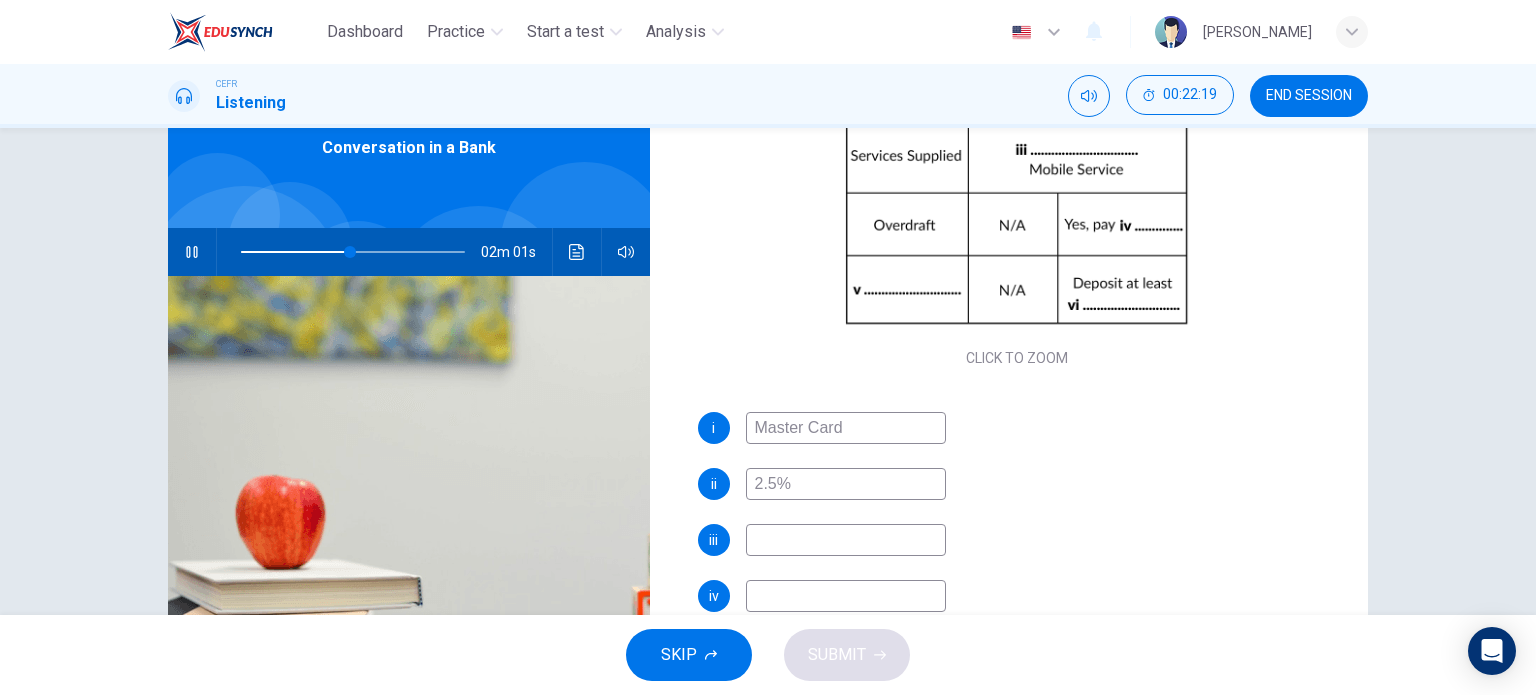 type on "49" 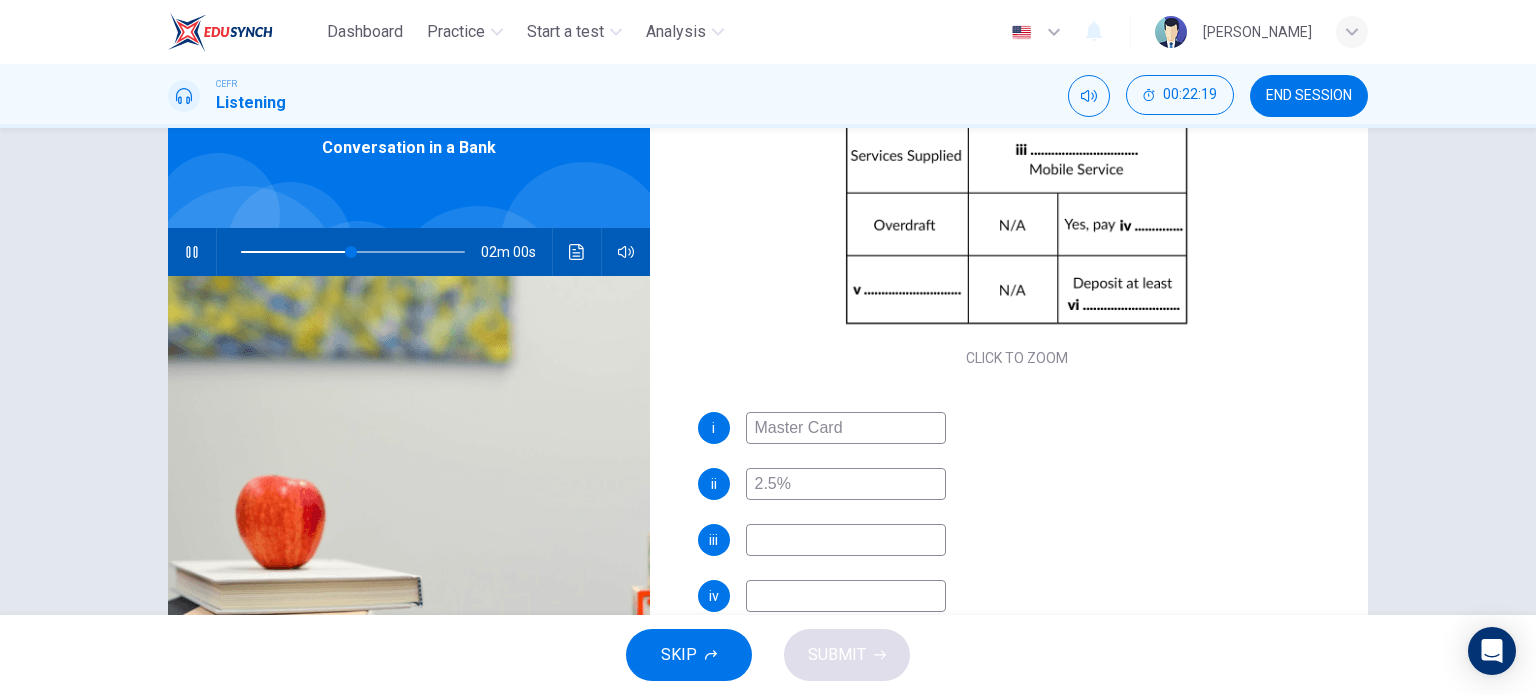 type on "2.5%" 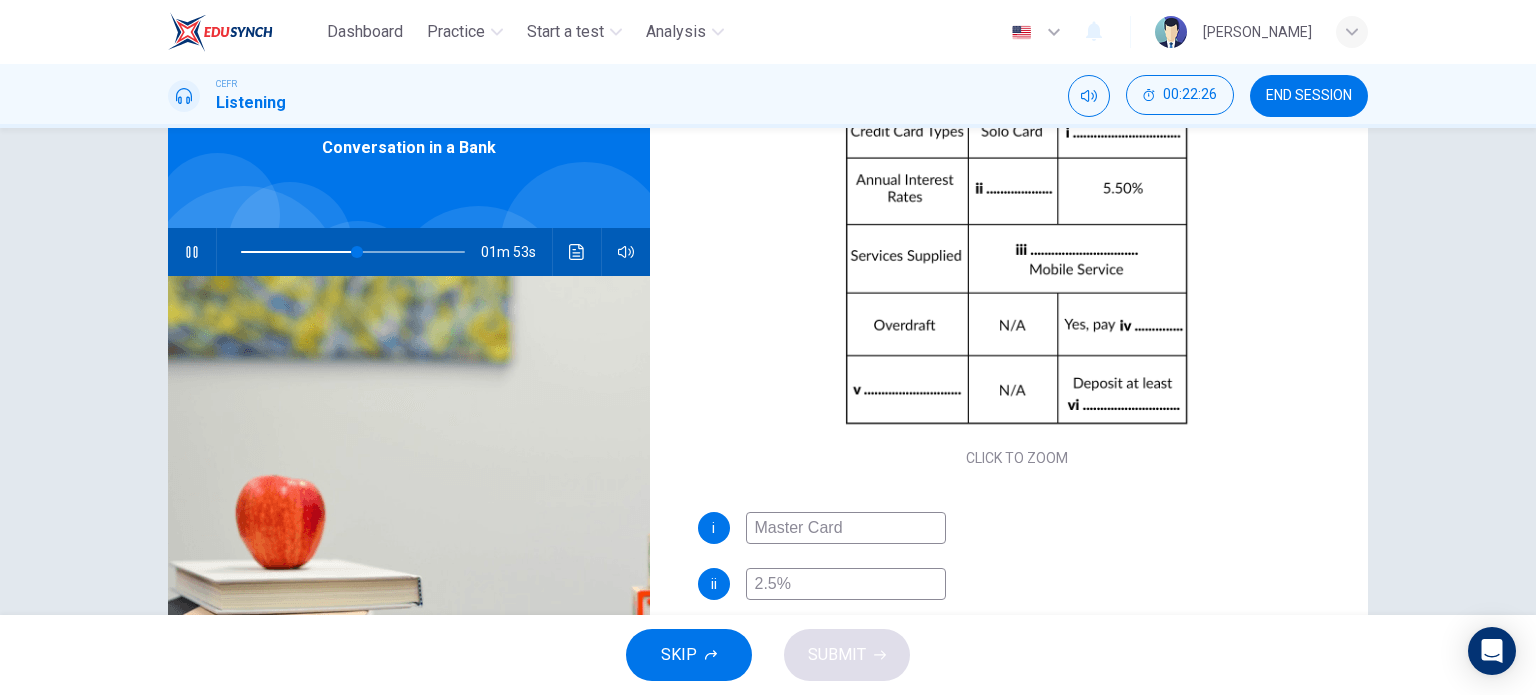 scroll, scrollTop: 285, scrollLeft: 0, axis: vertical 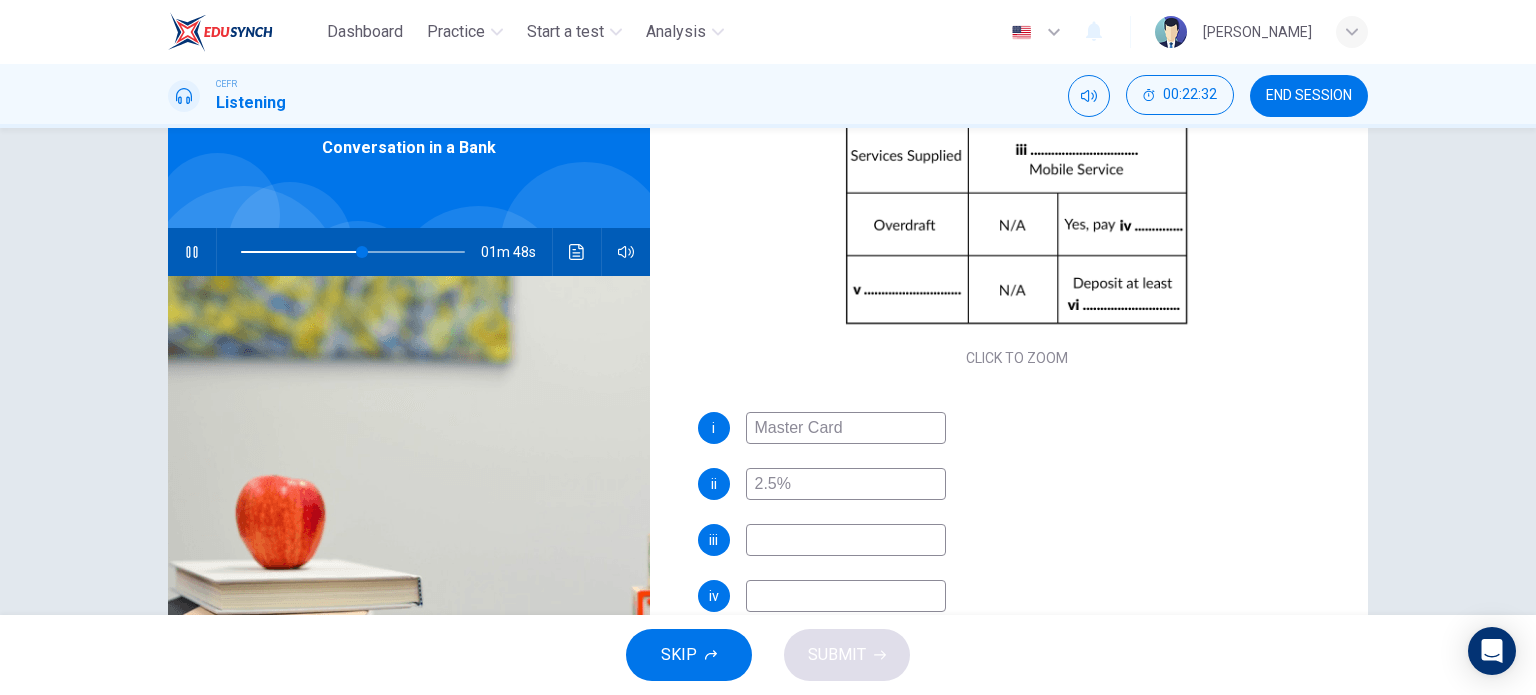 type on "55" 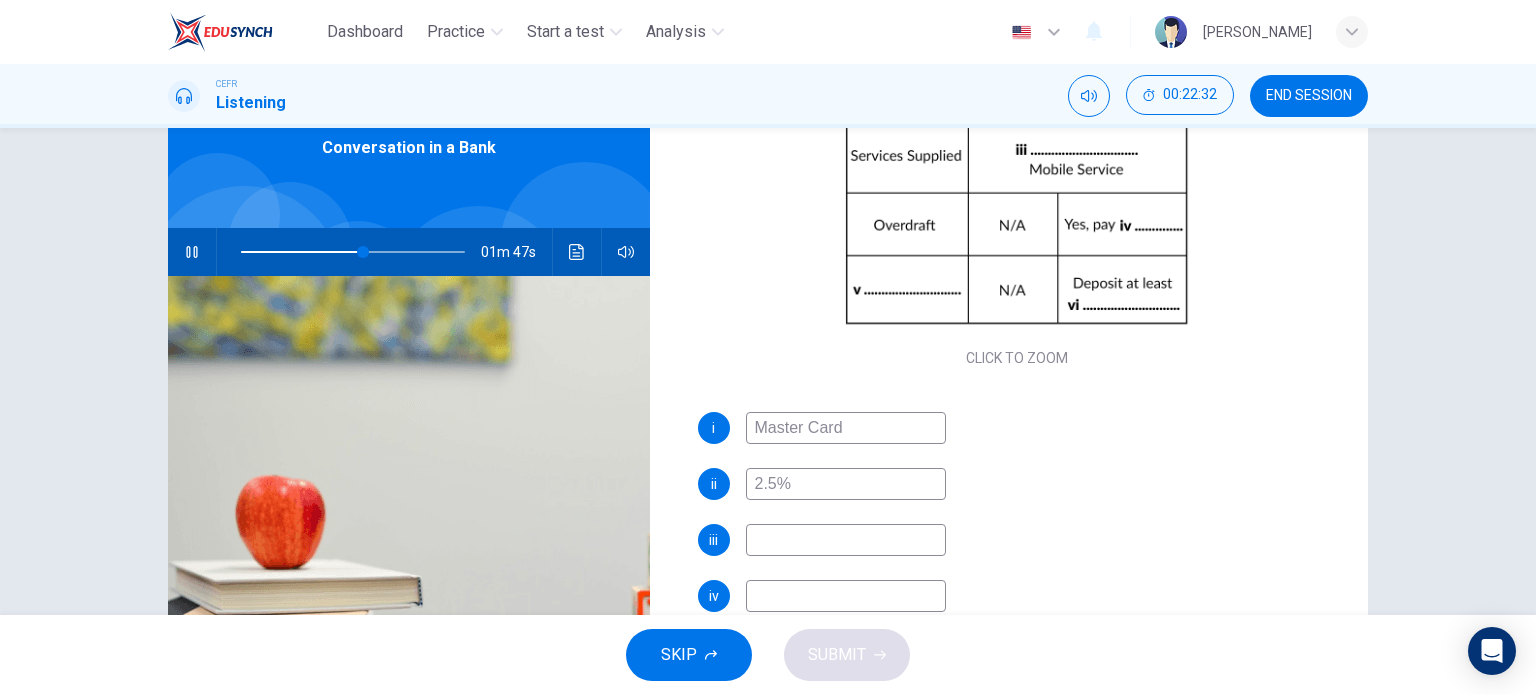 type on "I" 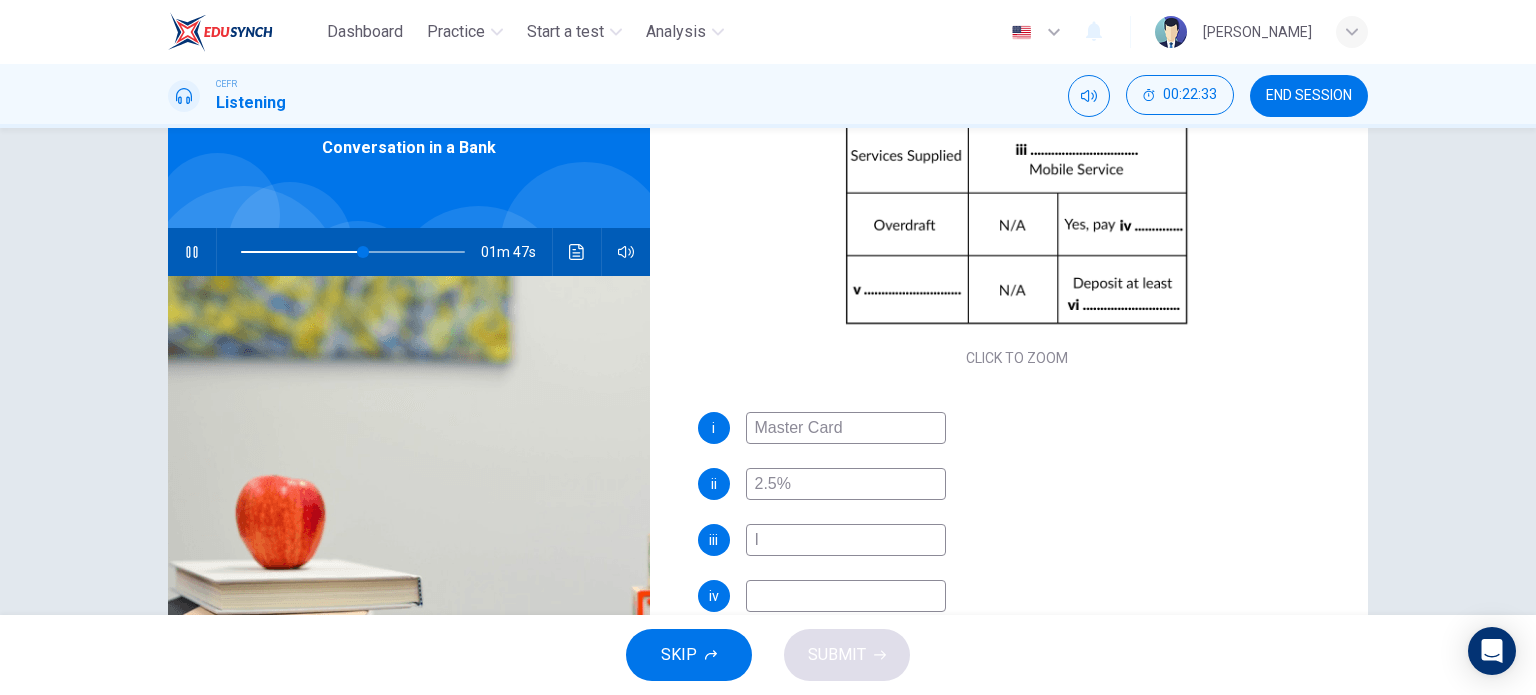 type on "55" 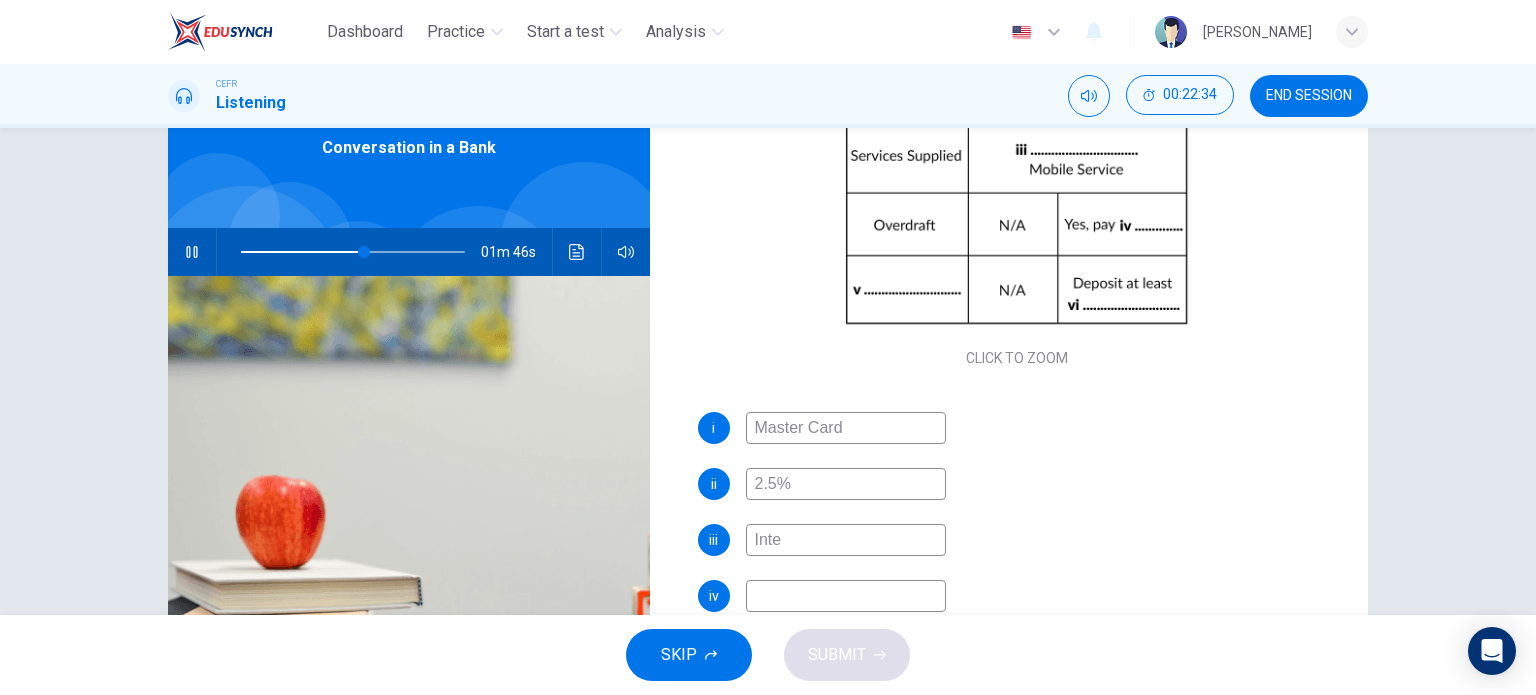 type on "Inter" 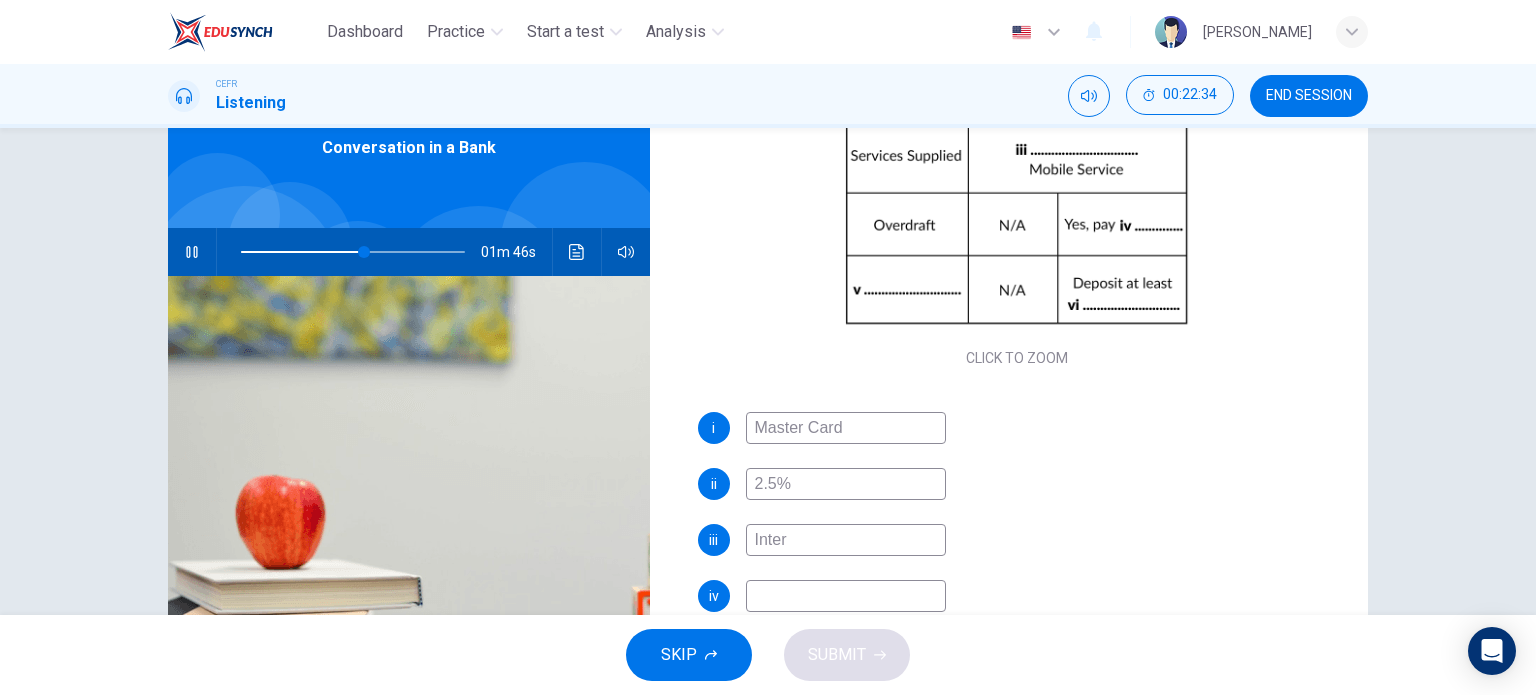 type on "55" 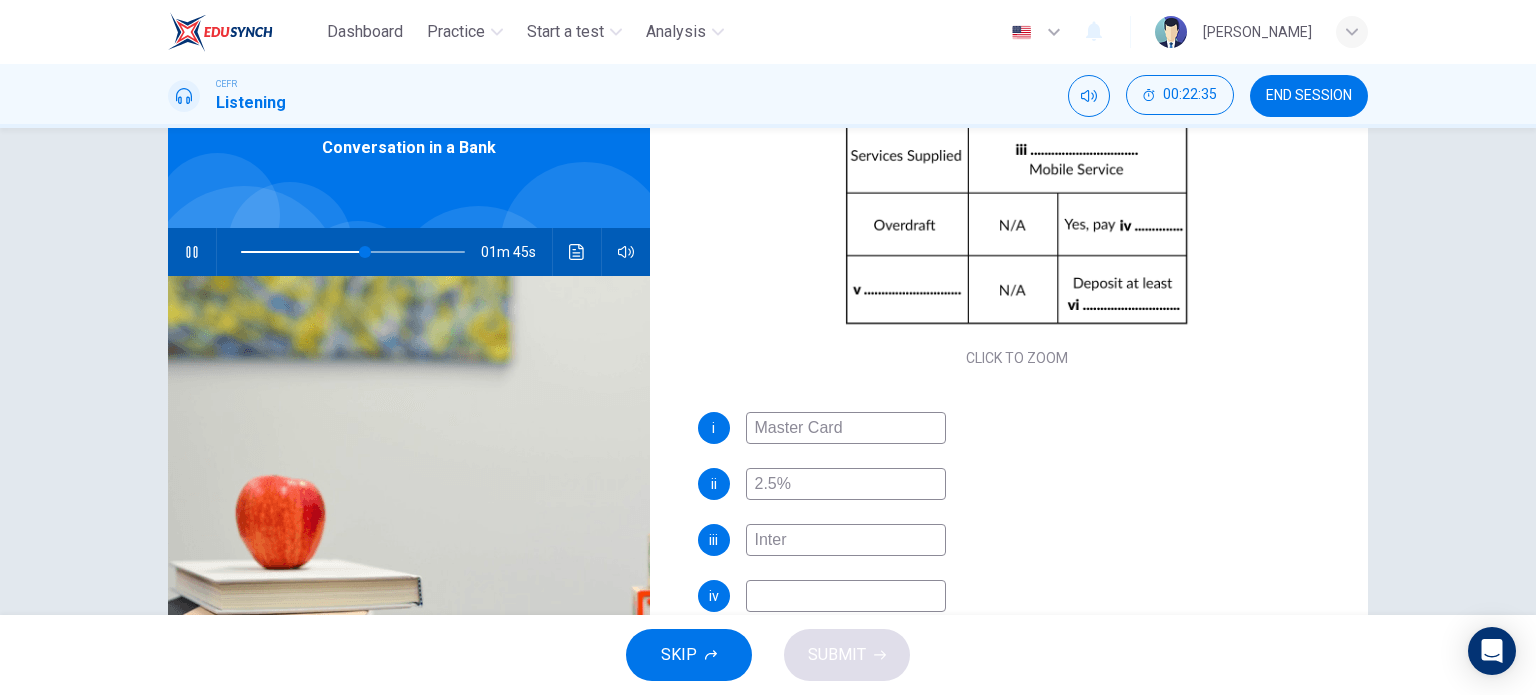 type on "Intern" 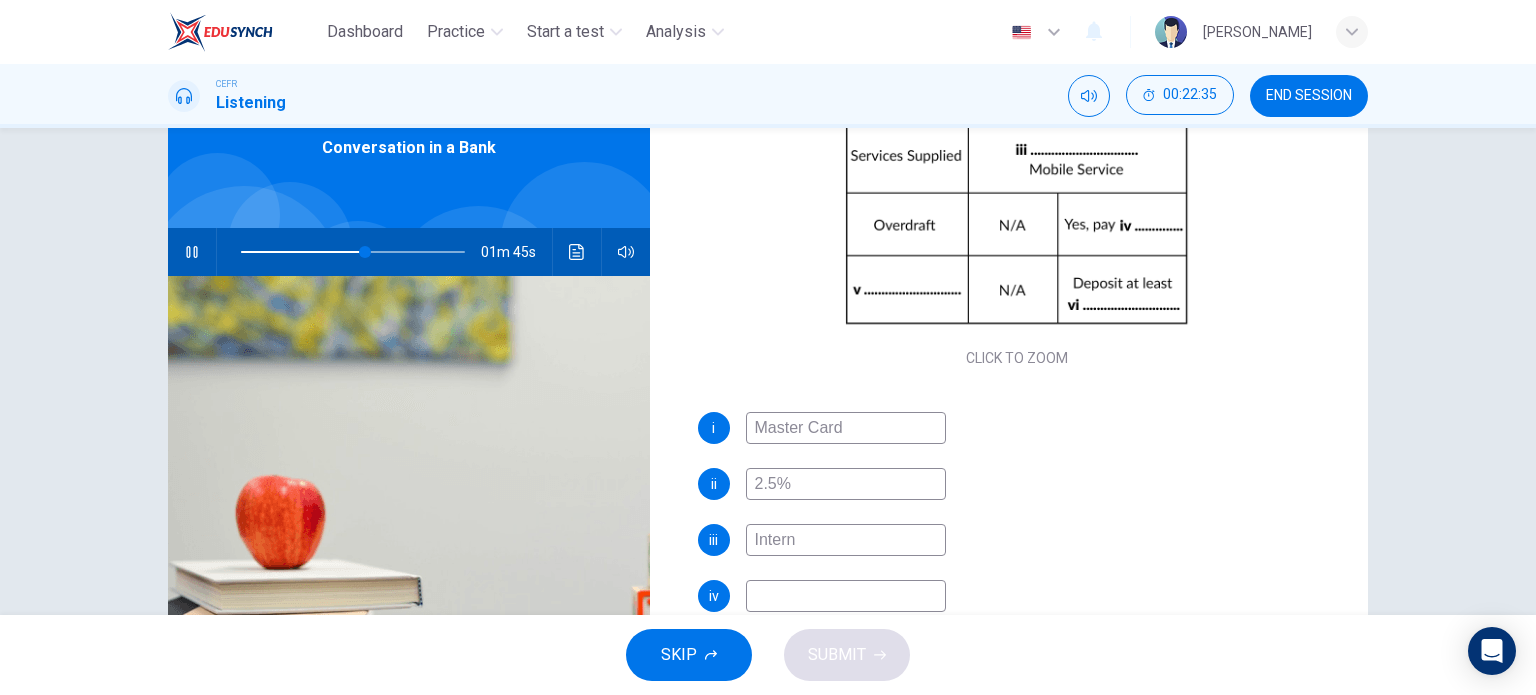 type on "56" 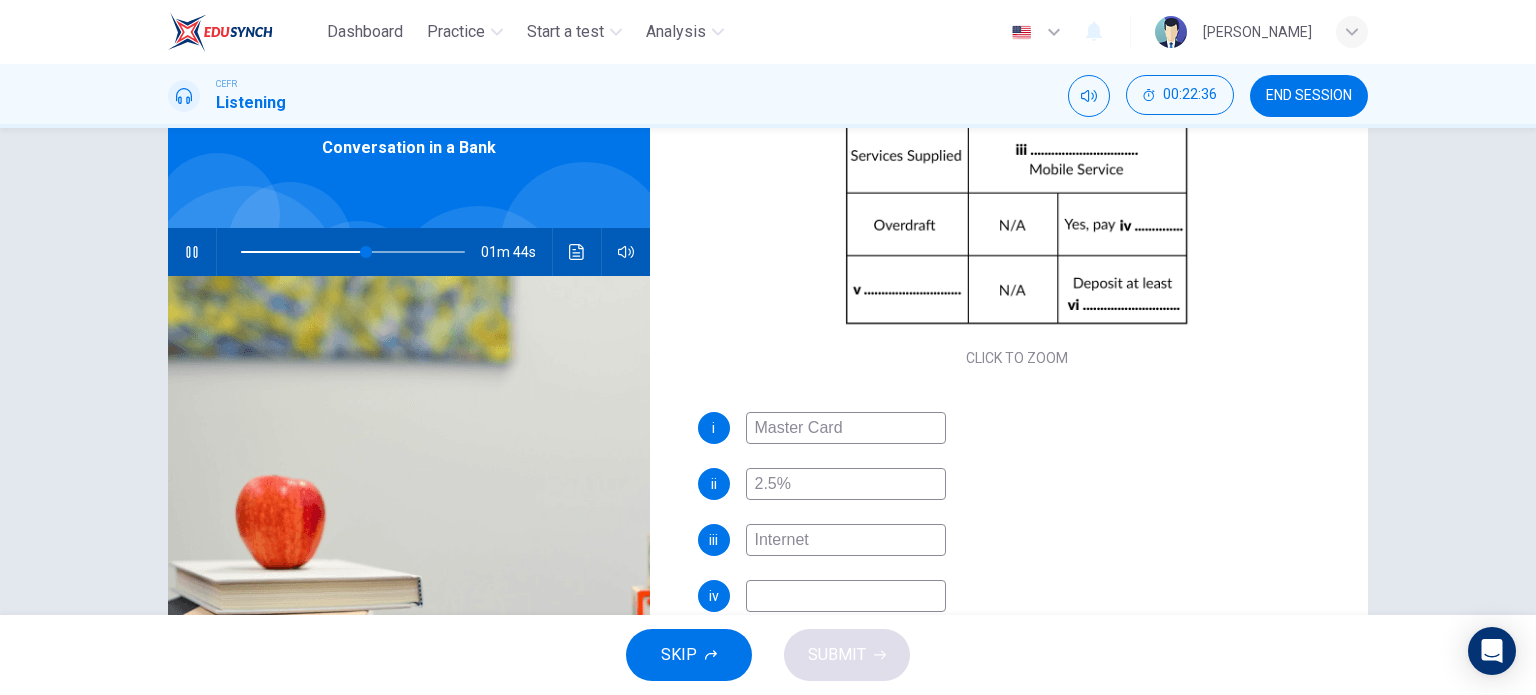 type on "Internet" 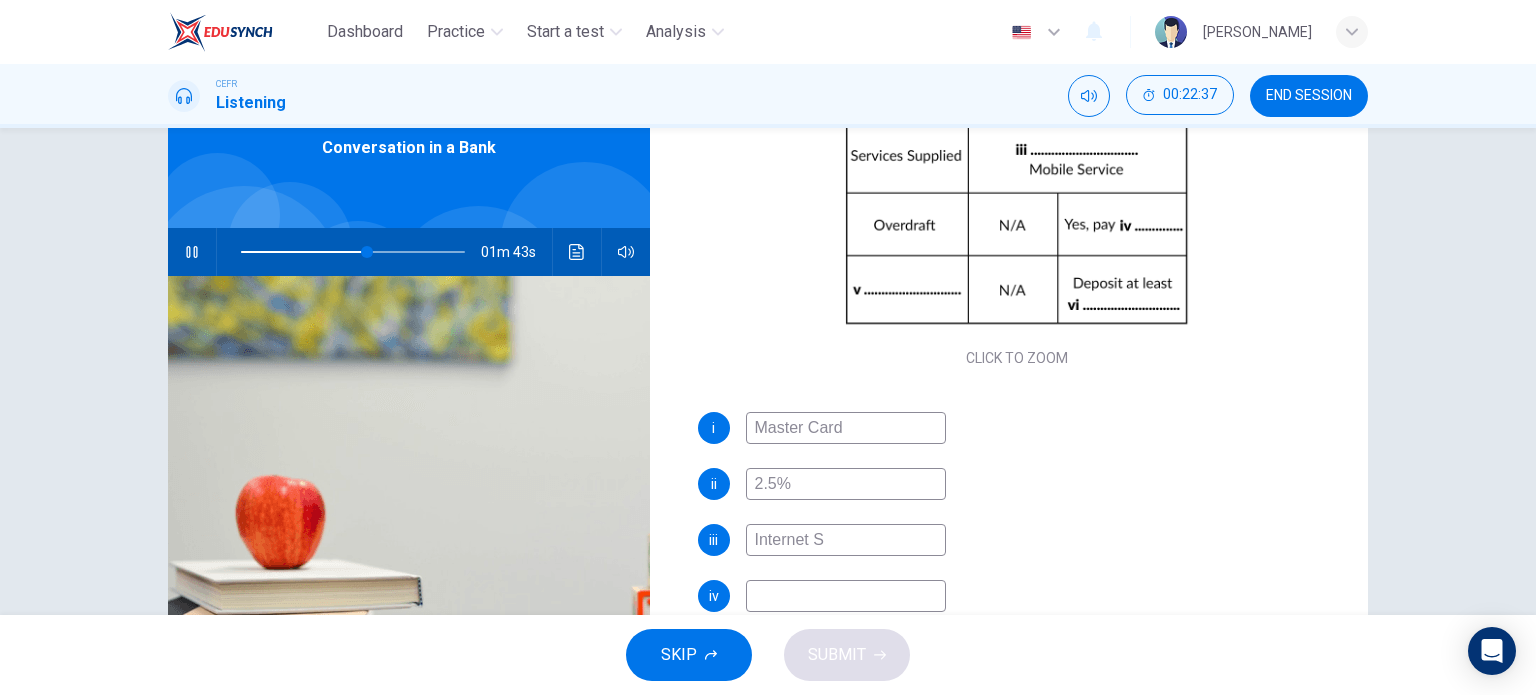 type on "Internet Se" 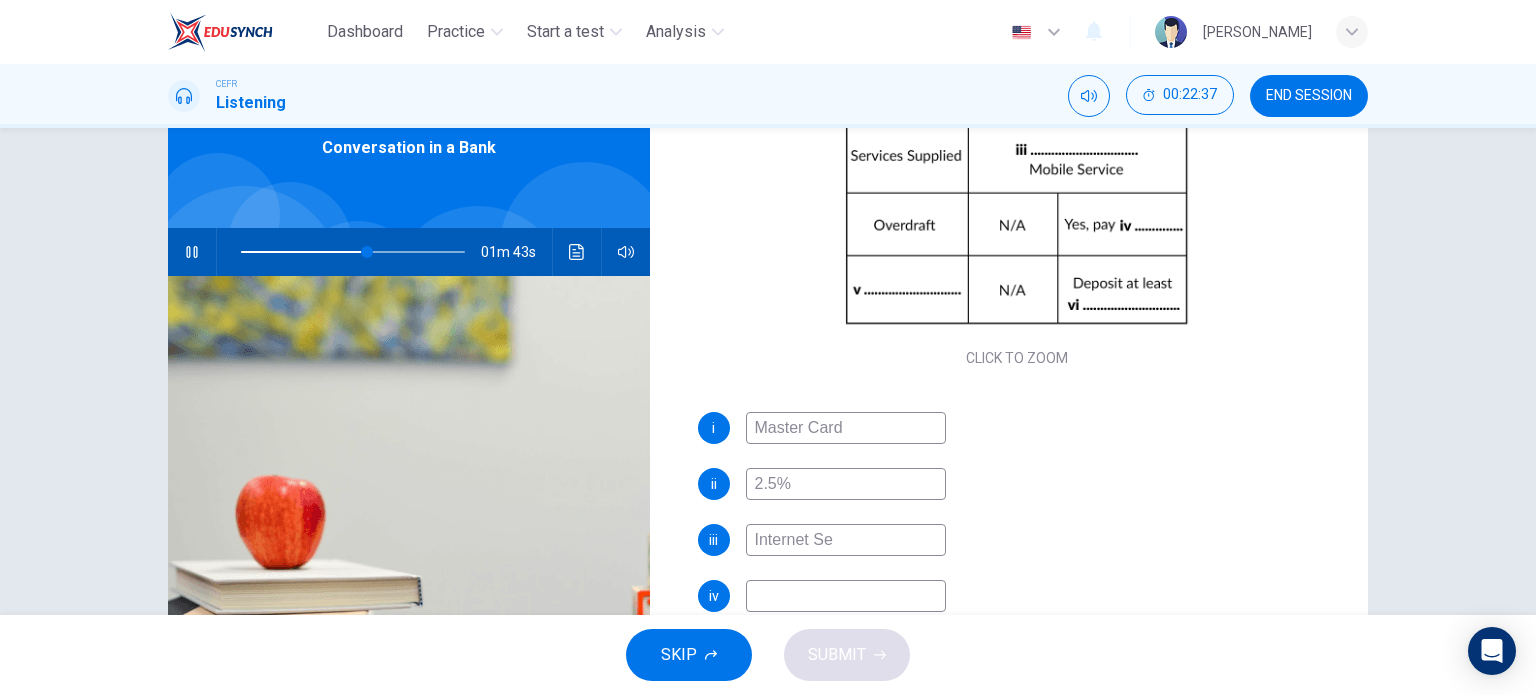 type on "57" 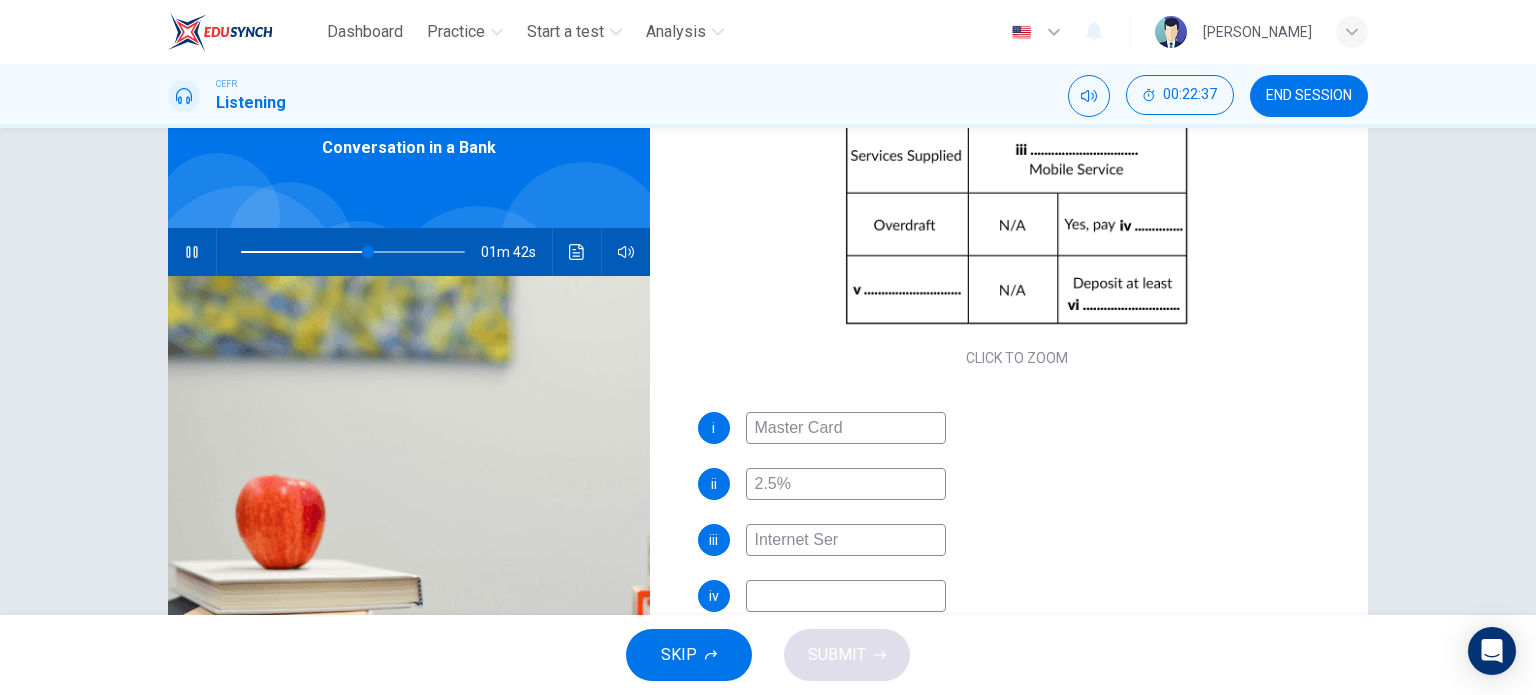 type on "Internet Serv" 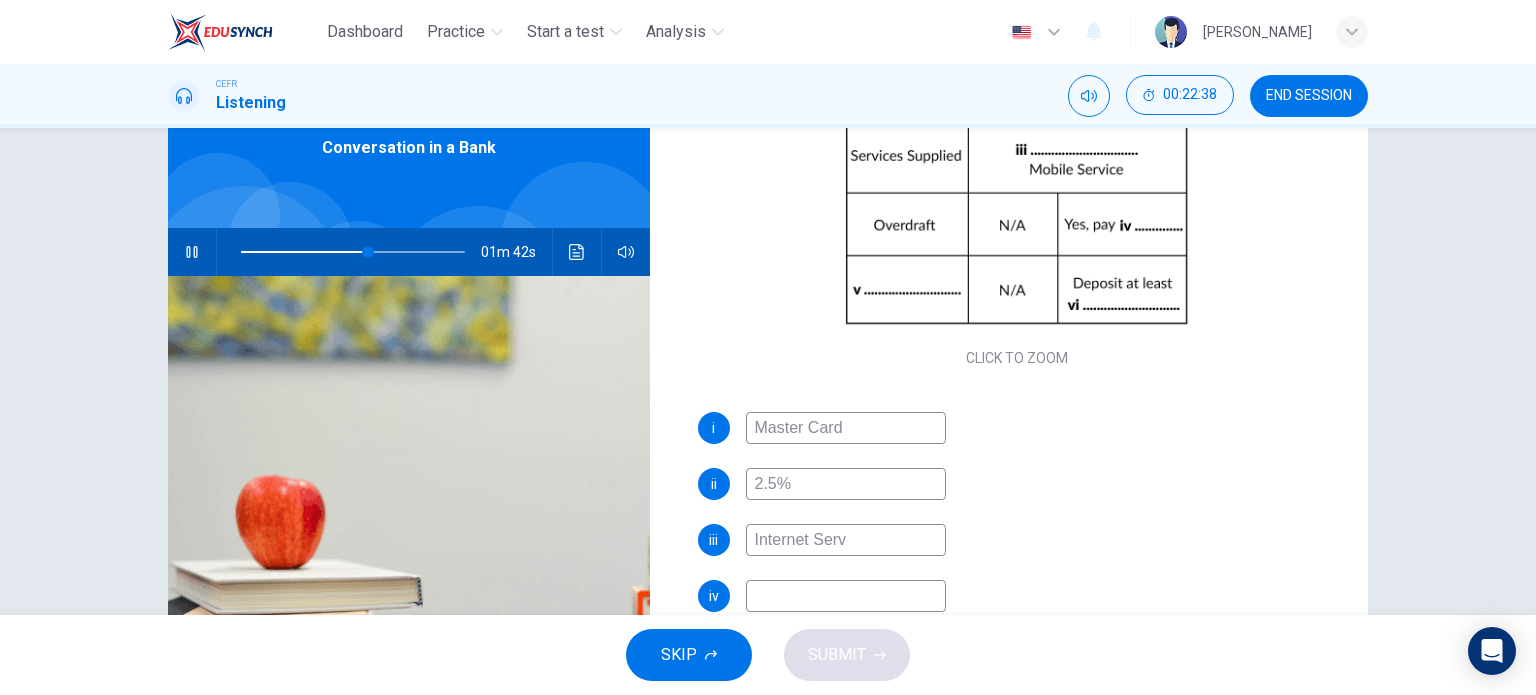 type on "57" 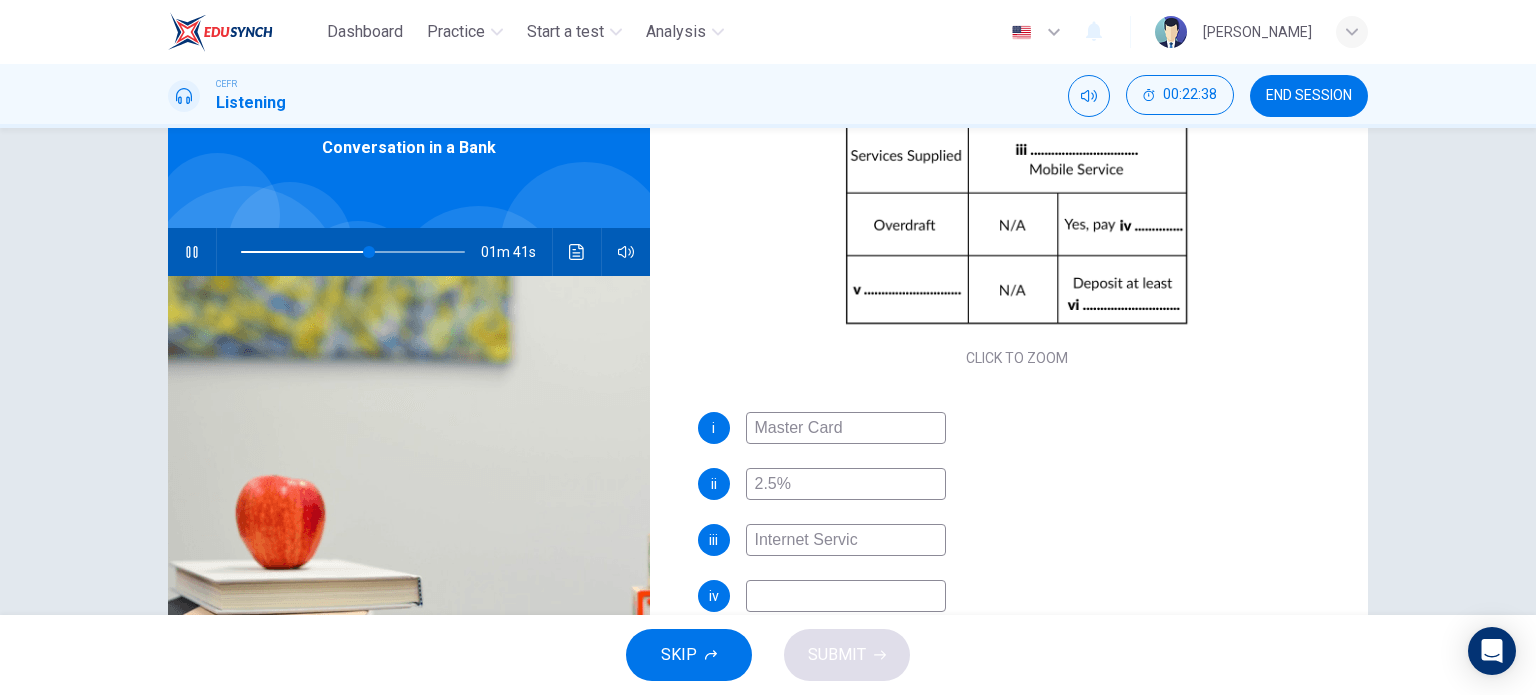 type on "Internet Service" 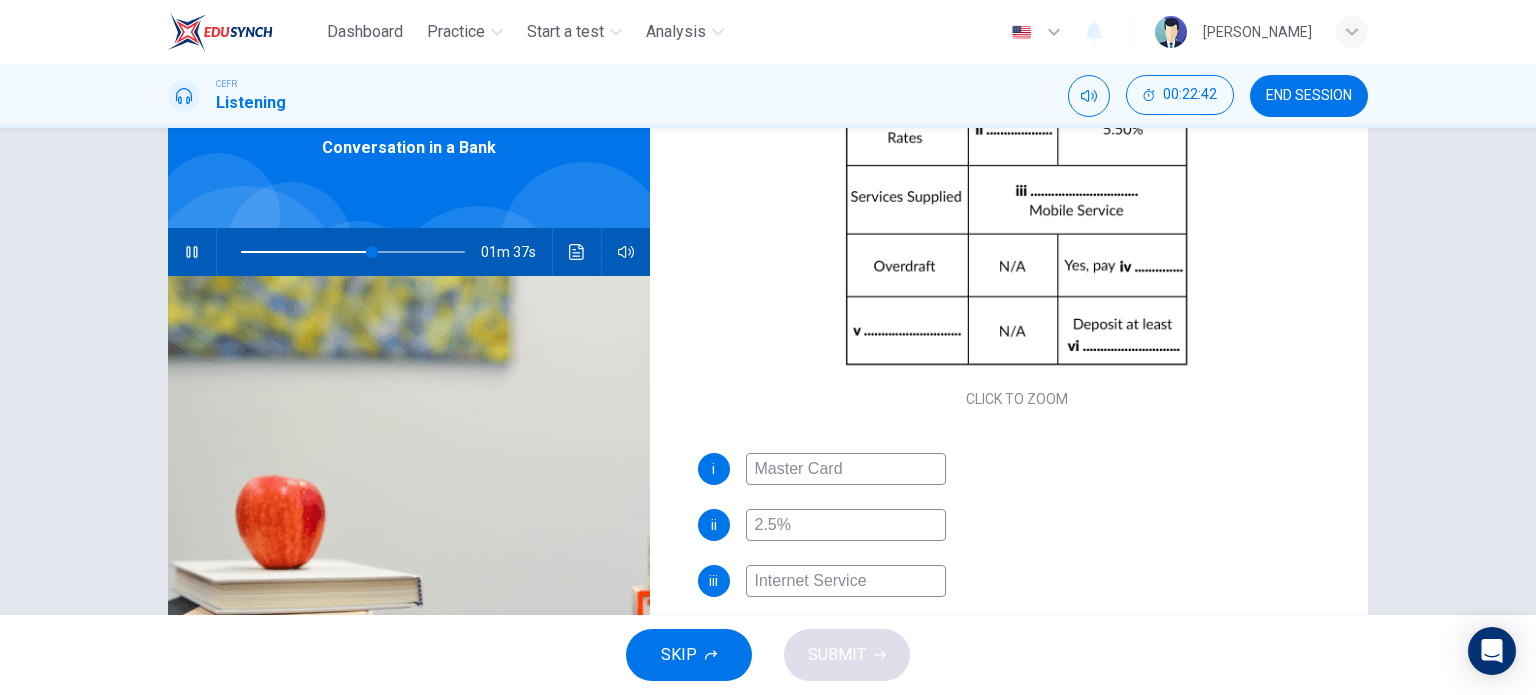 scroll, scrollTop: 285, scrollLeft: 0, axis: vertical 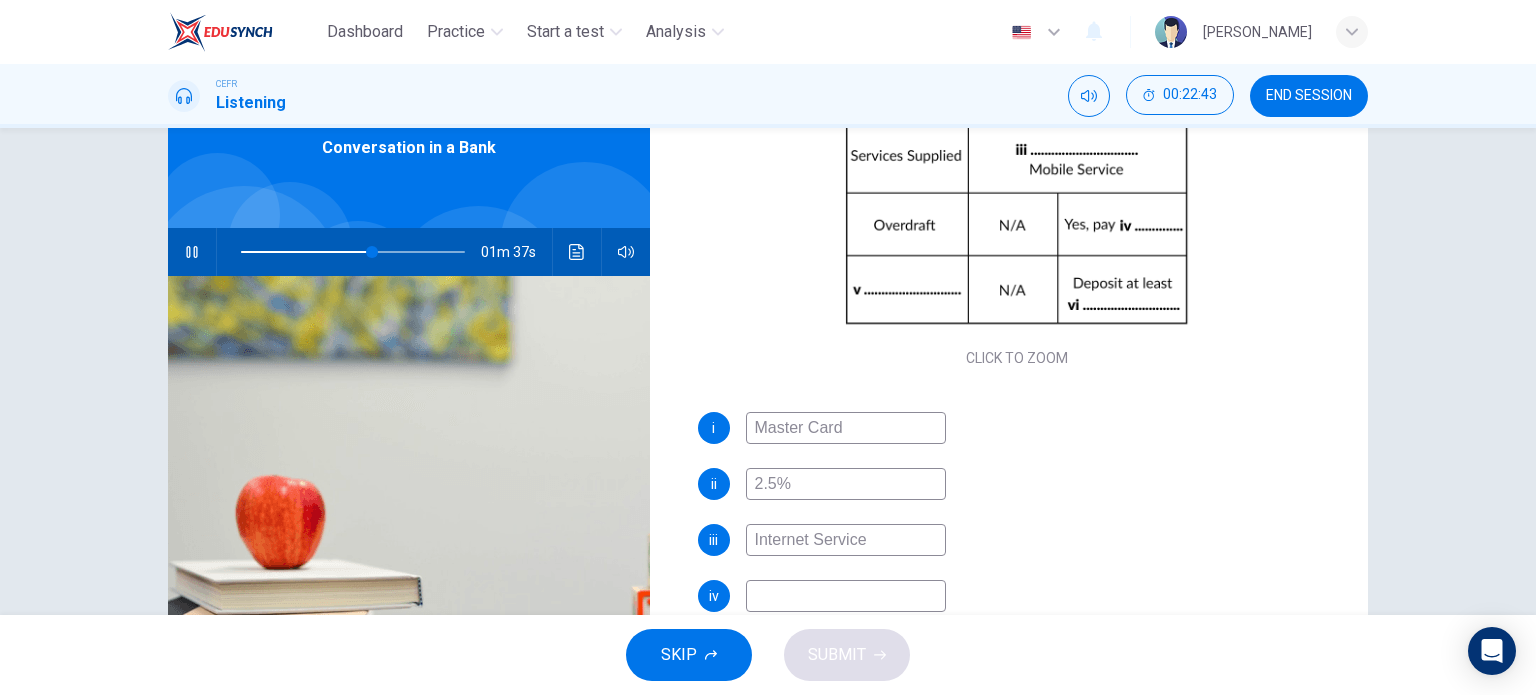 type on "59" 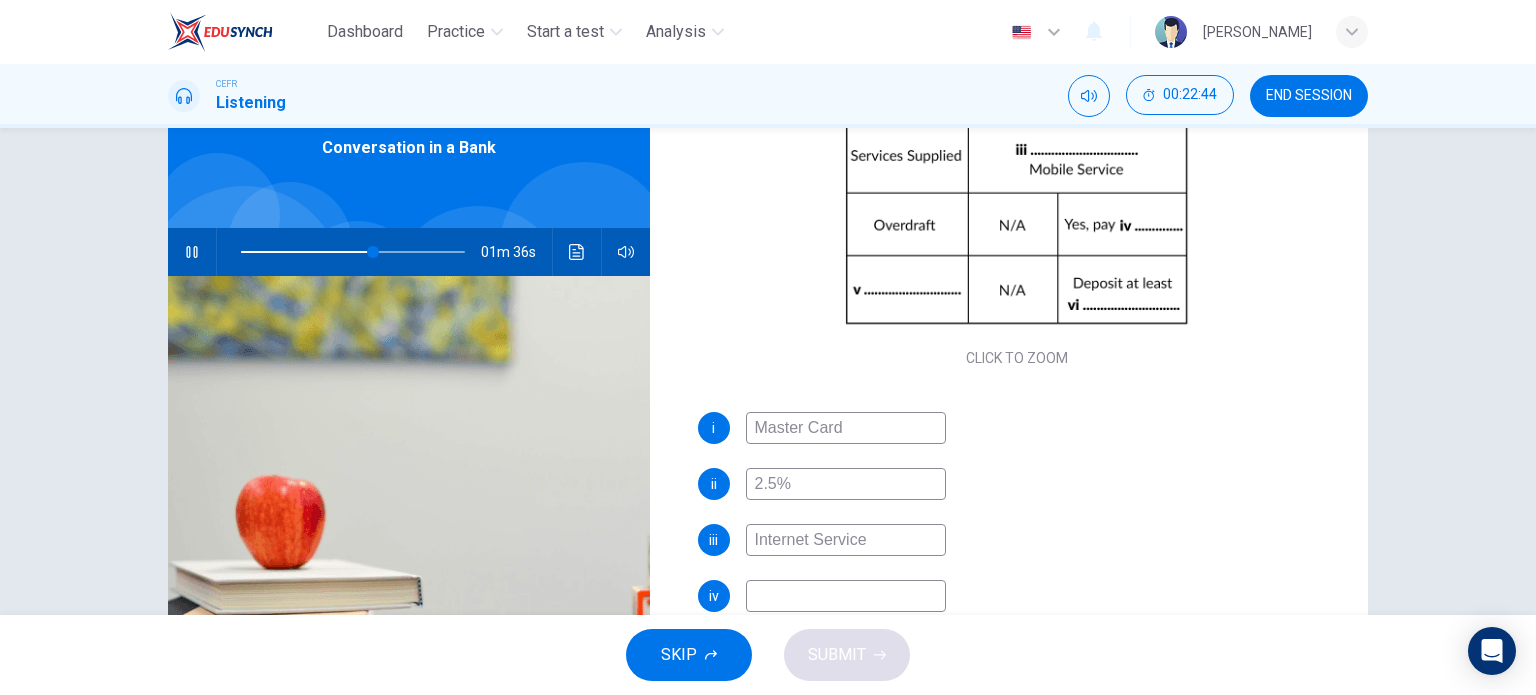 type on "Internet Service" 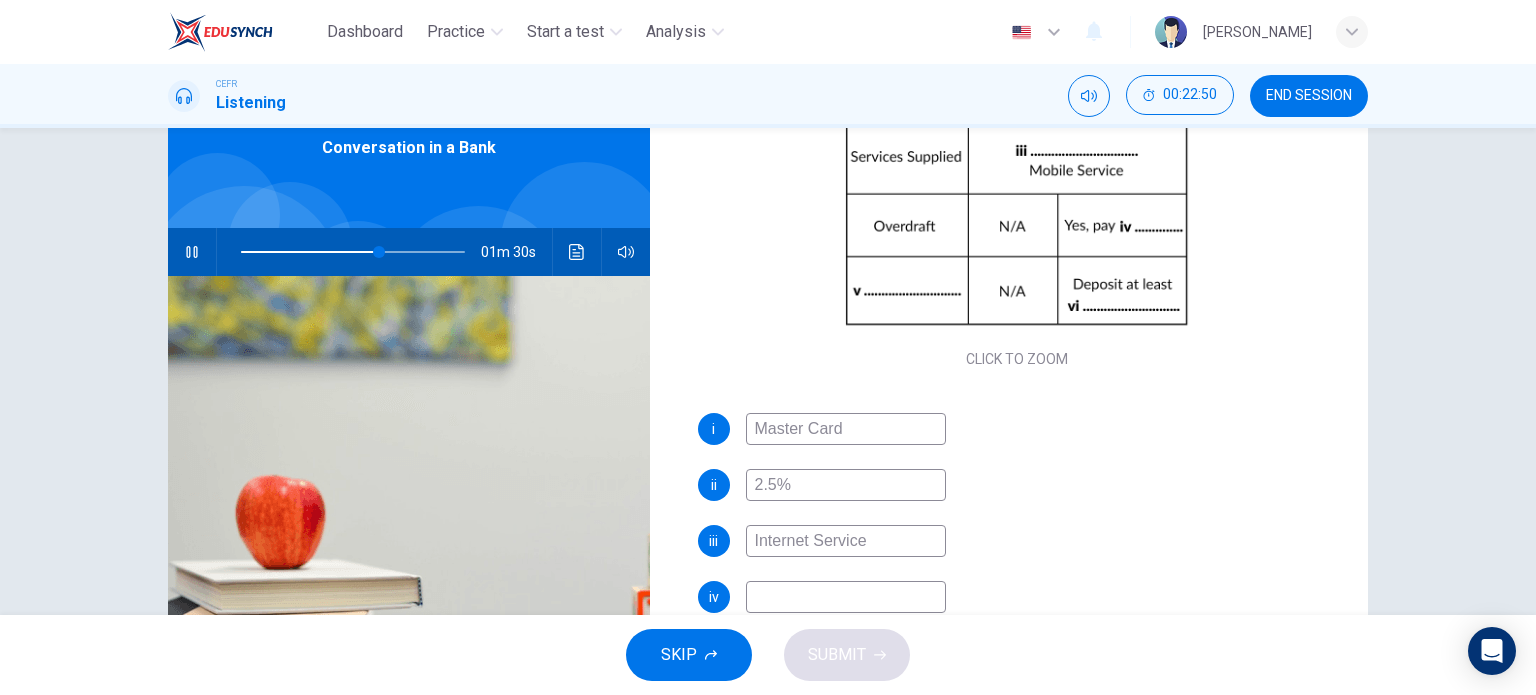 scroll, scrollTop: 285, scrollLeft: 0, axis: vertical 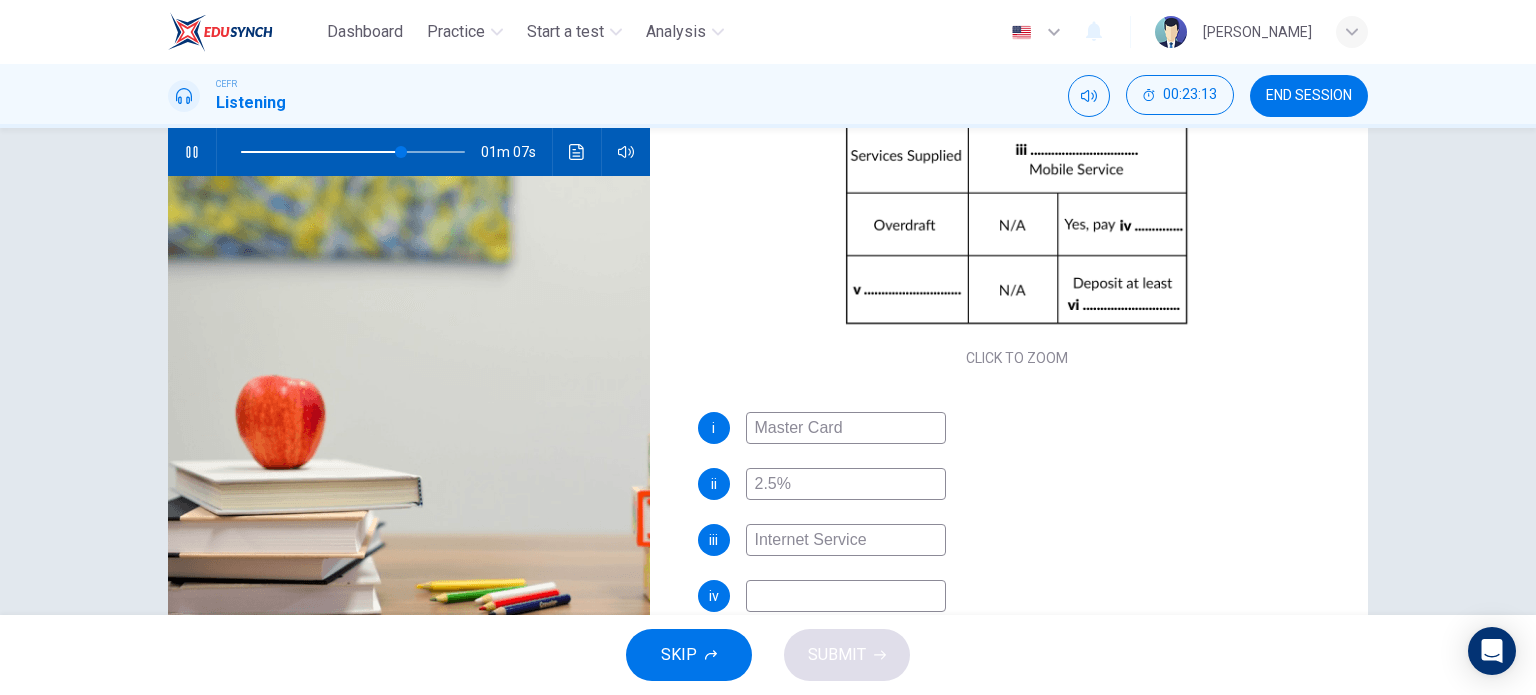 type on "72" 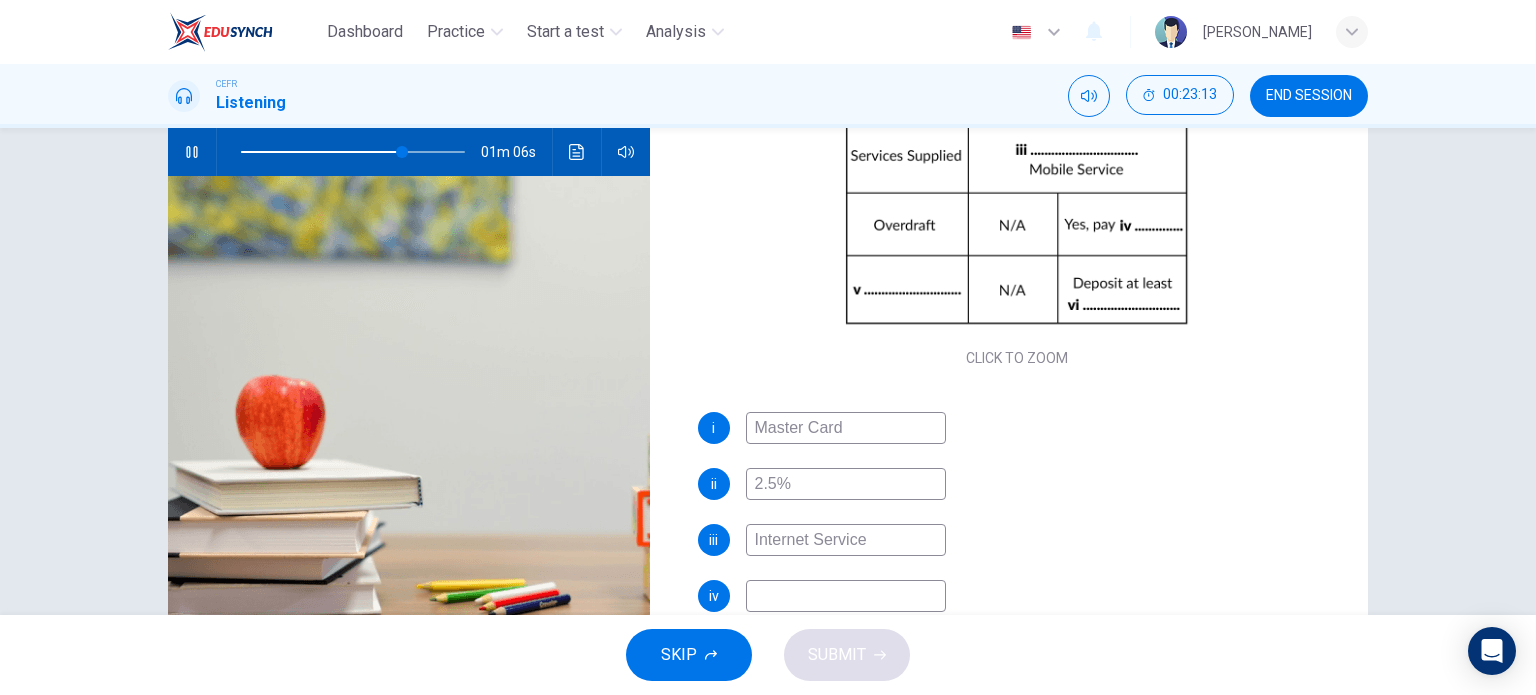 type on "2" 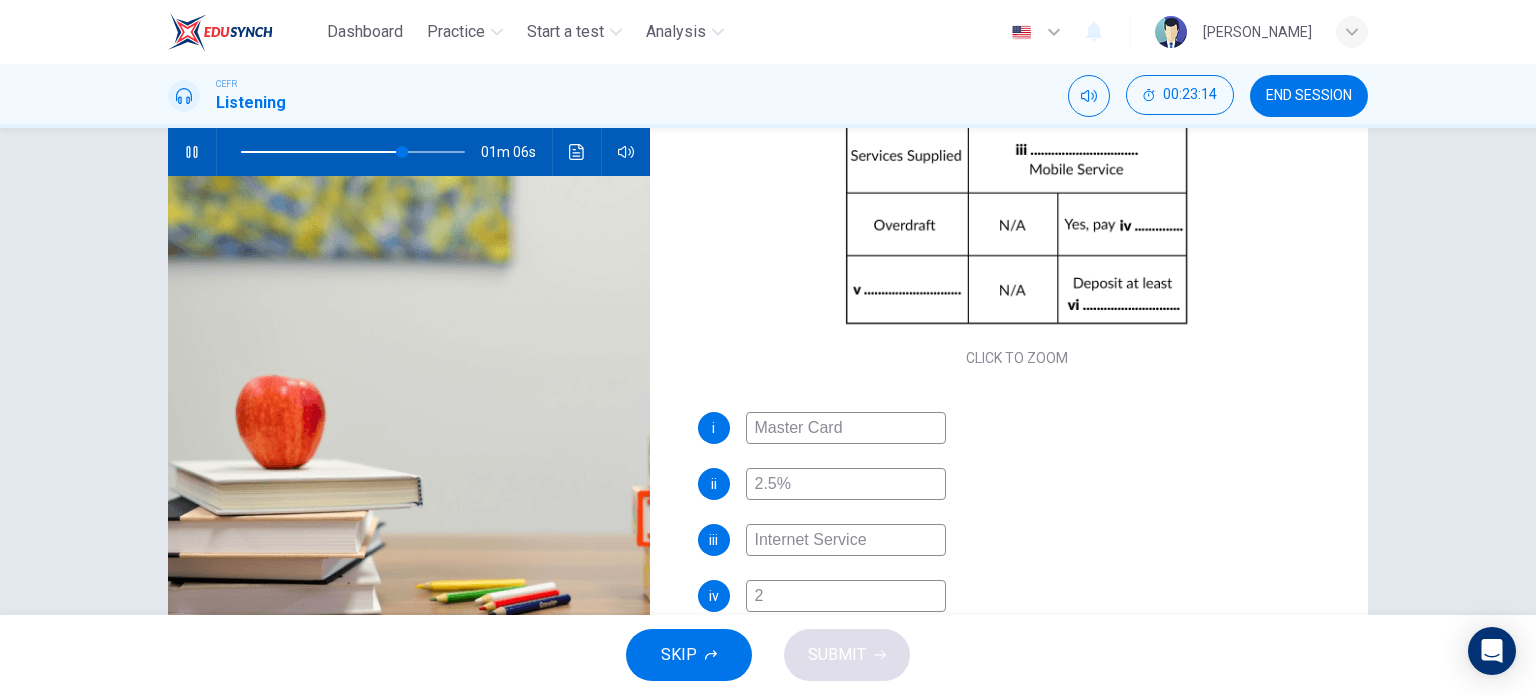 type on "72" 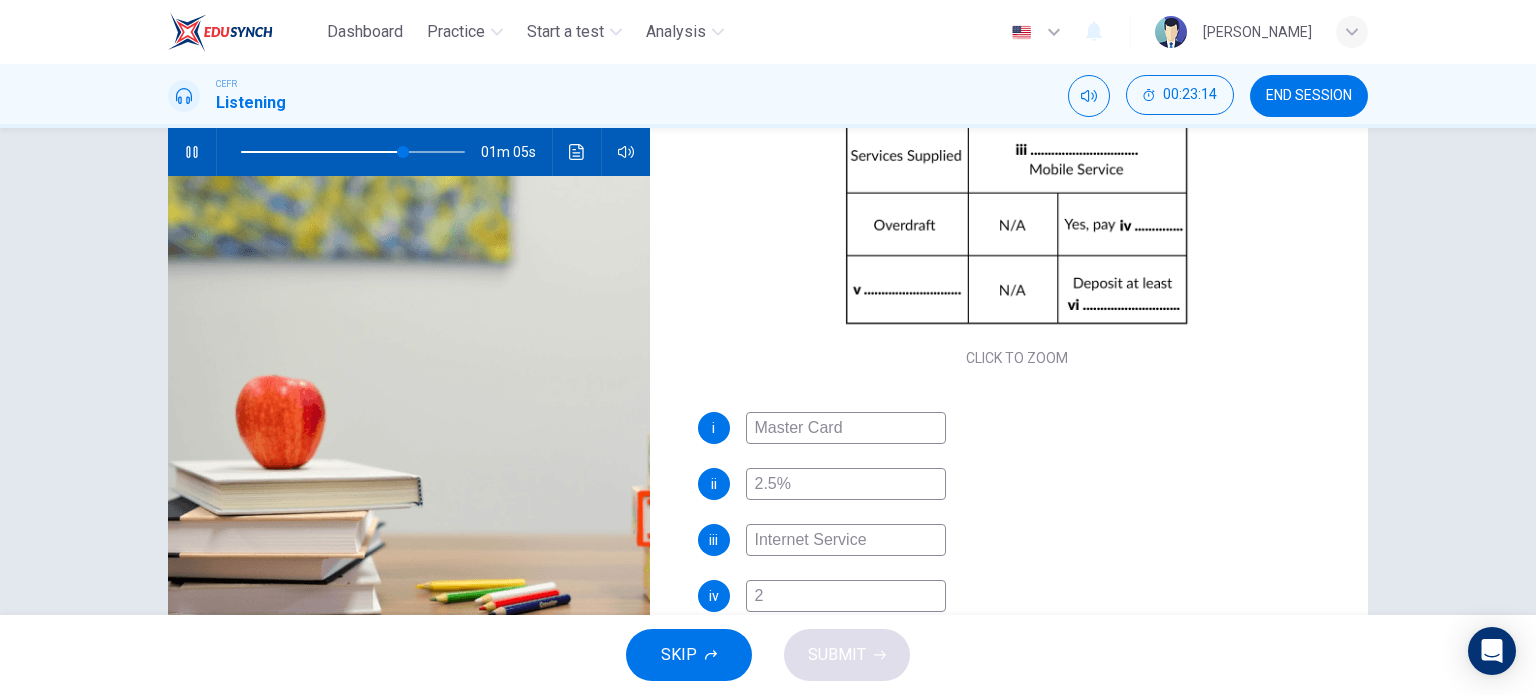 type on "2%" 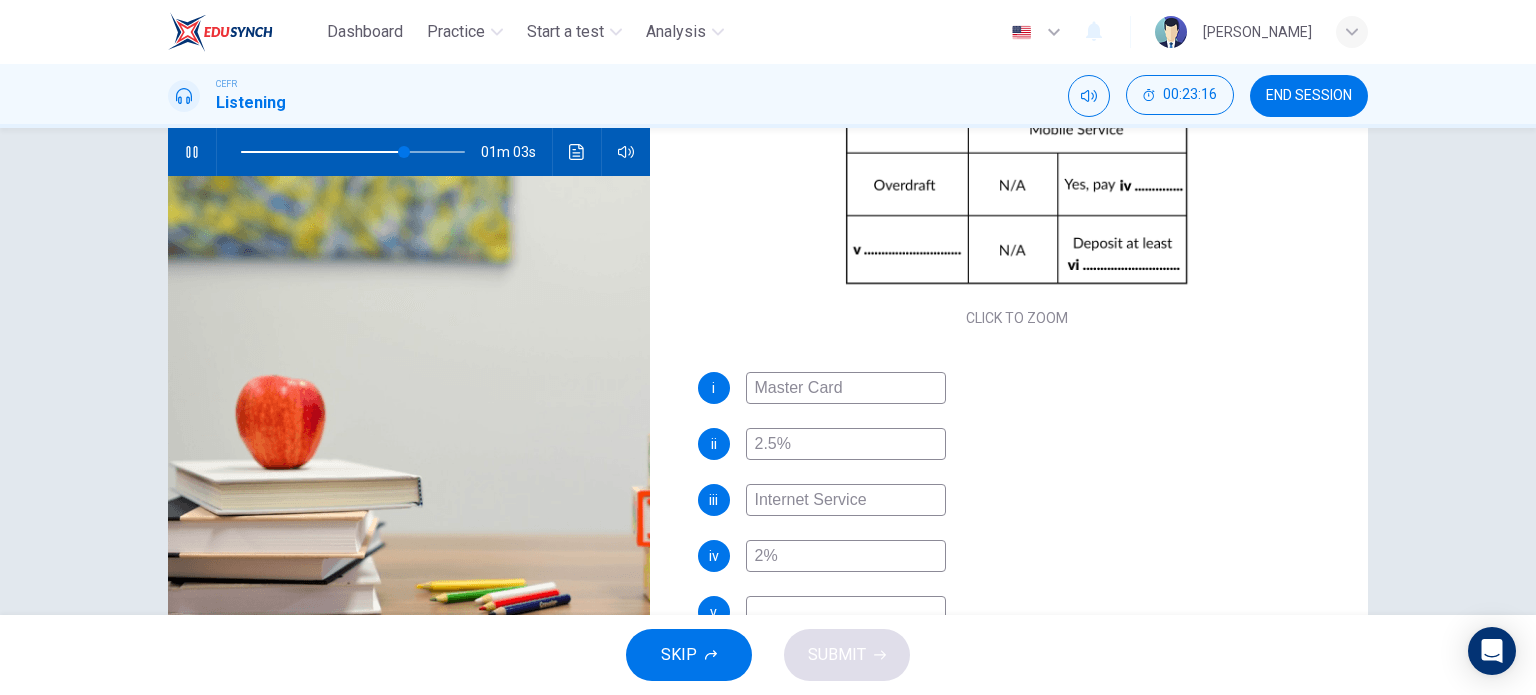 scroll, scrollTop: 285, scrollLeft: 0, axis: vertical 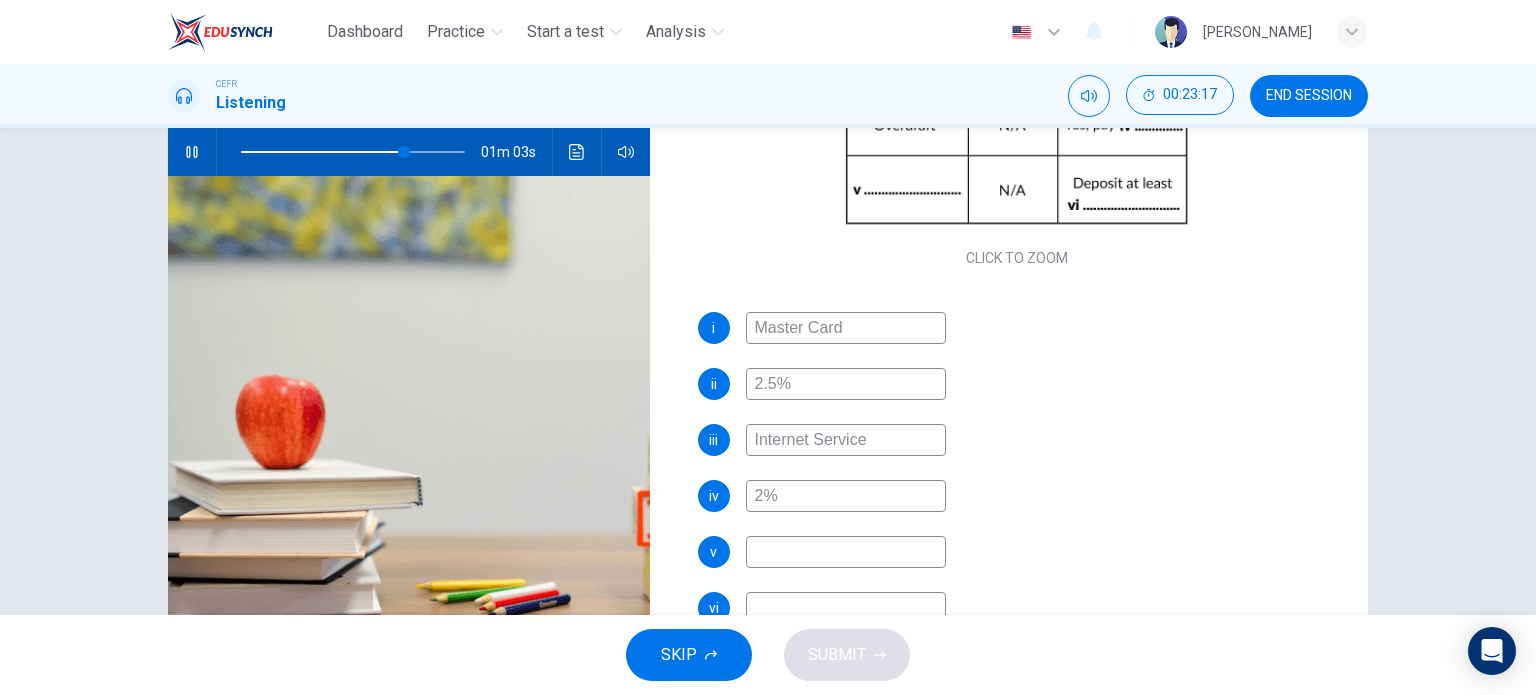 type on "74" 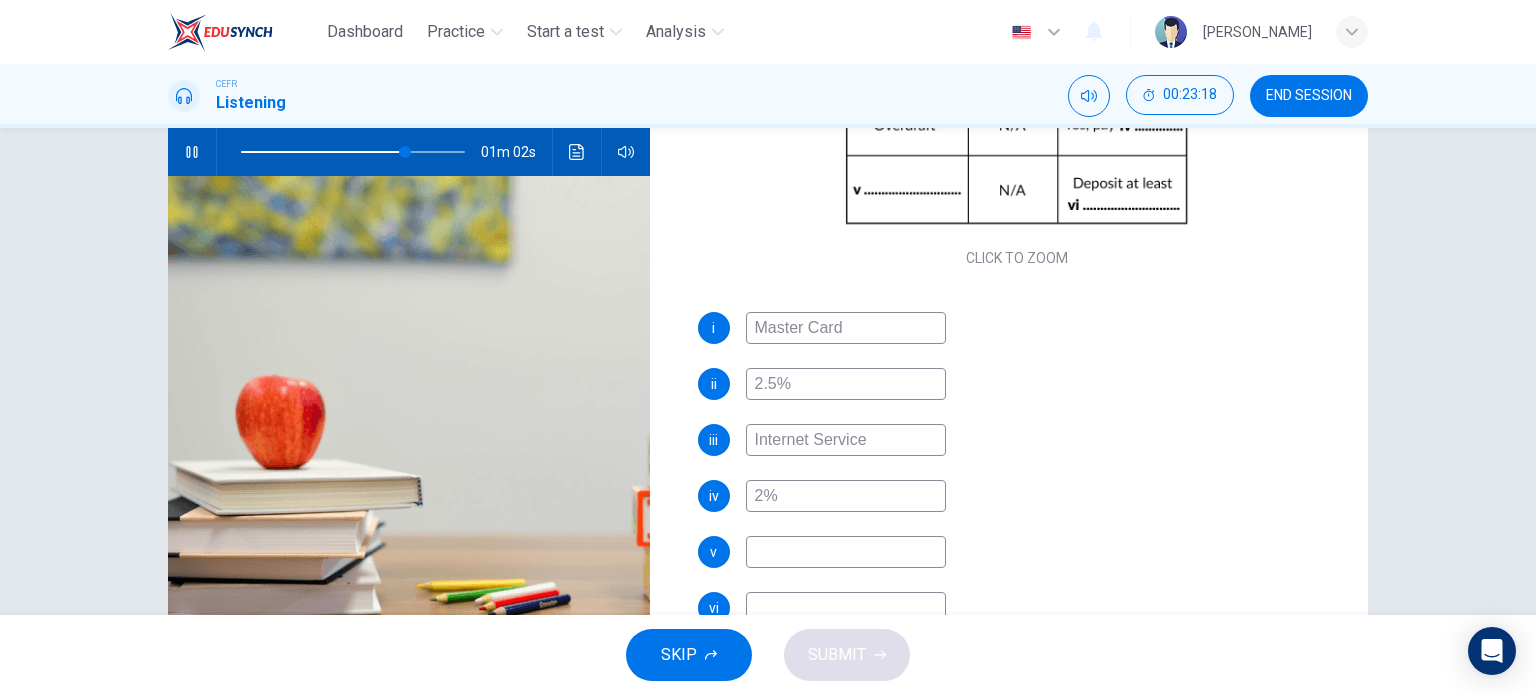 type on "2%" 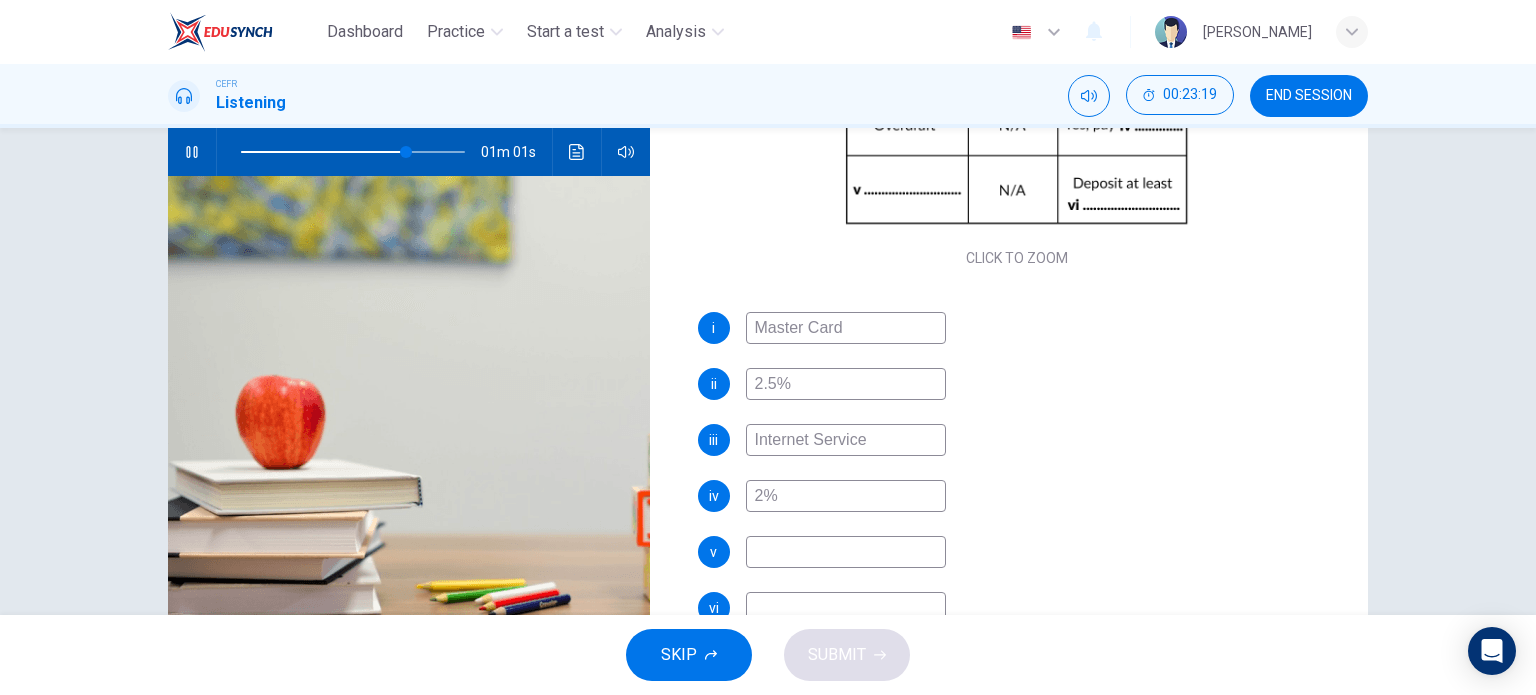 type on "74" 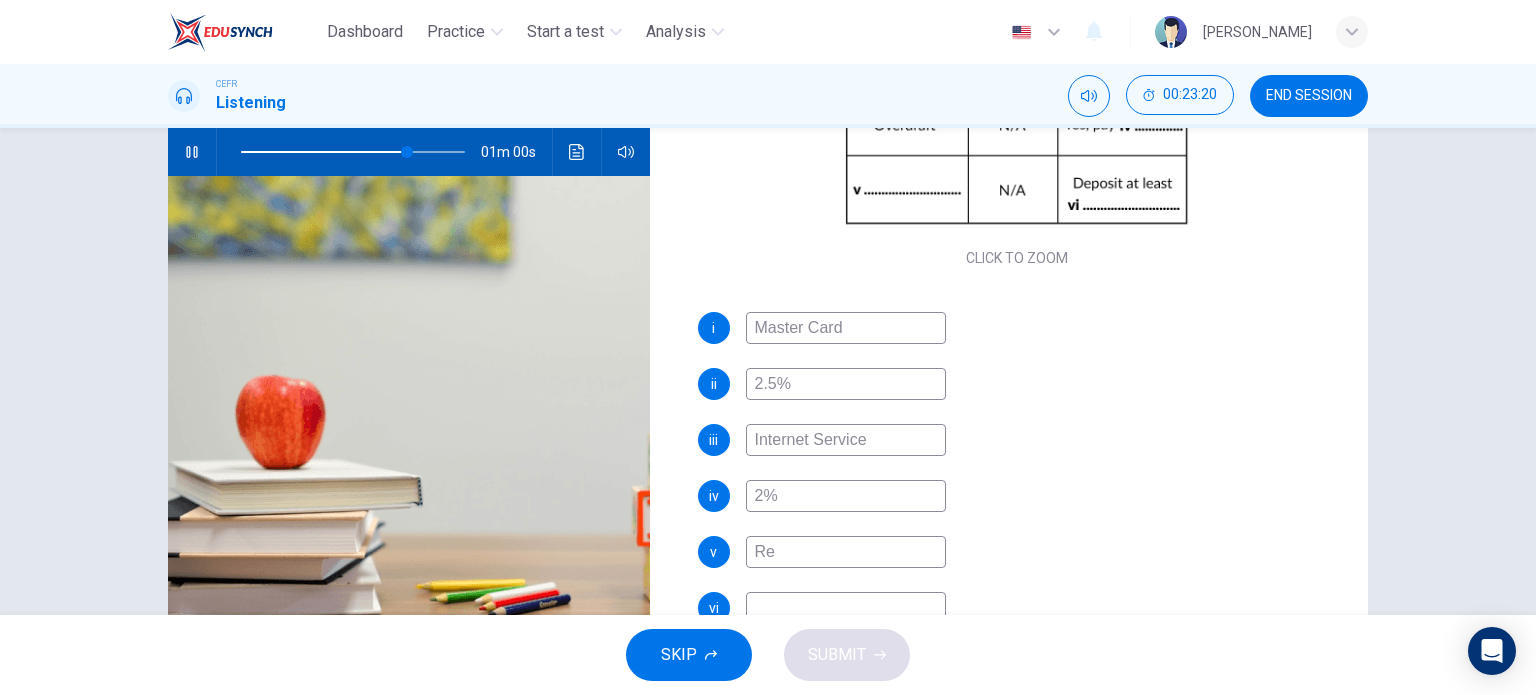 type on "Req" 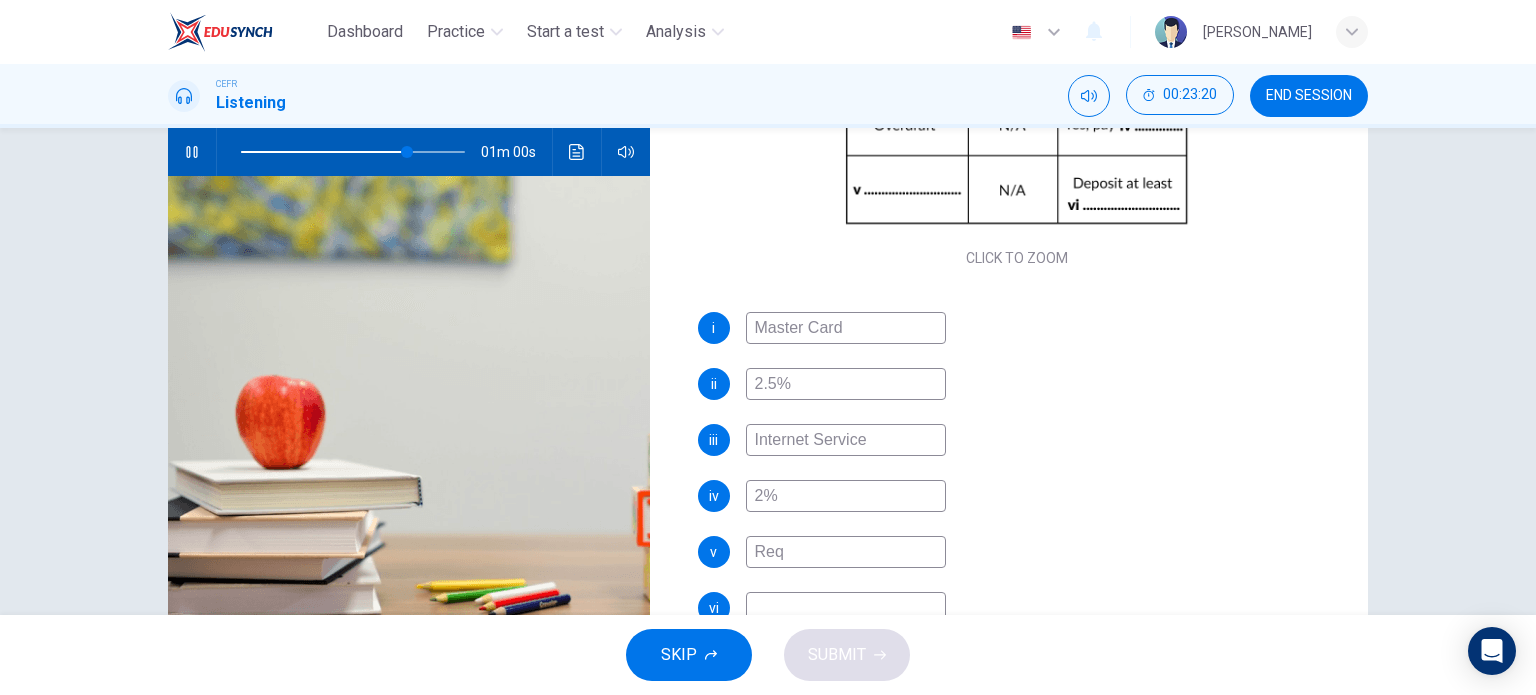 type on "75" 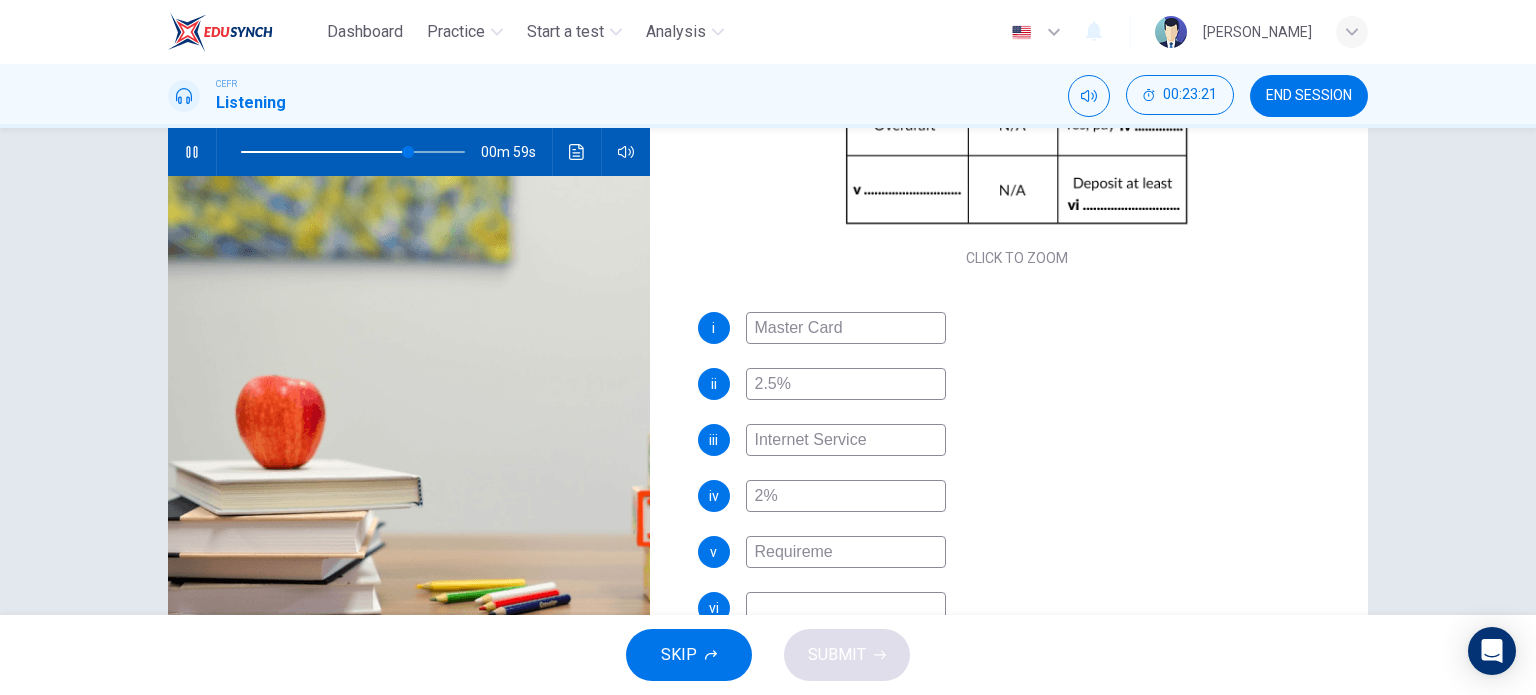 type on "Requiremen" 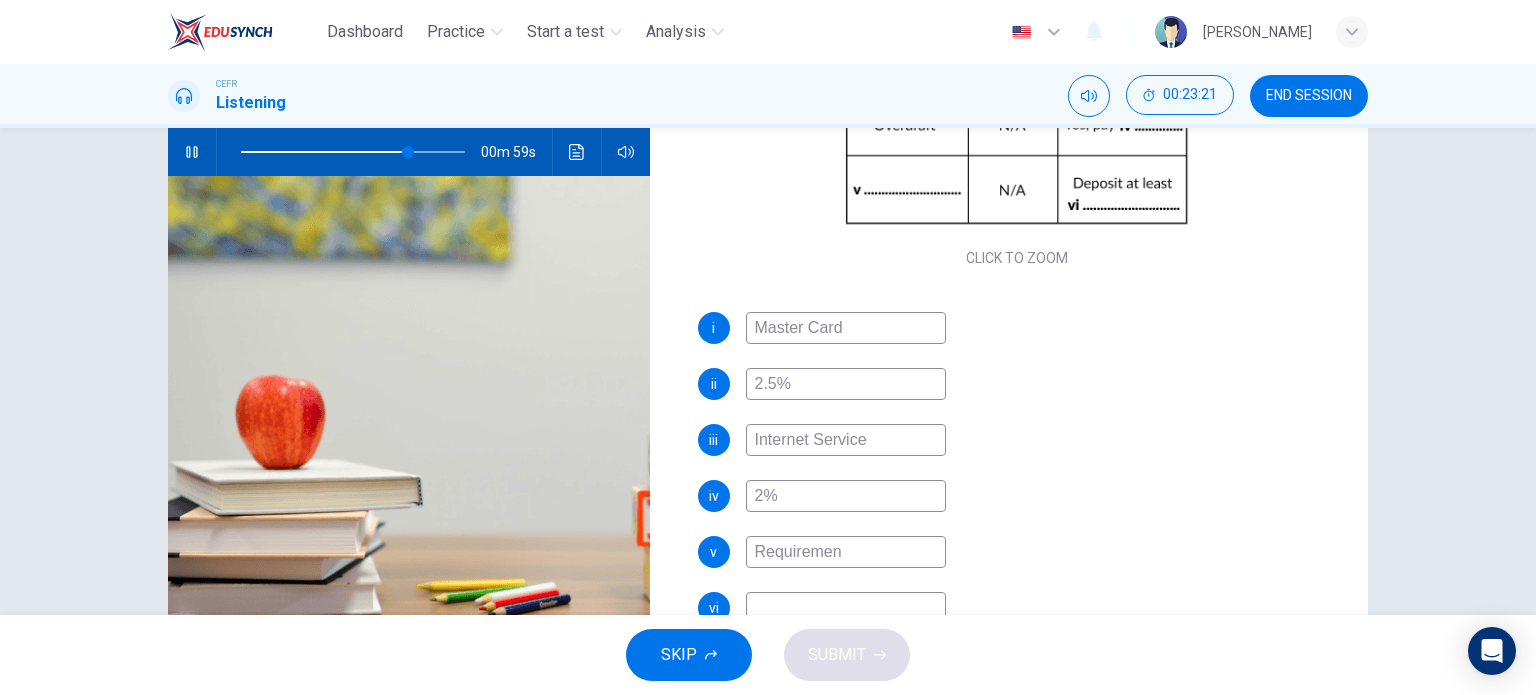 type on "75" 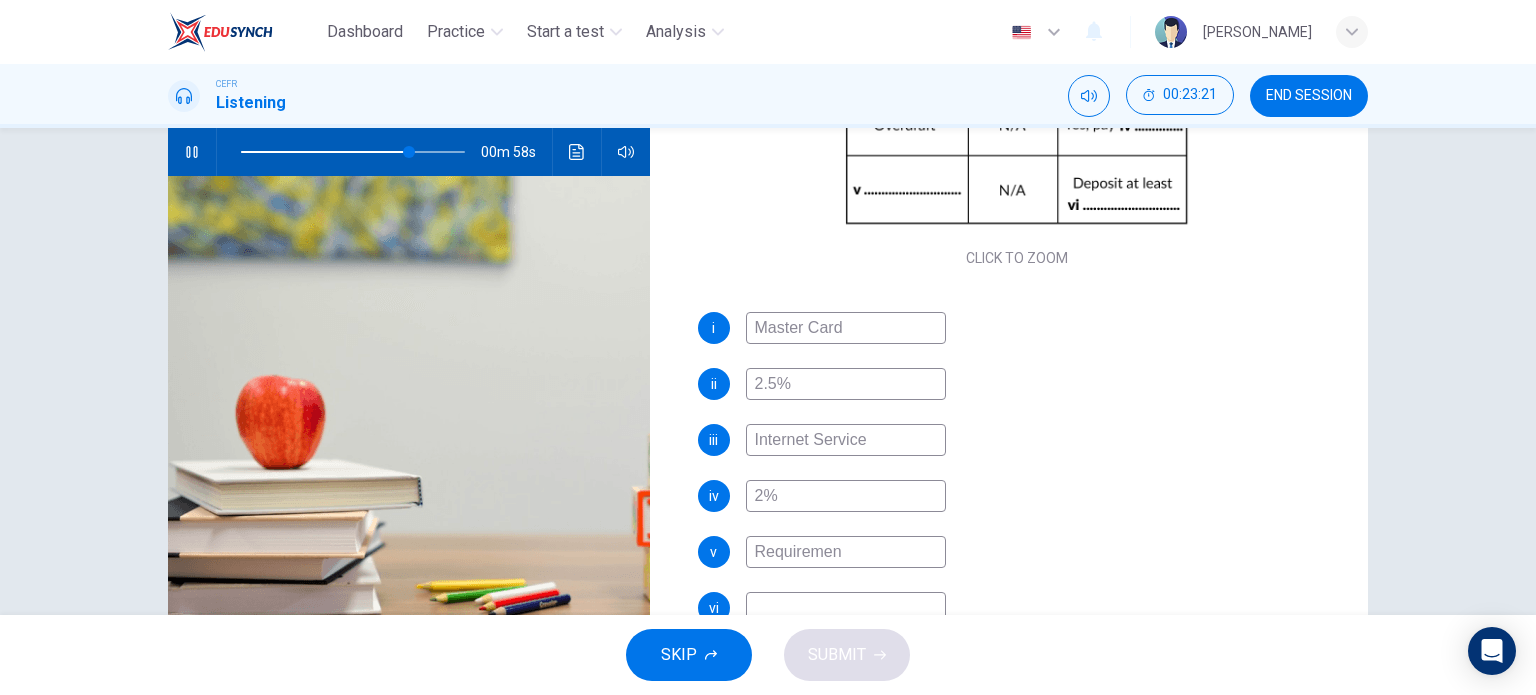 type on "Requirement" 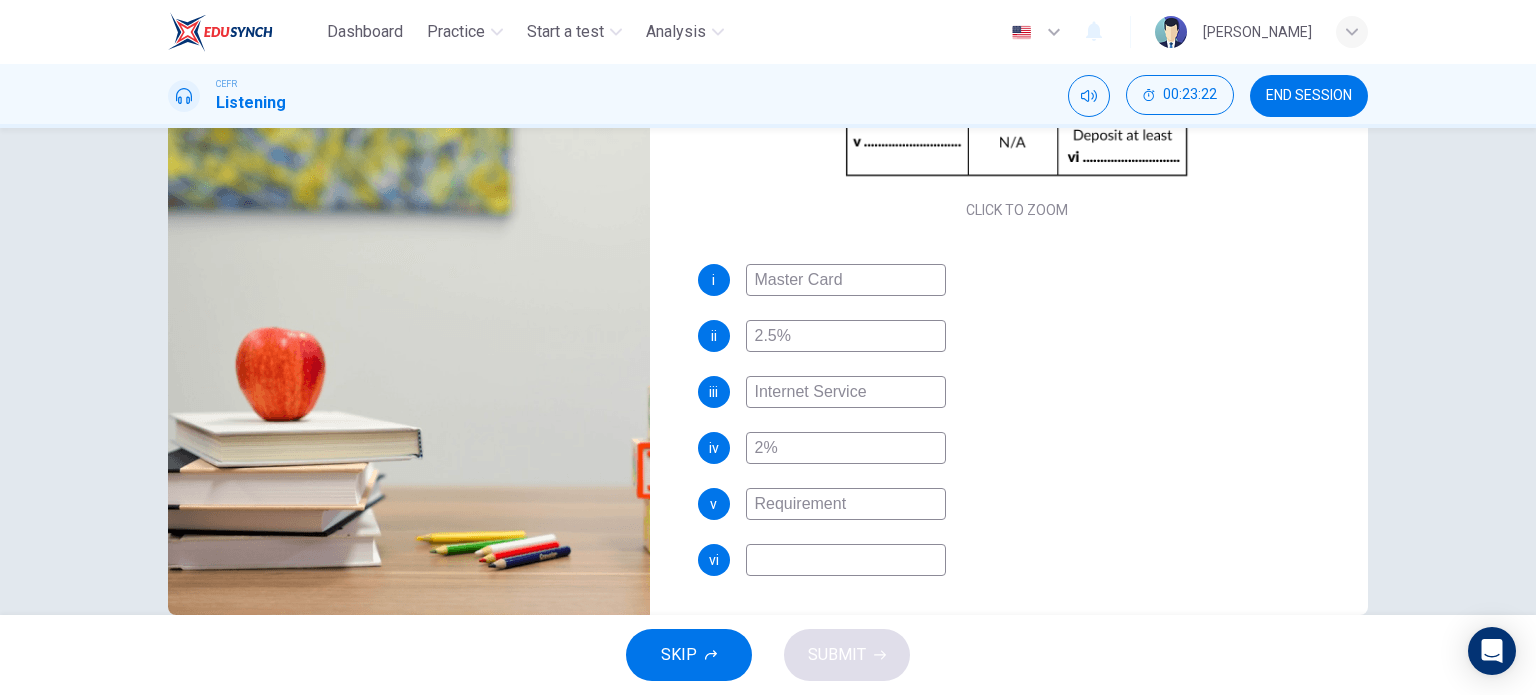 scroll, scrollTop: 288, scrollLeft: 0, axis: vertical 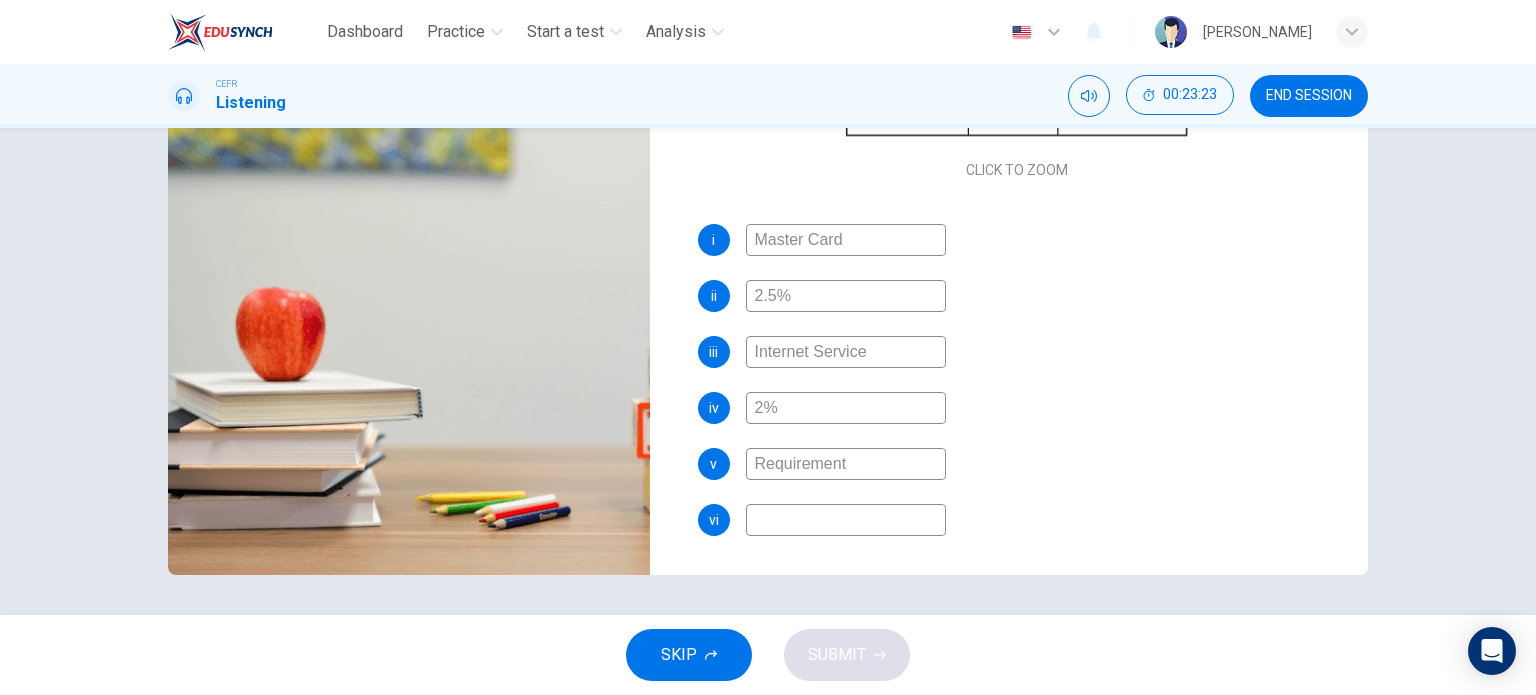 type on "76" 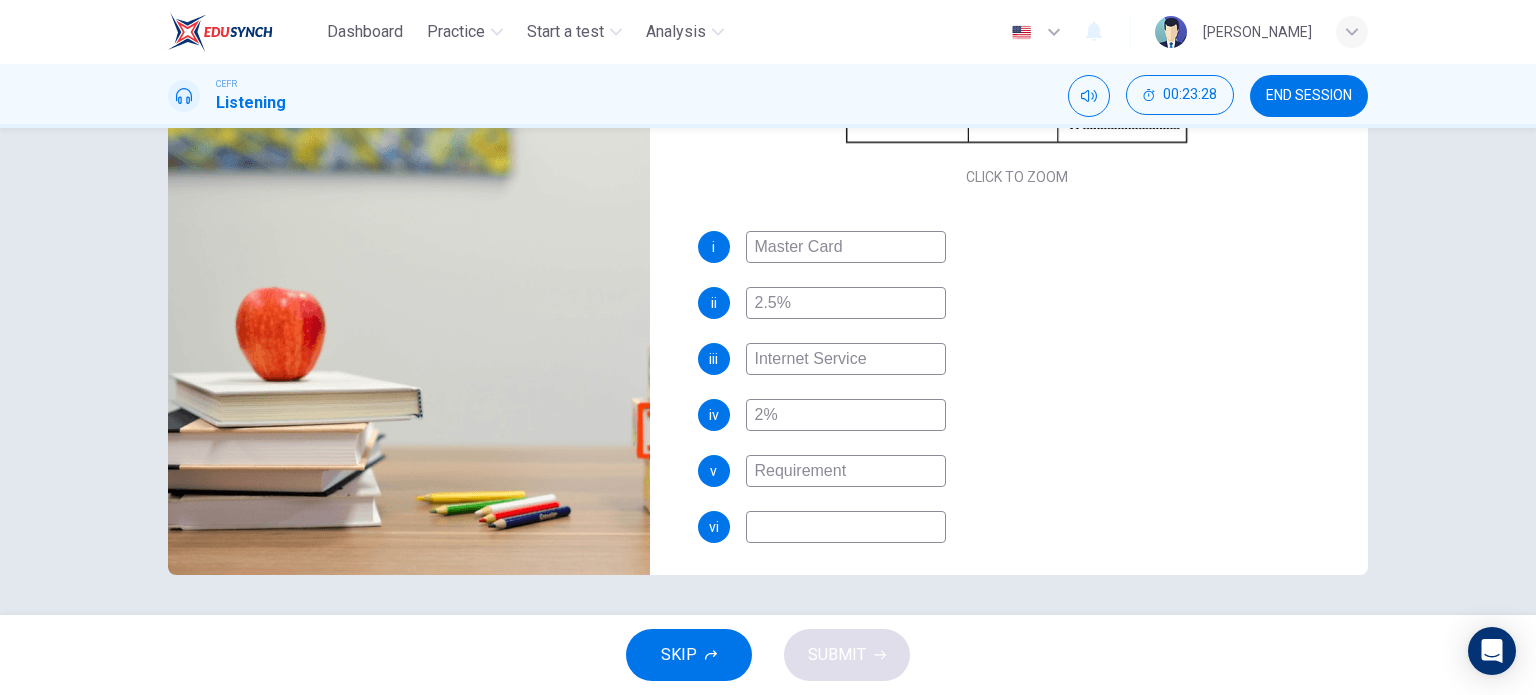 scroll, scrollTop: 285, scrollLeft: 0, axis: vertical 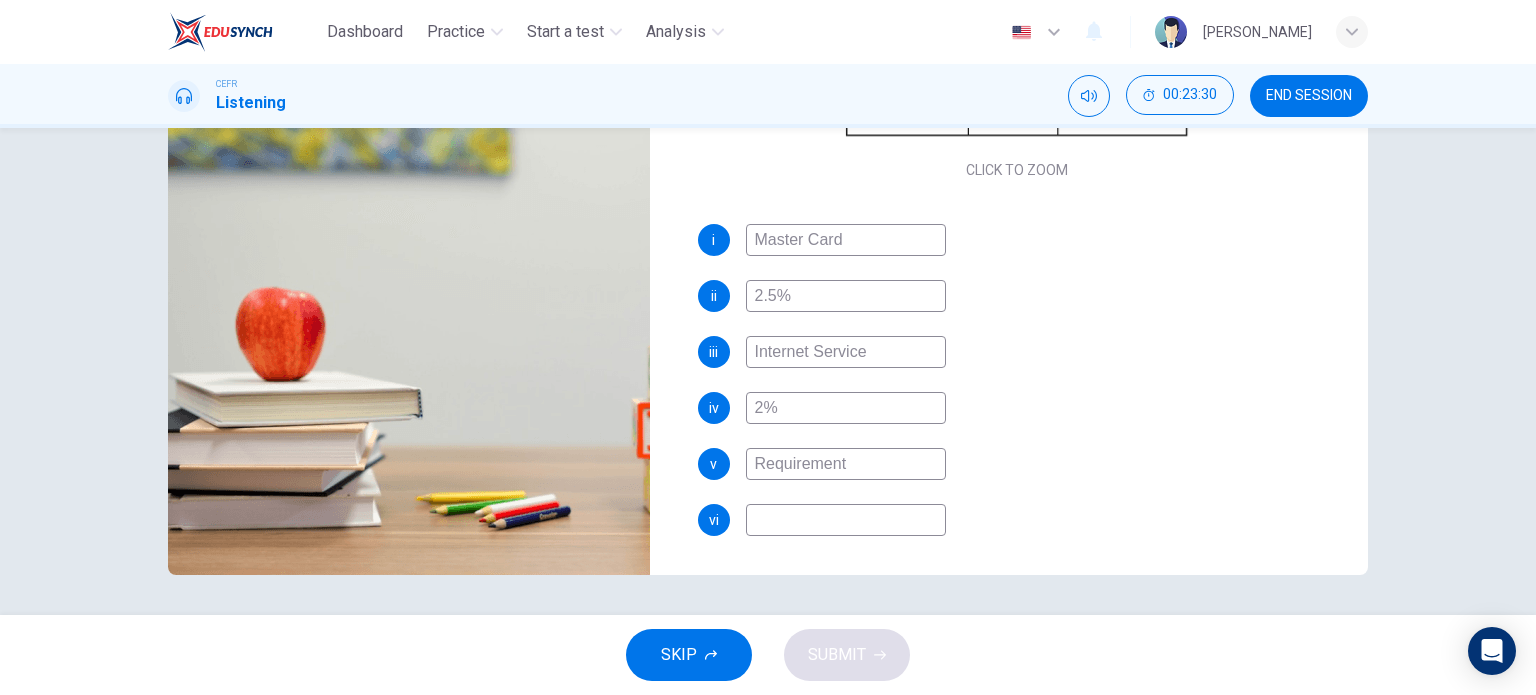 type on "79" 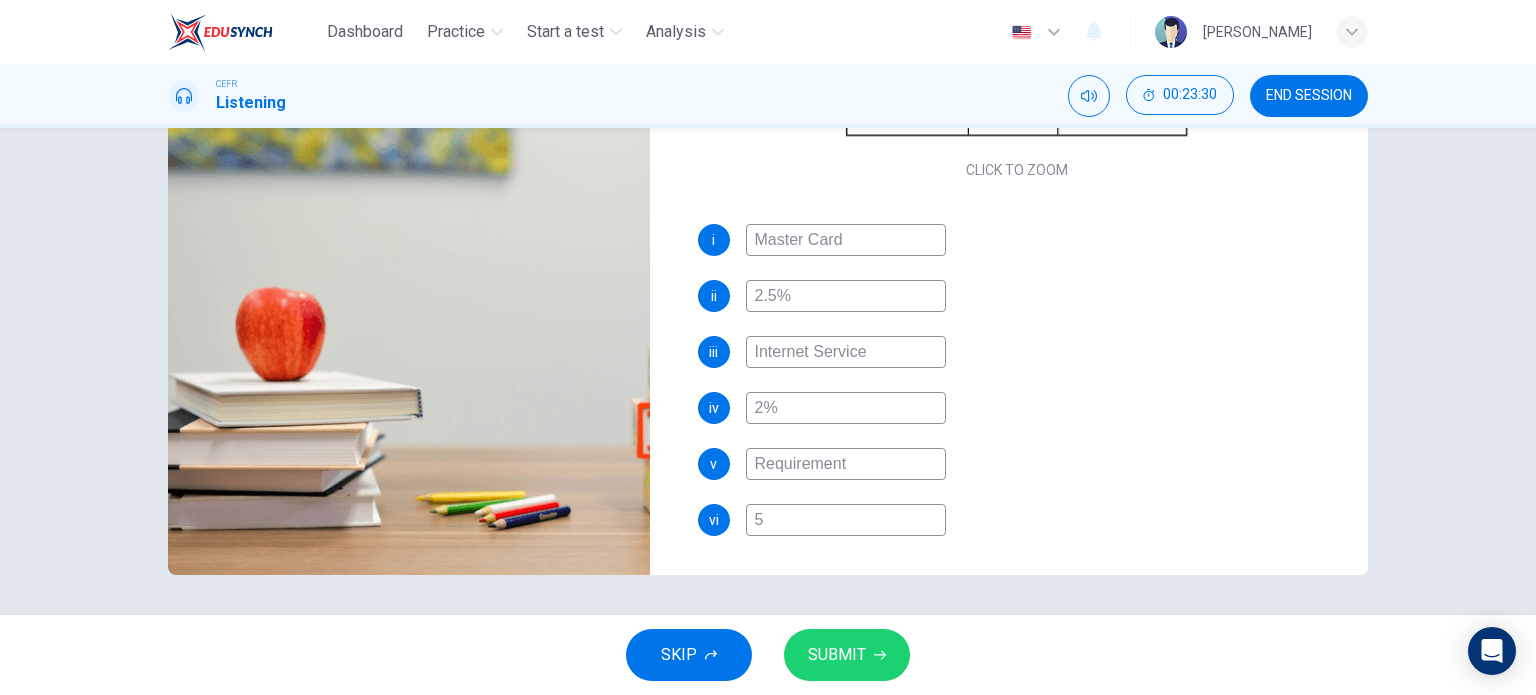 type on "79" 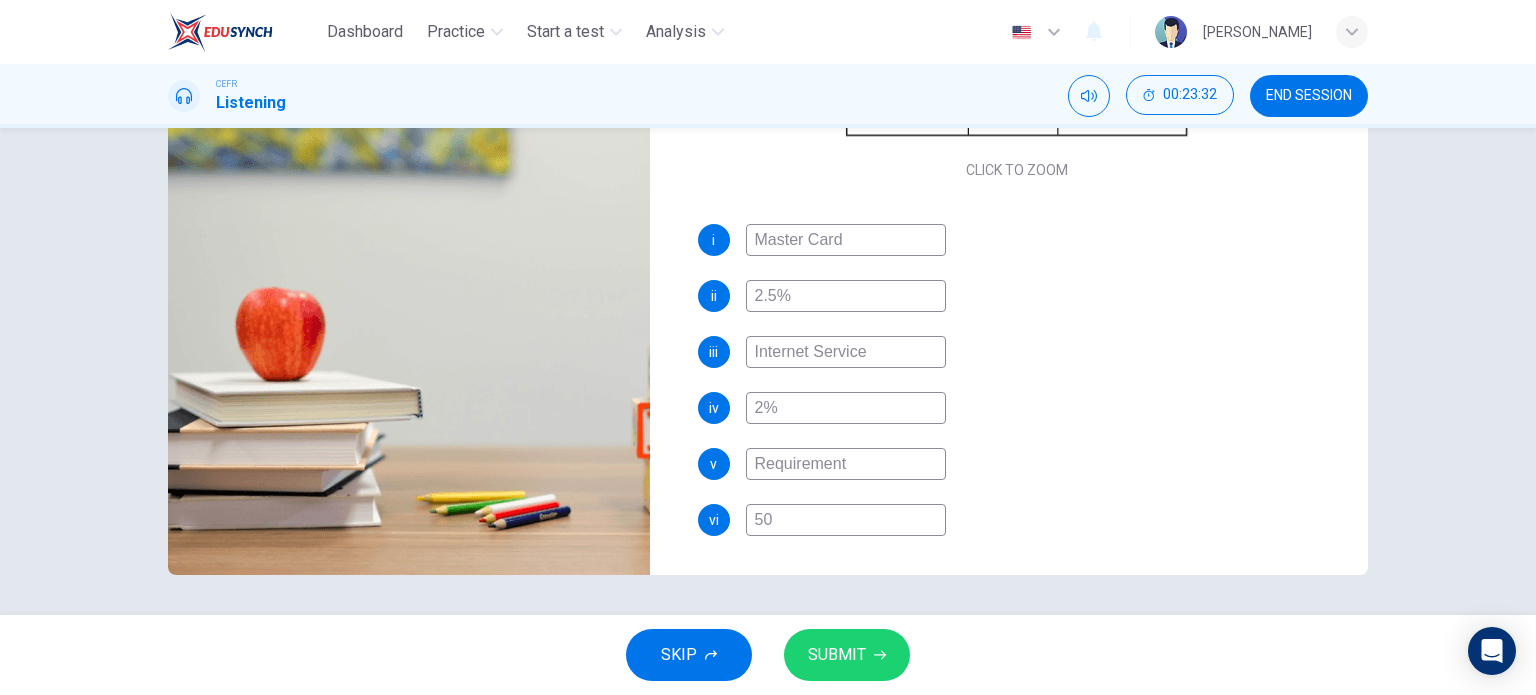 type on "80" 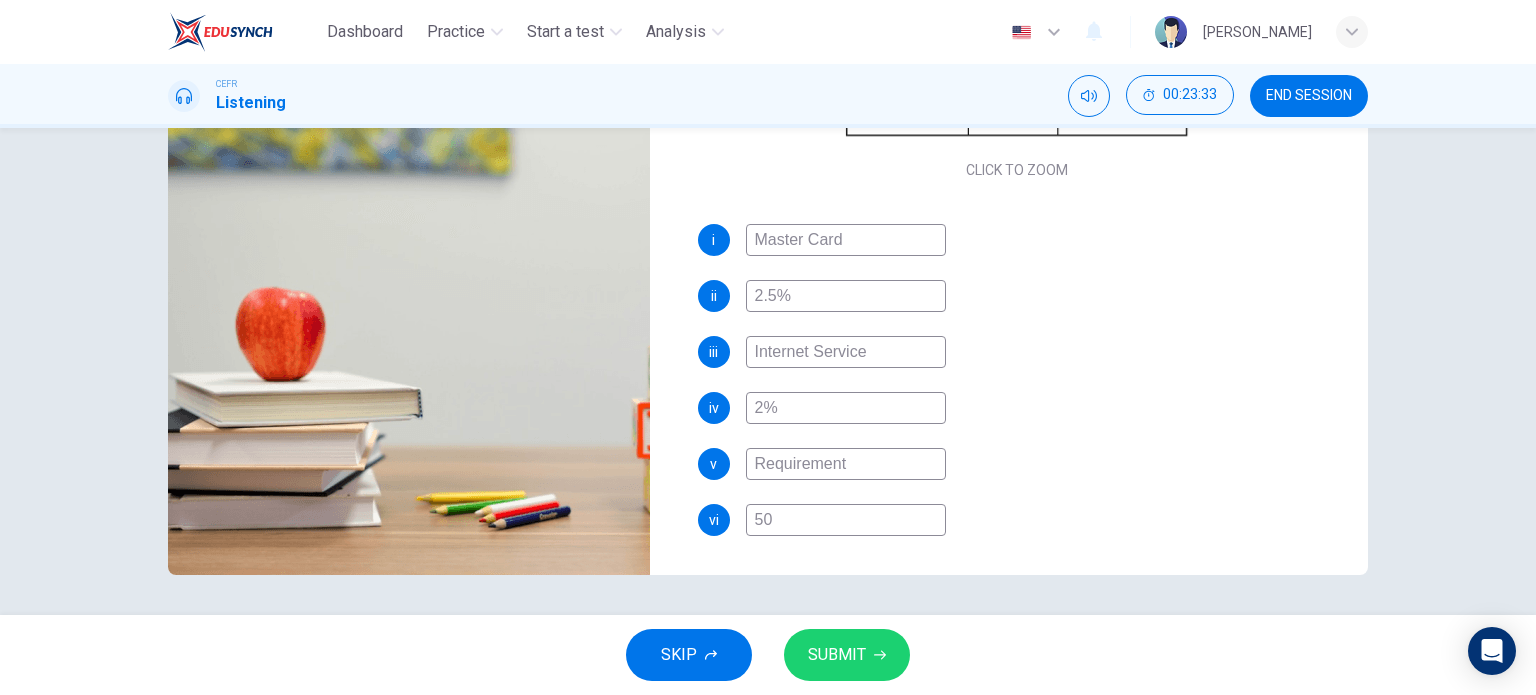 type on "50" 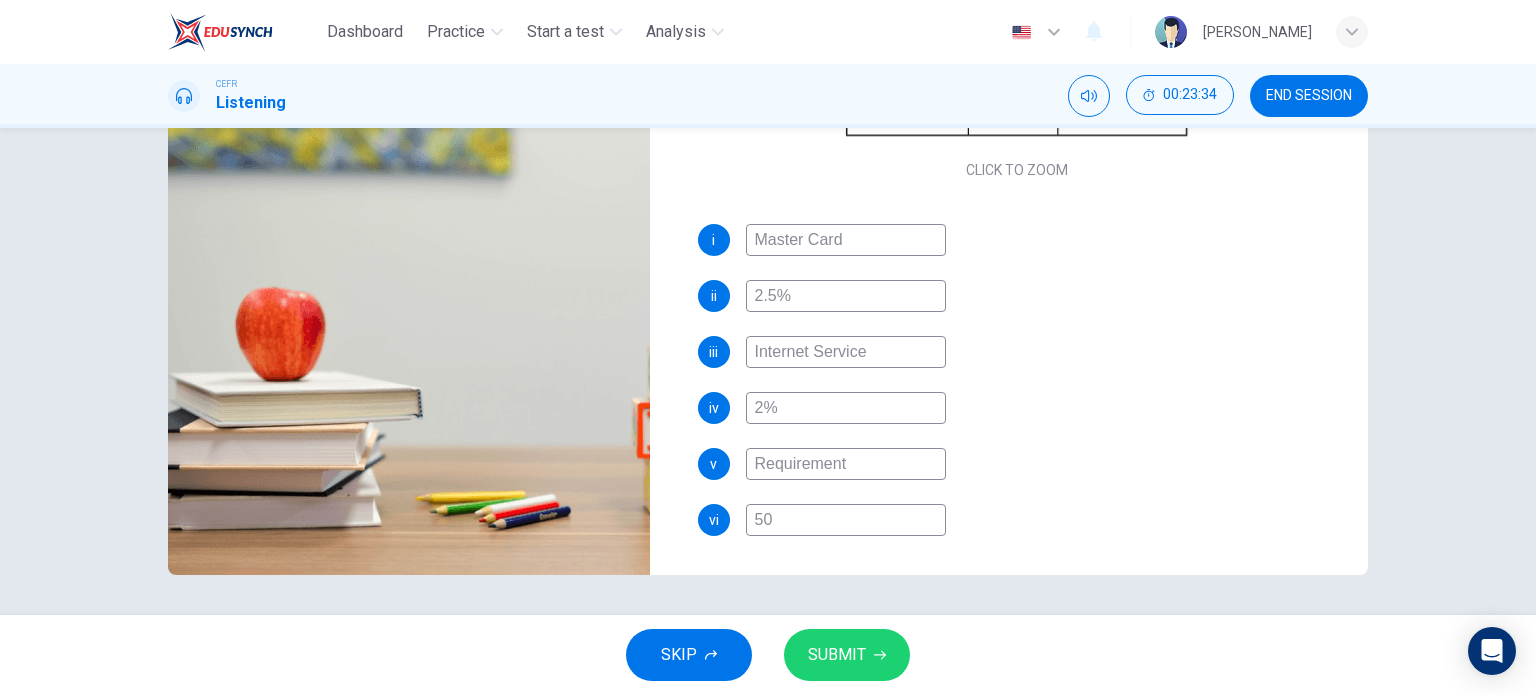 type on "50" 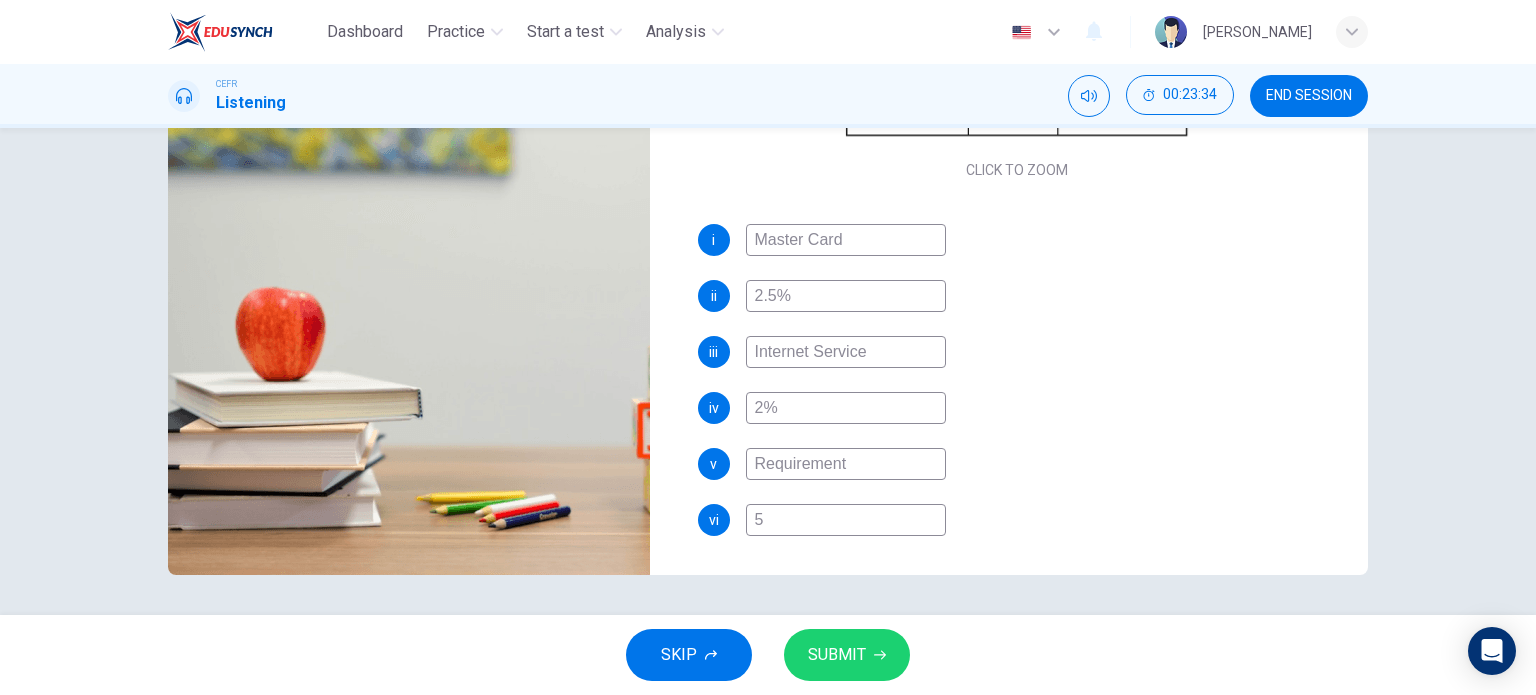 type on "81" 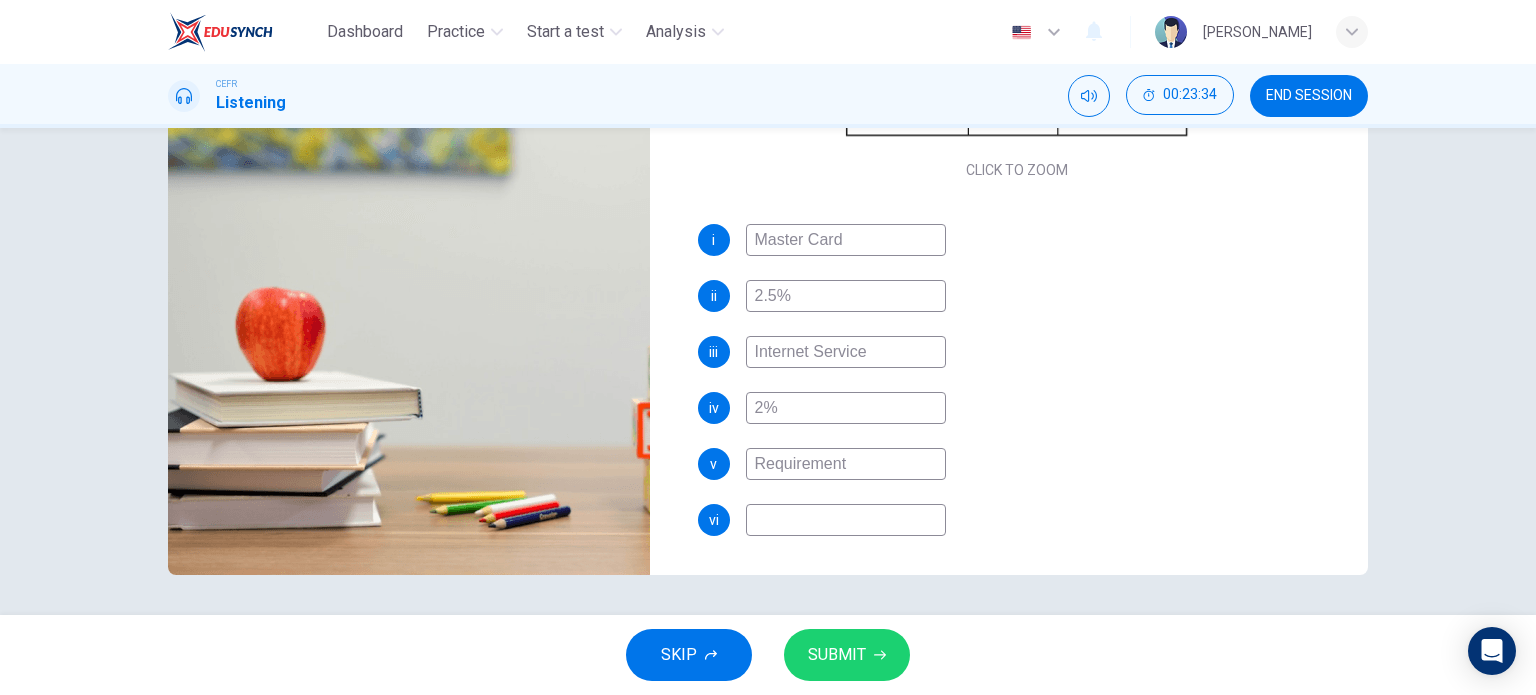type on "1" 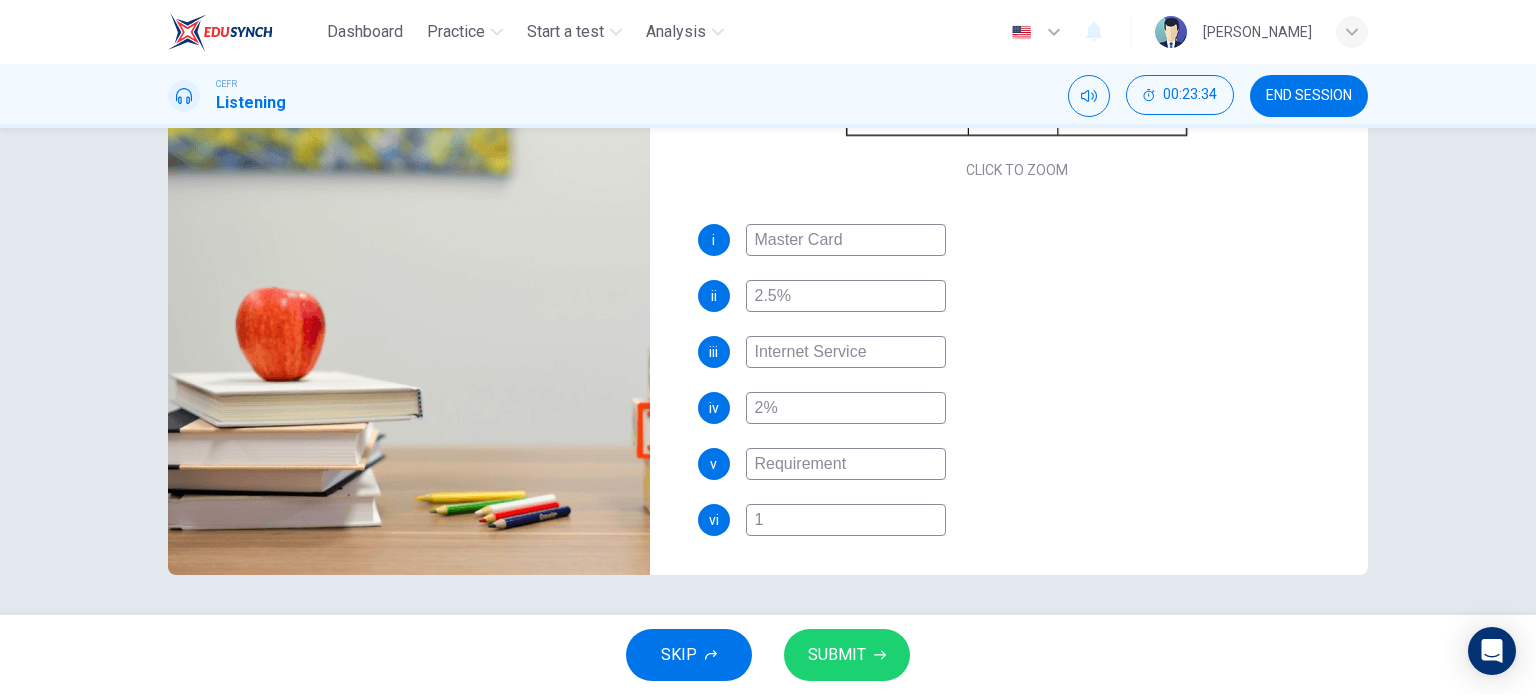 type on "81" 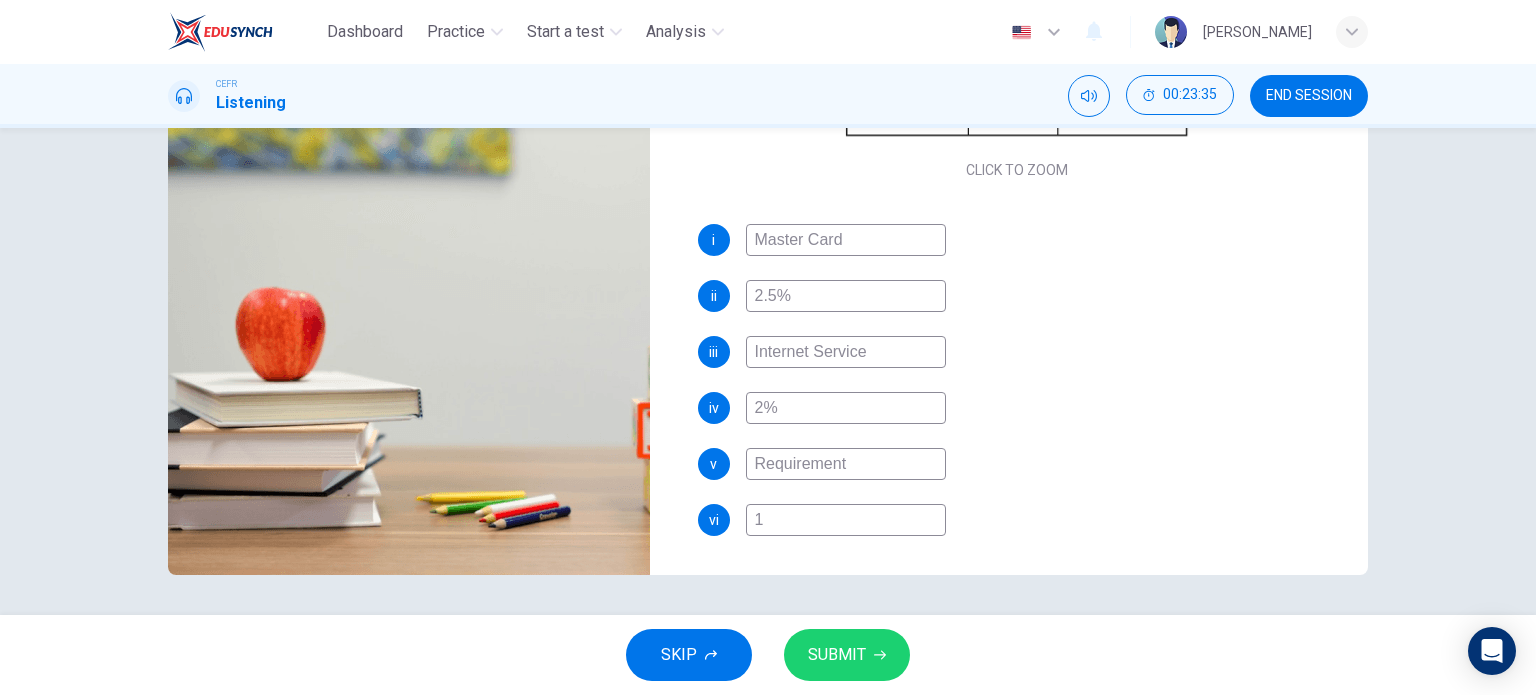 type on "15" 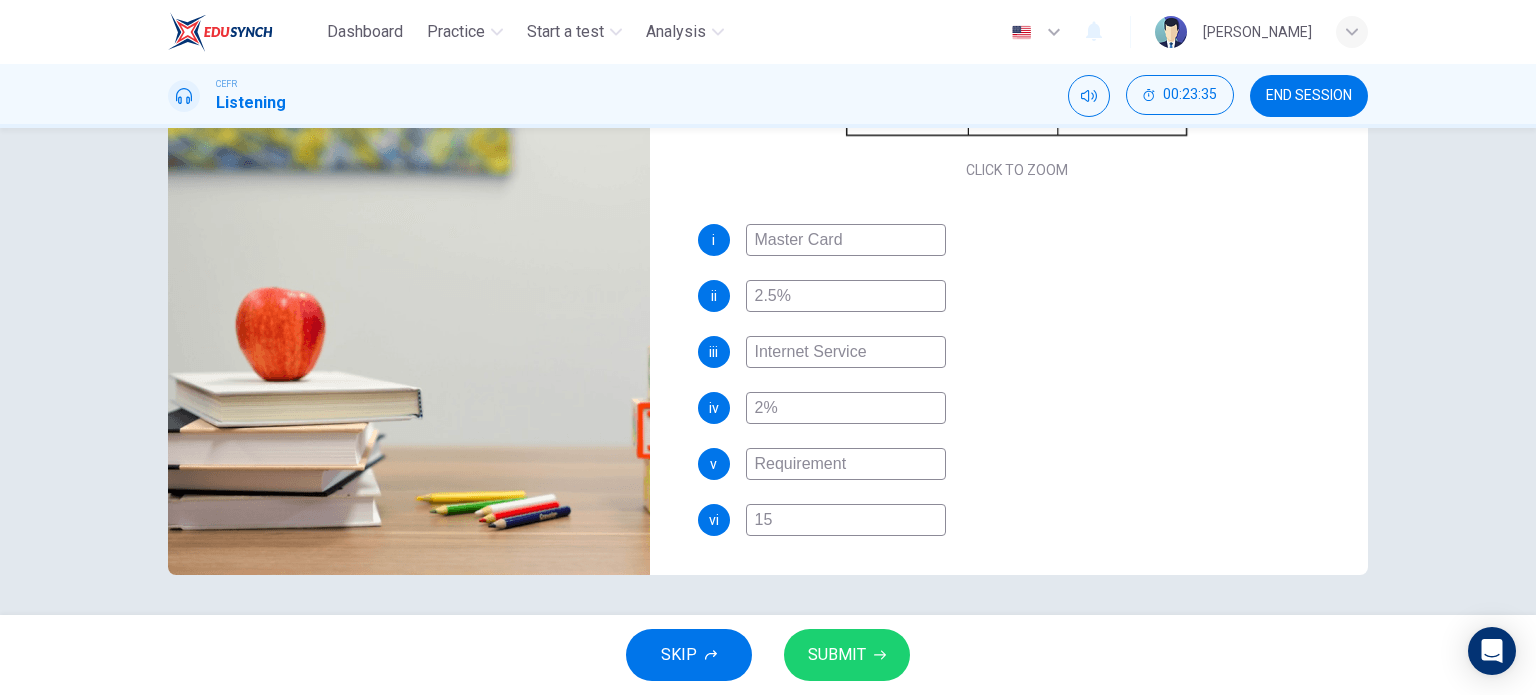 type on "81" 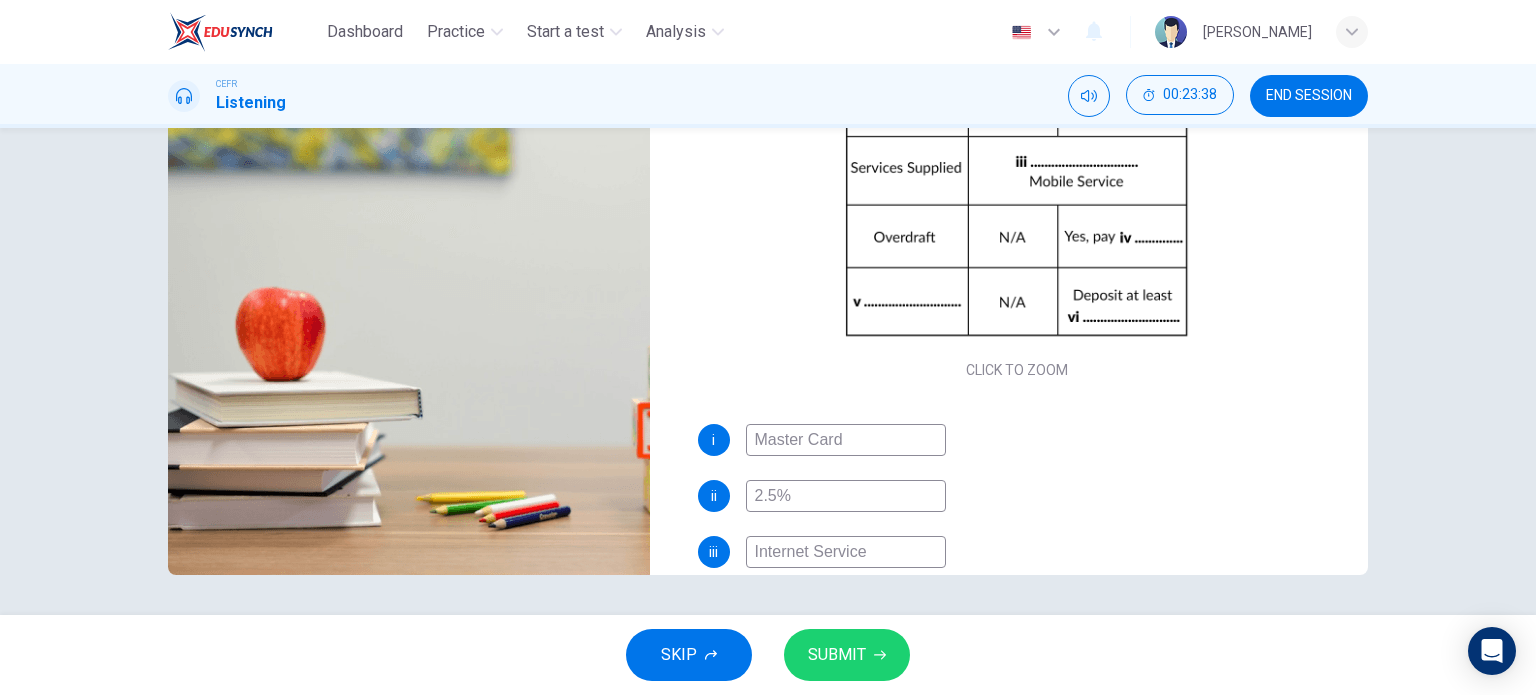 scroll, scrollTop: 285, scrollLeft: 0, axis: vertical 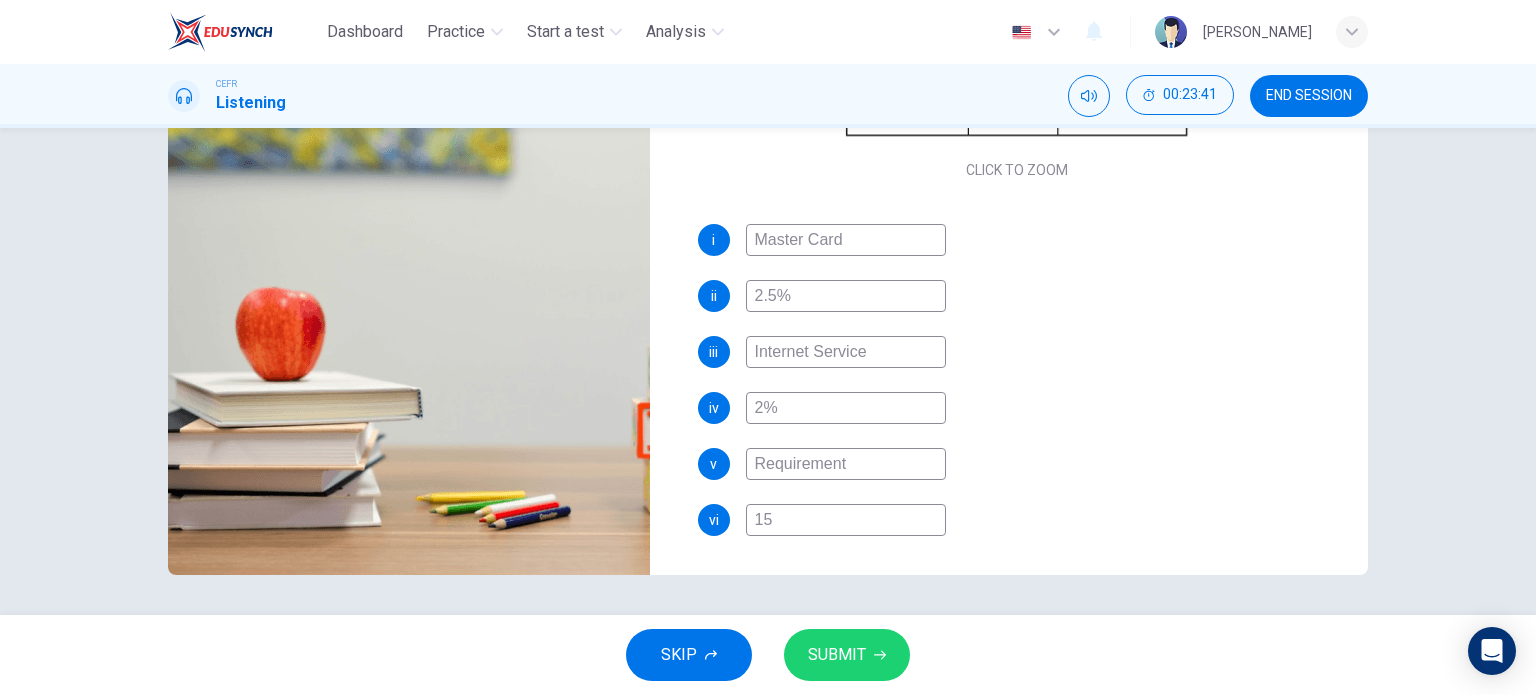 type on "84" 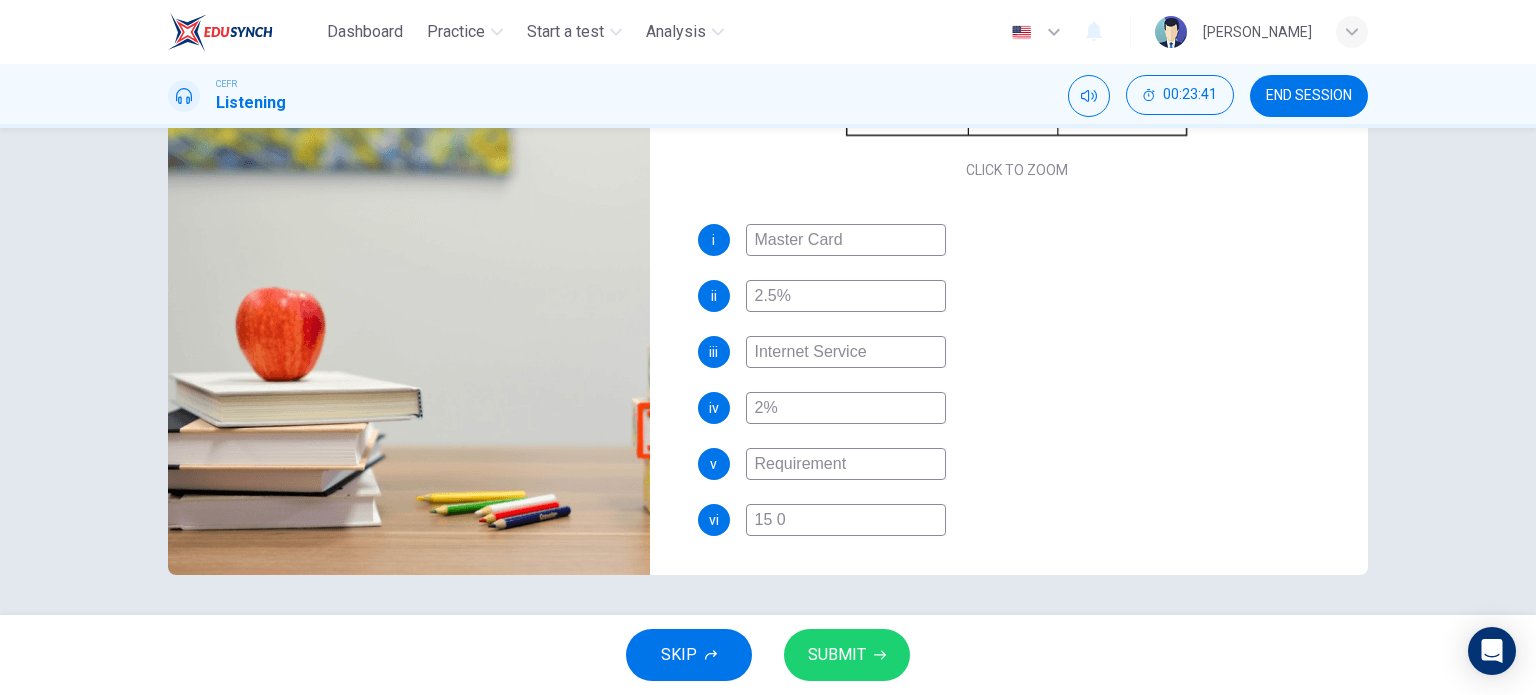 type on "15 00" 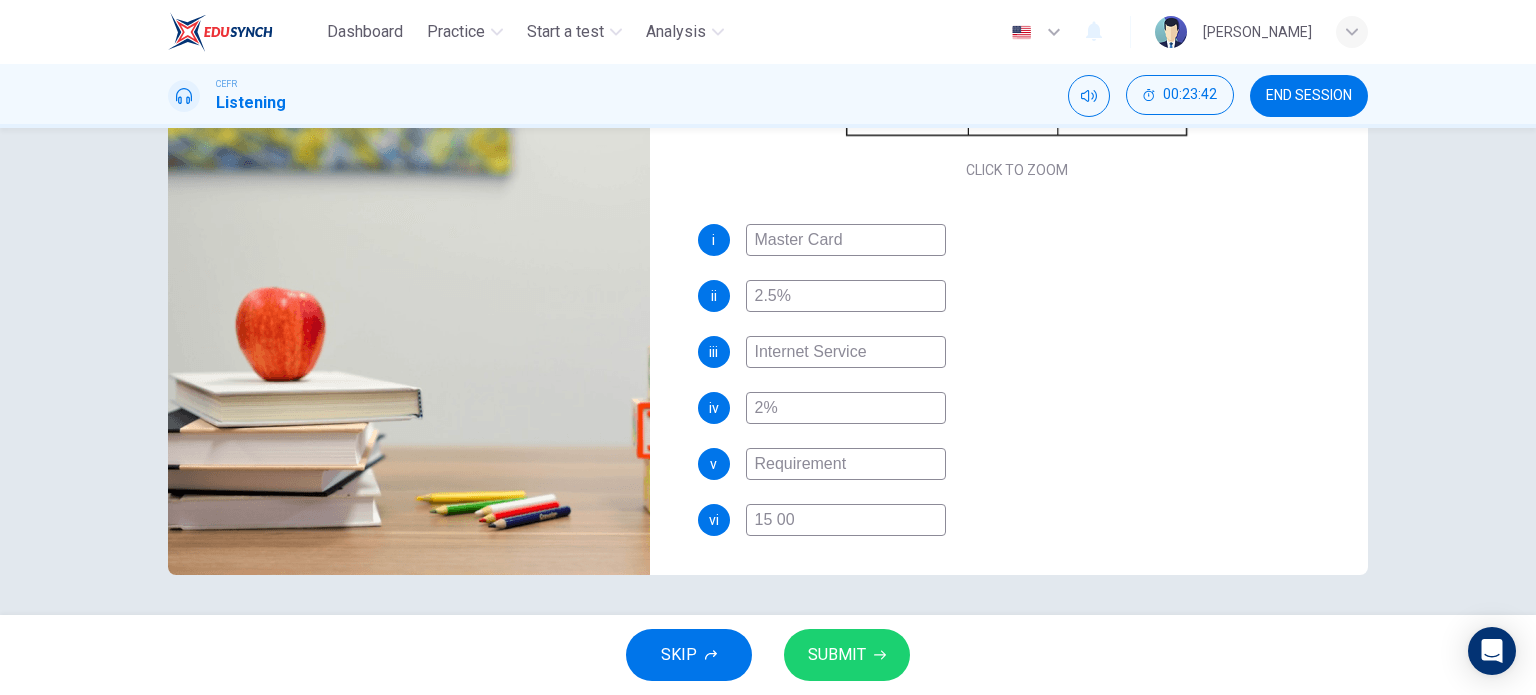type on "84" 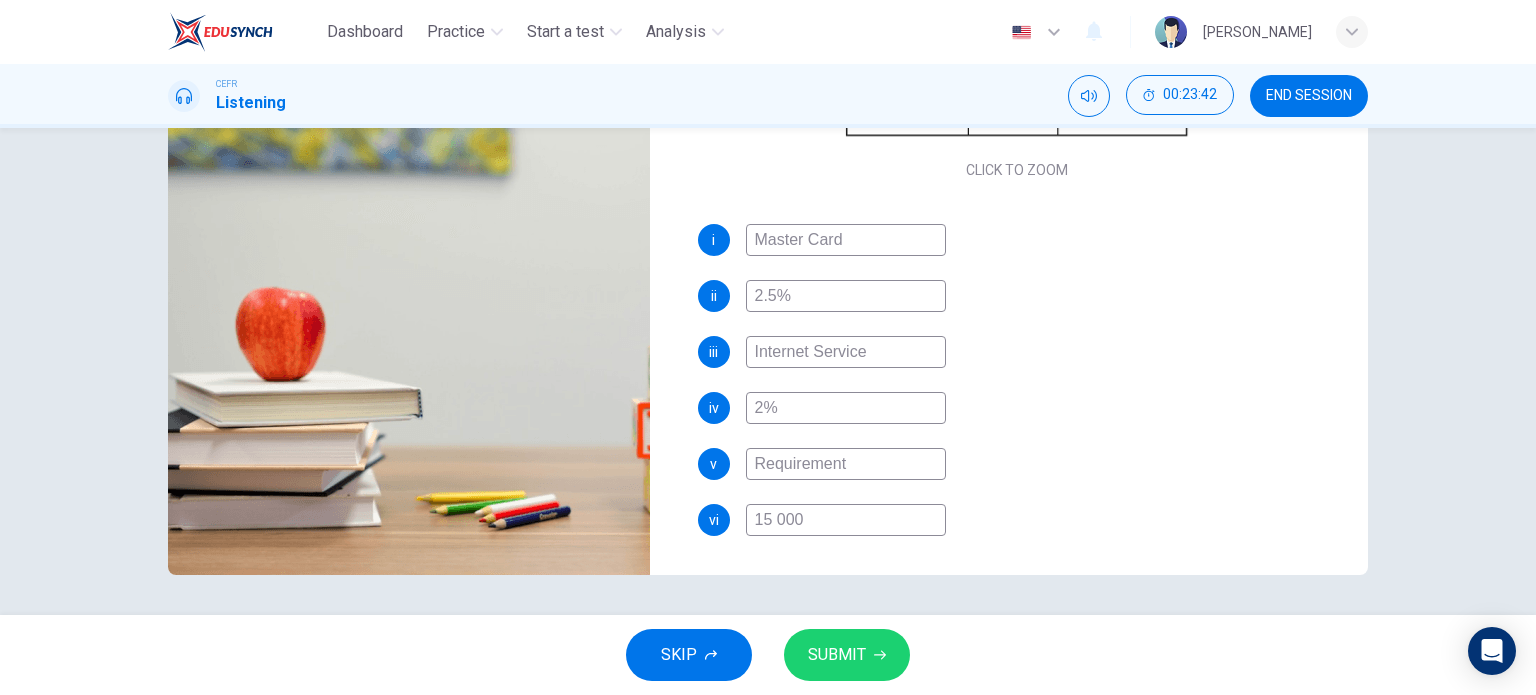 type on "84" 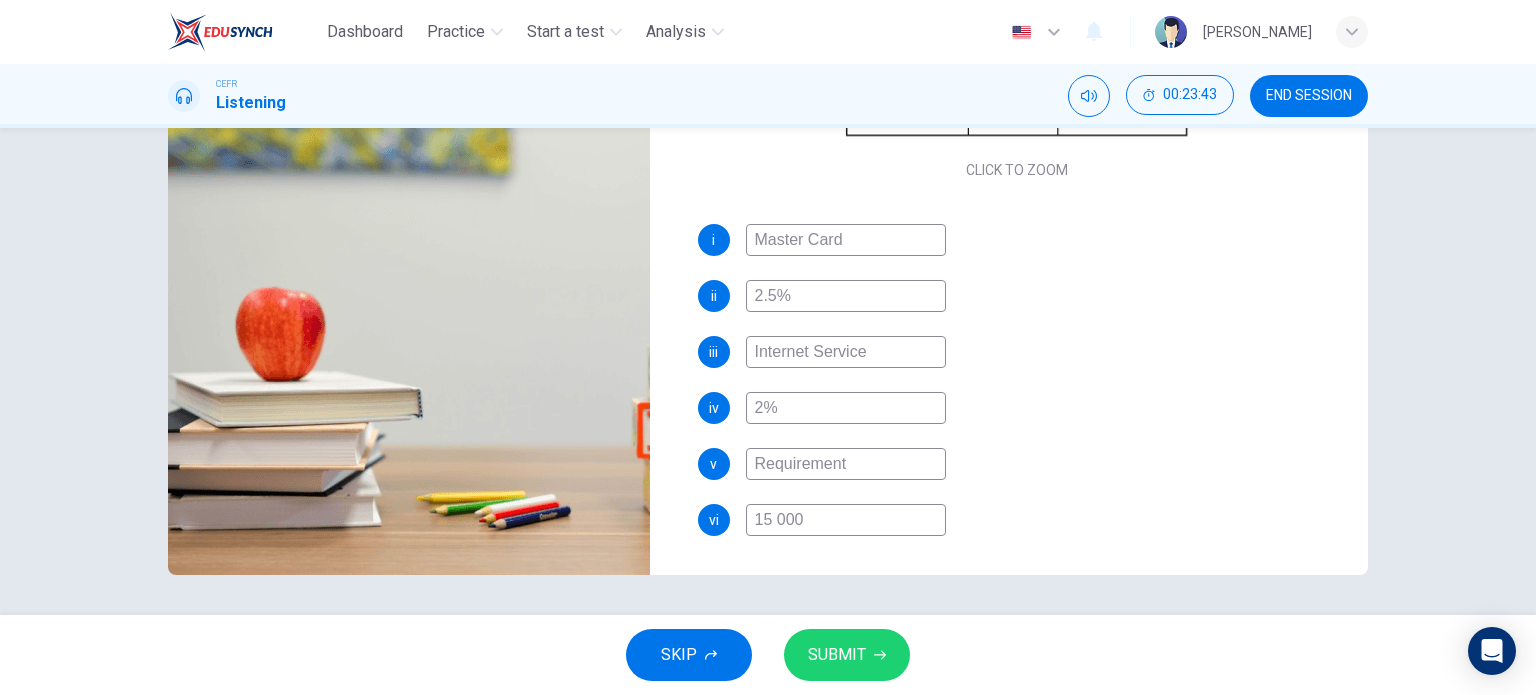 type on "85" 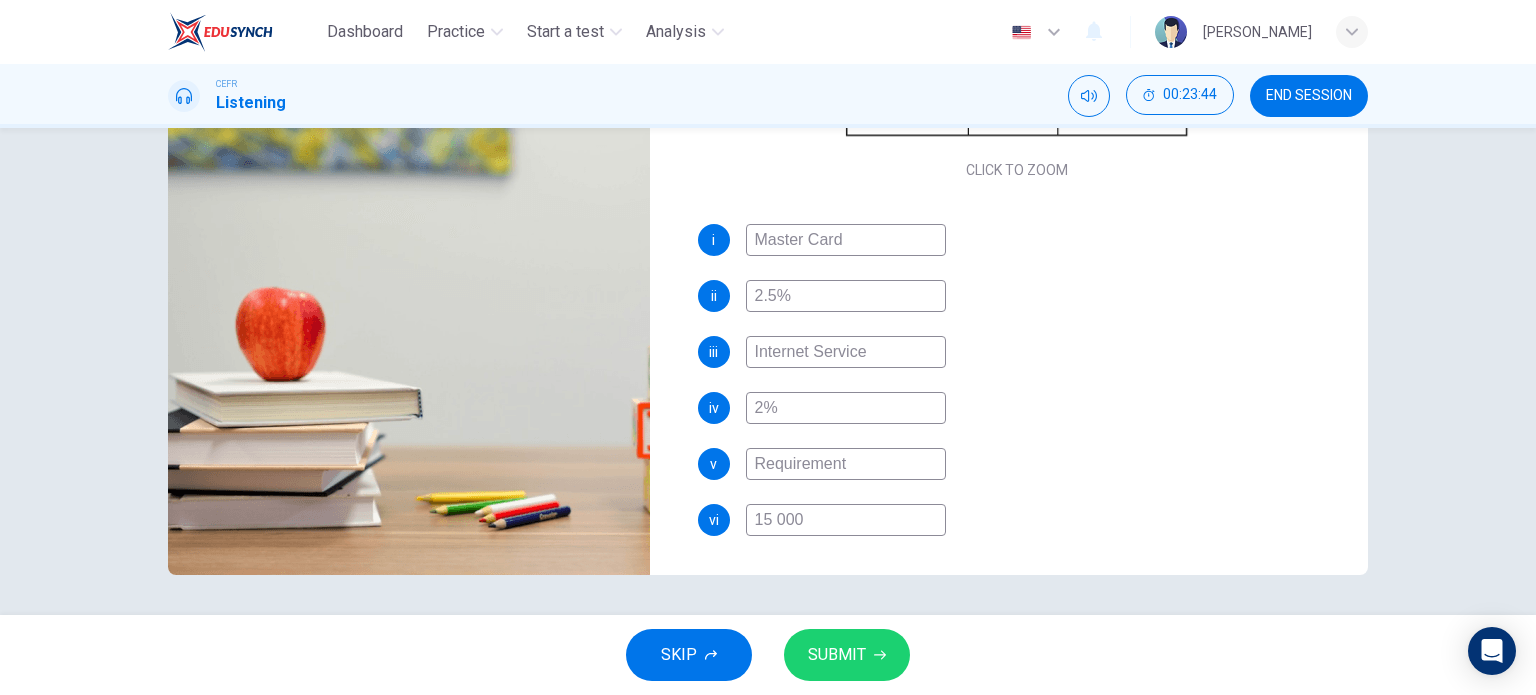type on "15 000 p" 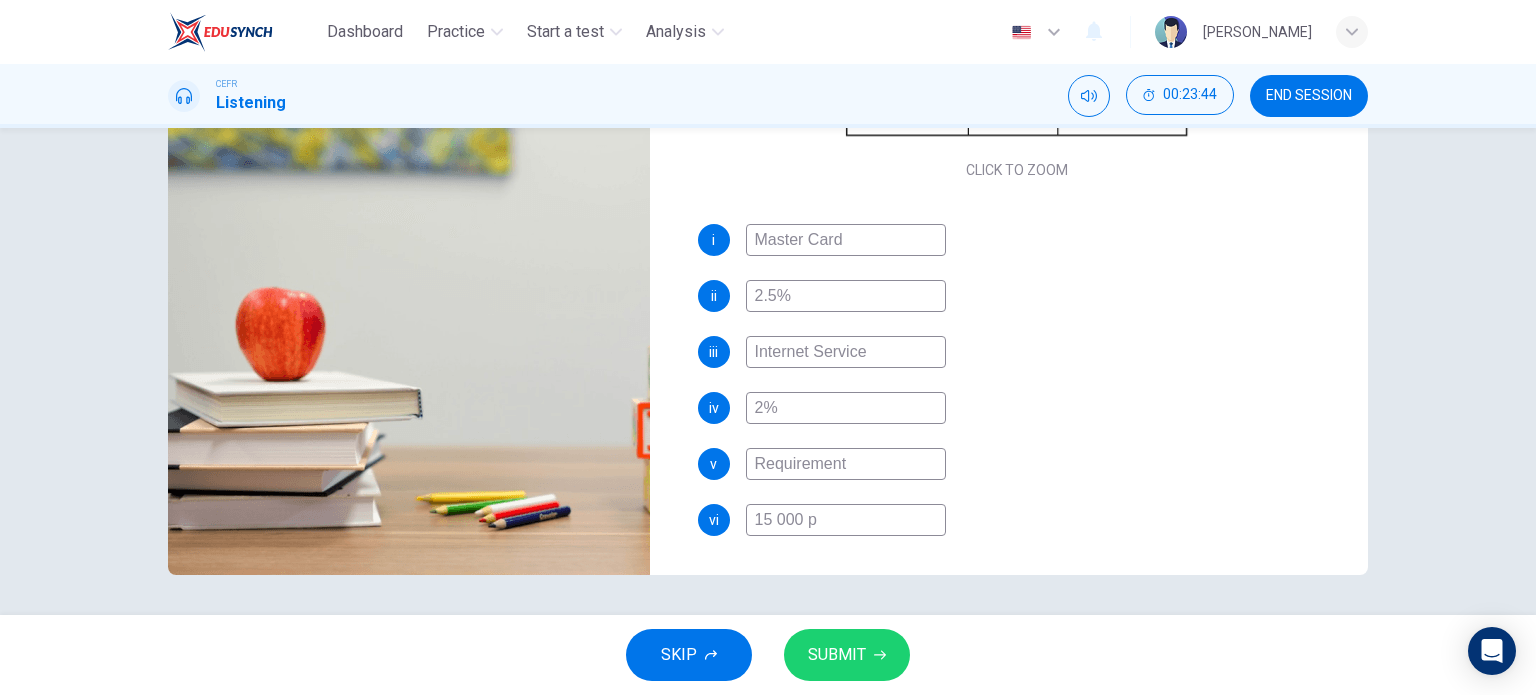 type on "85" 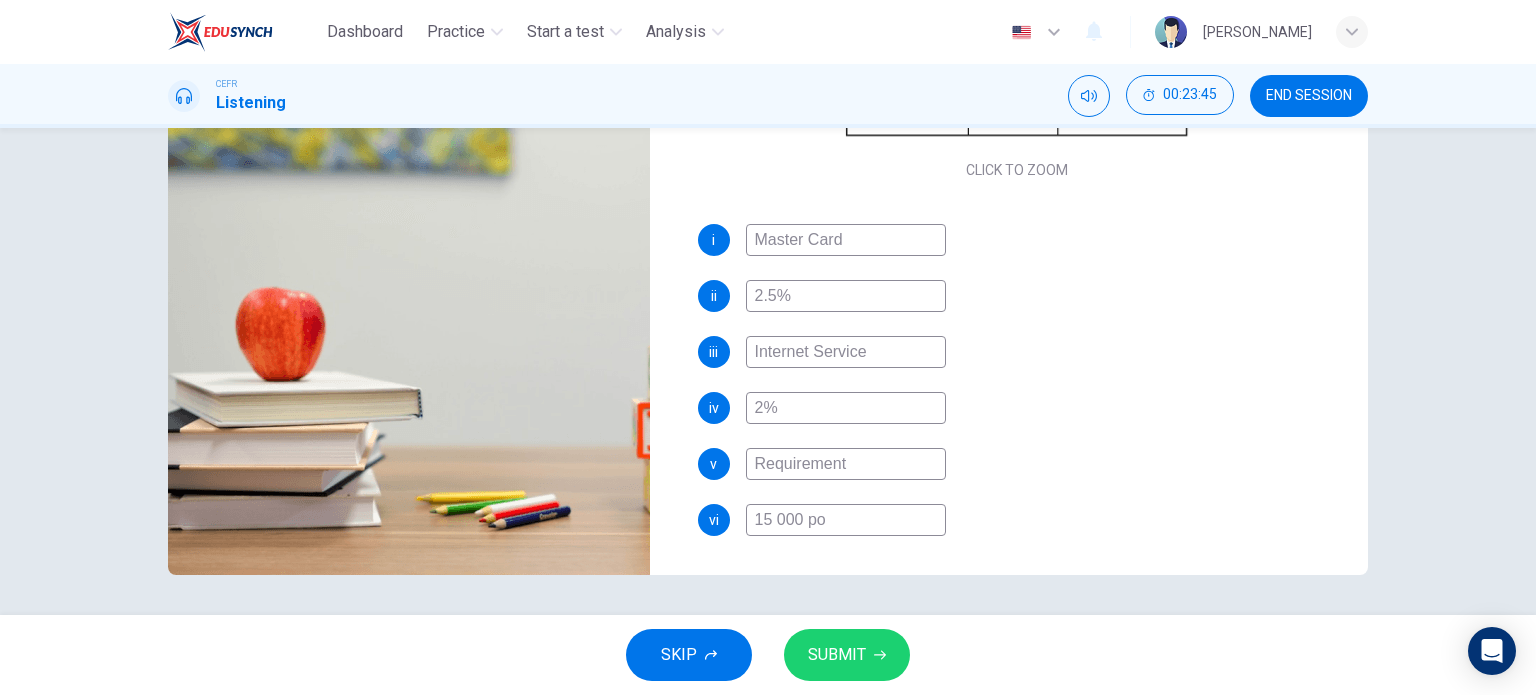 type on "85" 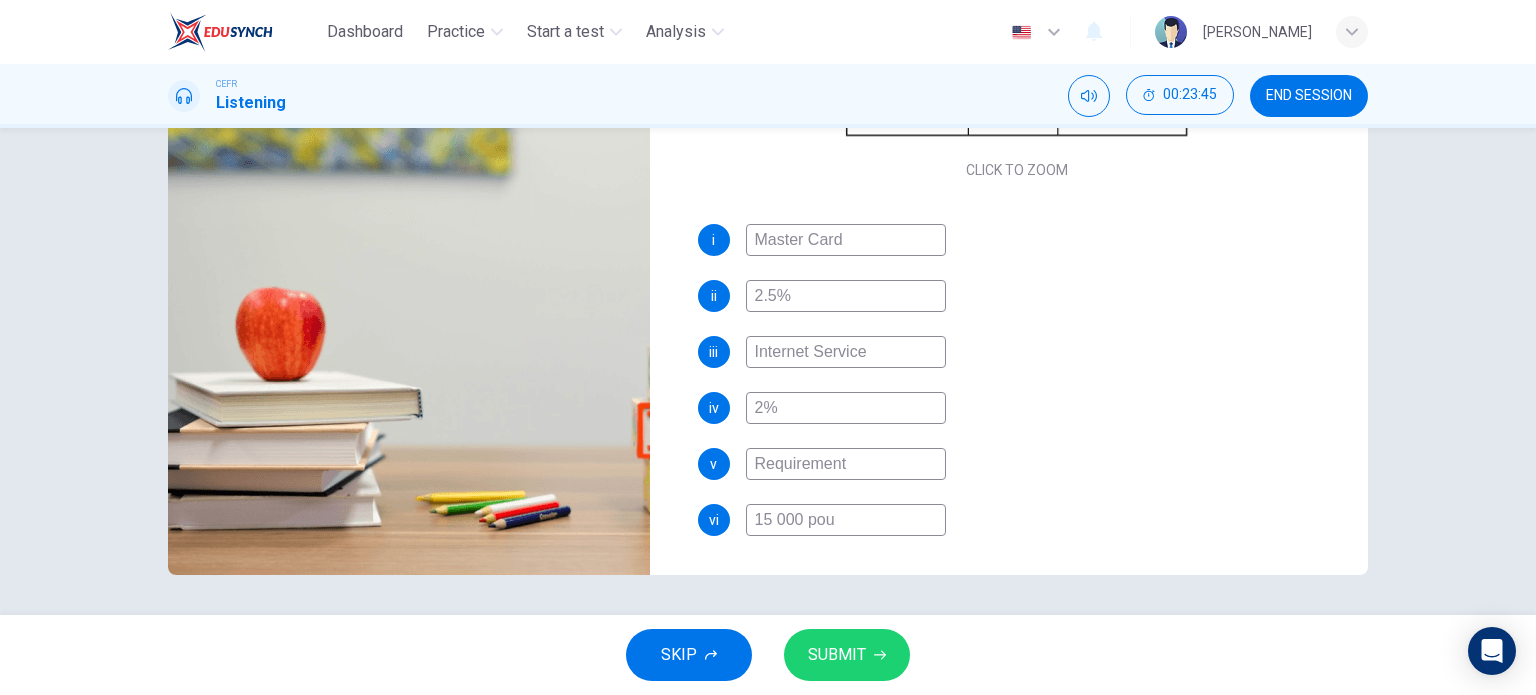 type on "85" 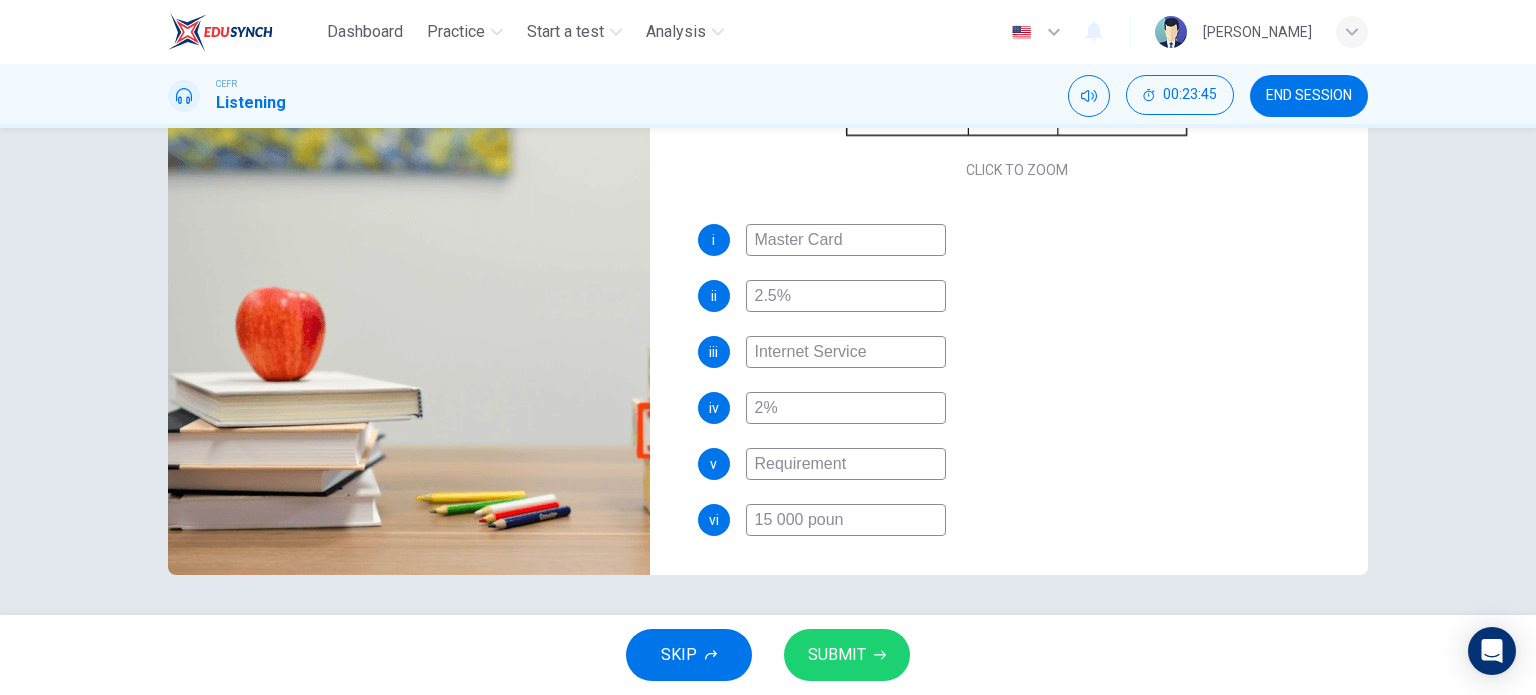 type on "85" 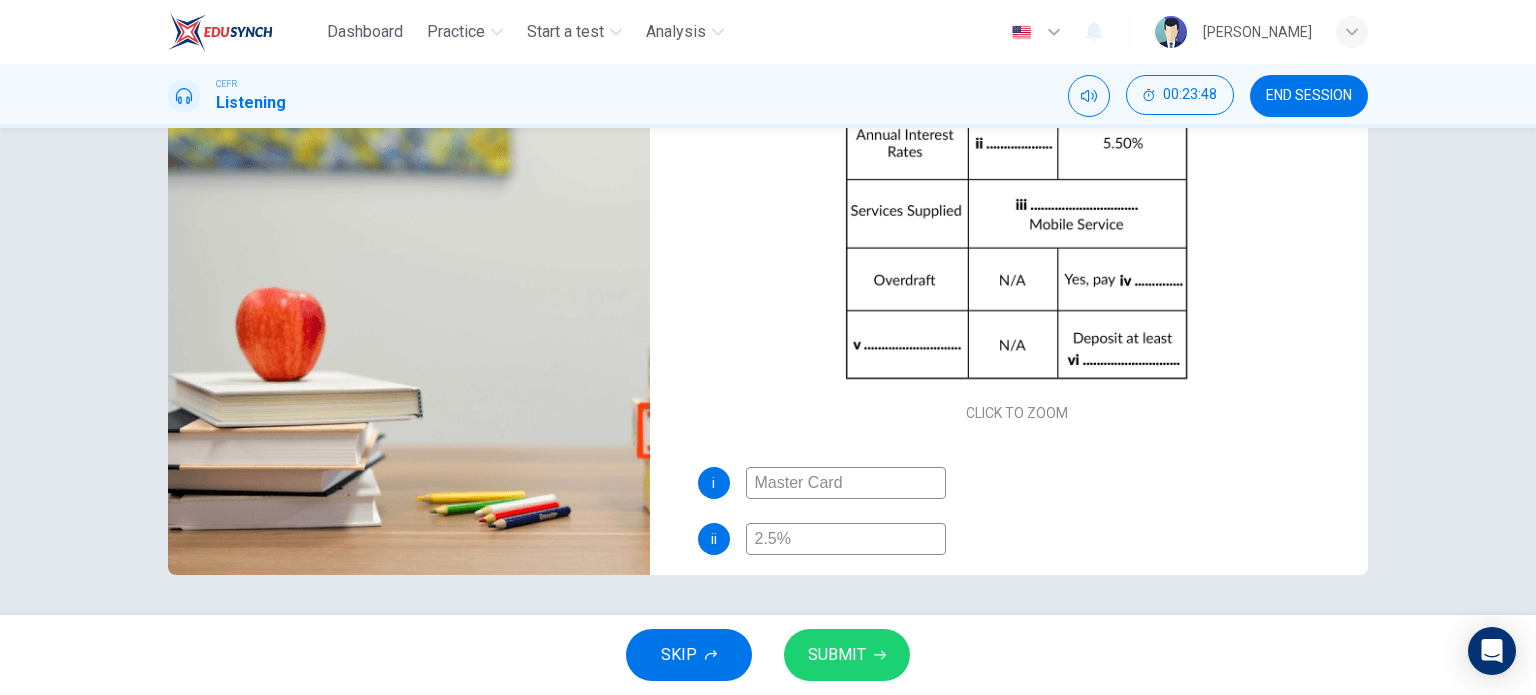 scroll, scrollTop: 0, scrollLeft: 0, axis: both 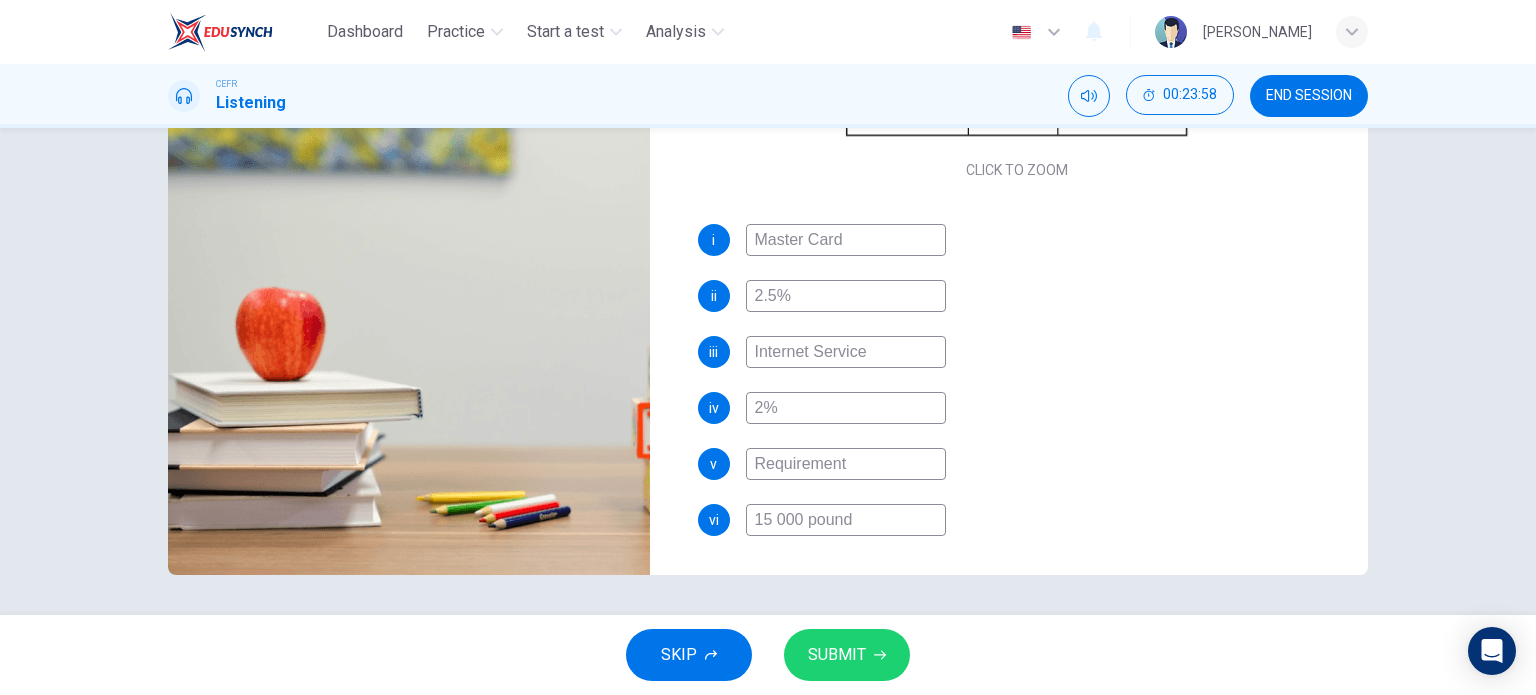type on "91" 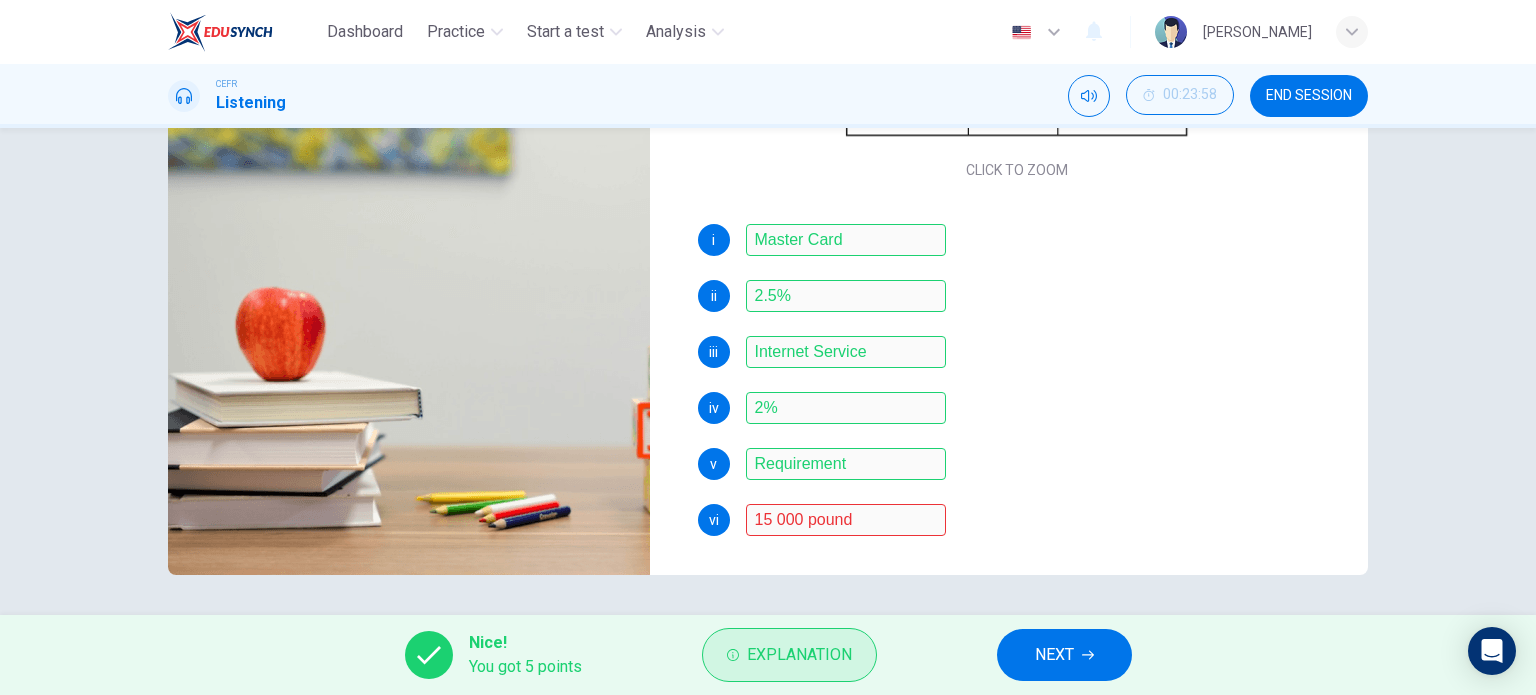 click on "Explanation" at bounding box center (799, 655) 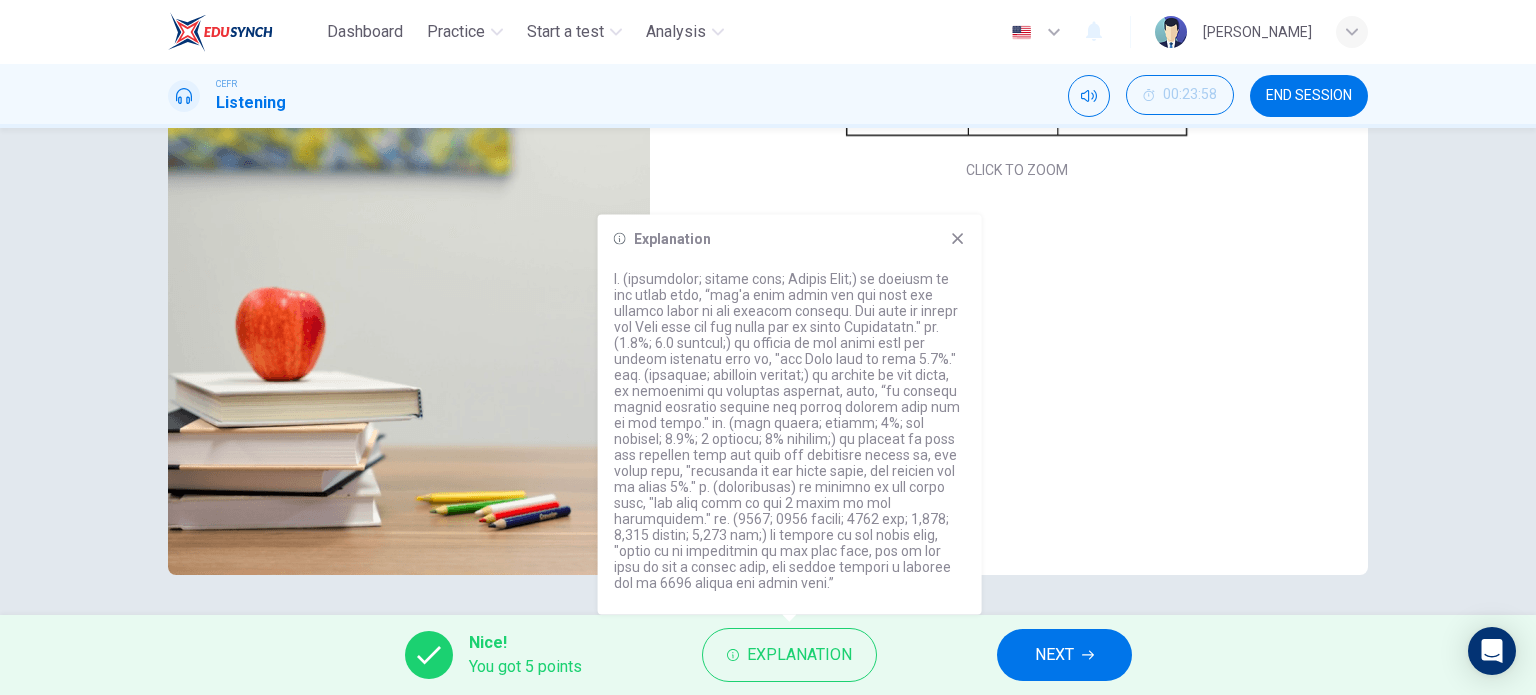 click on "Questions 36 - 41 Complete the table below. Write  NO MORE THAN THREE WORDS AND/OR A NUMBER  for each answer. CLICK TO ZOOM Click to Zoom i Master Card ii 2.5% iii Internet Service iv 2% v Requirement vi 15 000 pound Conversation in a Bank 00m 16s" at bounding box center [768, 371] 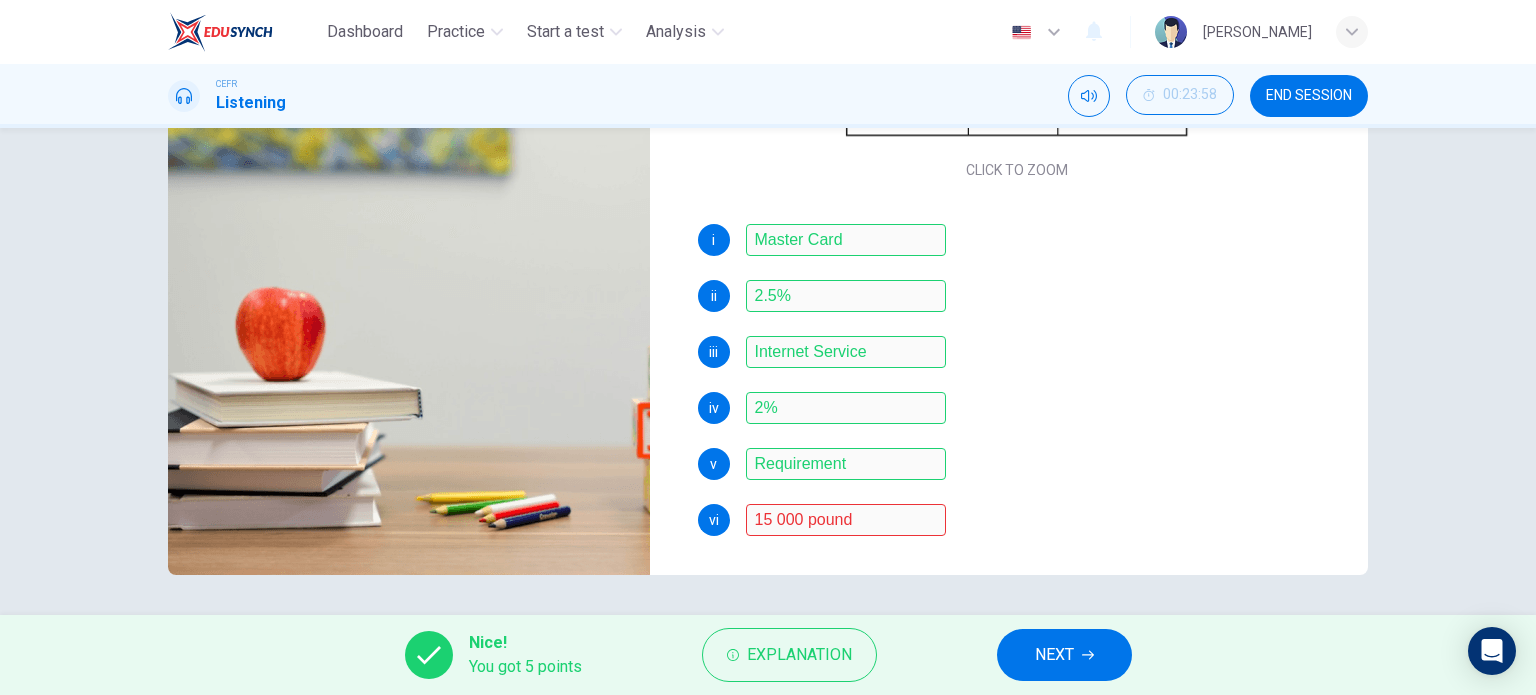 click on "NEXT" at bounding box center [1064, 655] 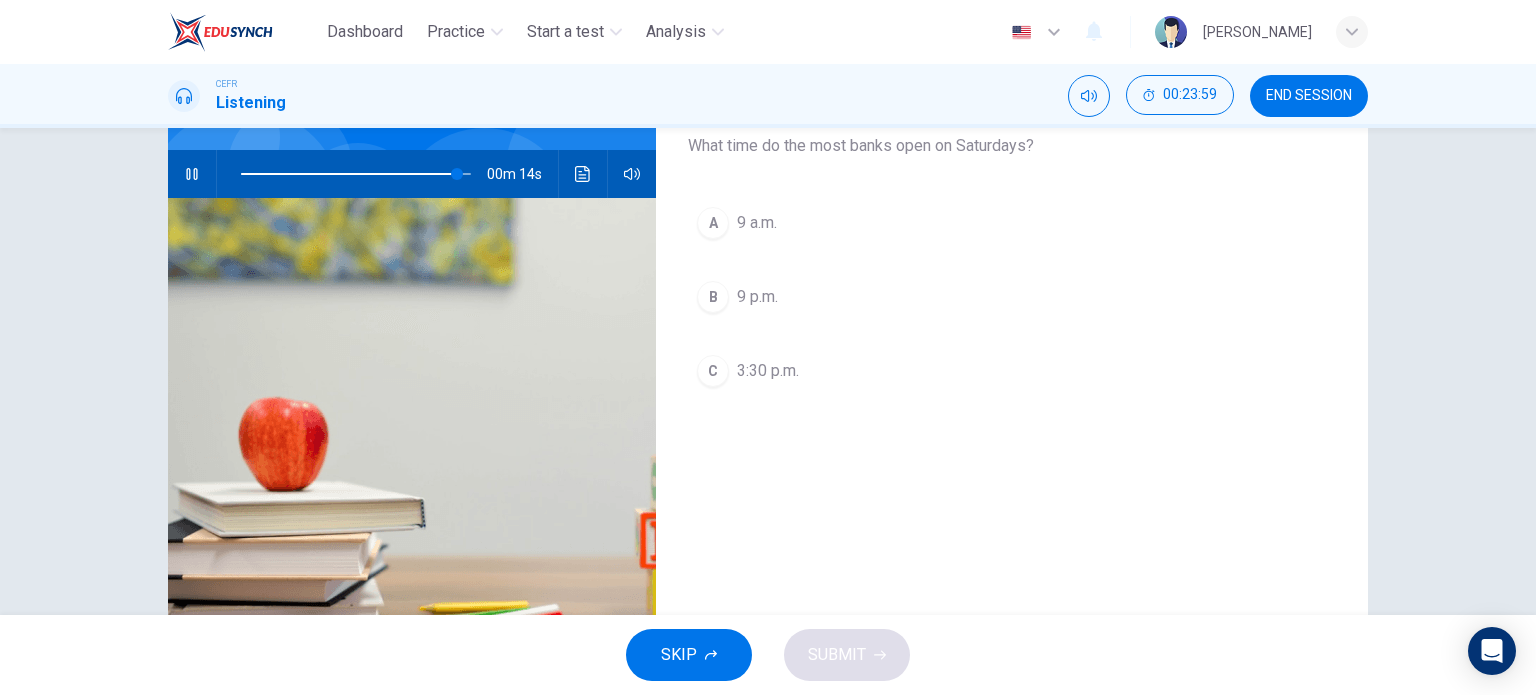 scroll, scrollTop: 88, scrollLeft: 0, axis: vertical 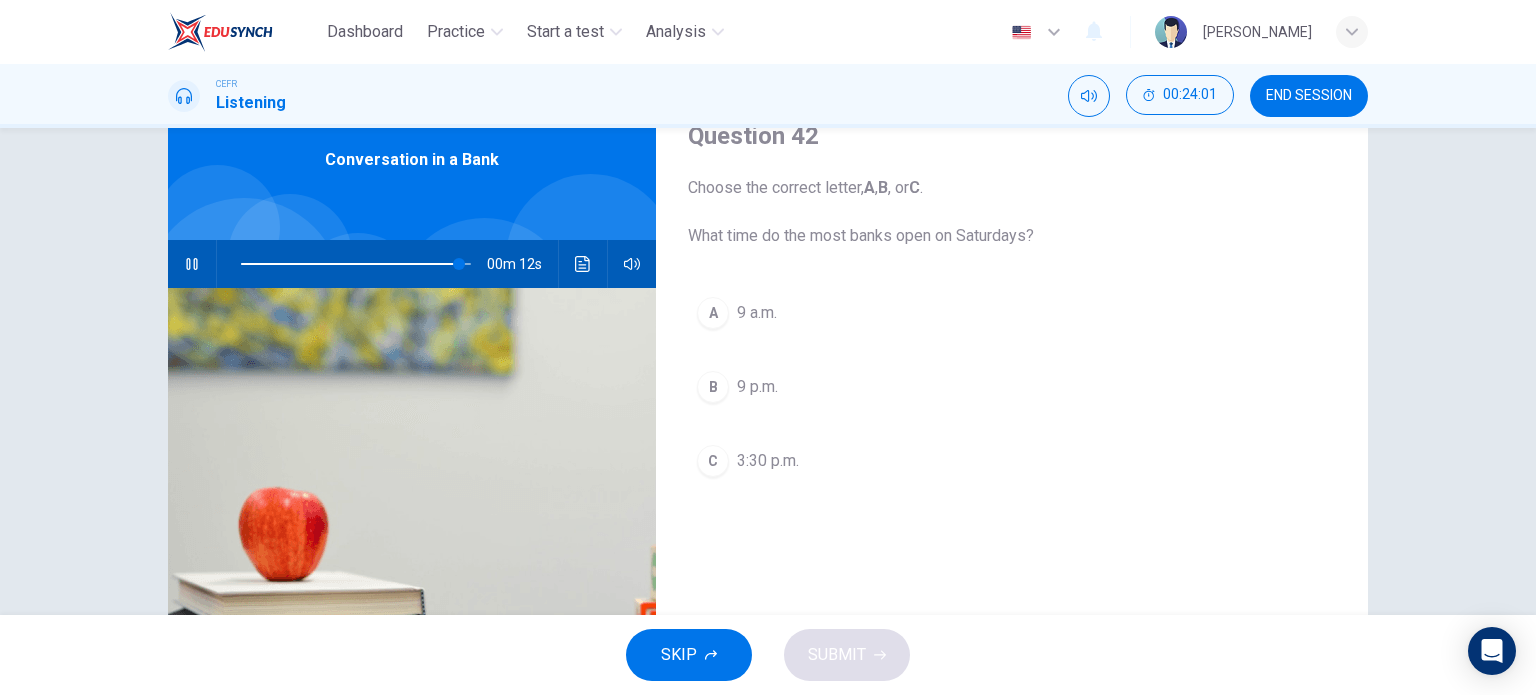 click on "B" at bounding box center (713, 387) 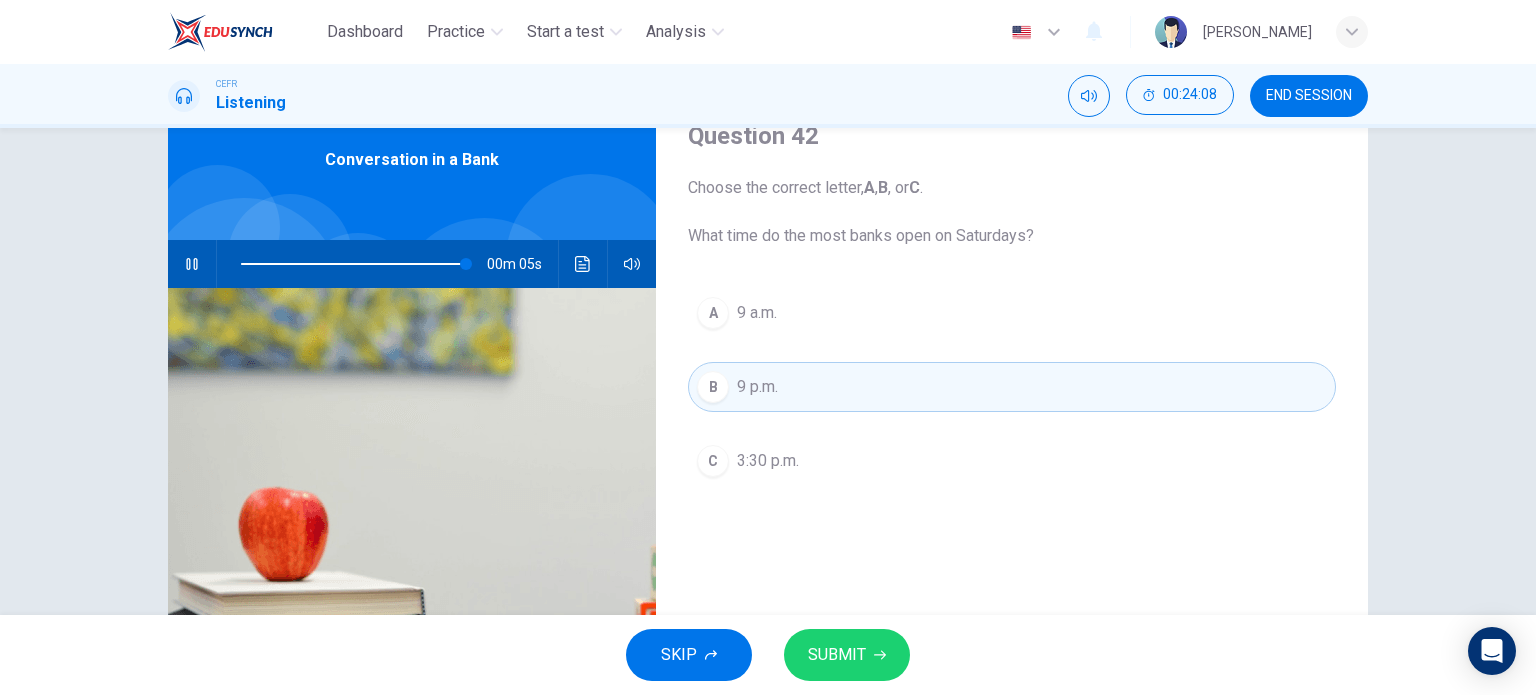 click on "9 p.m." at bounding box center (757, 387) 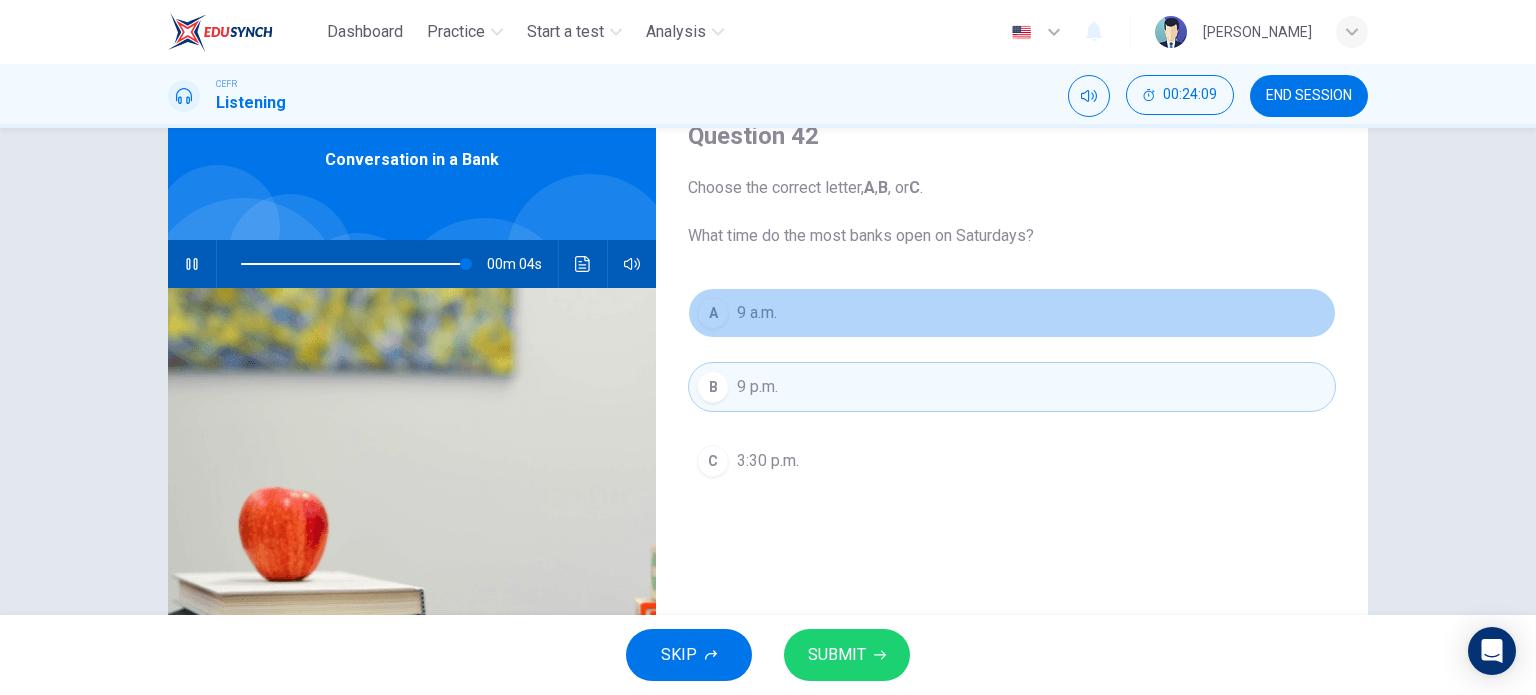click on "A 9 a.m." at bounding box center (1012, 313) 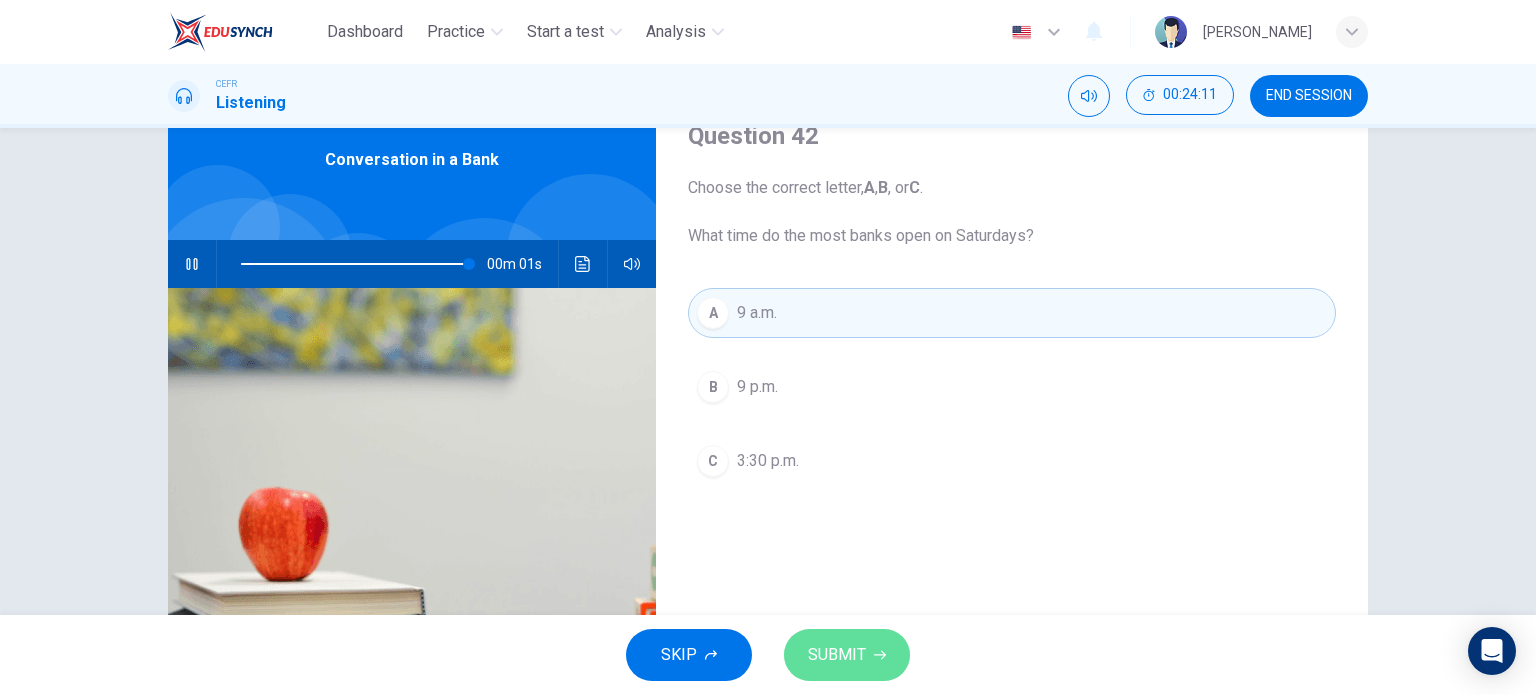 click on "SUBMIT" at bounding box center [837, 655] 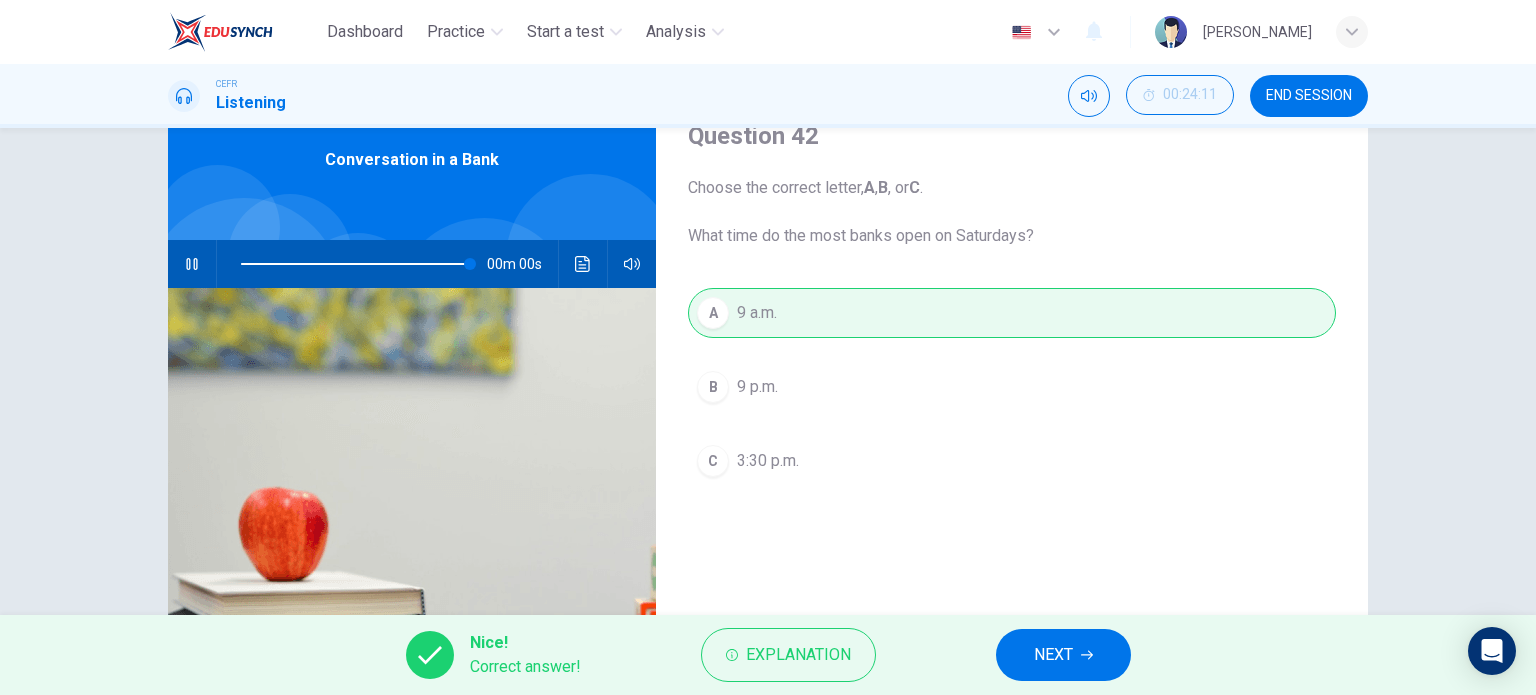 type on "0" 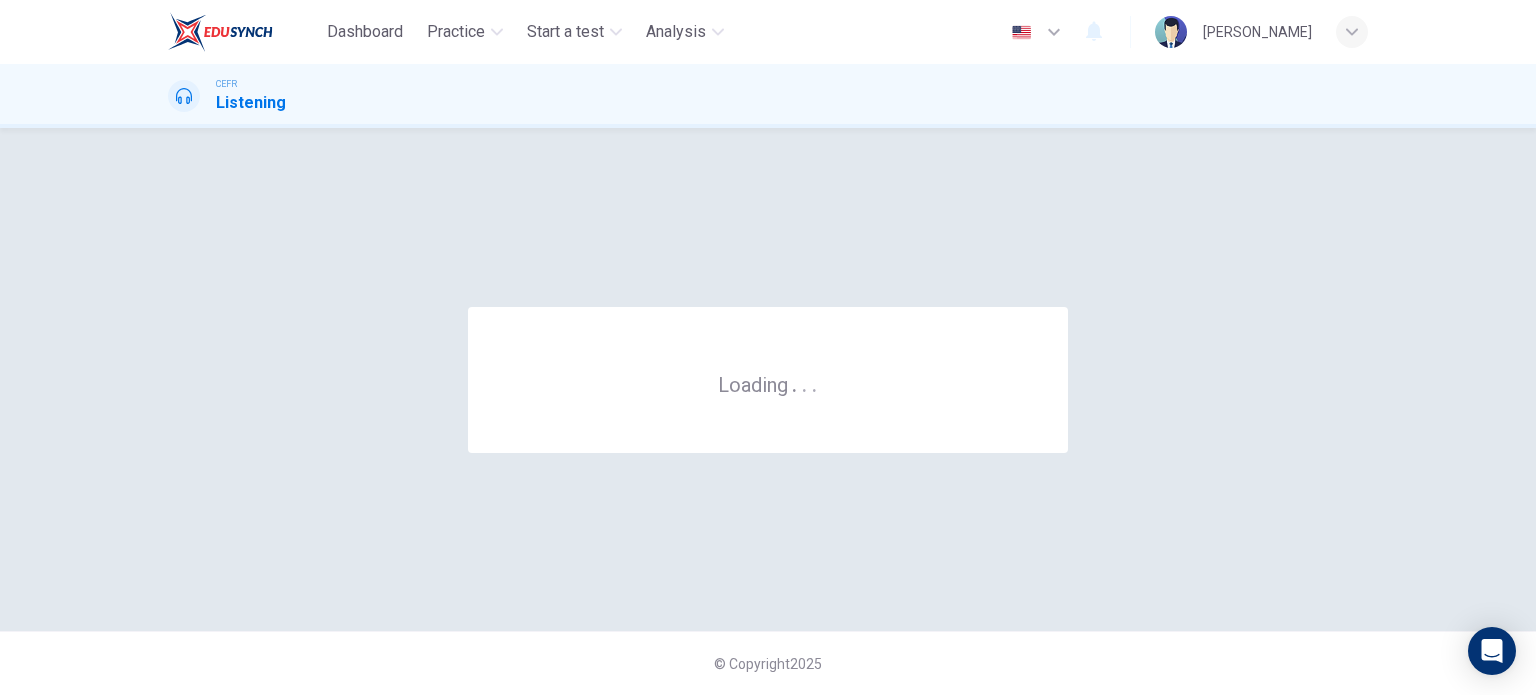 scroll, scrollTop: 0, scrollLeft: 0, axis: both 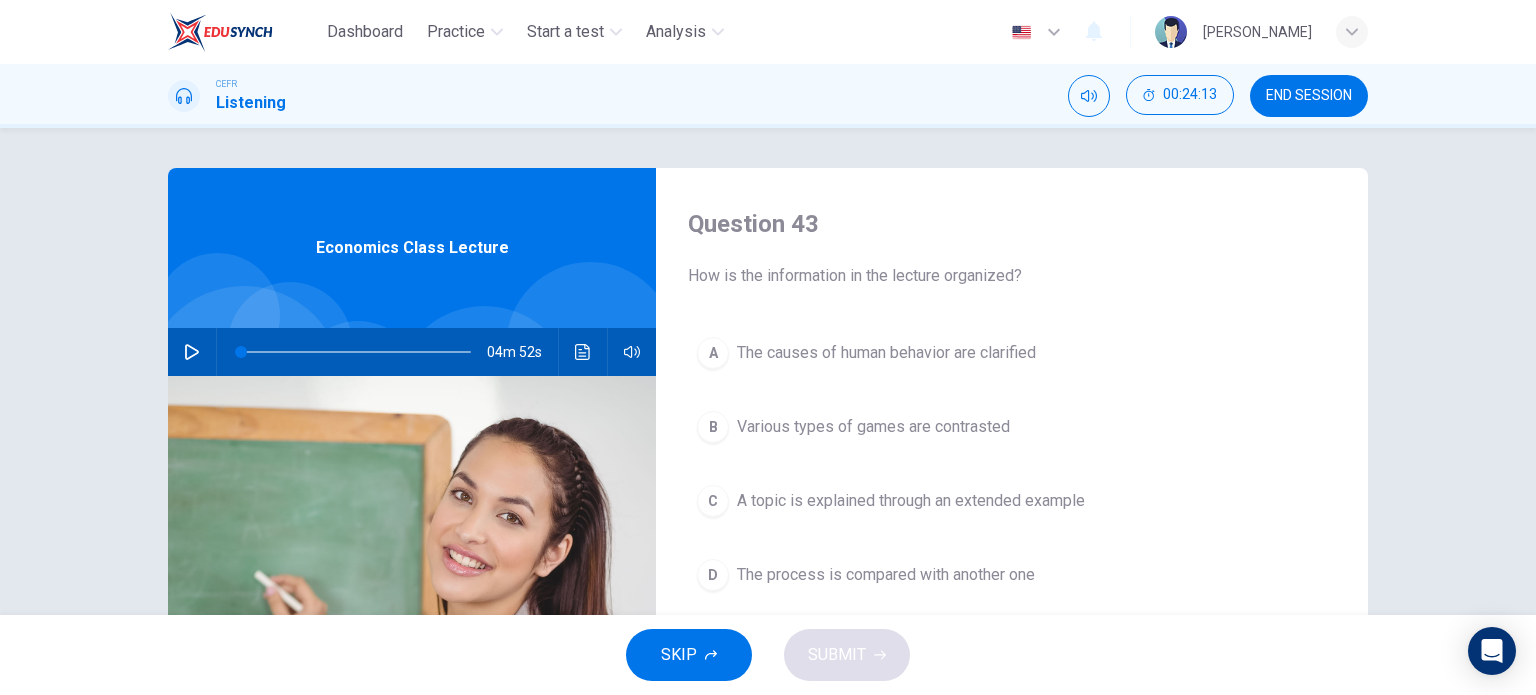 click 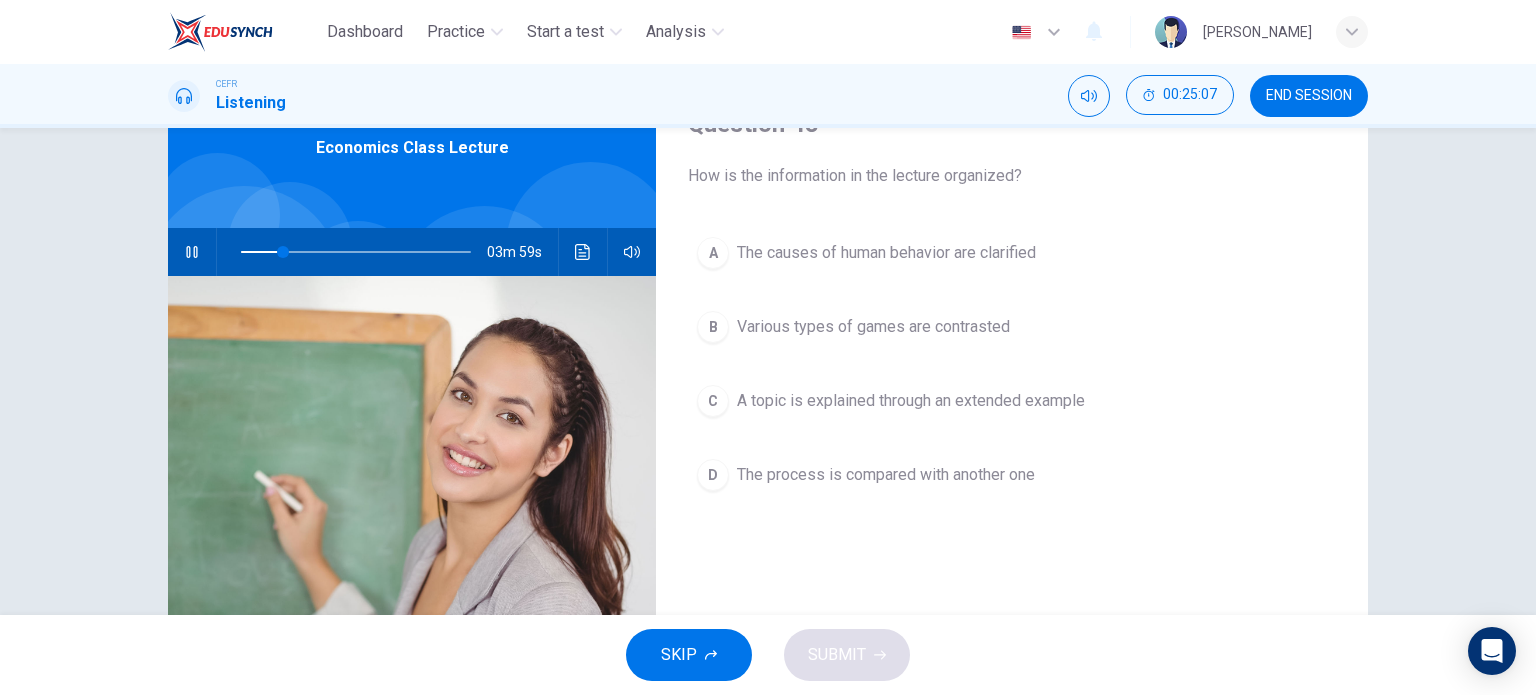 scroll, scrollTop: 0, scrollLeft: 0, axis: both 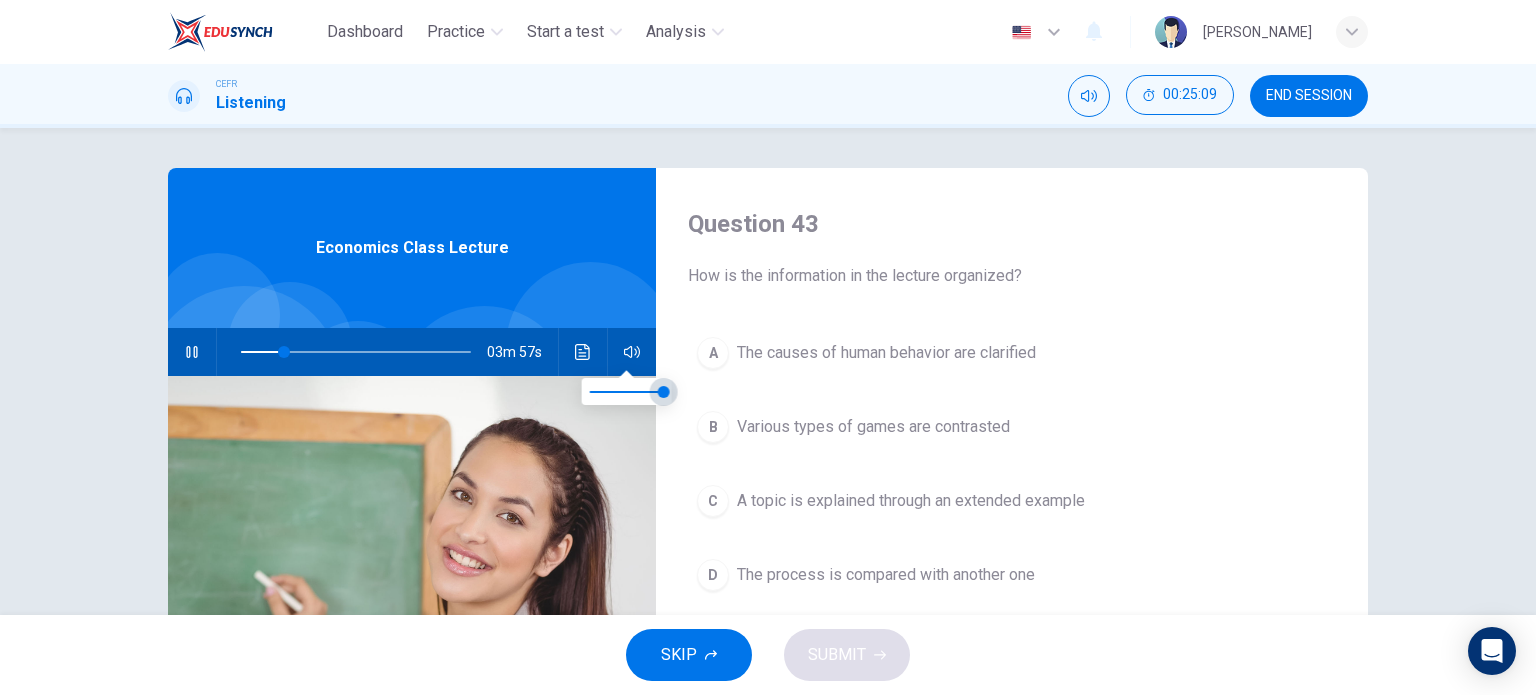 type on "19" 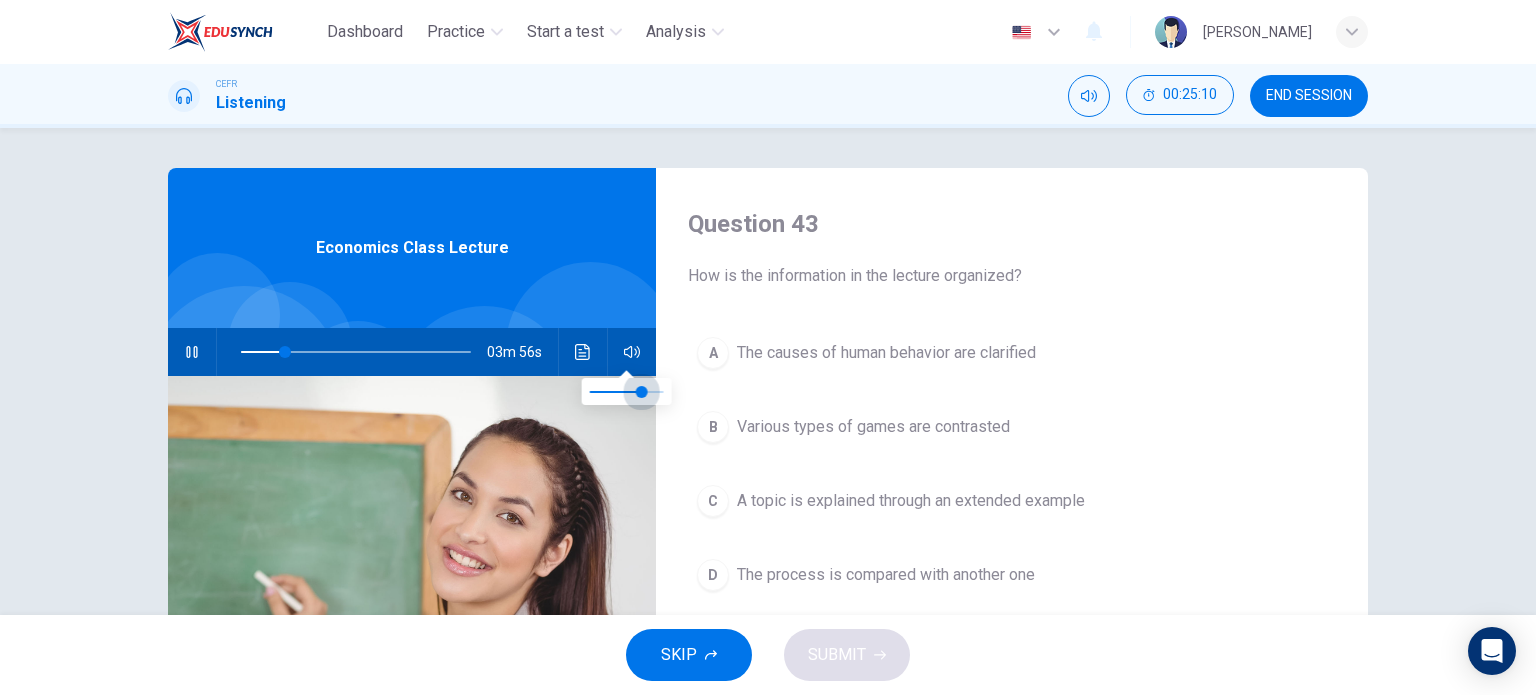 click at bounding box center [641, 392] 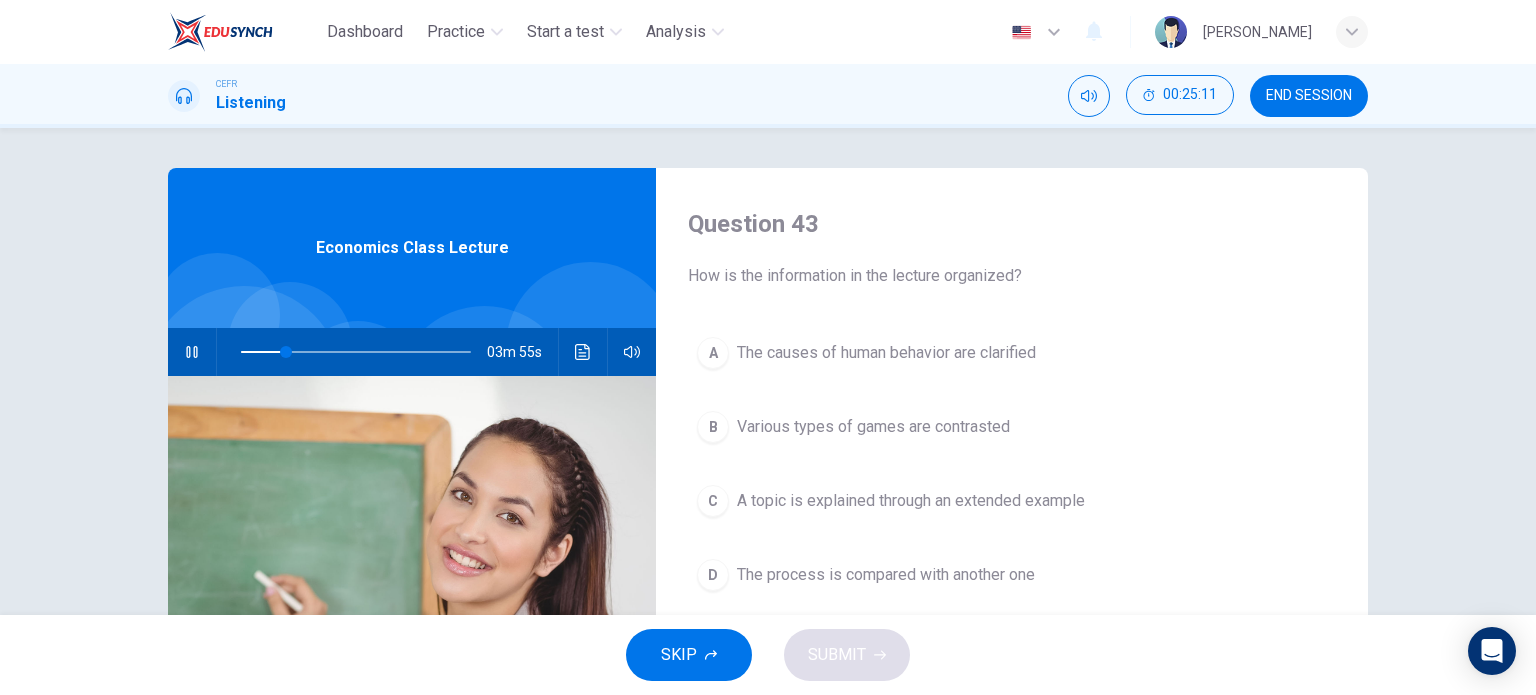 click at bounding box center [192, 352] 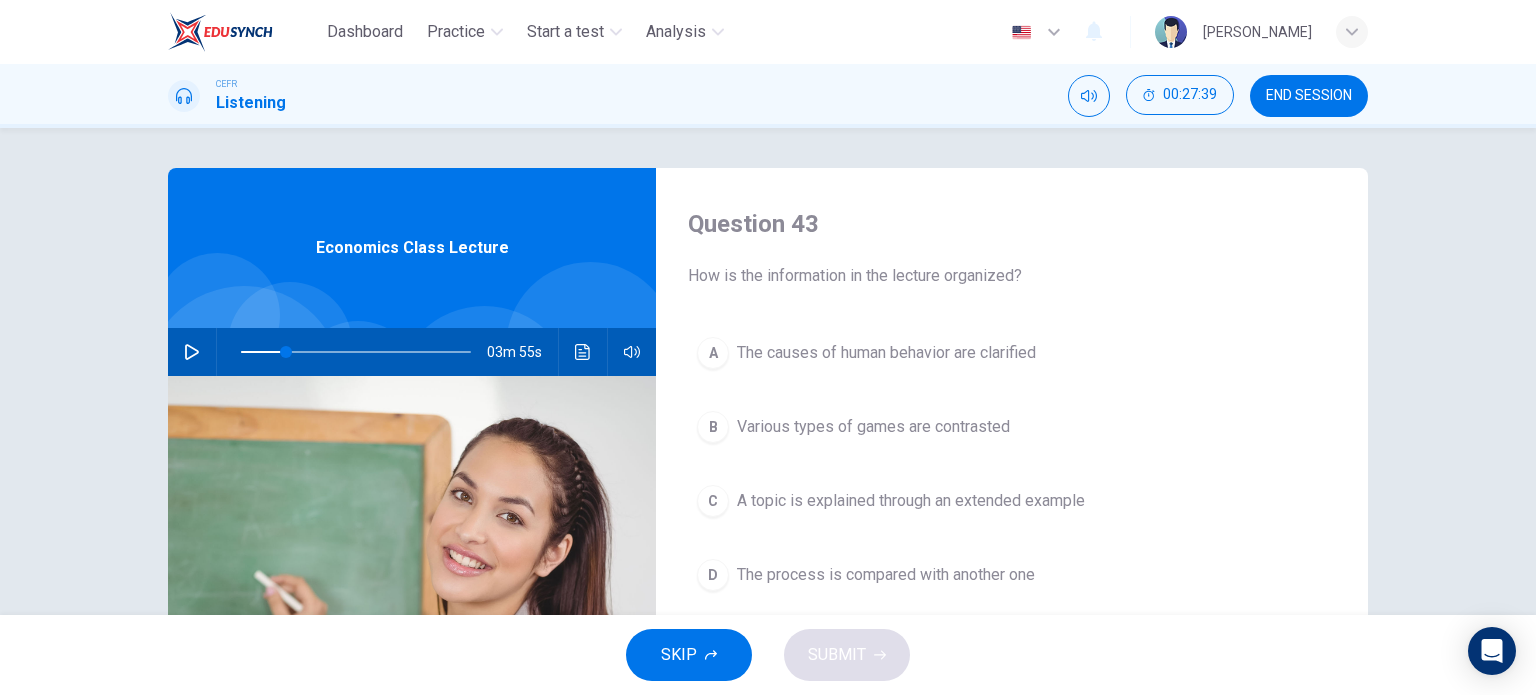 click on "END SESSION" at bounding box center [1309, 96] 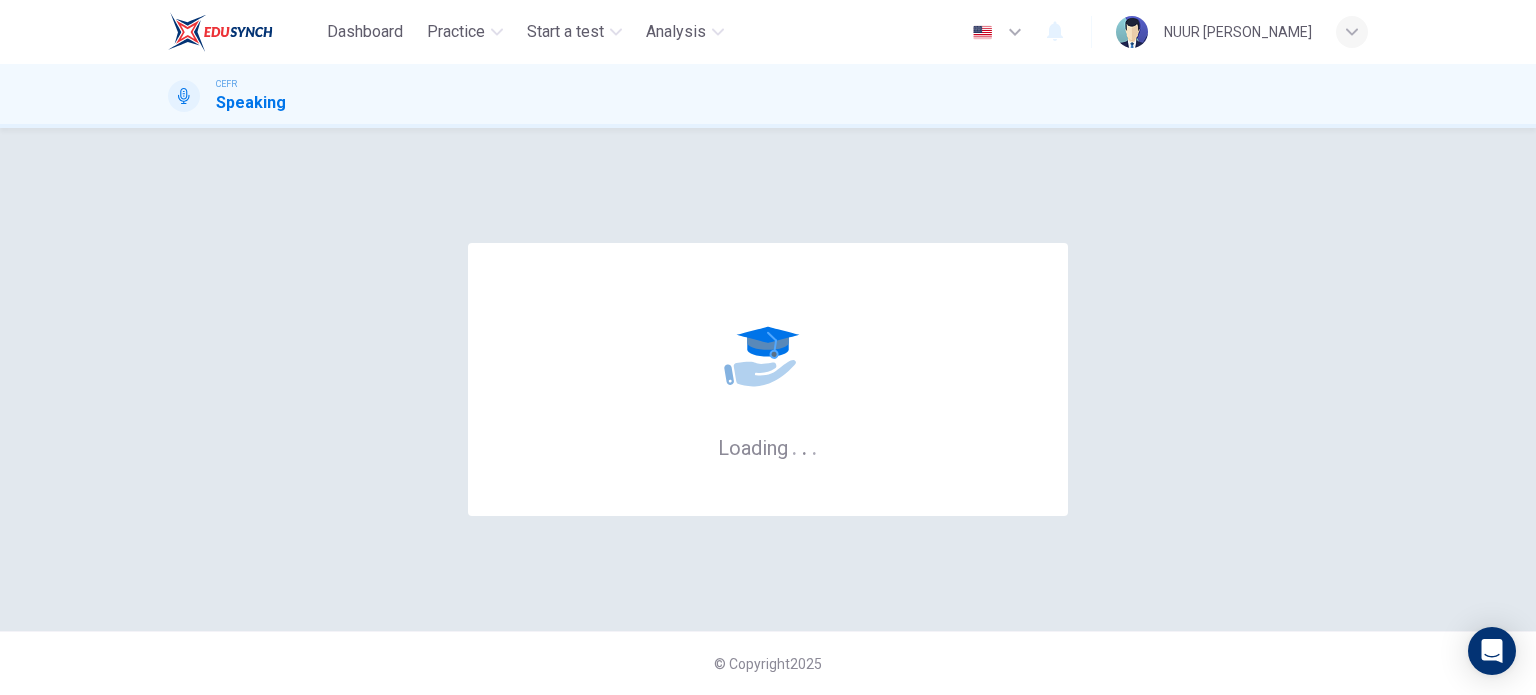 scroll, scrollTop: 0, scrollLeft: 0, axis: both 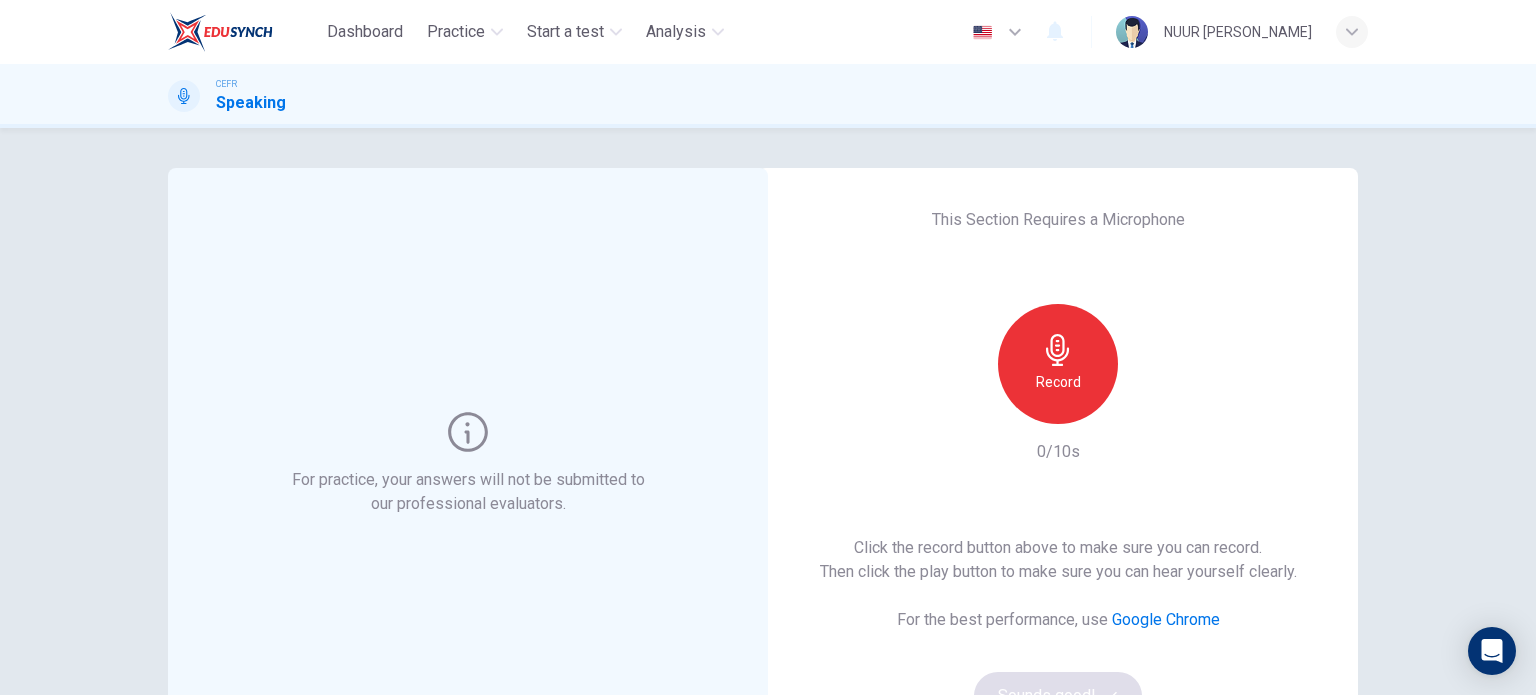 click on "Record" at bounding box center [1058, 382] 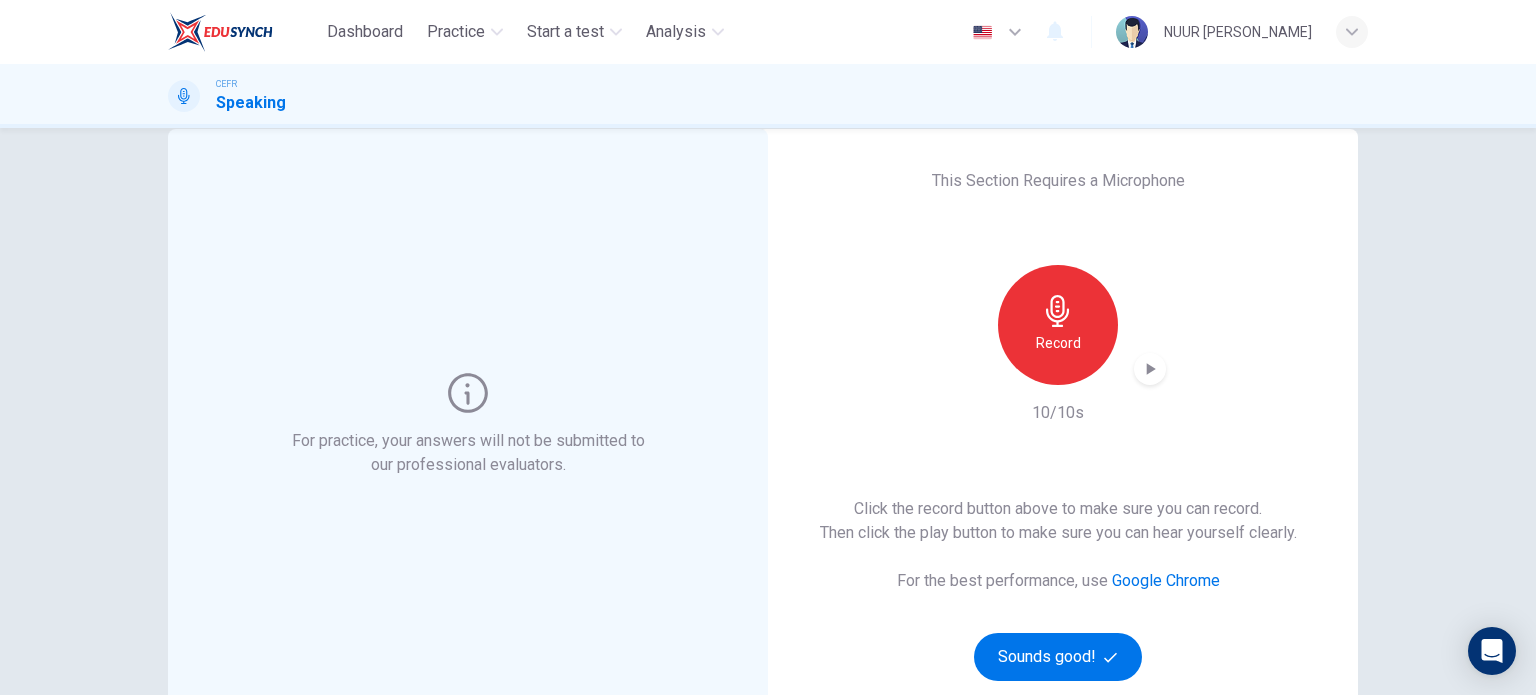 scroll, scrollTop: 100, scrollLeft: 0, axis: vertical 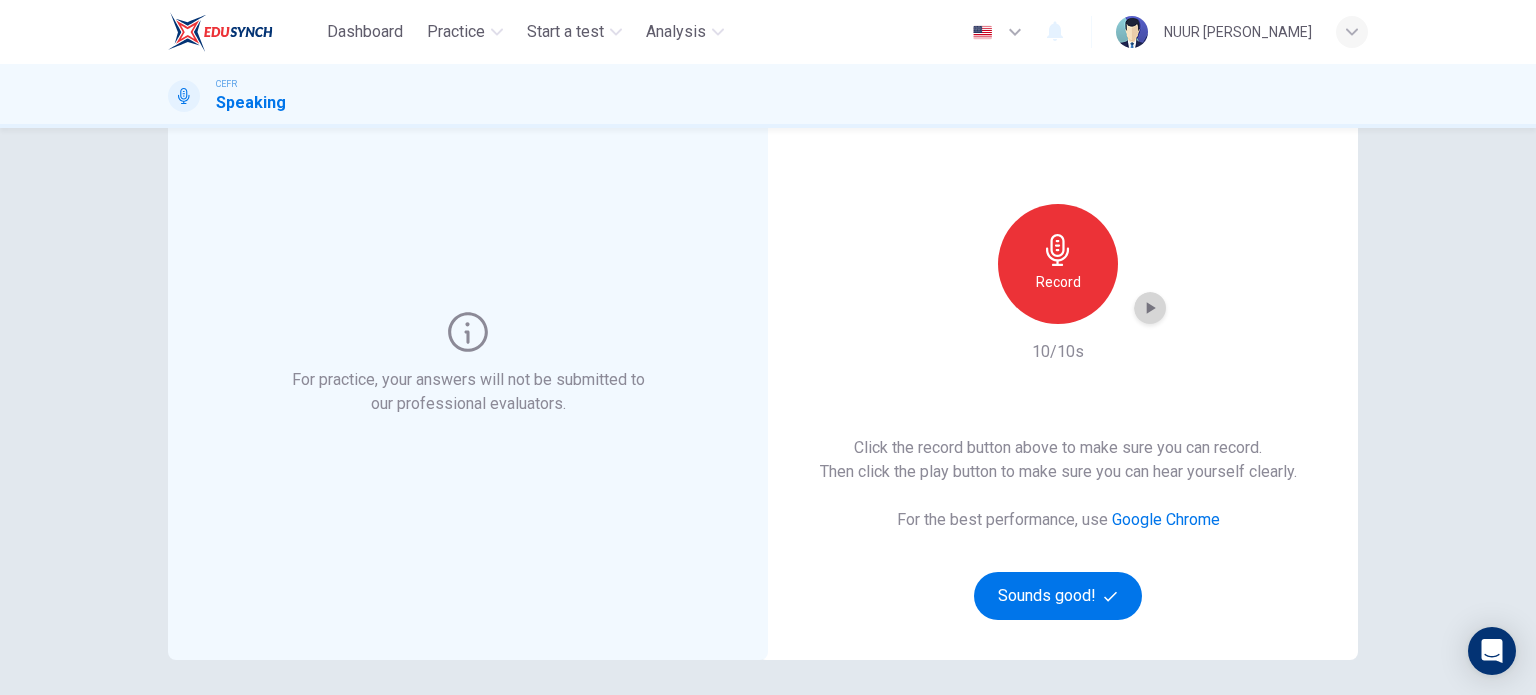 click 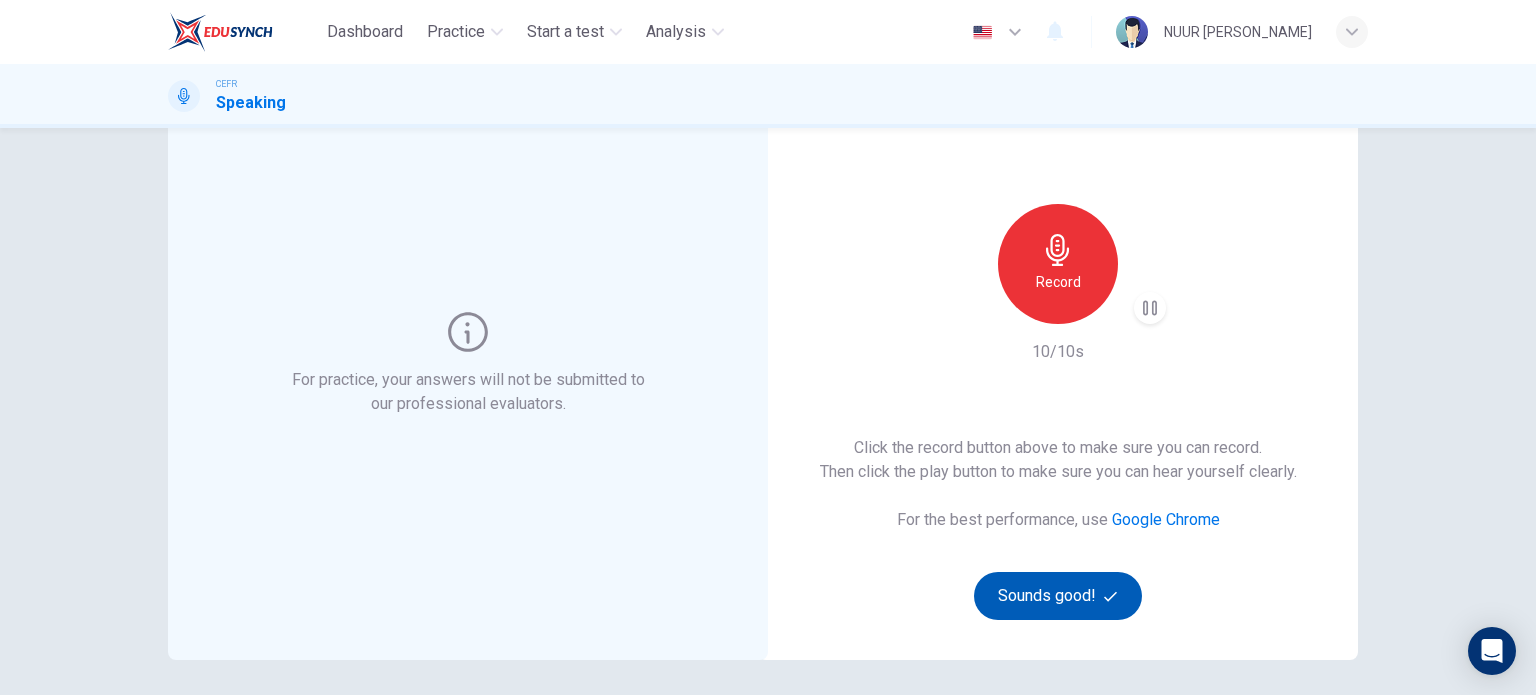 click on "Sounds good!" at bounding box center [1058, 596] 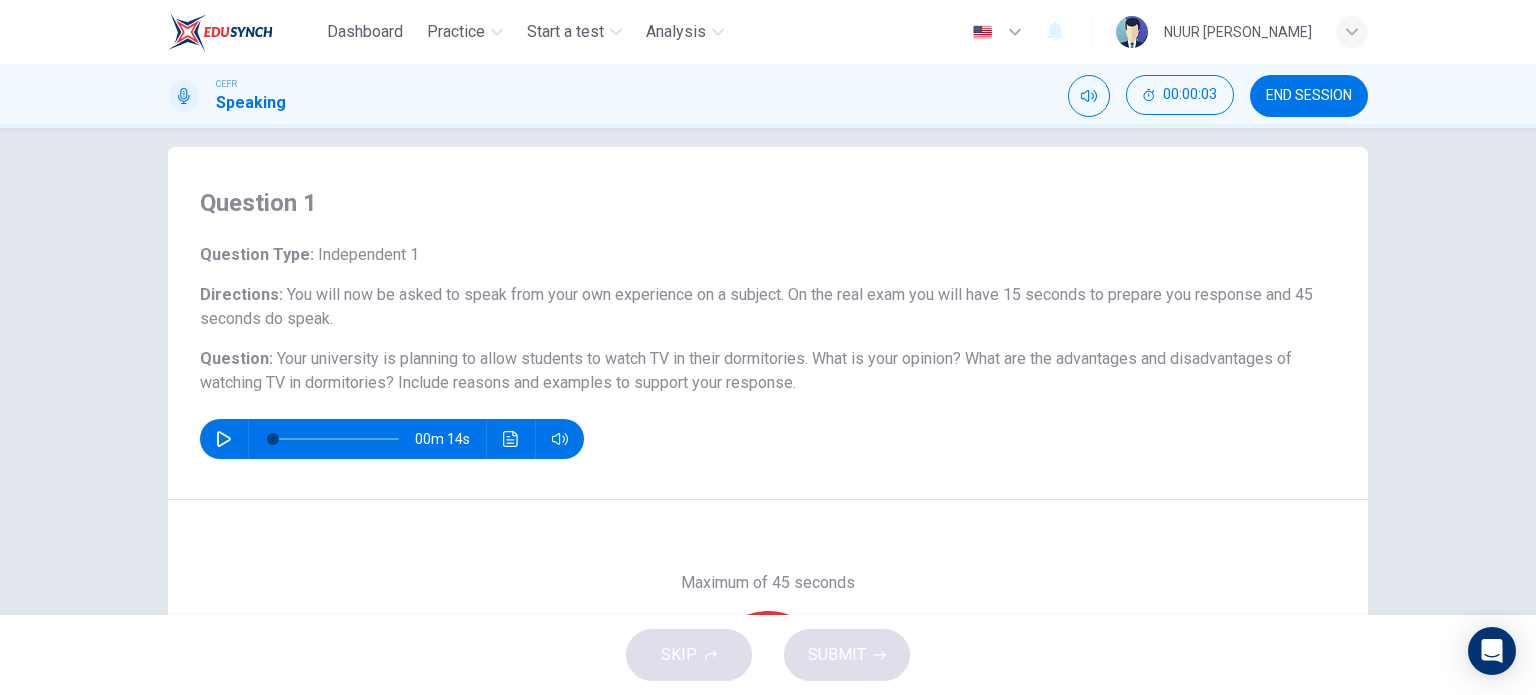 scroll, scrollTop: 0, scrollLeft: 0, axis: both 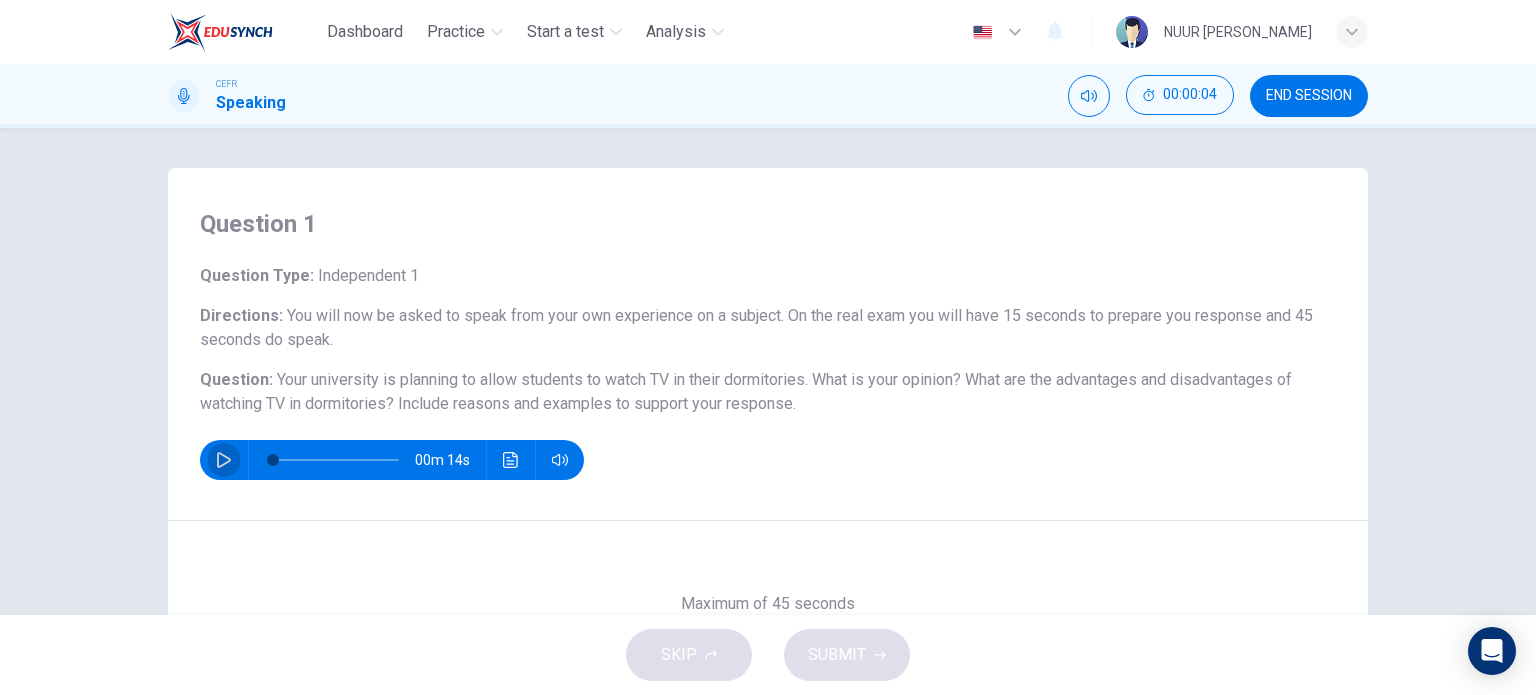 click 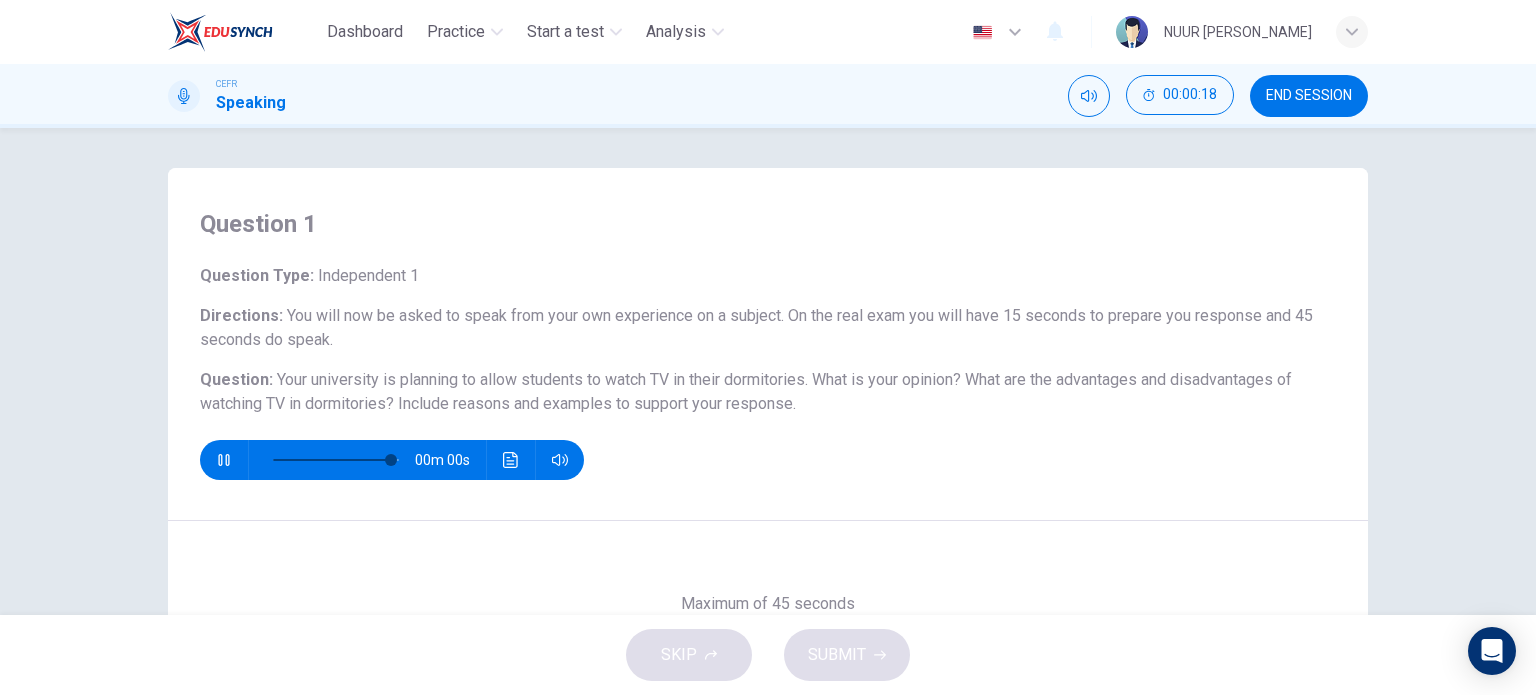 type on "0" 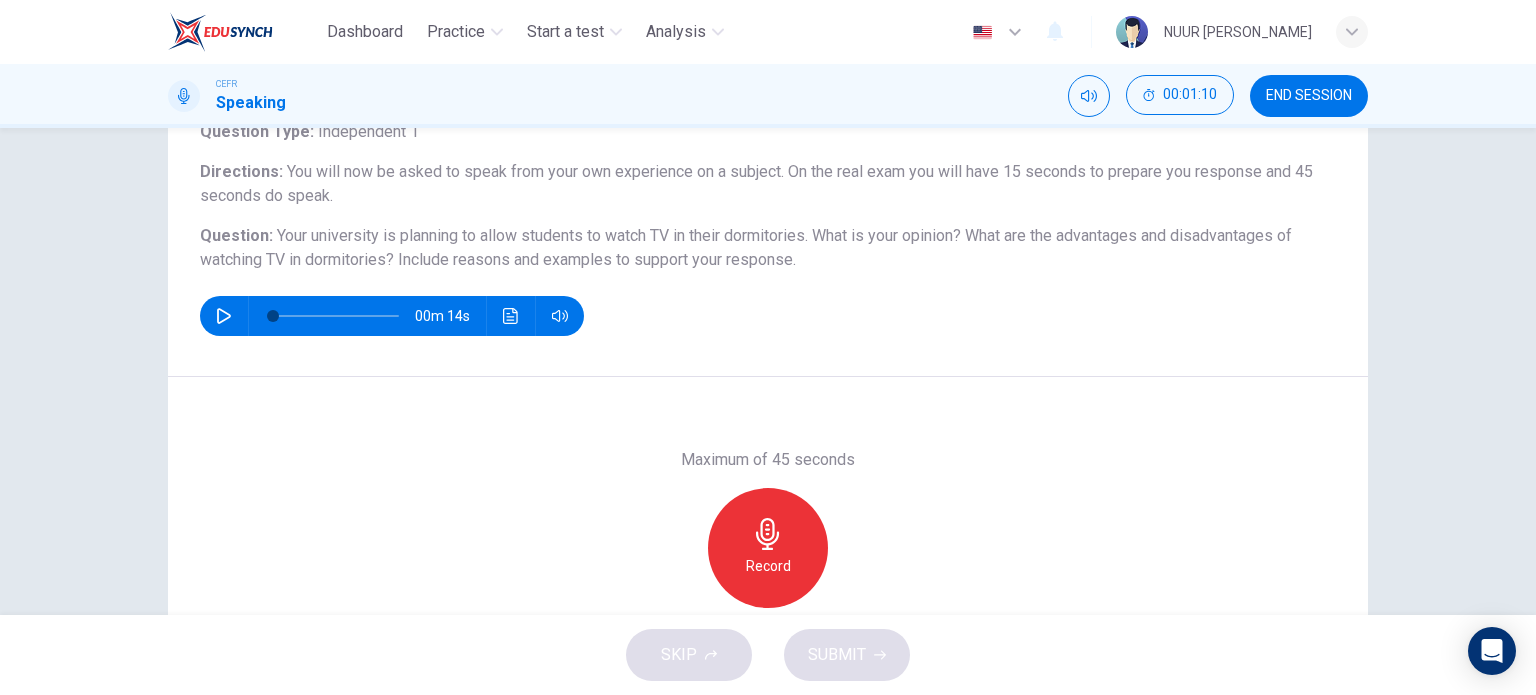 scroll, scrollTop: 188, scrollLeft: 0, axis: vertical 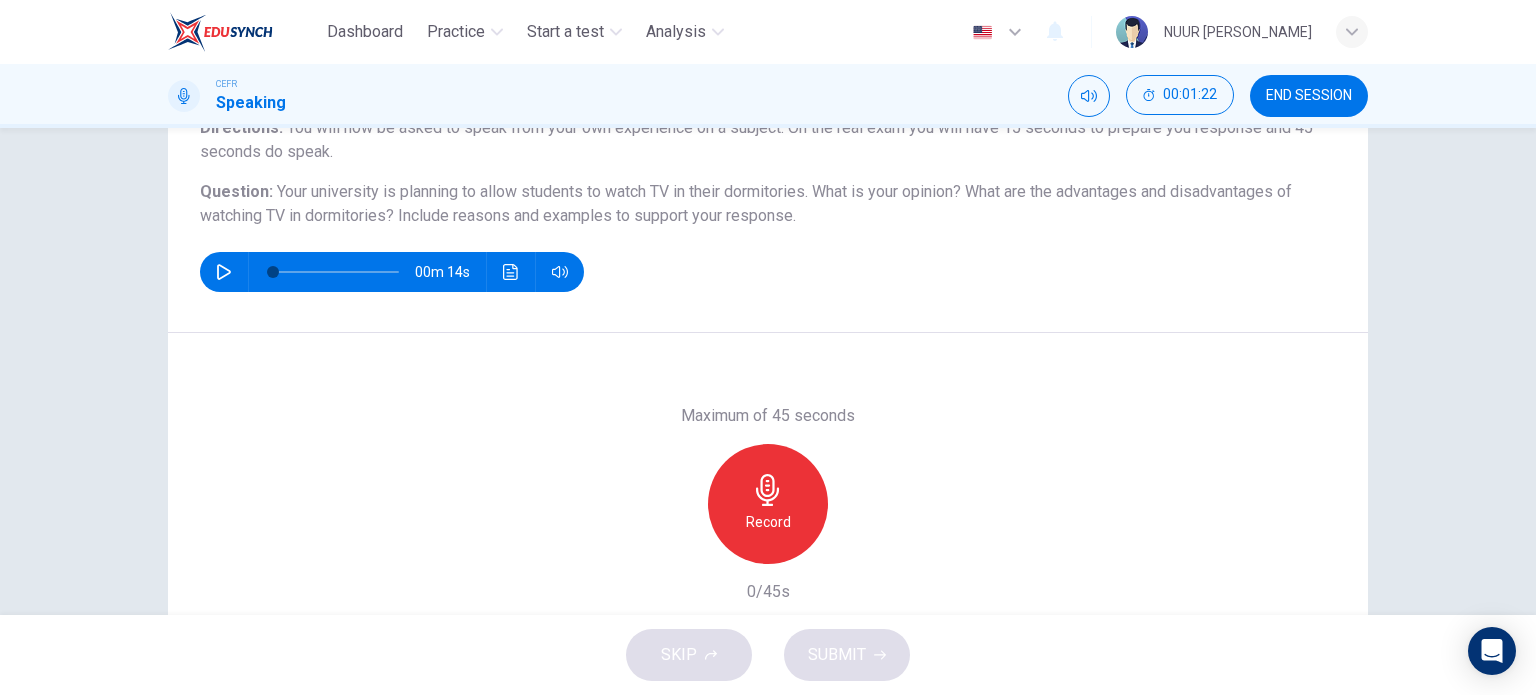 click on "Record" at bounding box center (768, 504) 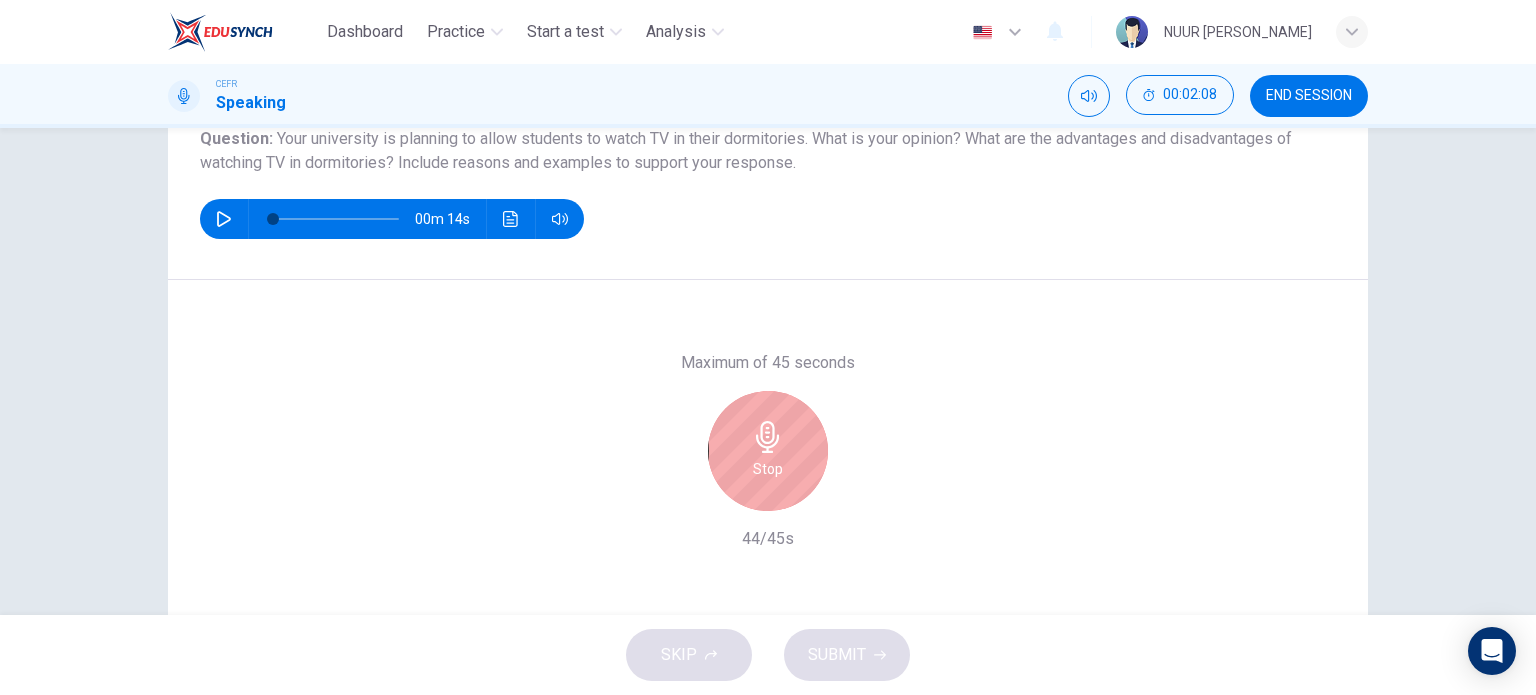 scroll, scrollTop: 288, scrollLeft: 0, axis: vertical 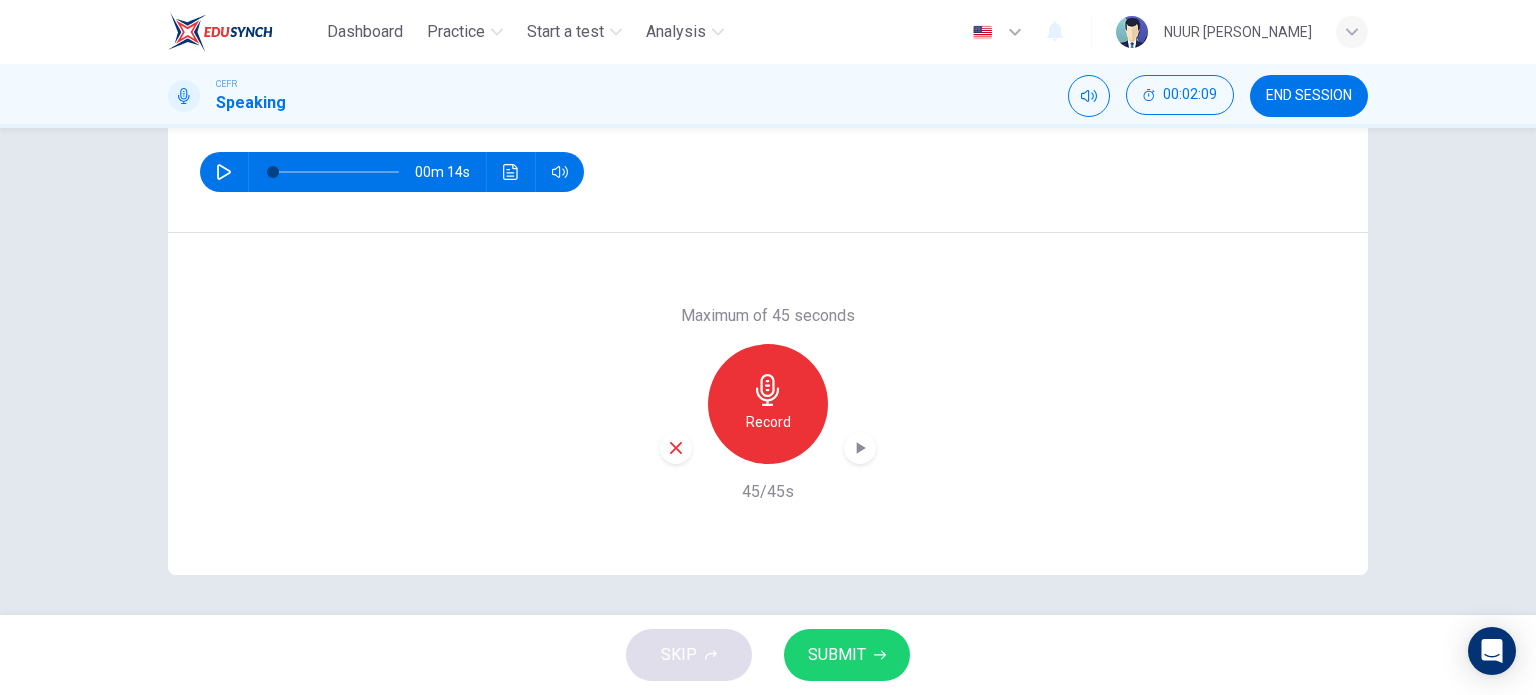 click on "Record" at bounding box center [768, 404] 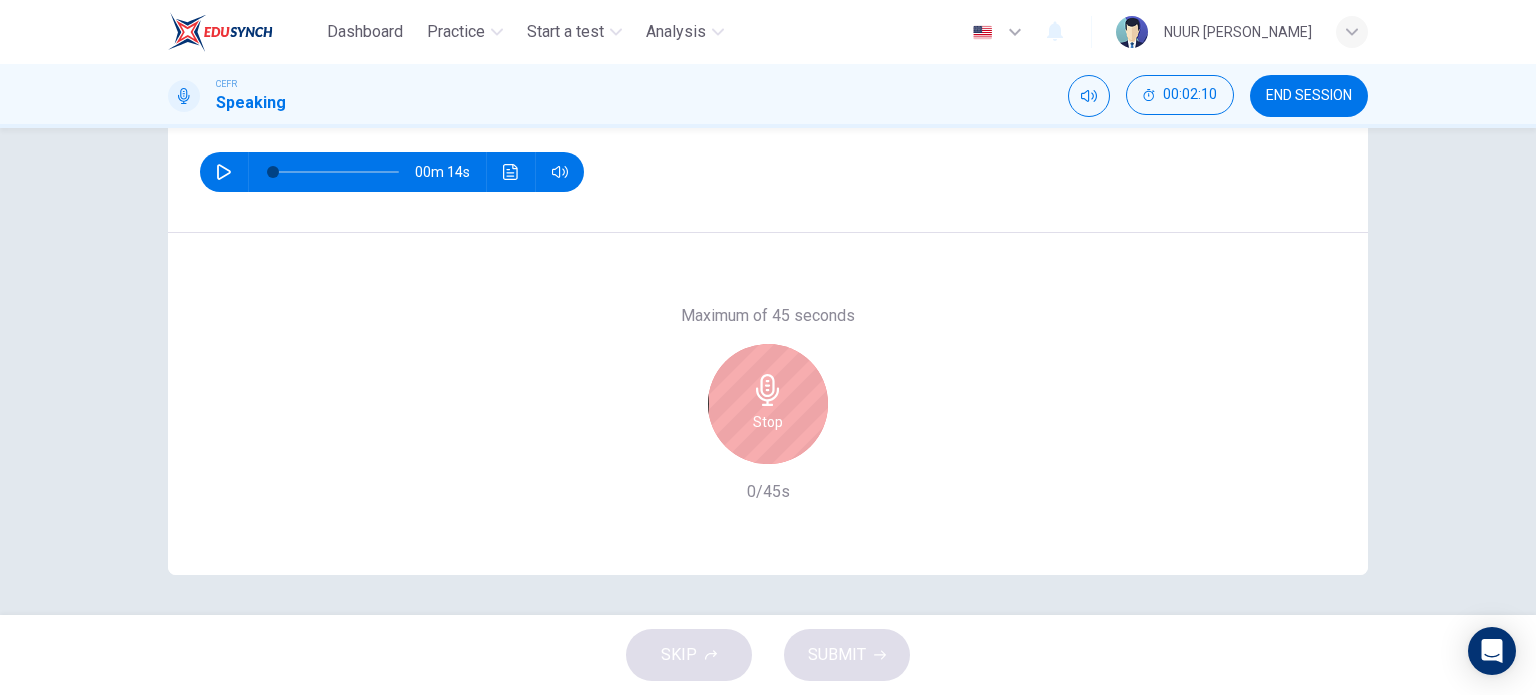 click on "Stop" at bounding box center (768, 404) 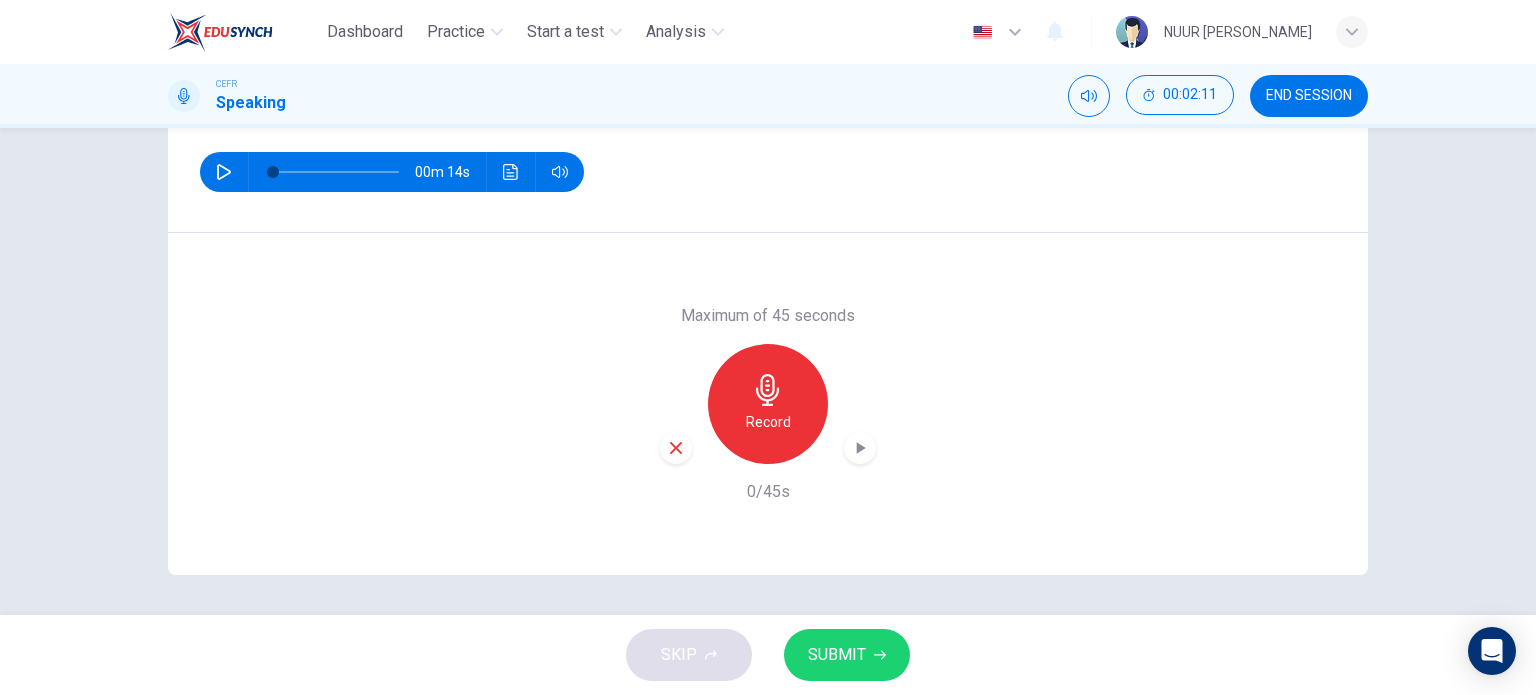 click 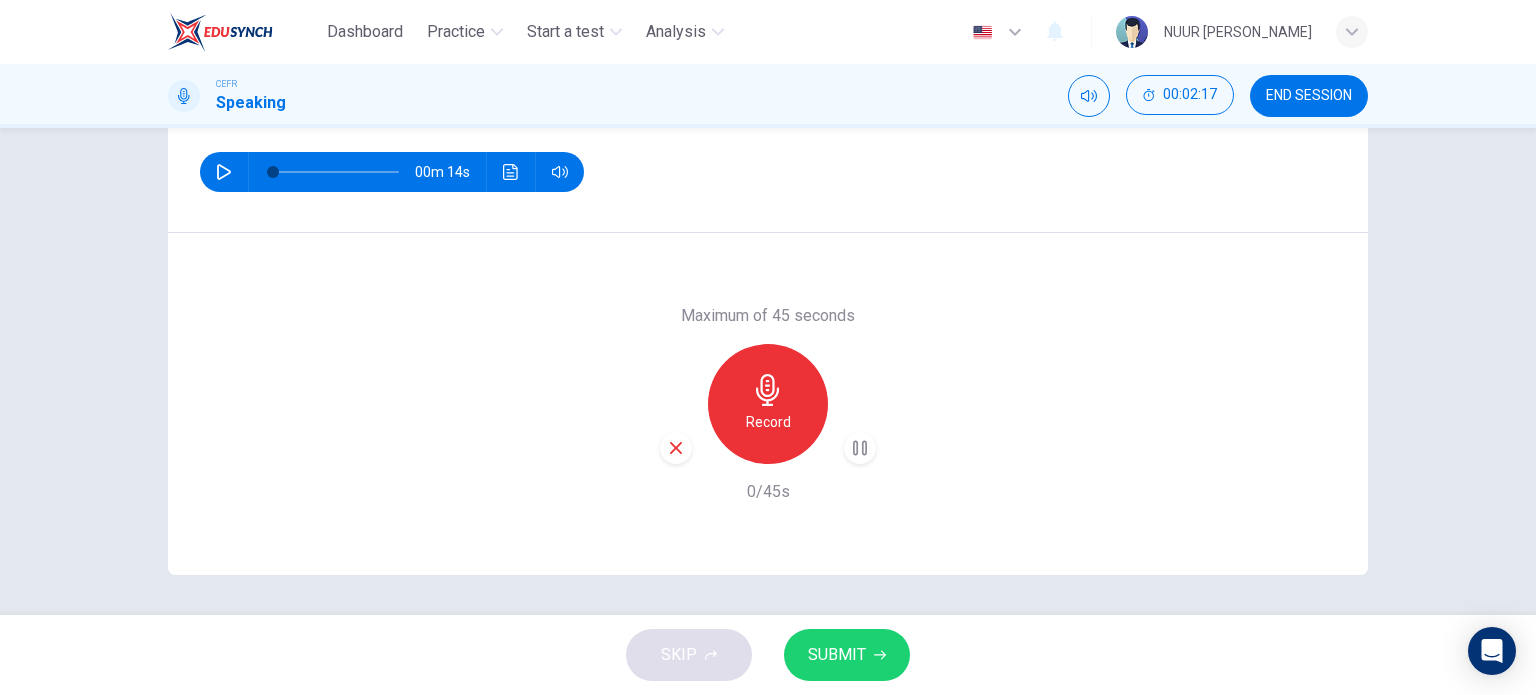 click on "SUBMIT" at bounding box center [847, 655] 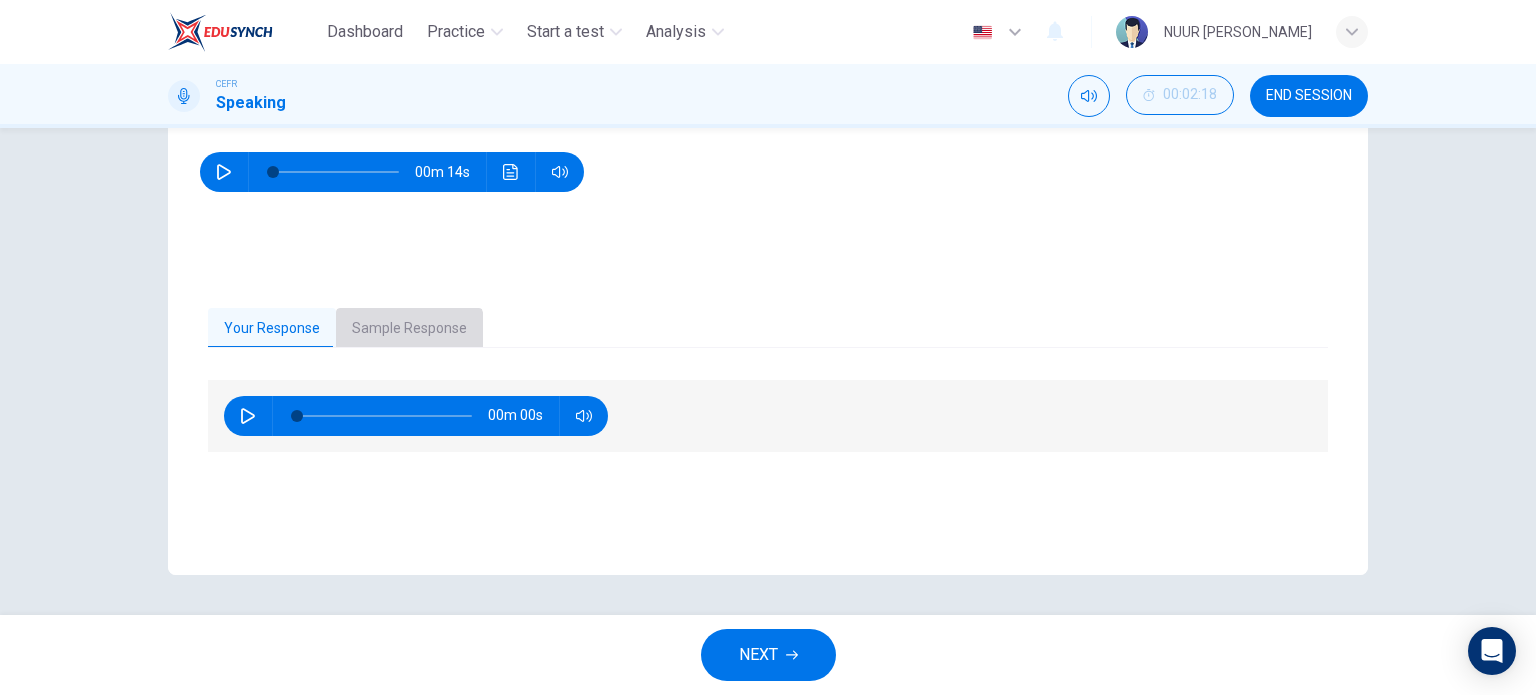 click on "Sample Response" at bounding box center [409, 329] 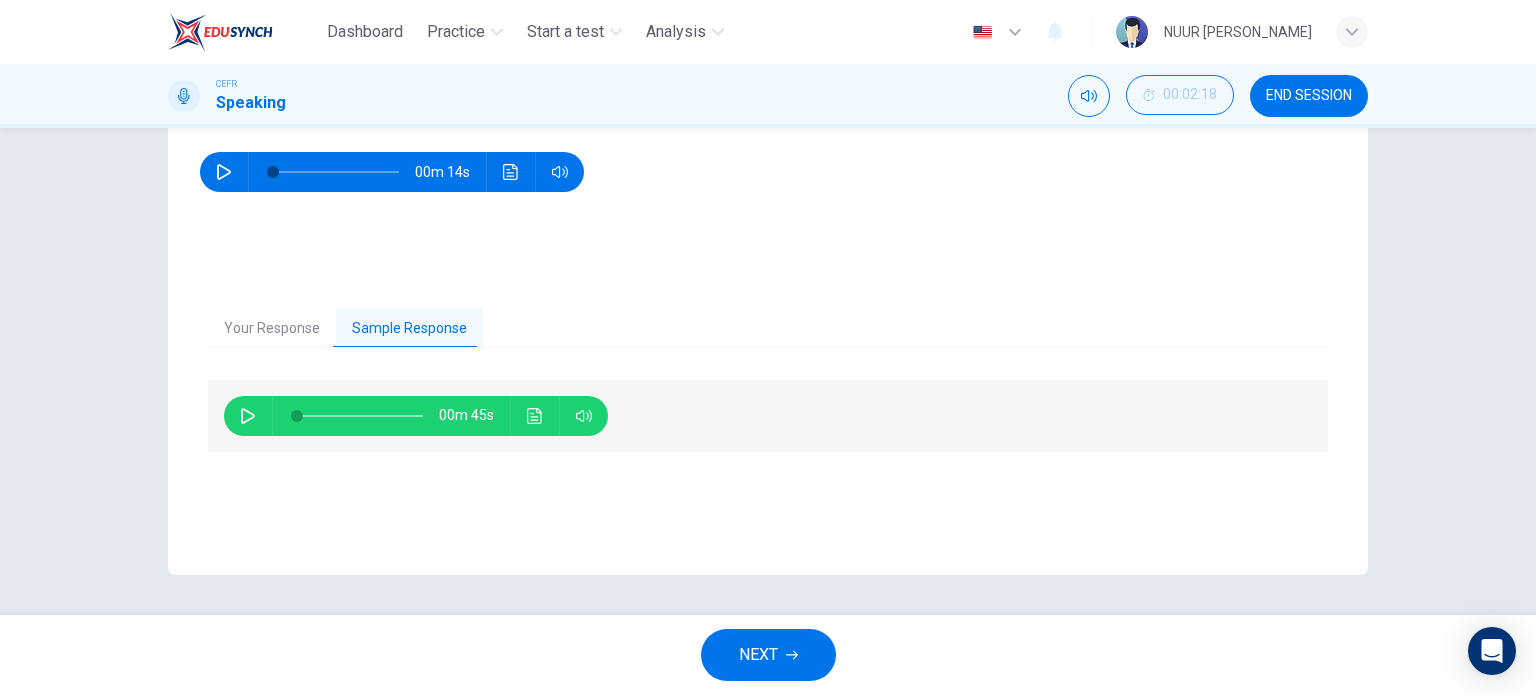 click 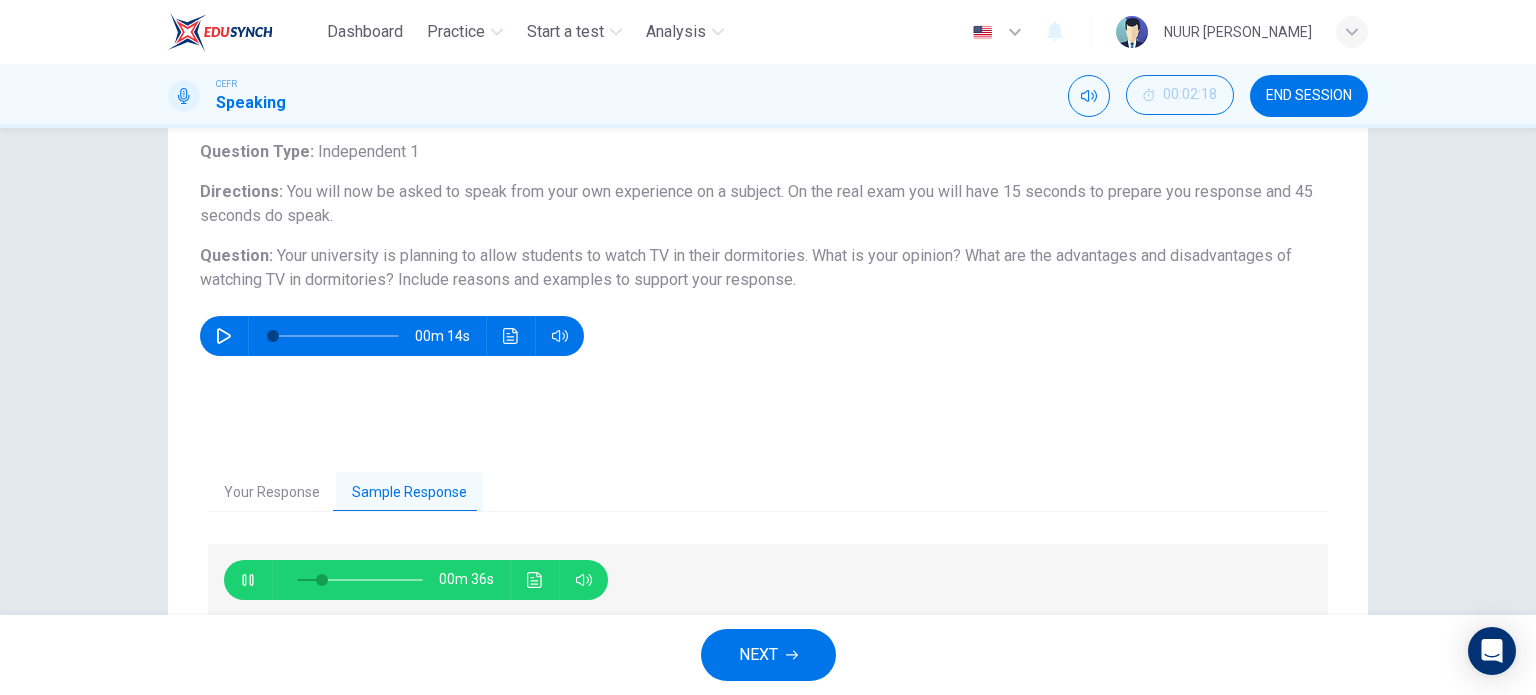 scroll, scrollTop: 188, scrollLeft: 0, axis: vertical 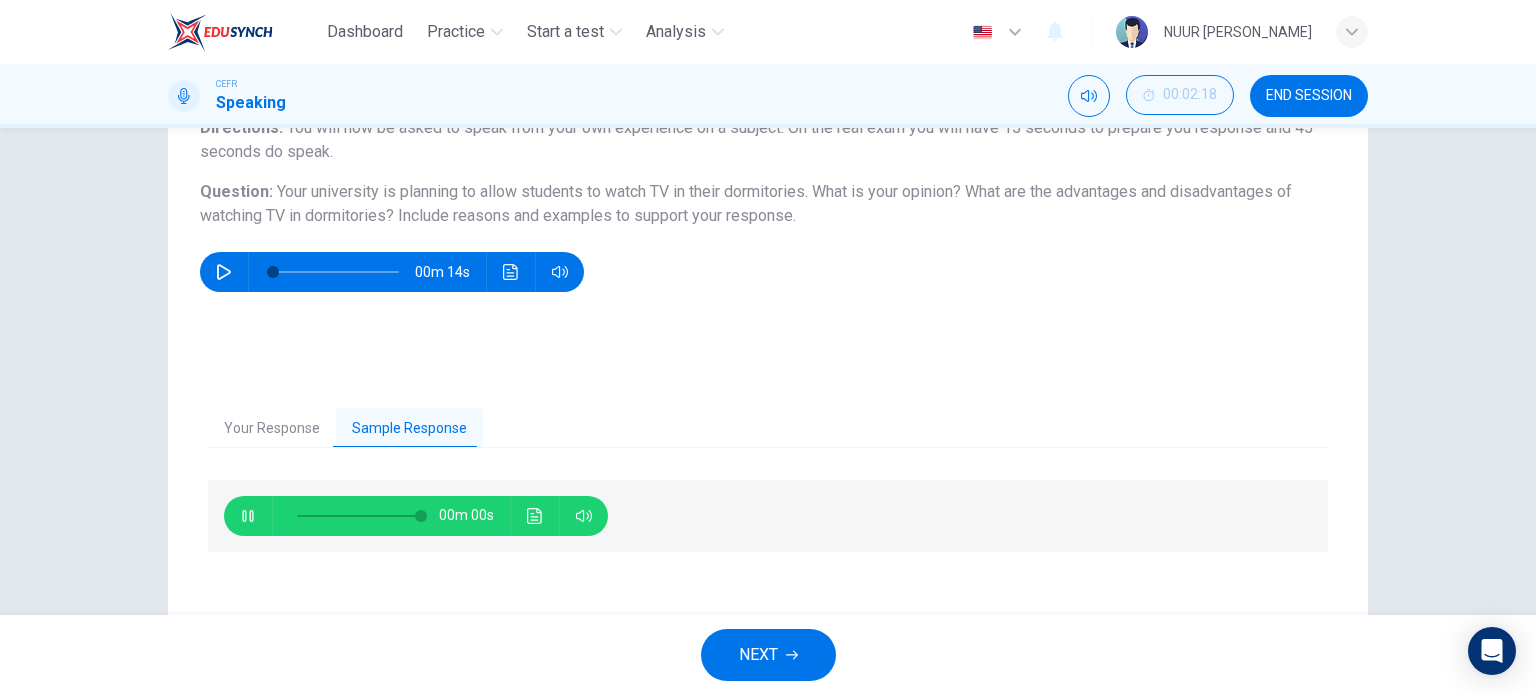 type on "0" 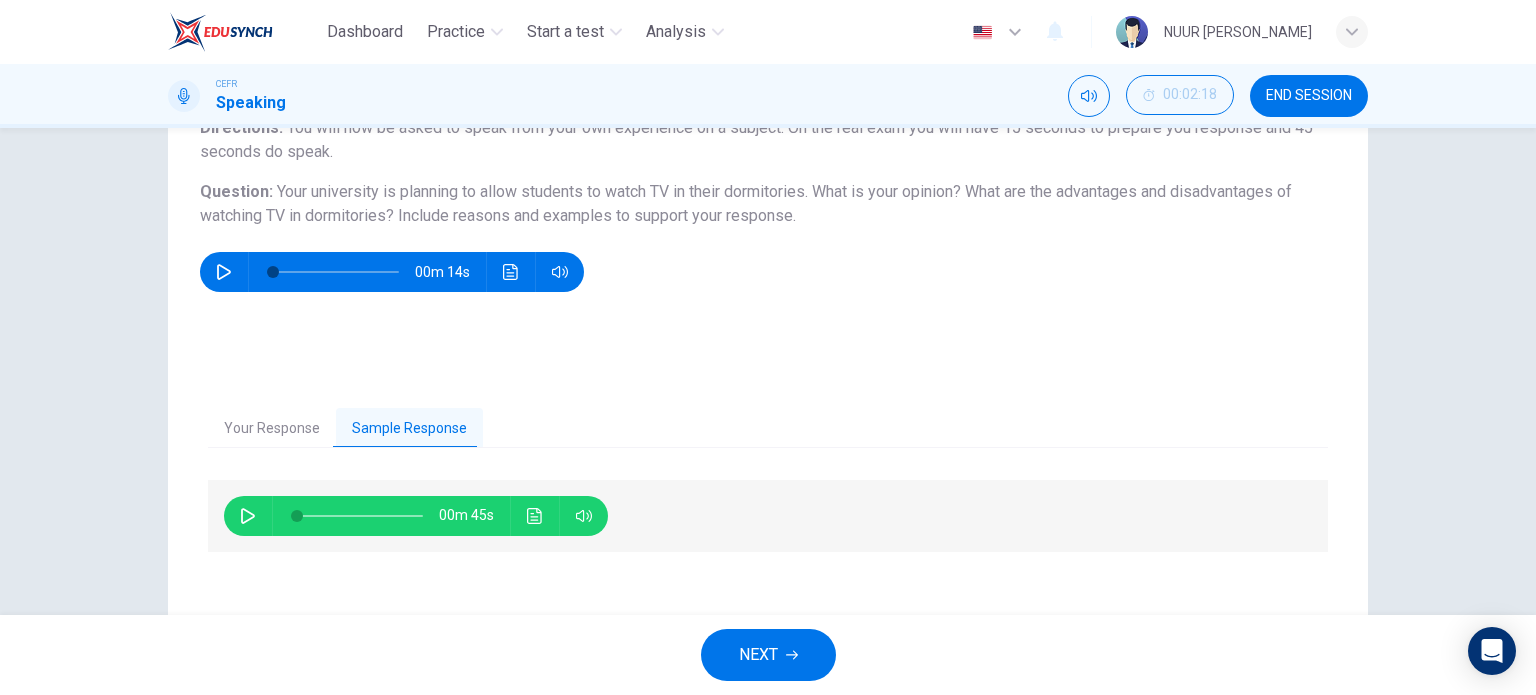 click 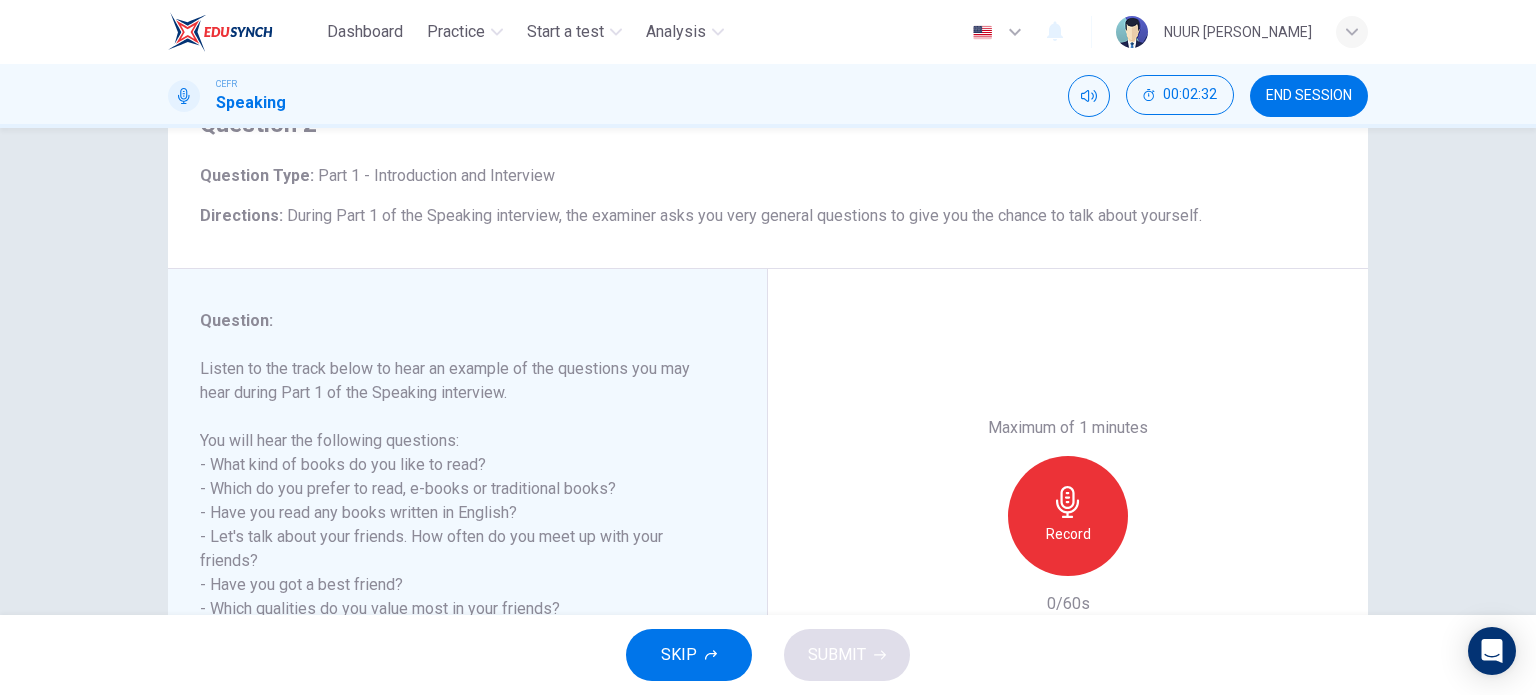 scroll, scrollTop: 200, scrollLeft: 0, axis: vertical 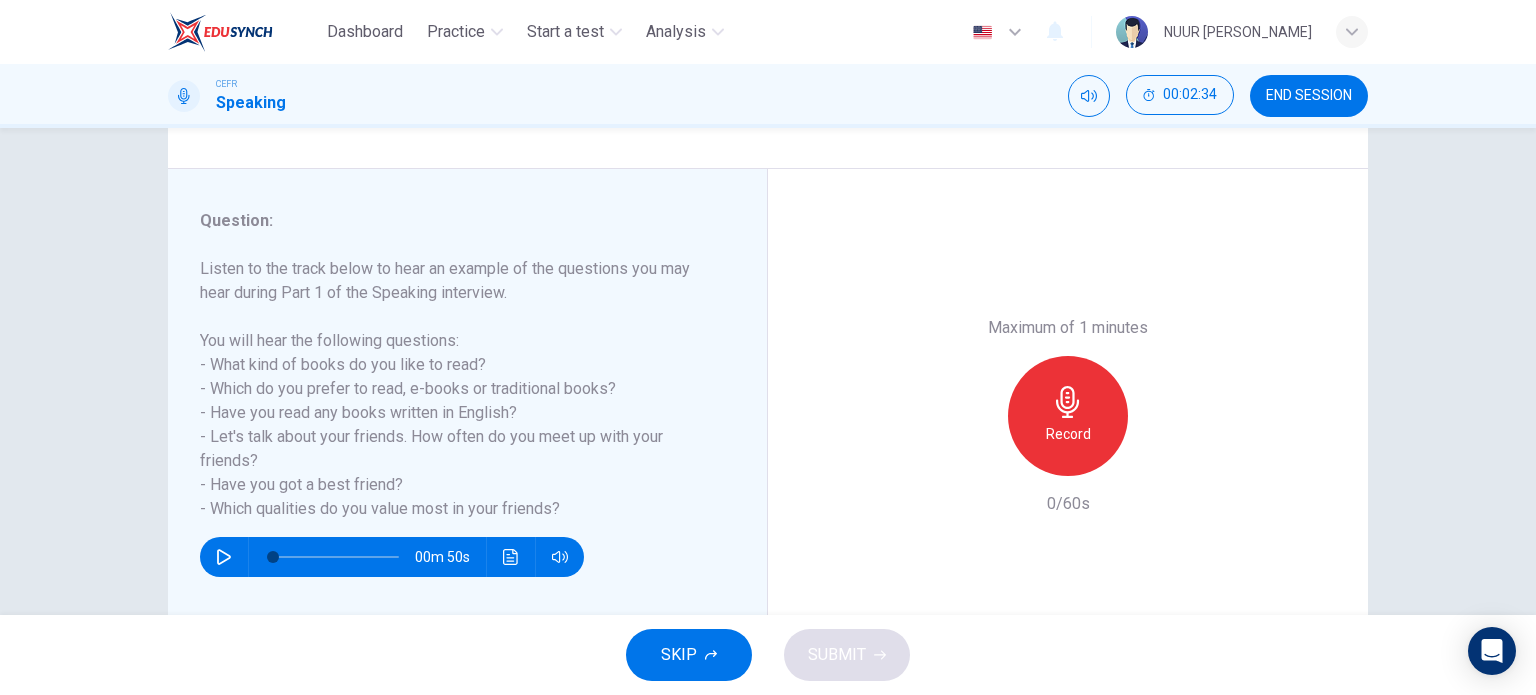 click 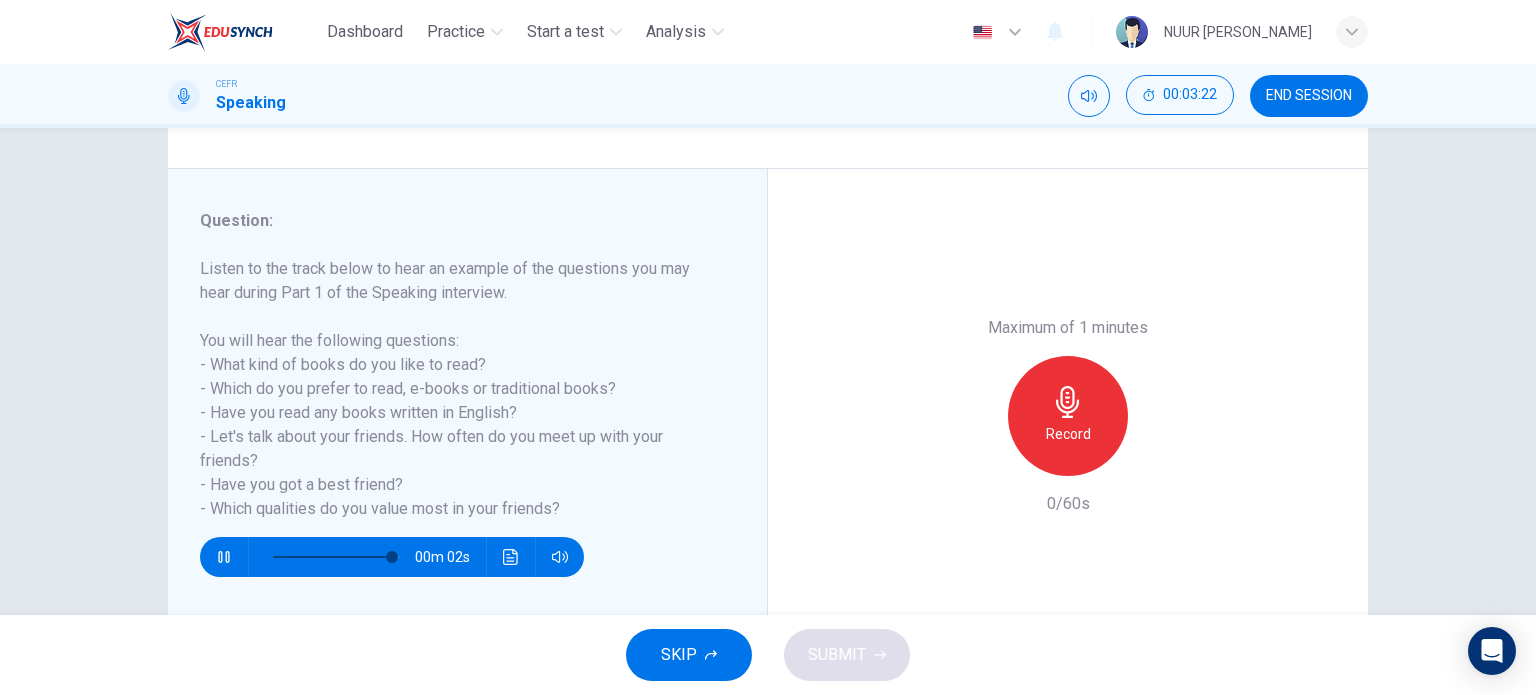 click 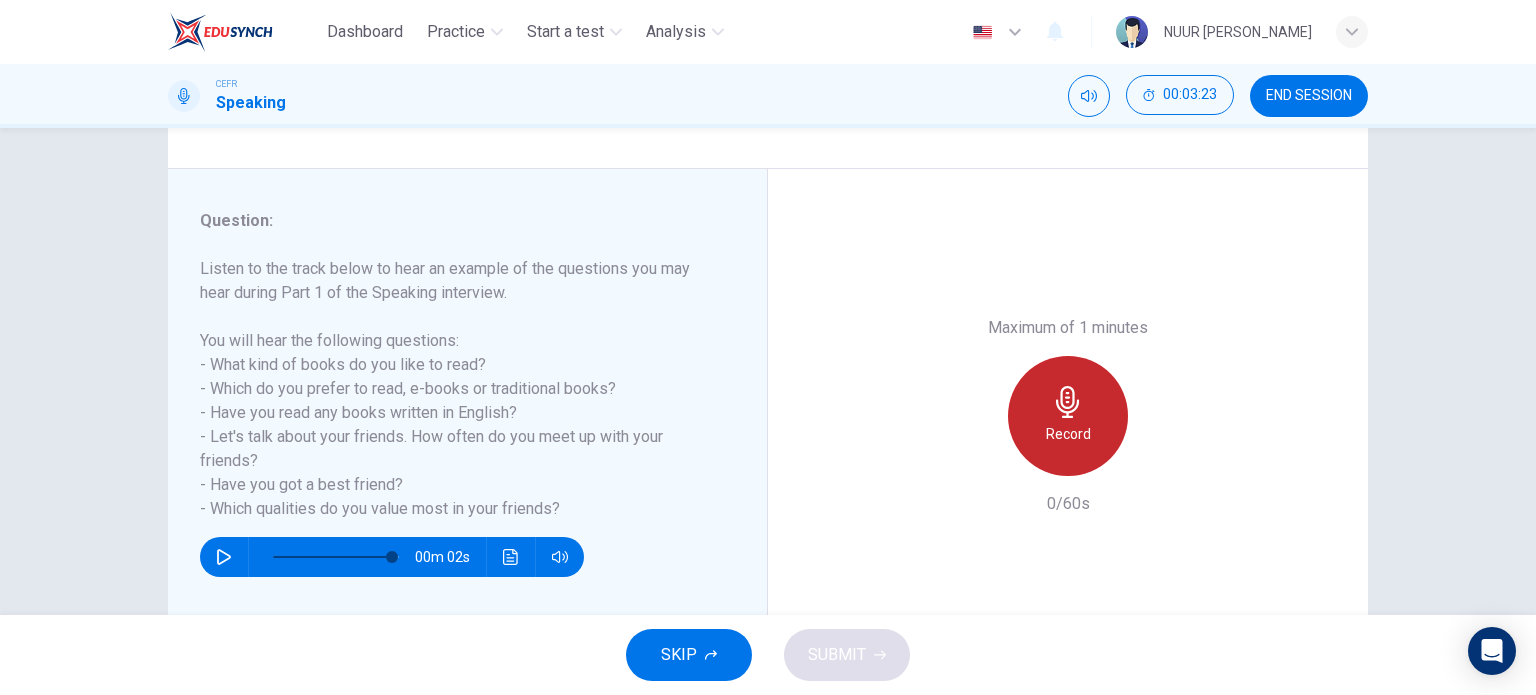 click on "Record" at bounding box center [1068, 434] 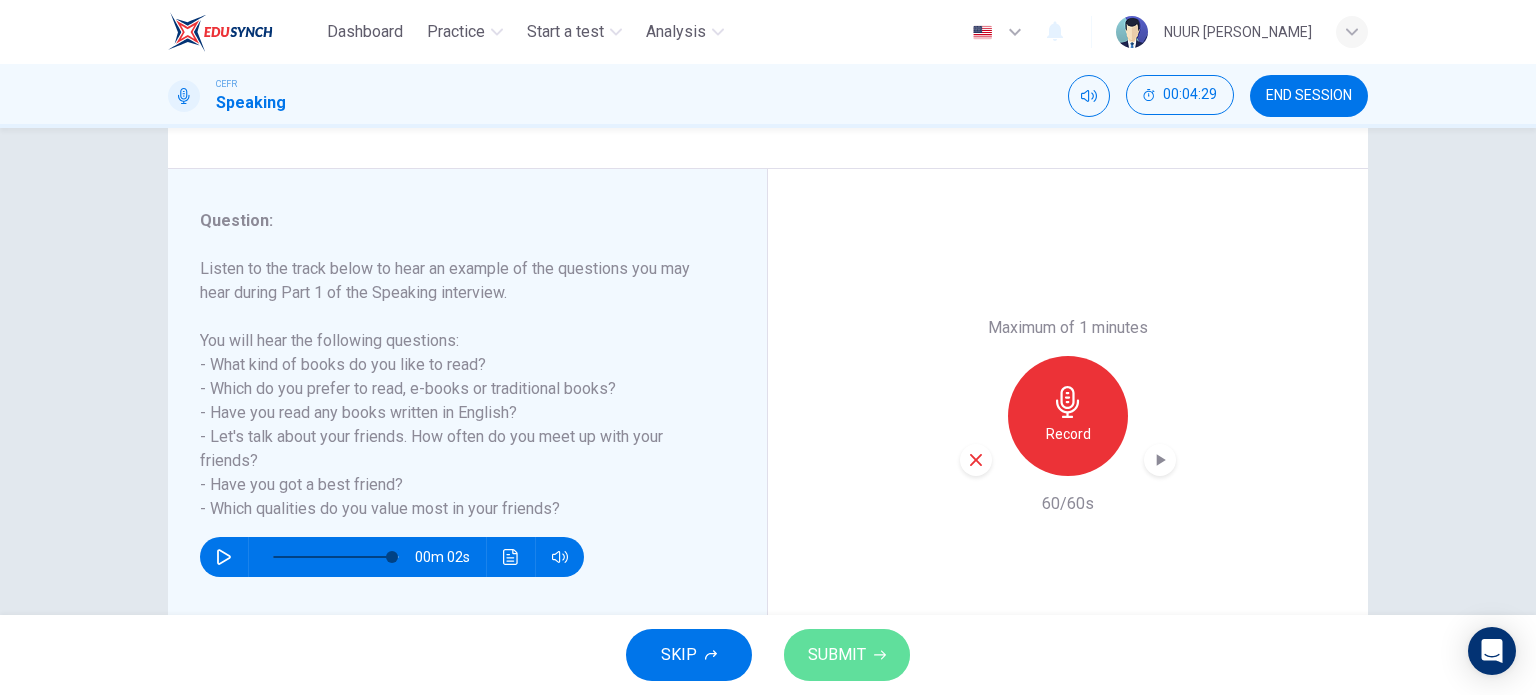 click on "SUBMIT" at bounding box center [837, 655] 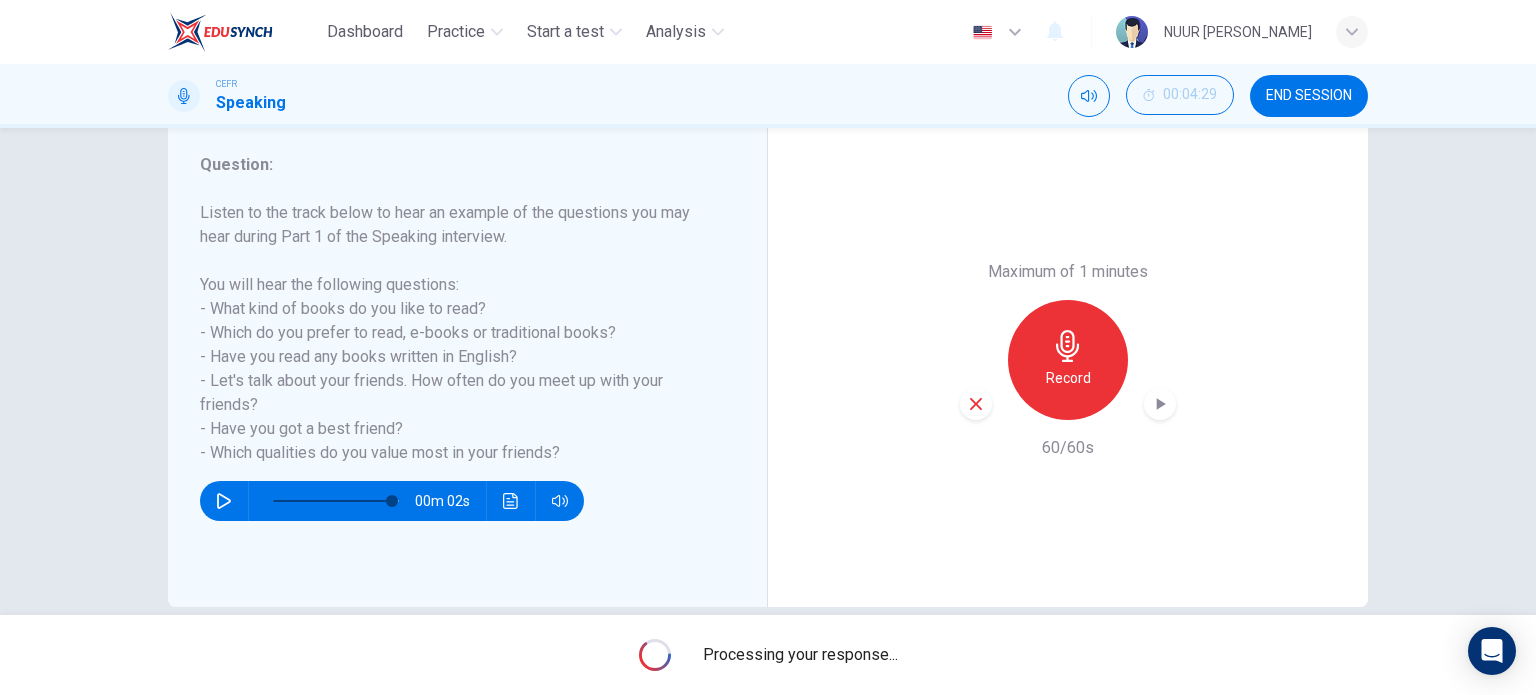 scroll, scrollTop: 288, scrollLeft: 0, axis: vertical 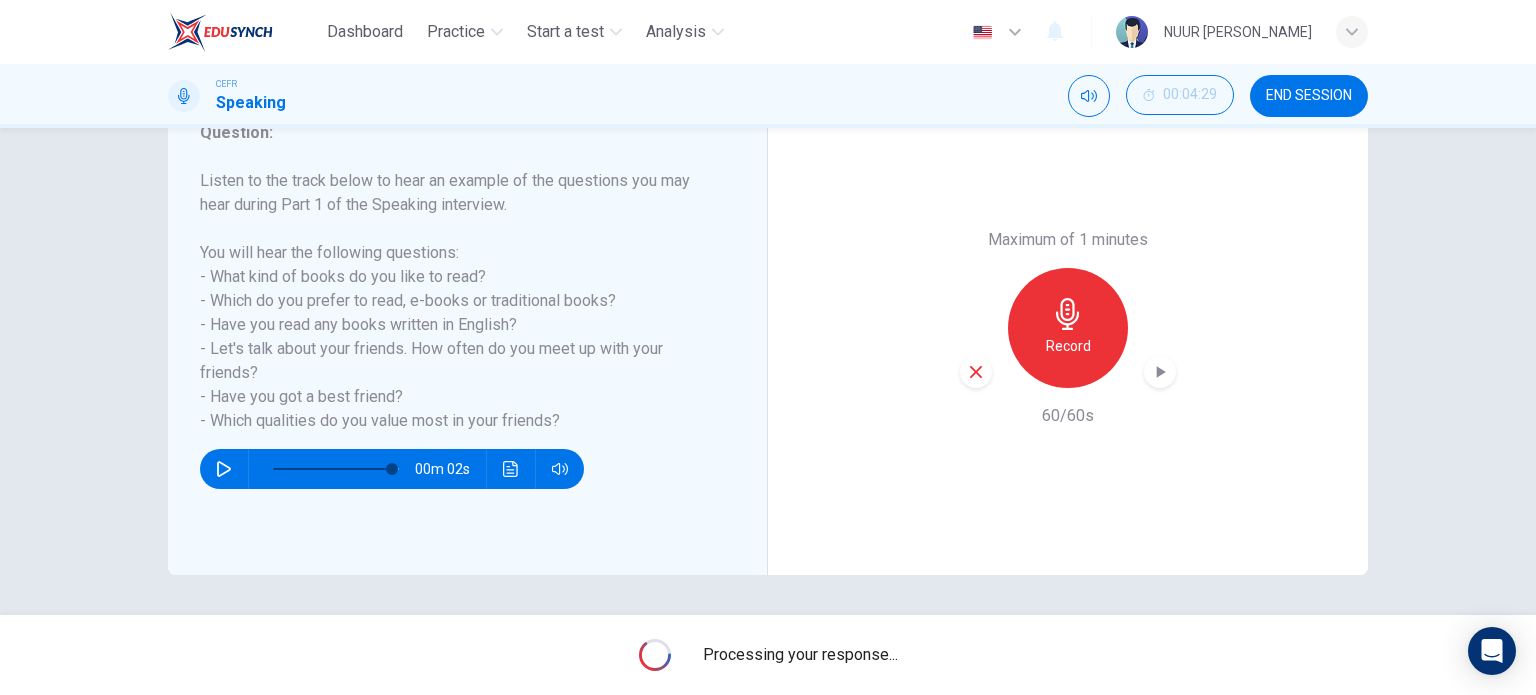 type on "0" 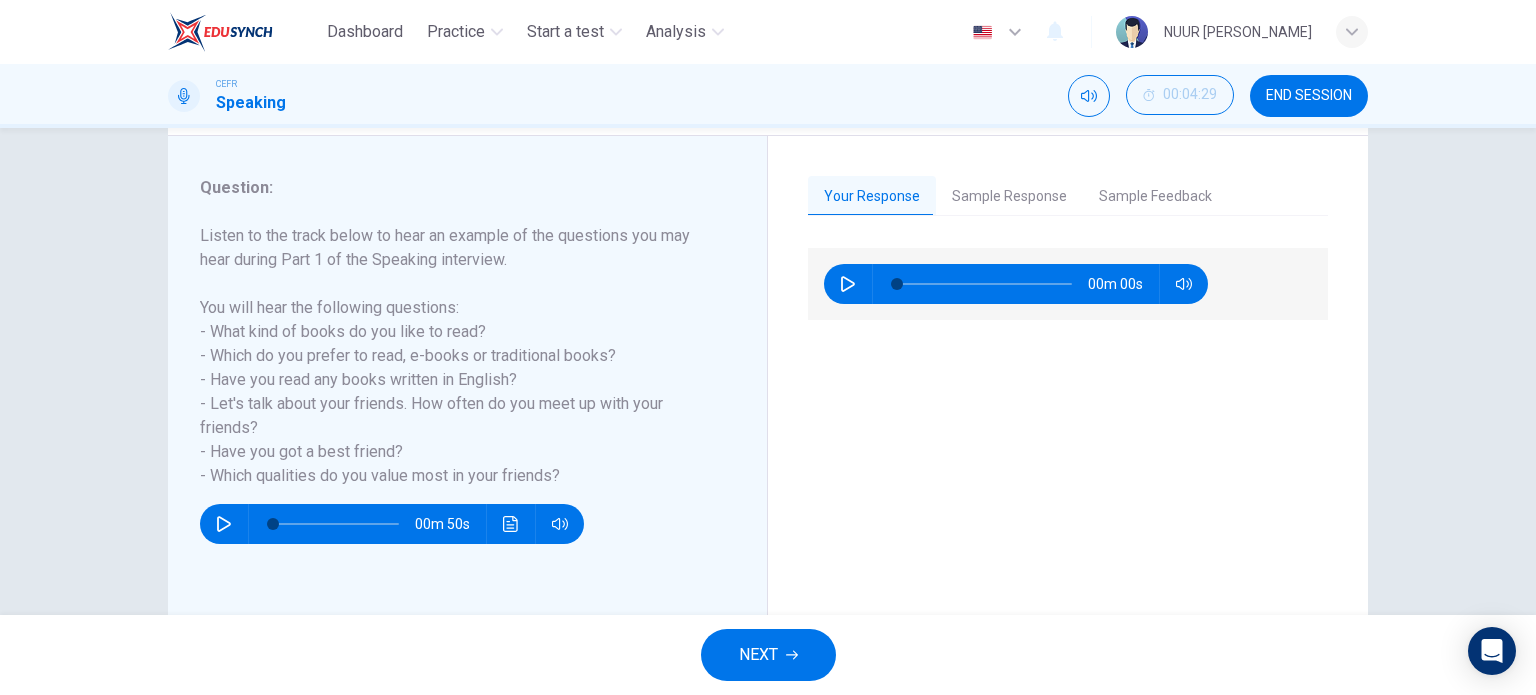 scroll, scrollTop: 188, scrollLeft: 0, axis: vertical 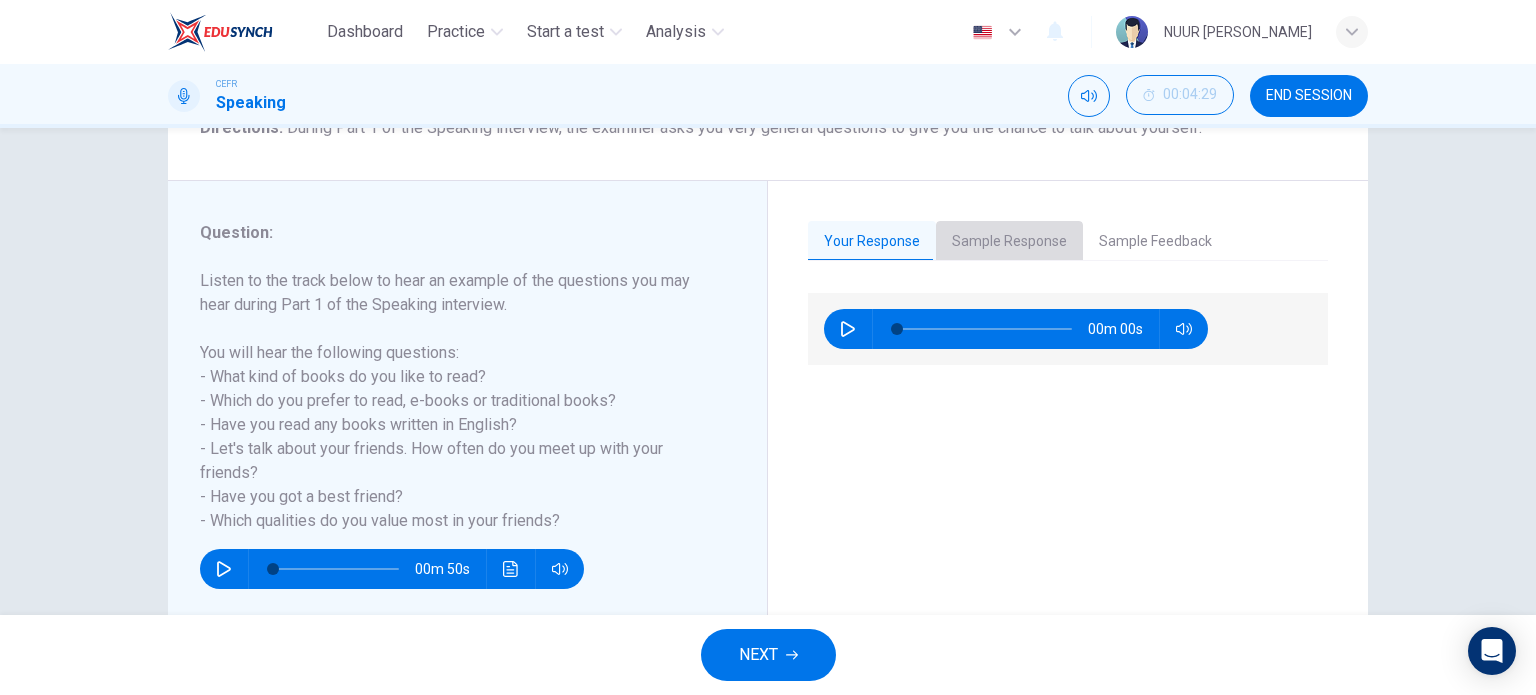 click on "Sample Response" at bounding box center (1009, 242) 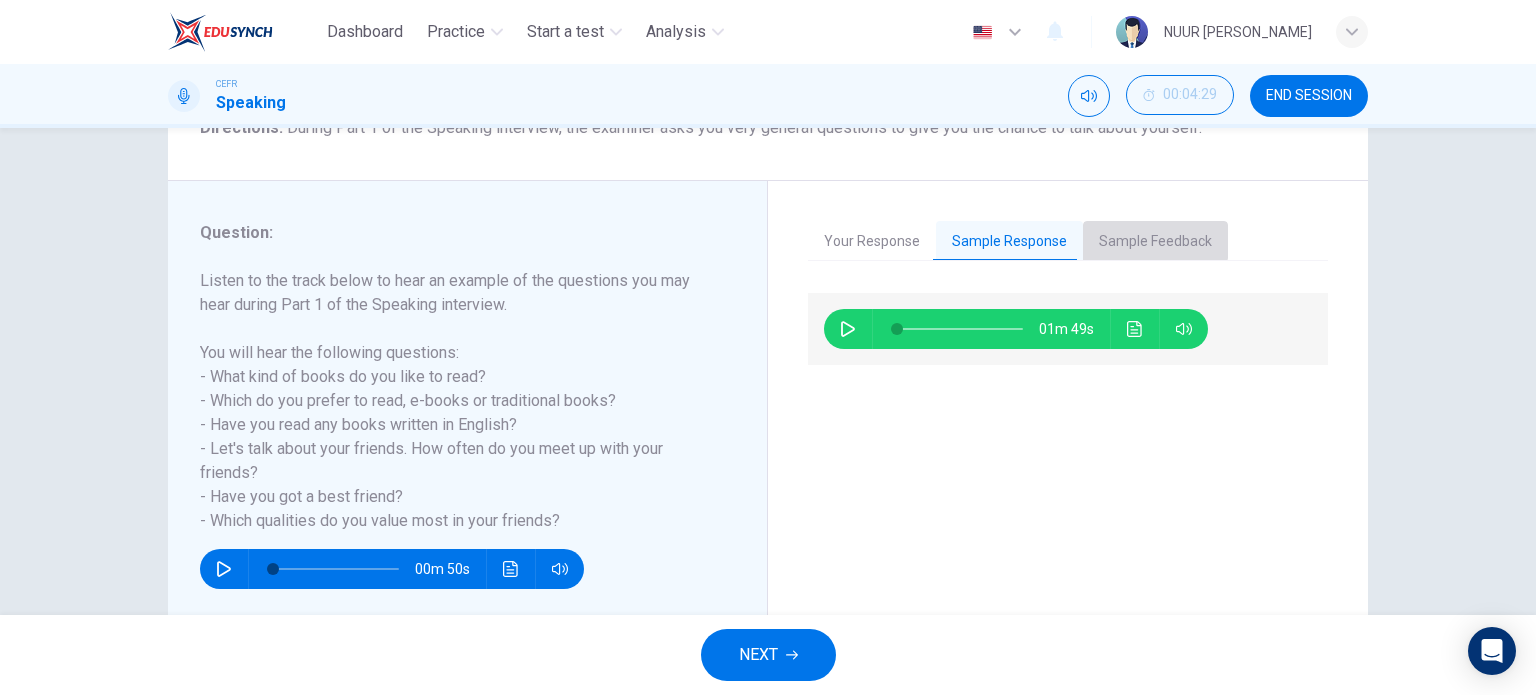 click on "Sample Feedback" at bounding box center [1155, 242] 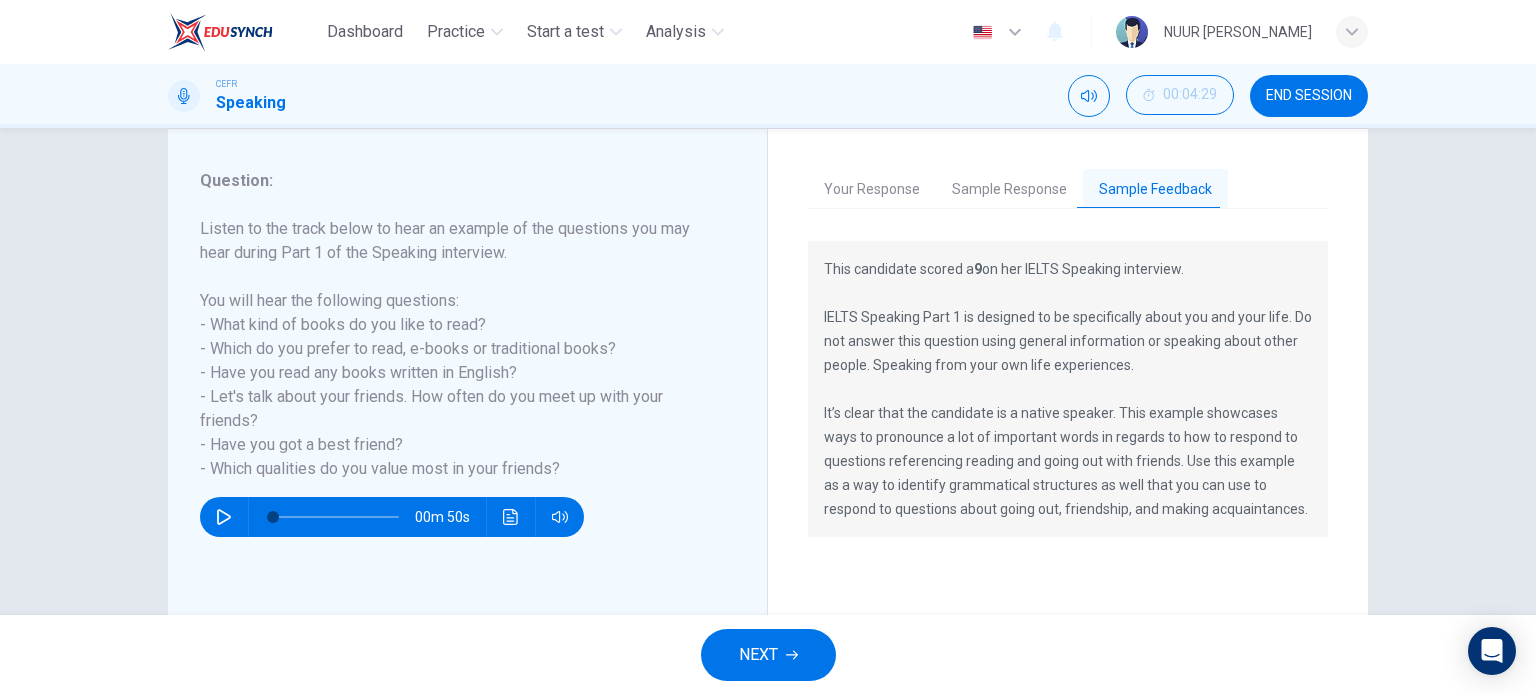 scroll, scrollTop: 288, scrollLeft: 0, axis: vertical 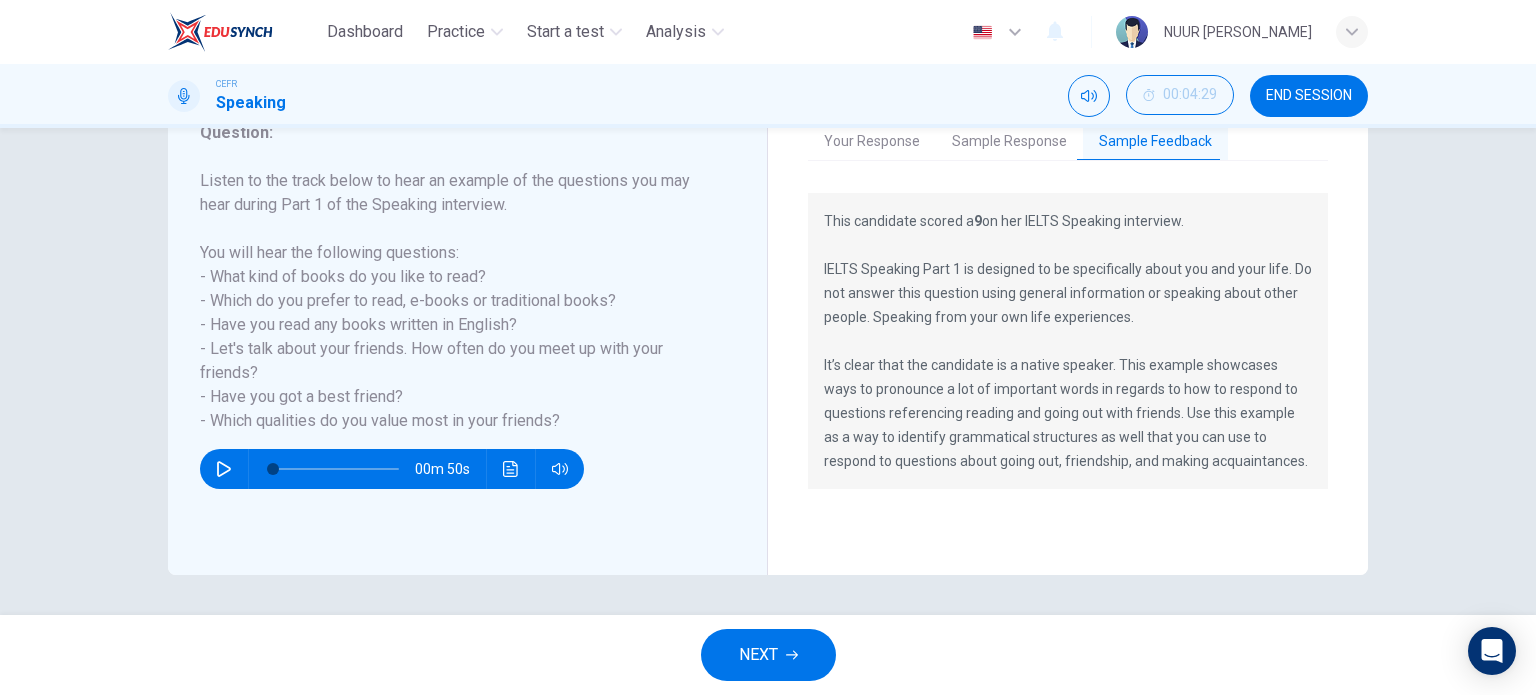 click on "Sample Response" at bounding box center [1009, 142] 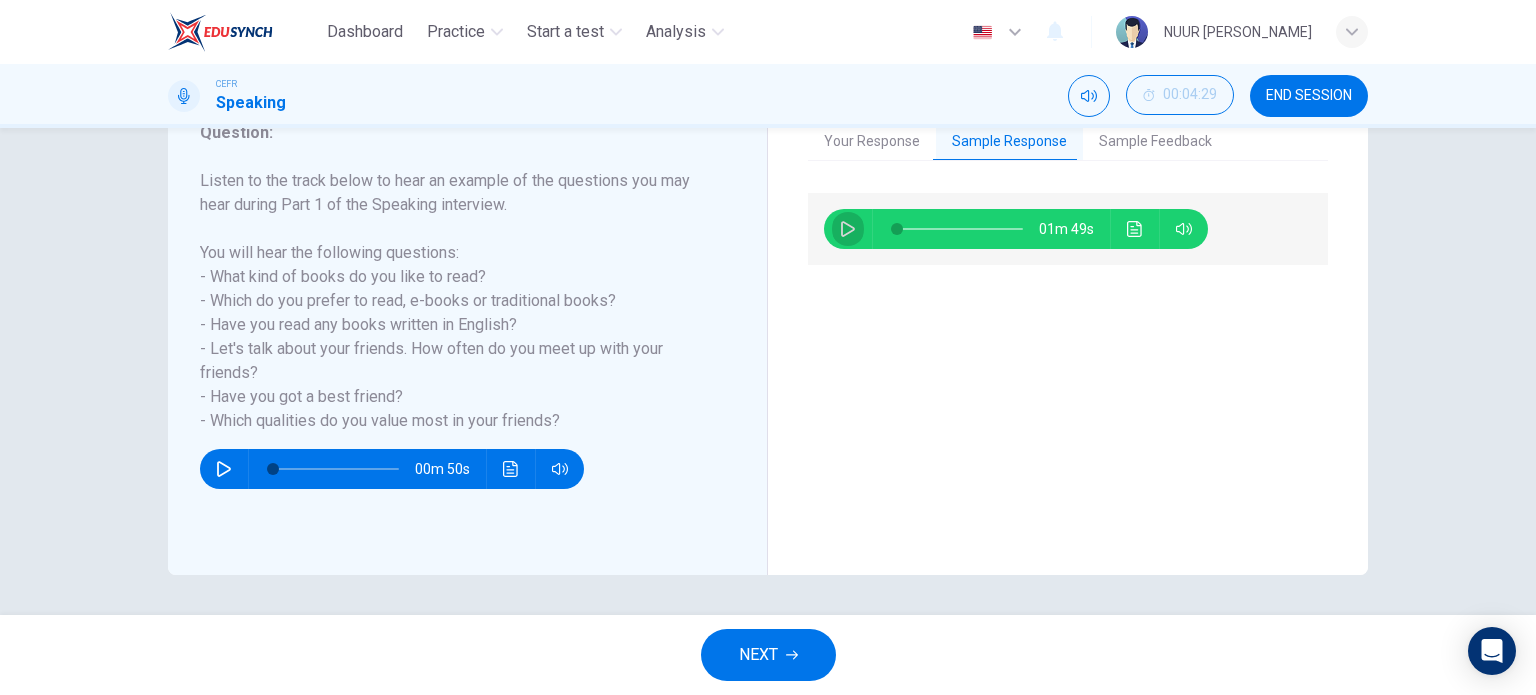 click at bounding box center (848, 229) 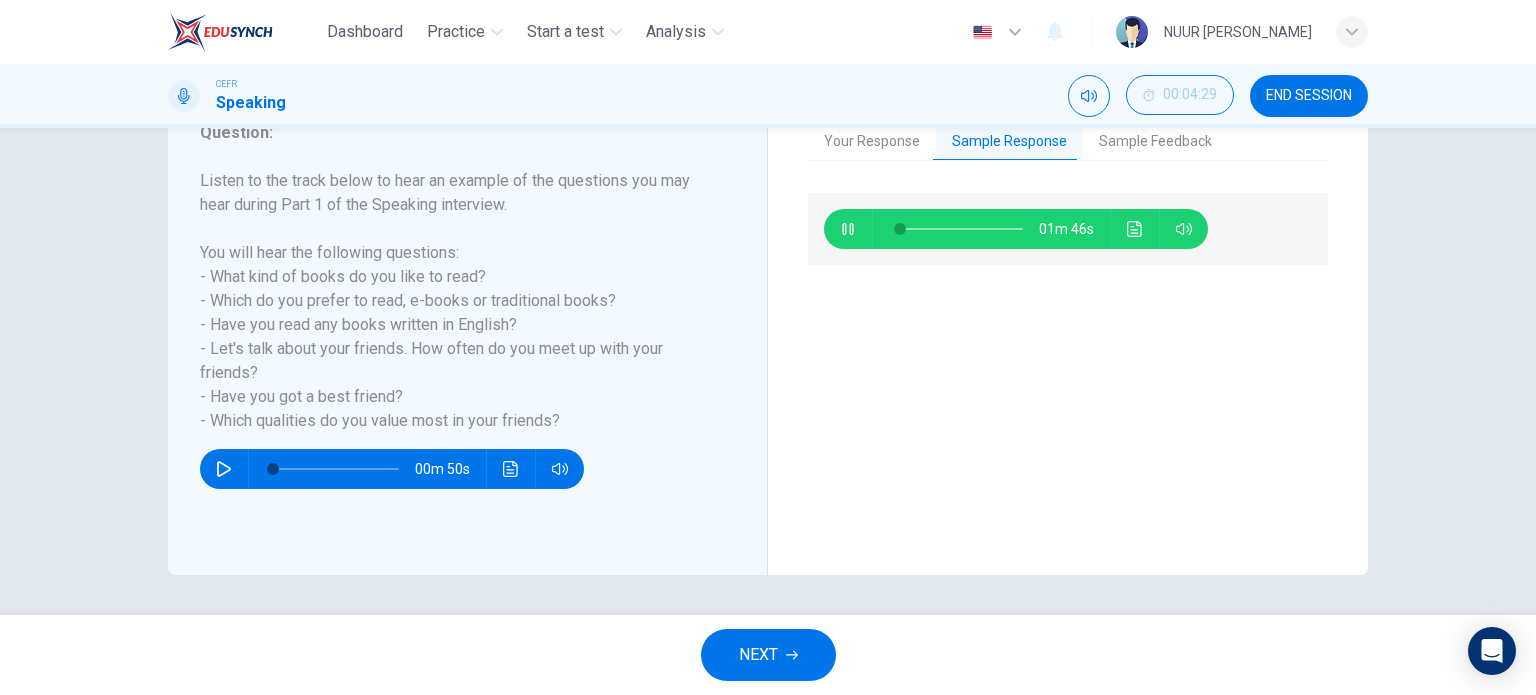 click on "01m 46s" at bounding box center (1068, 229) 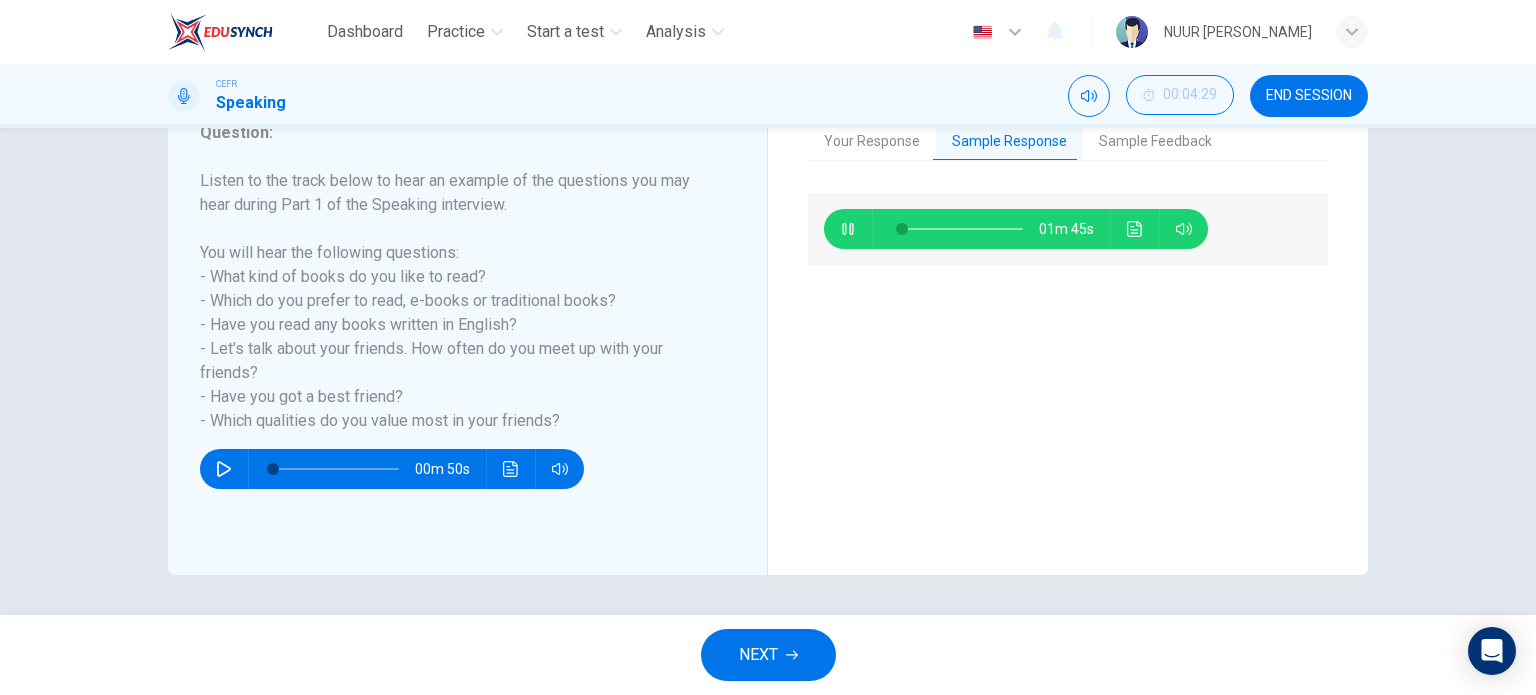 click at bounding box center (960, 229) 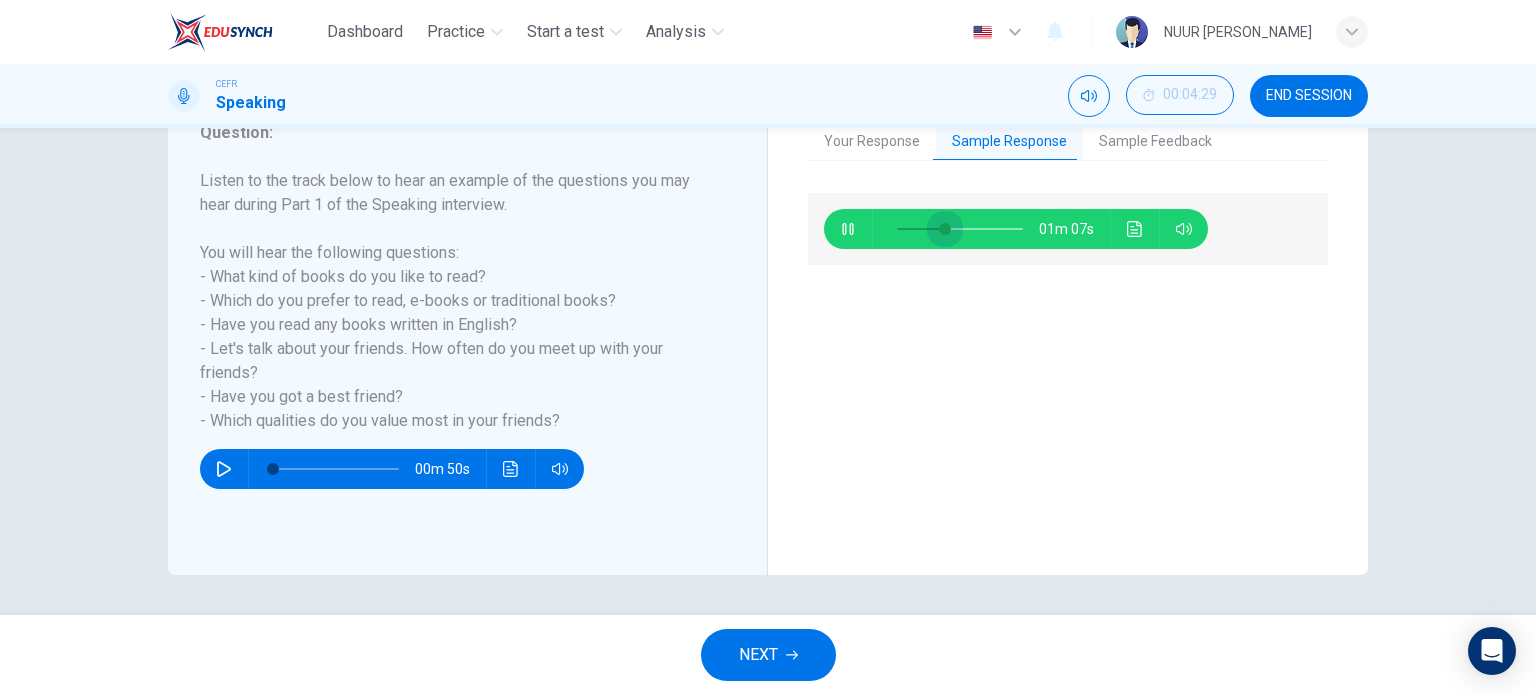 click at bounding box center [945, 229] 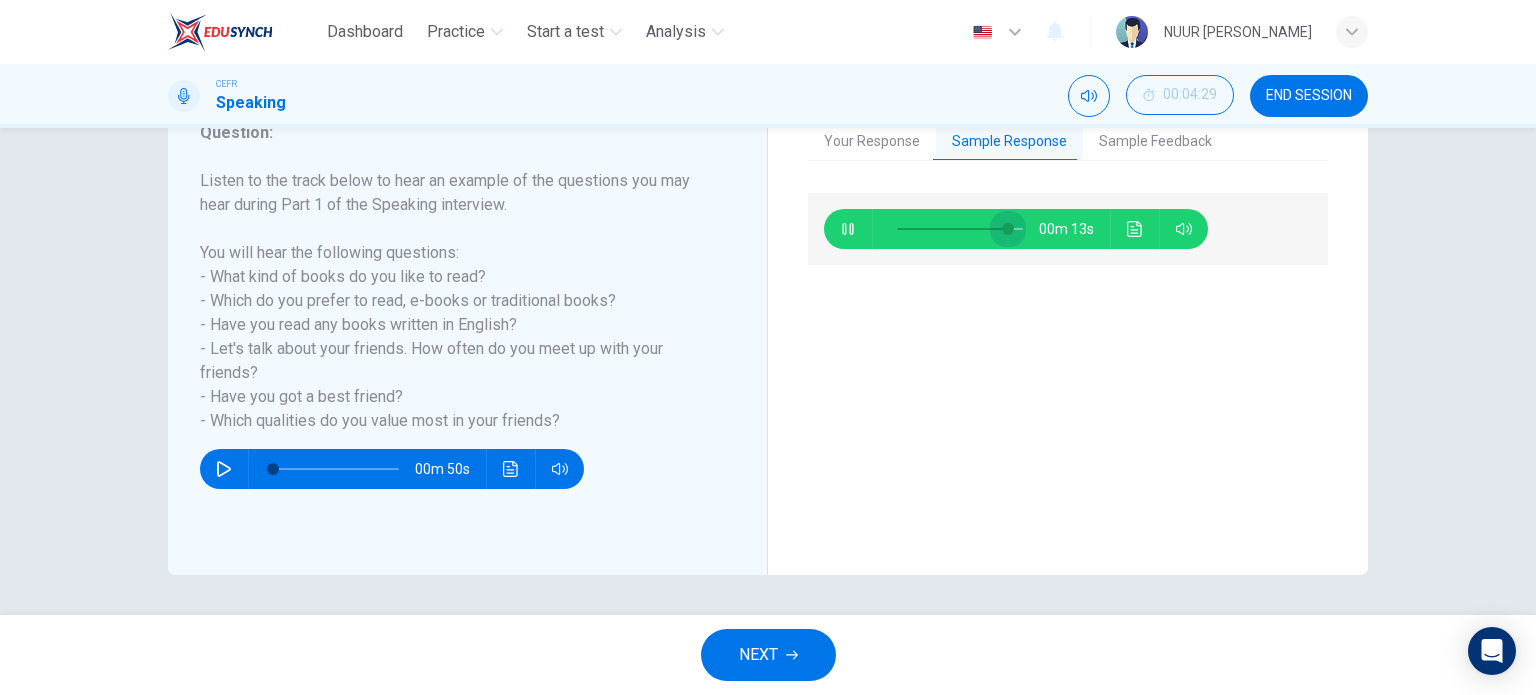 click at bounding box center [960, 229] 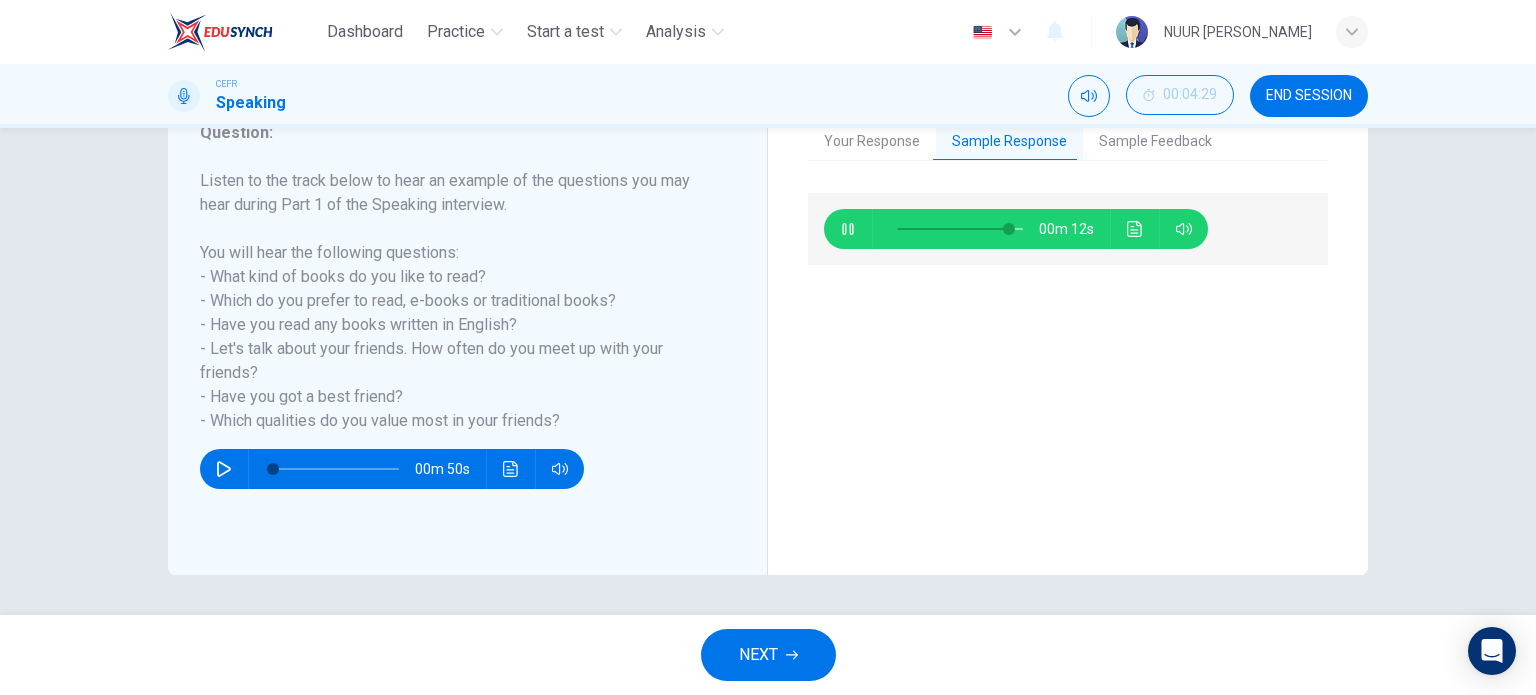 click at bounding box center (956, 229) 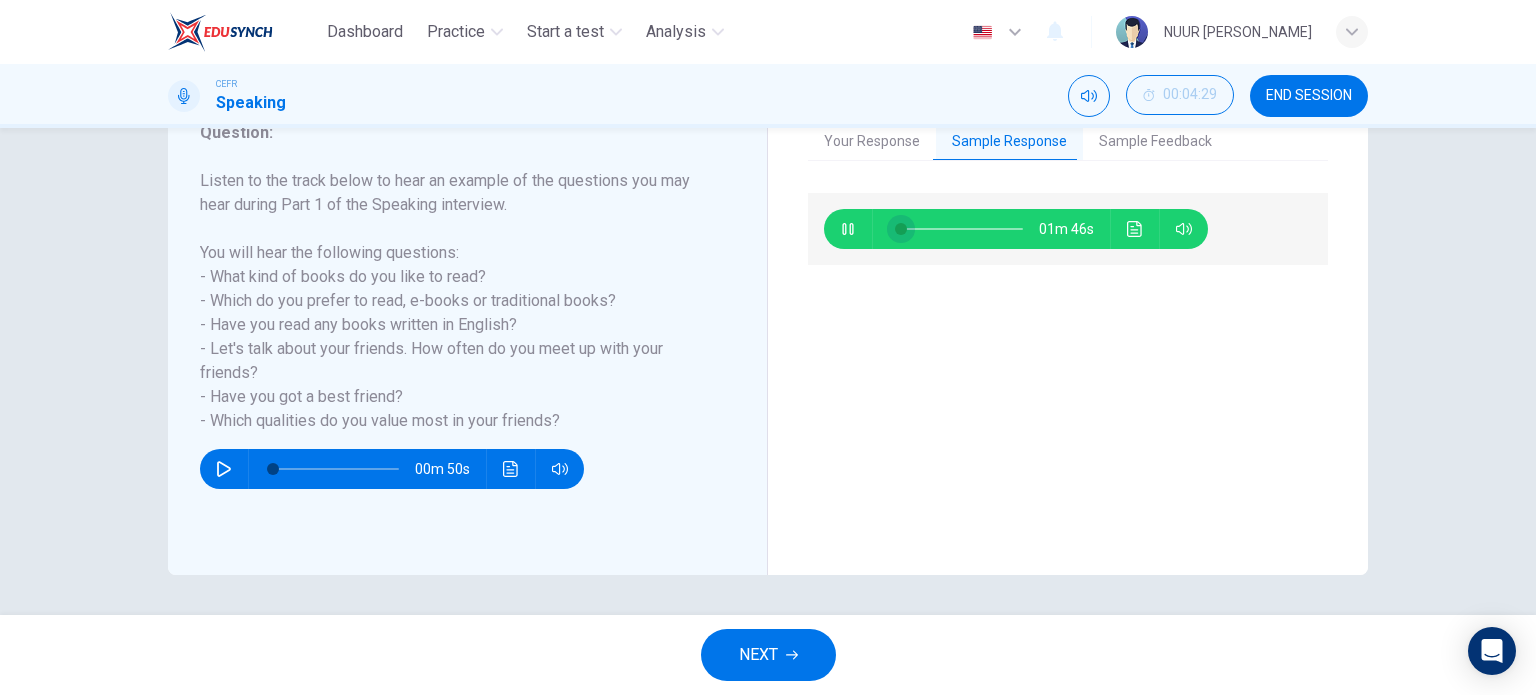 click at bounding box center [901, 229] 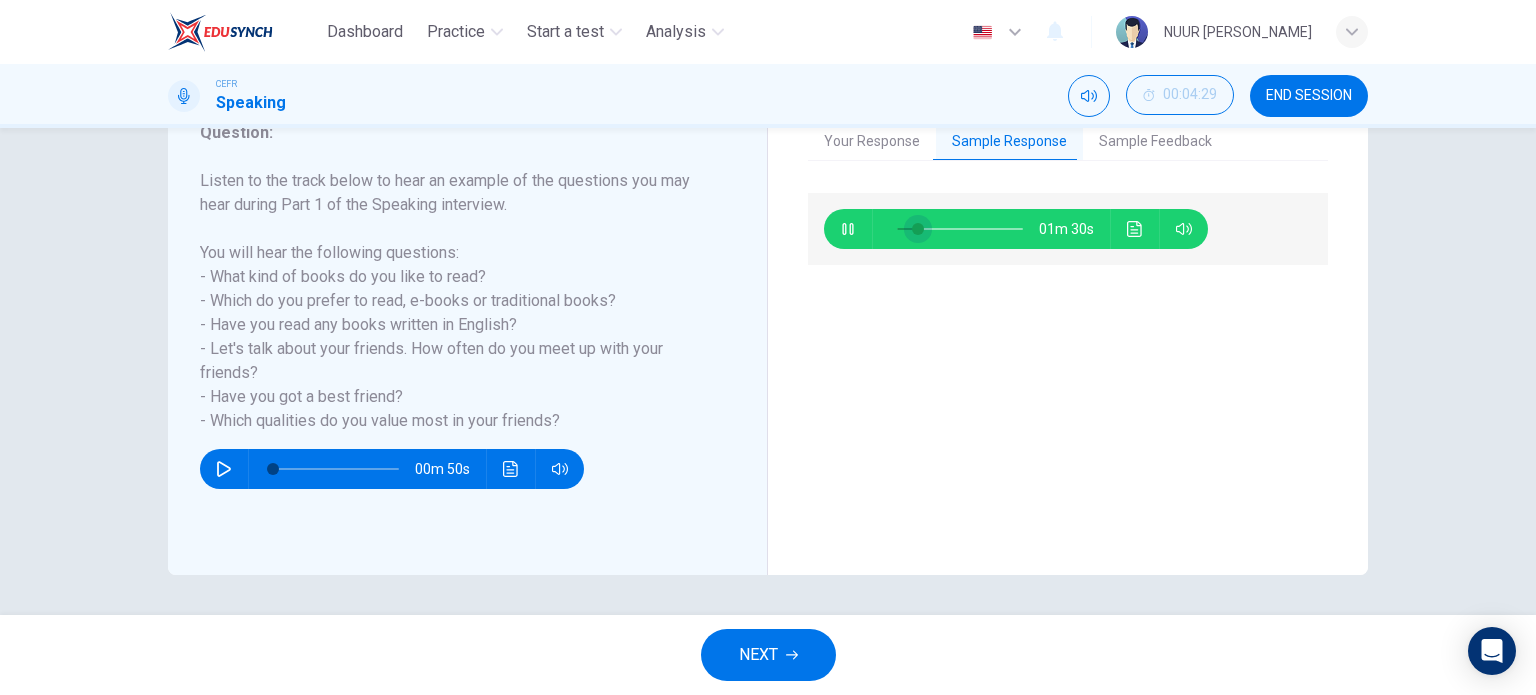click at bounding box center [918, 229] 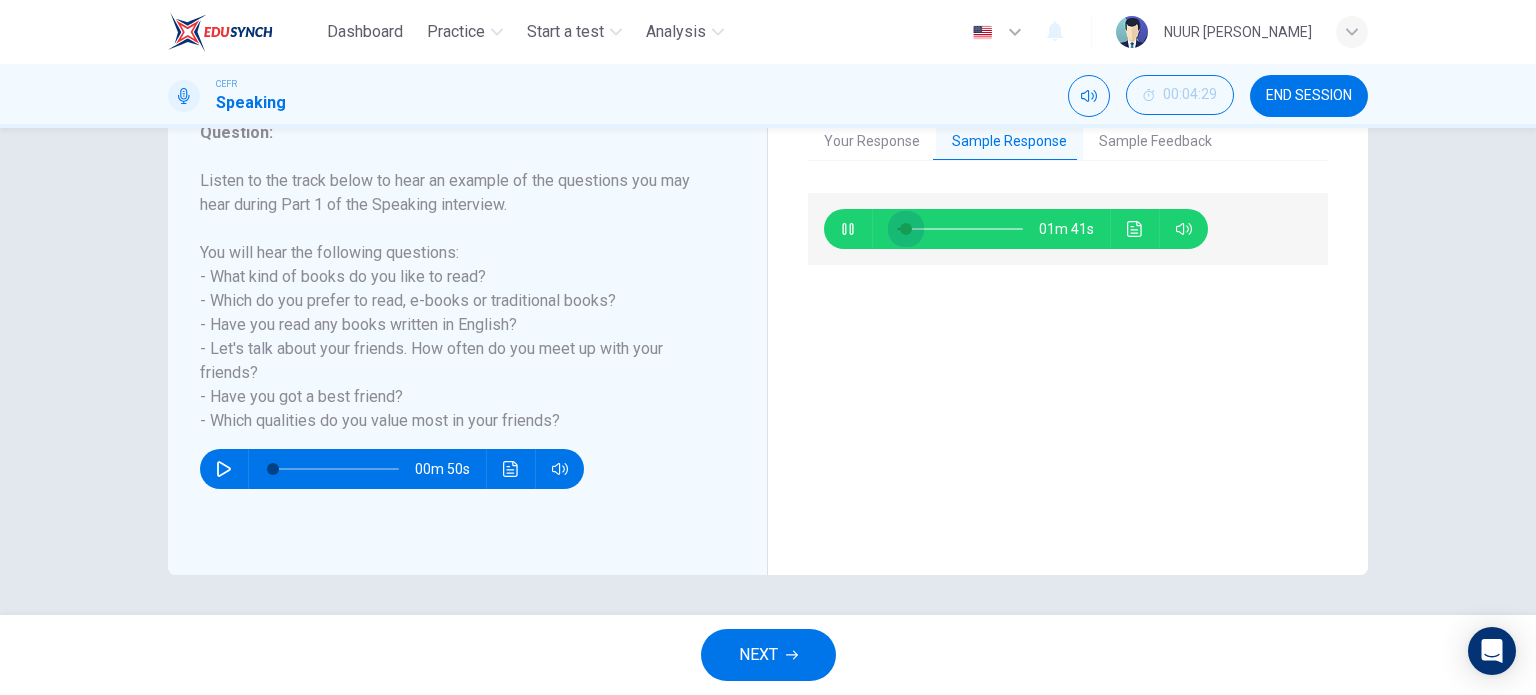 click at bounding box center (906, 229) 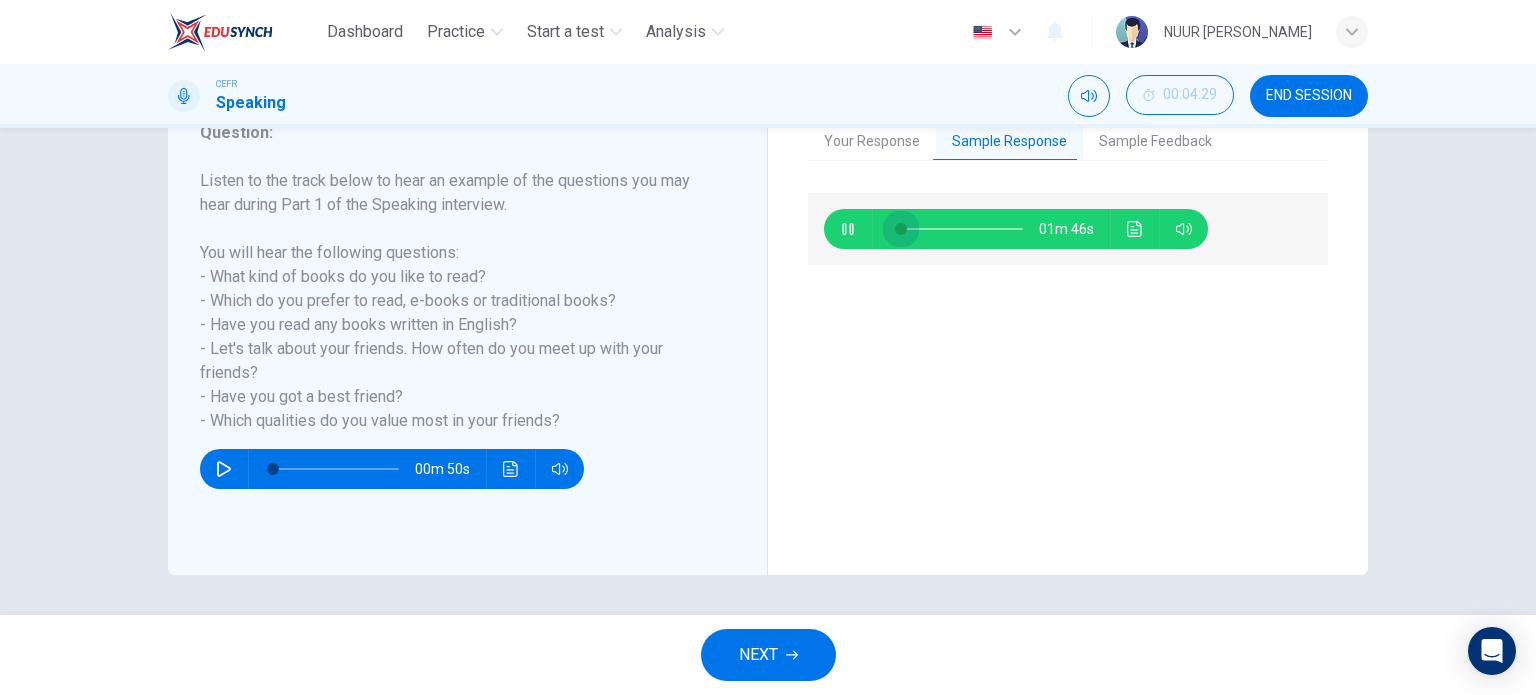click at bounding box center (901, 229) 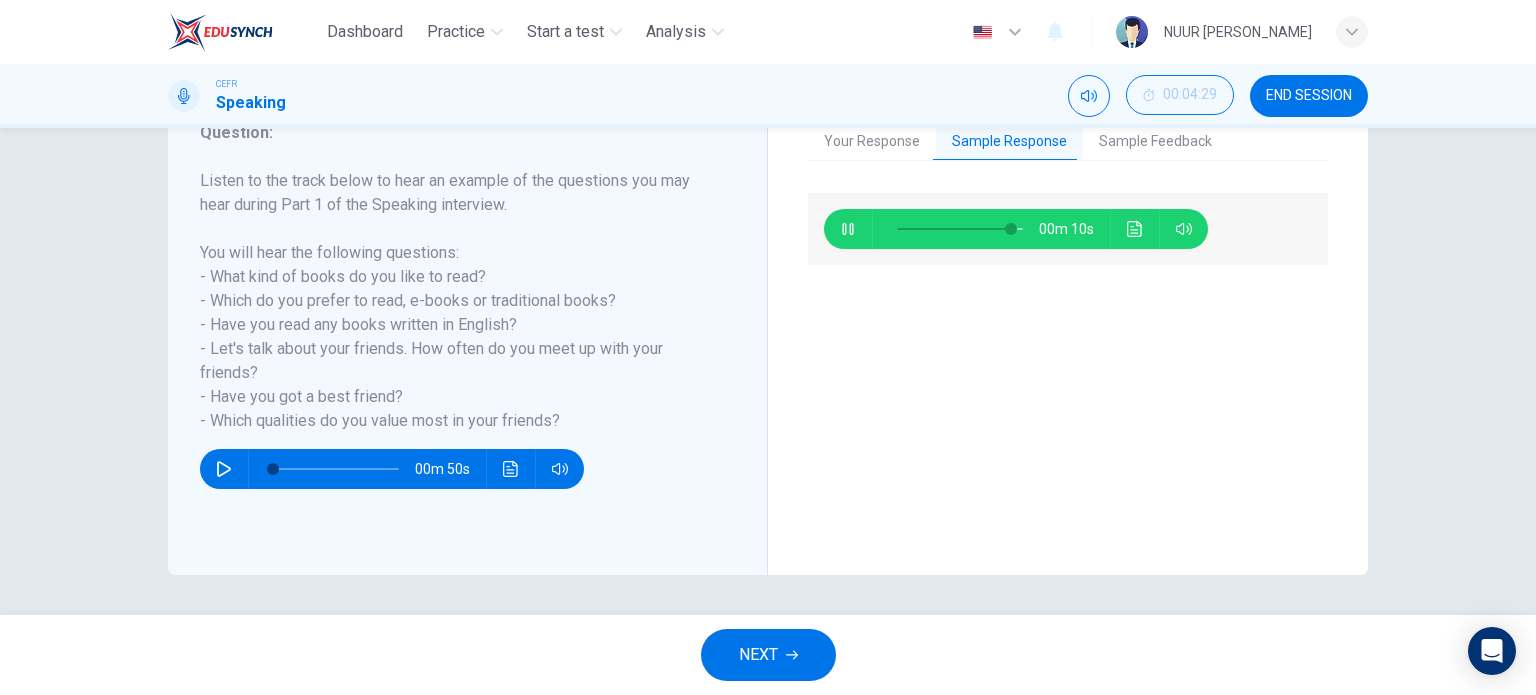 type on "91" 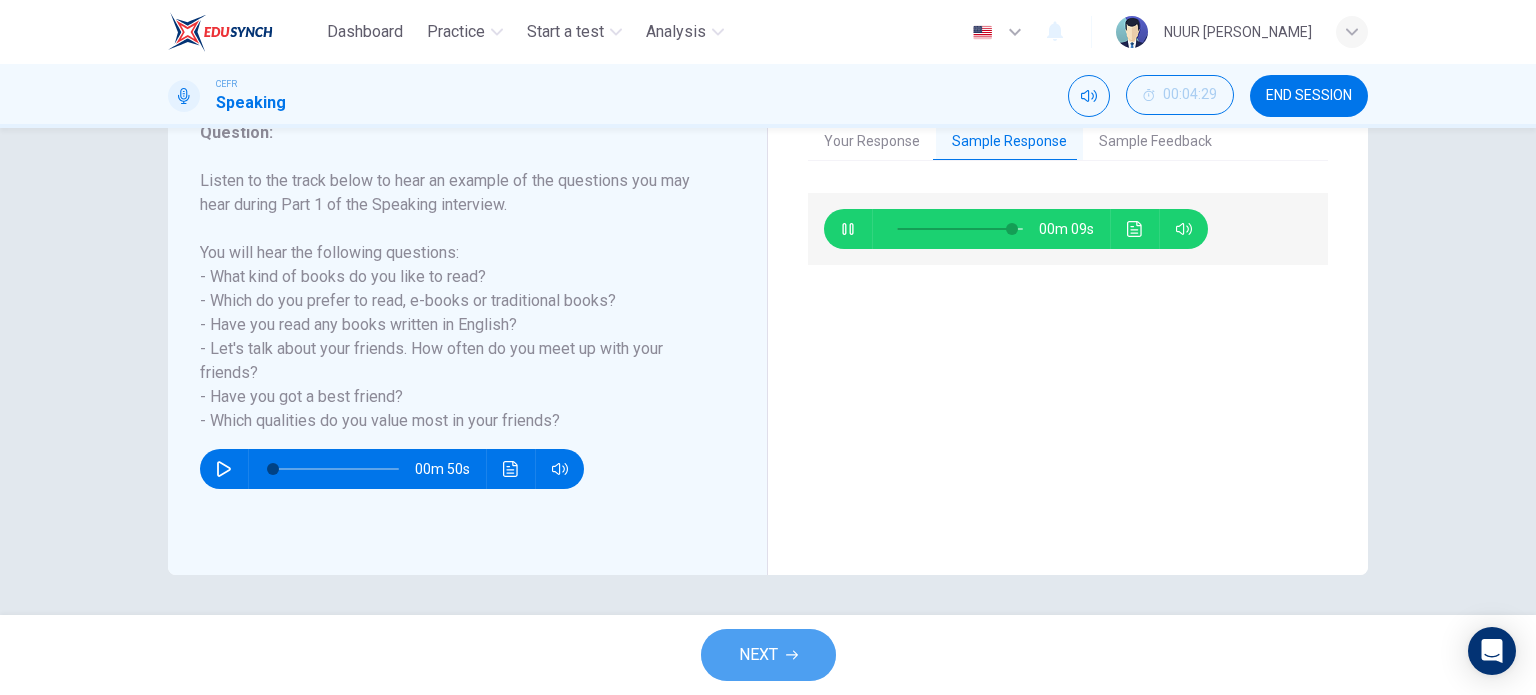 click on "NEXT" at bounding box center (768, 655) 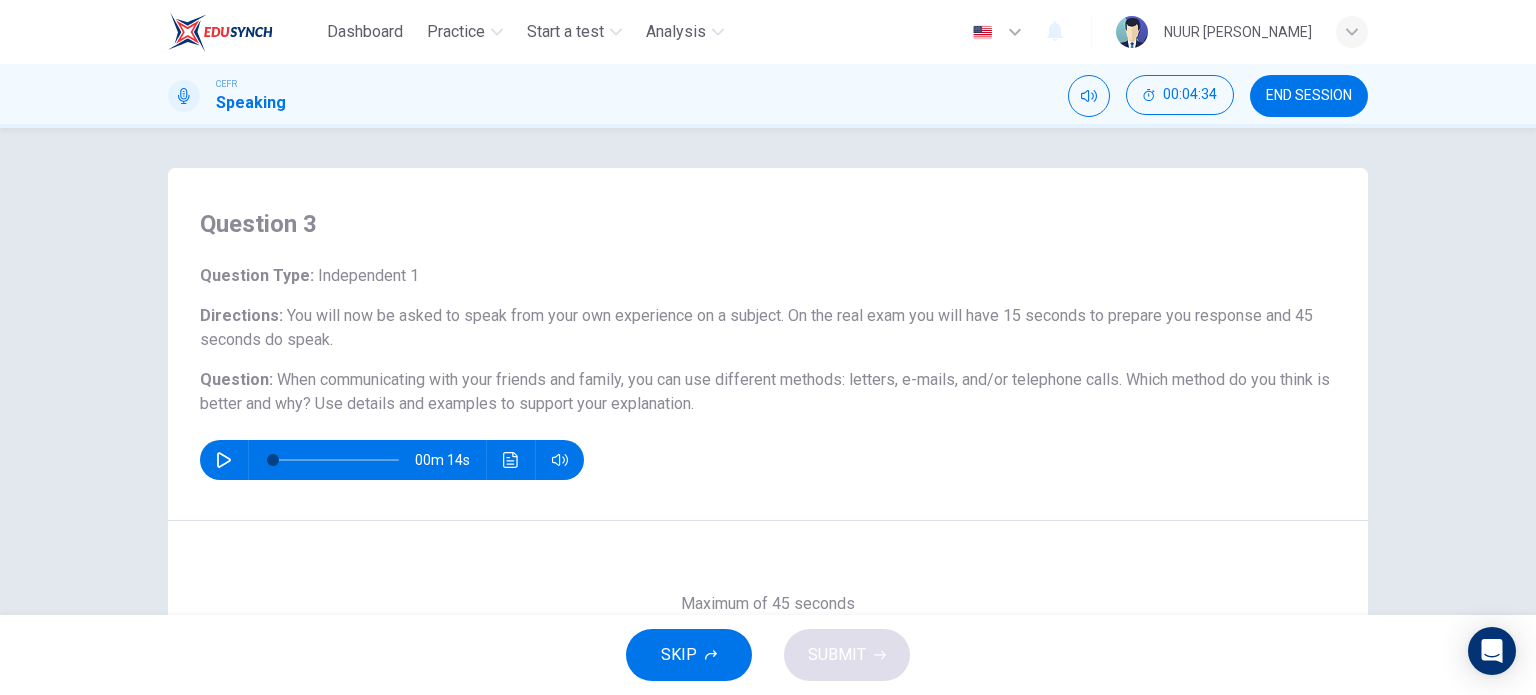 click at bounding box center [224, 460] 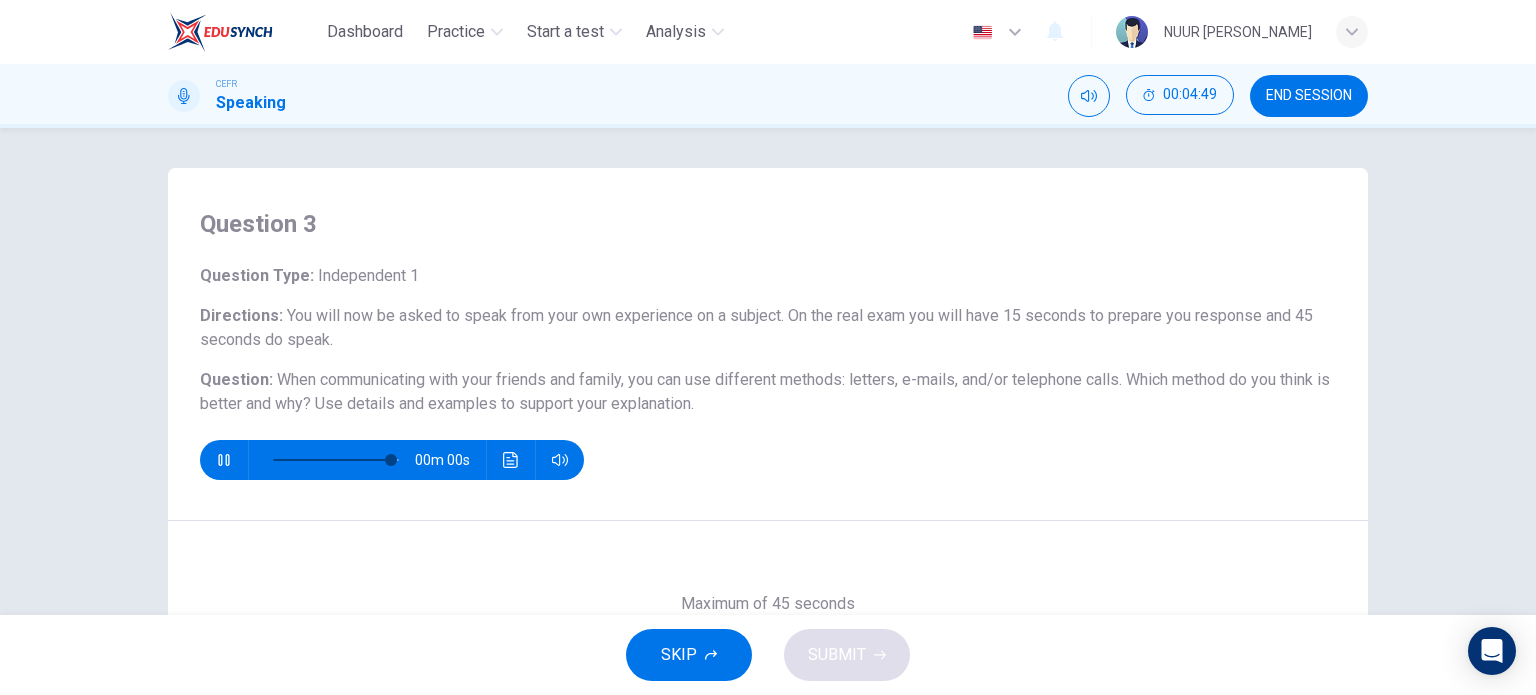 type on "0" 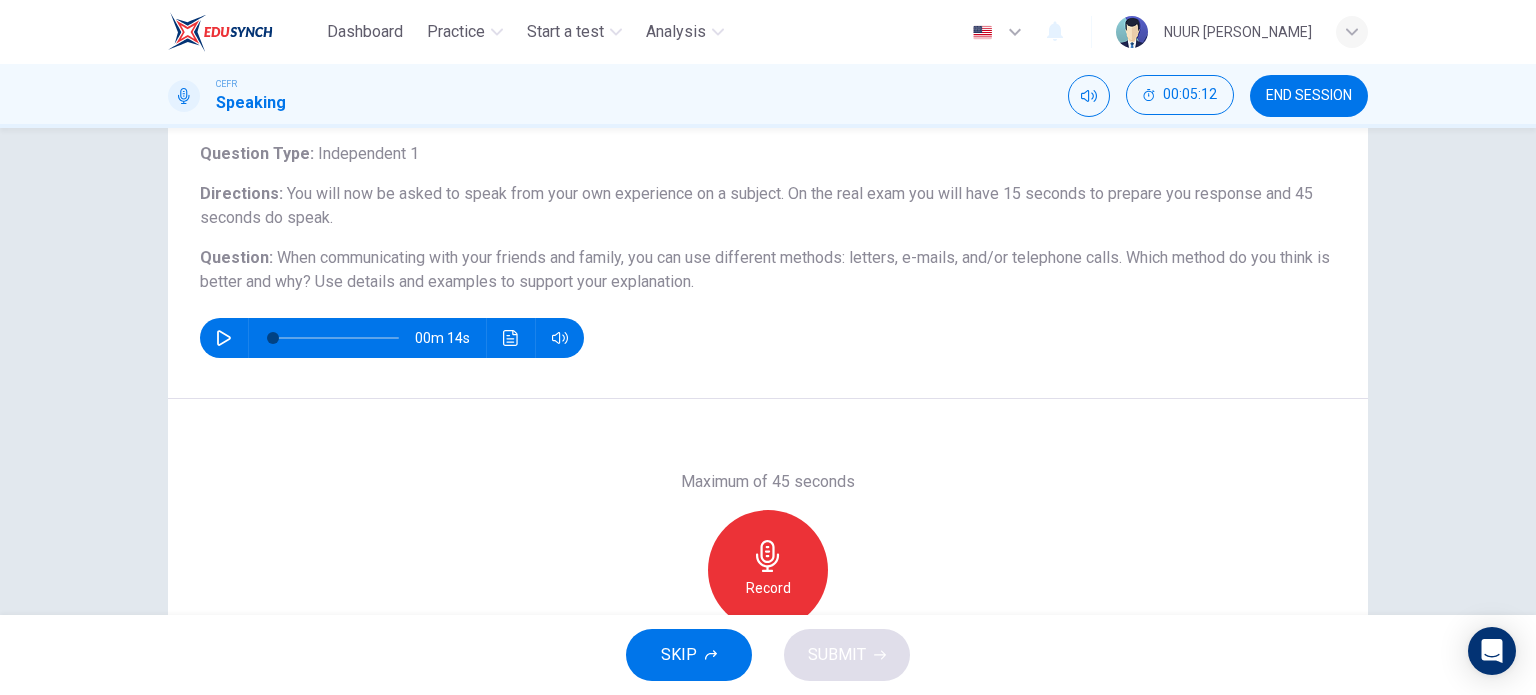 scroll, scrollTop: 88, scrollLeft: 0, axis: vertical 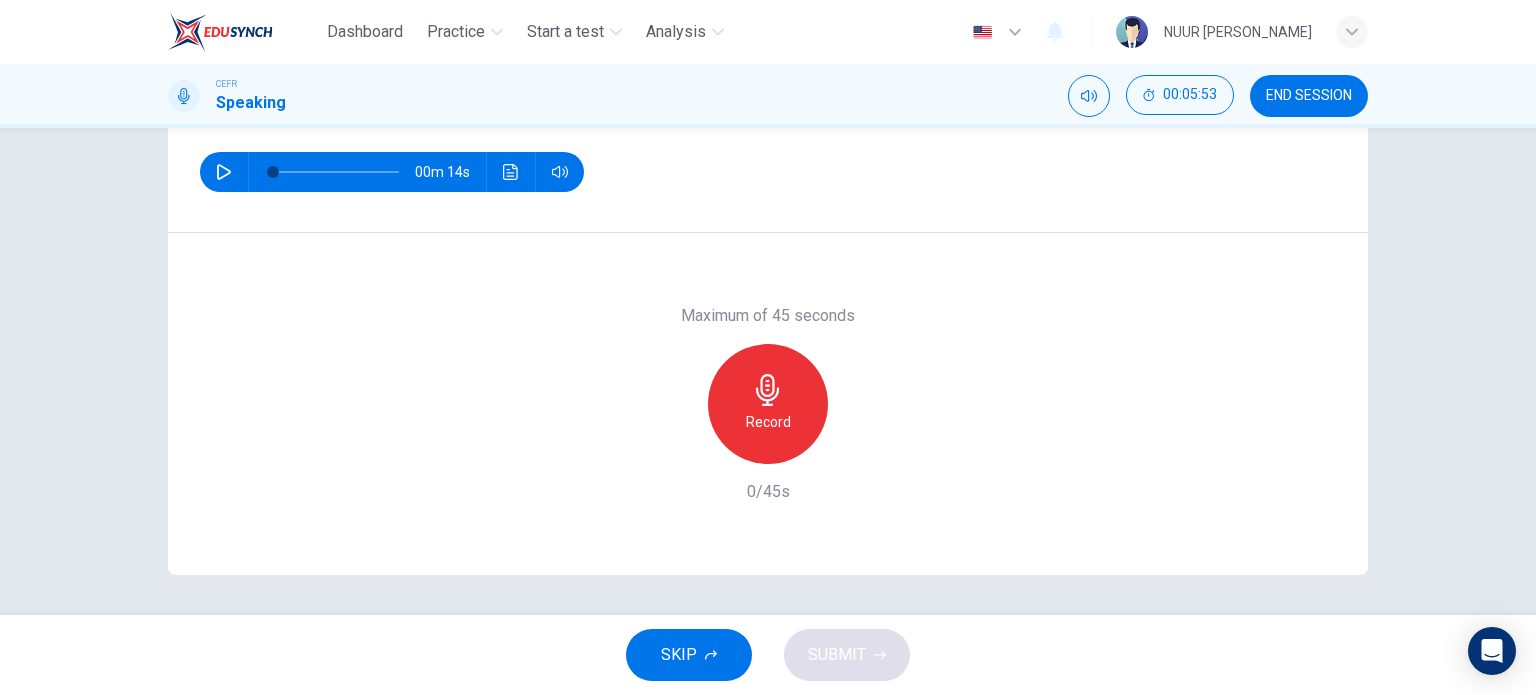 click on "Record" at bounding box center [768, 422] 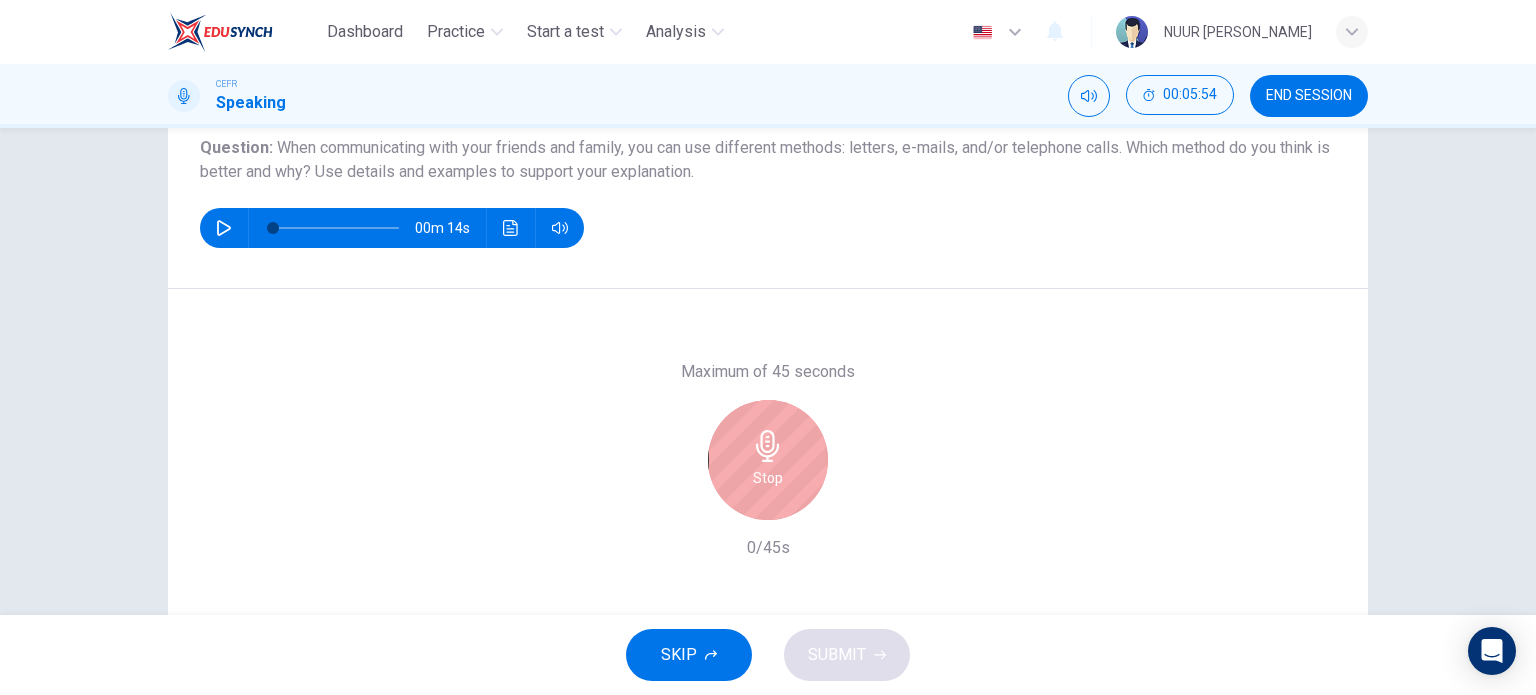 scroll, scrollTop: 188, scrollLeft: 0, axis: vertical 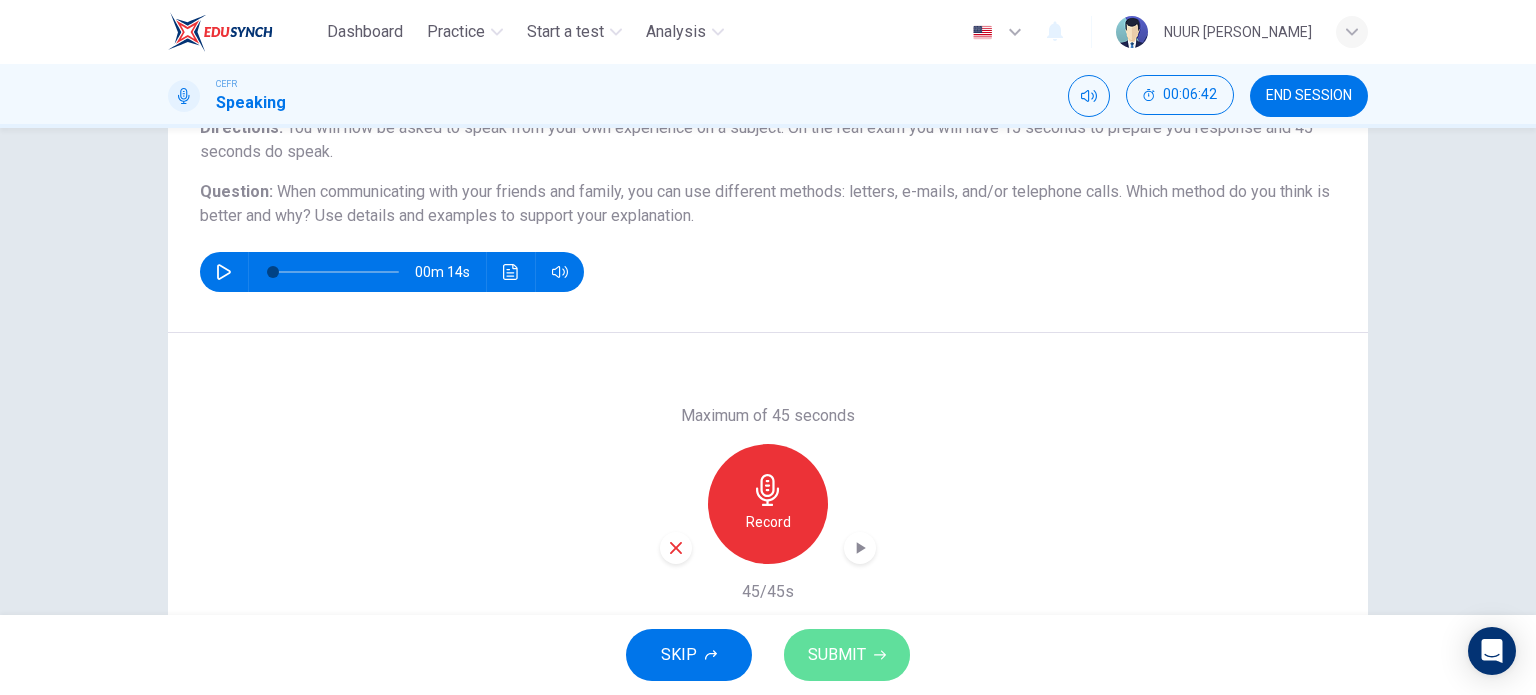click on "SUBMIT" at bounding box center (837, 655) 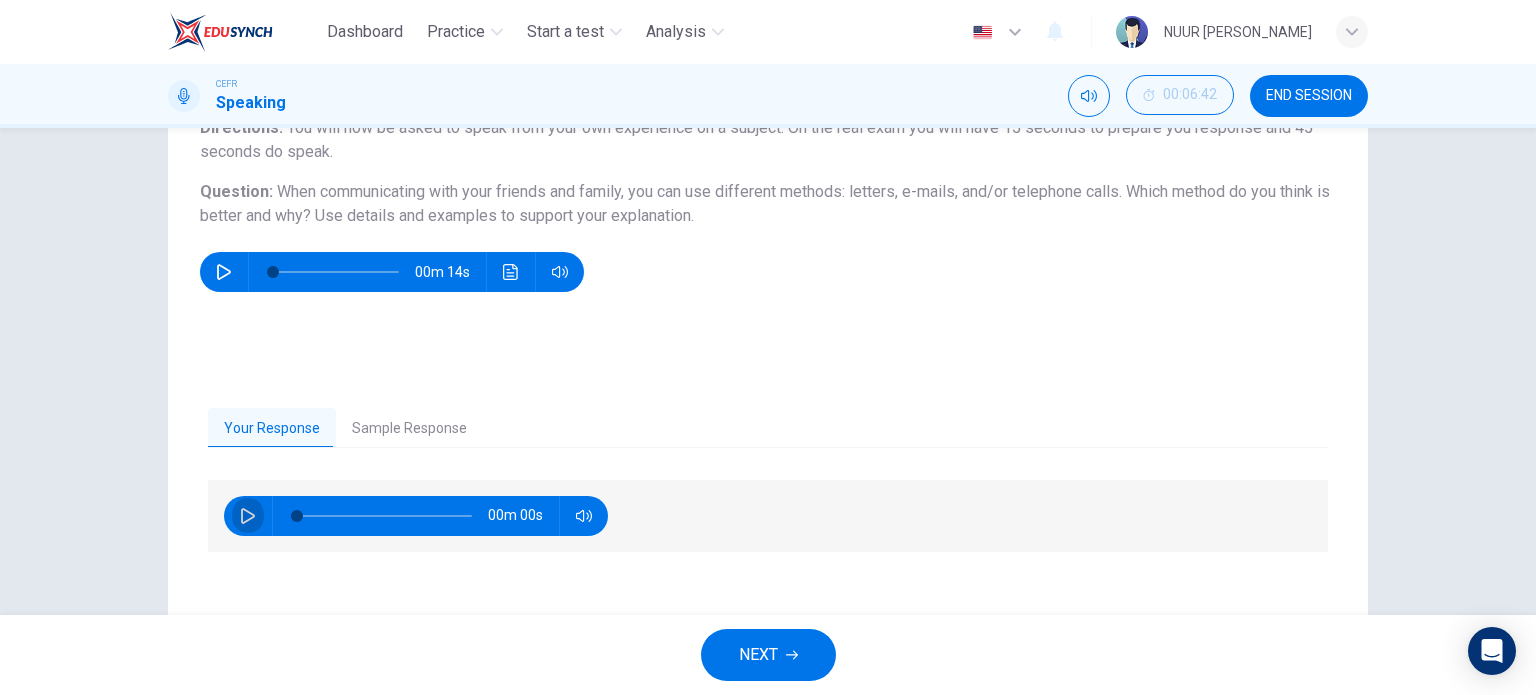 click at bounding box center [248, 516] 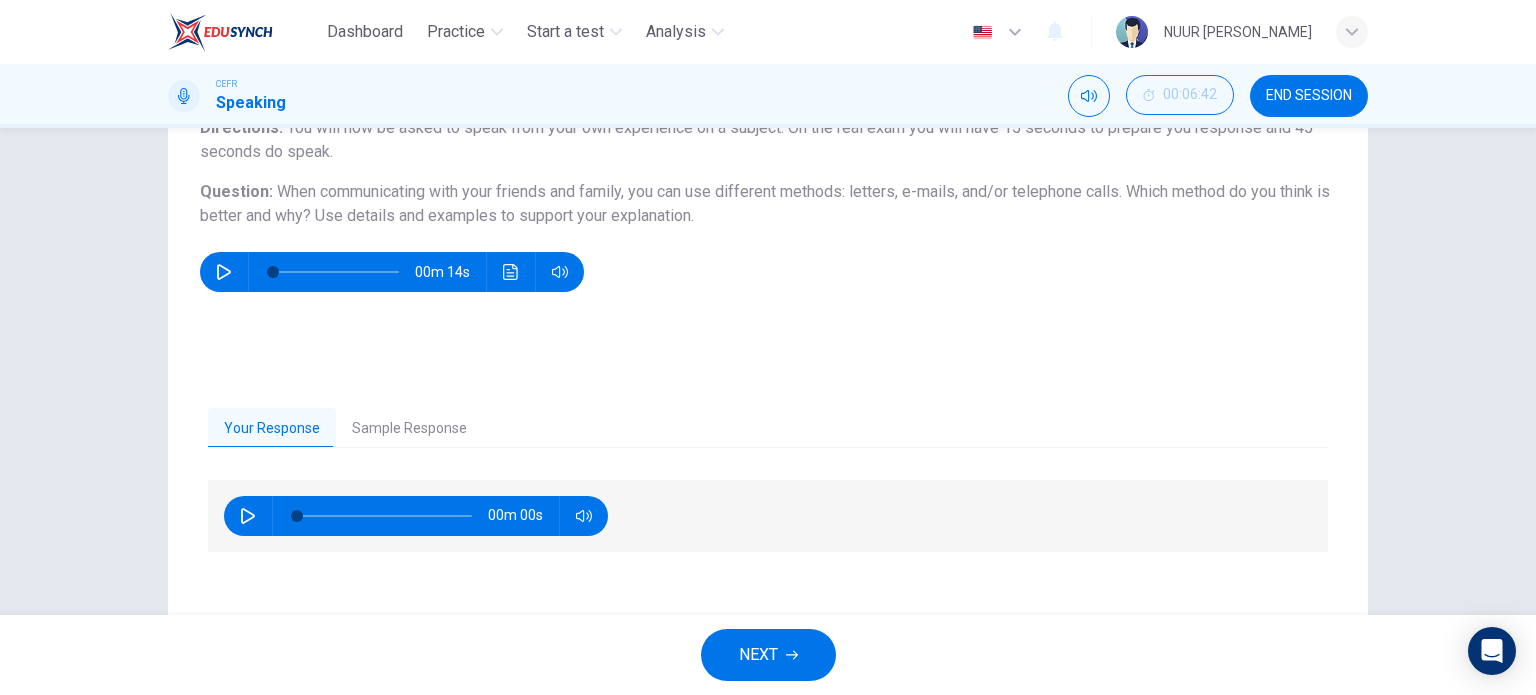 click at bounding box center (248, 516) 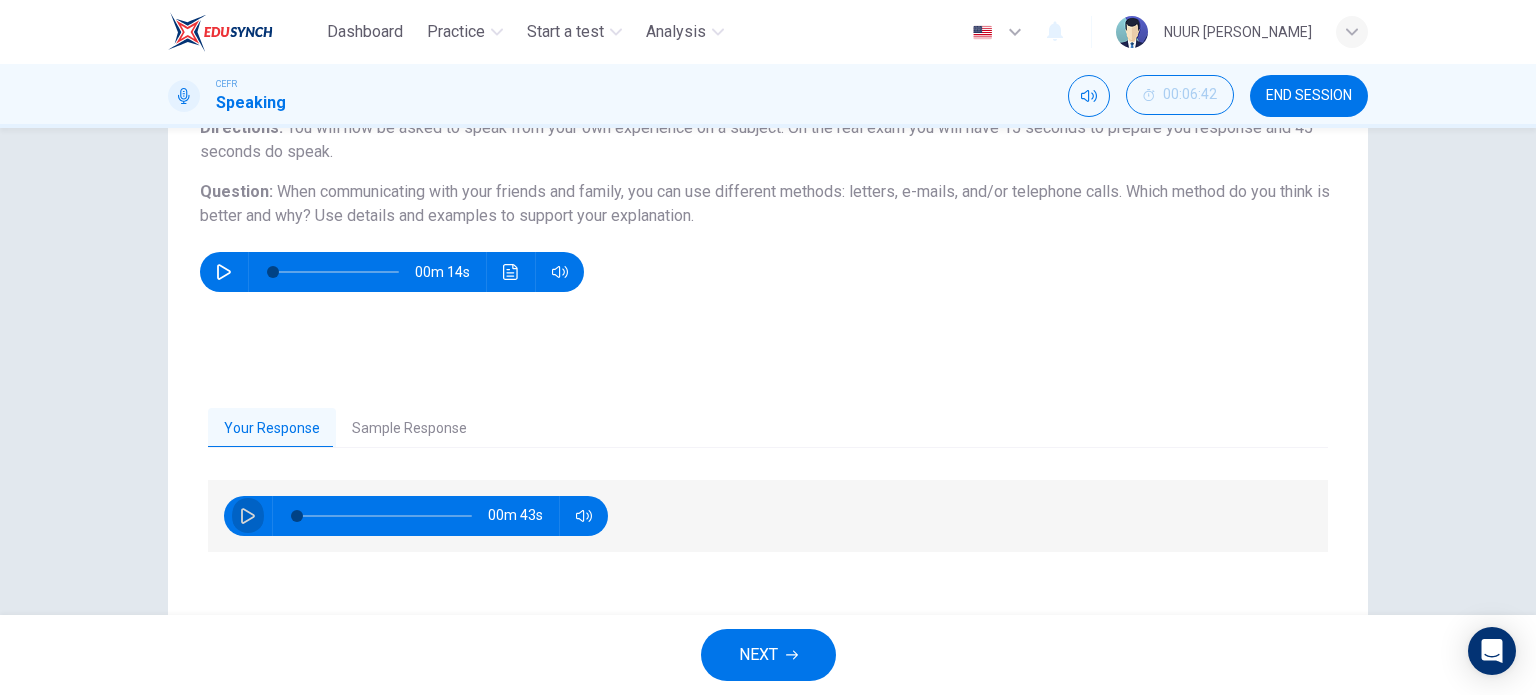 click at bounding box center [248, 516] 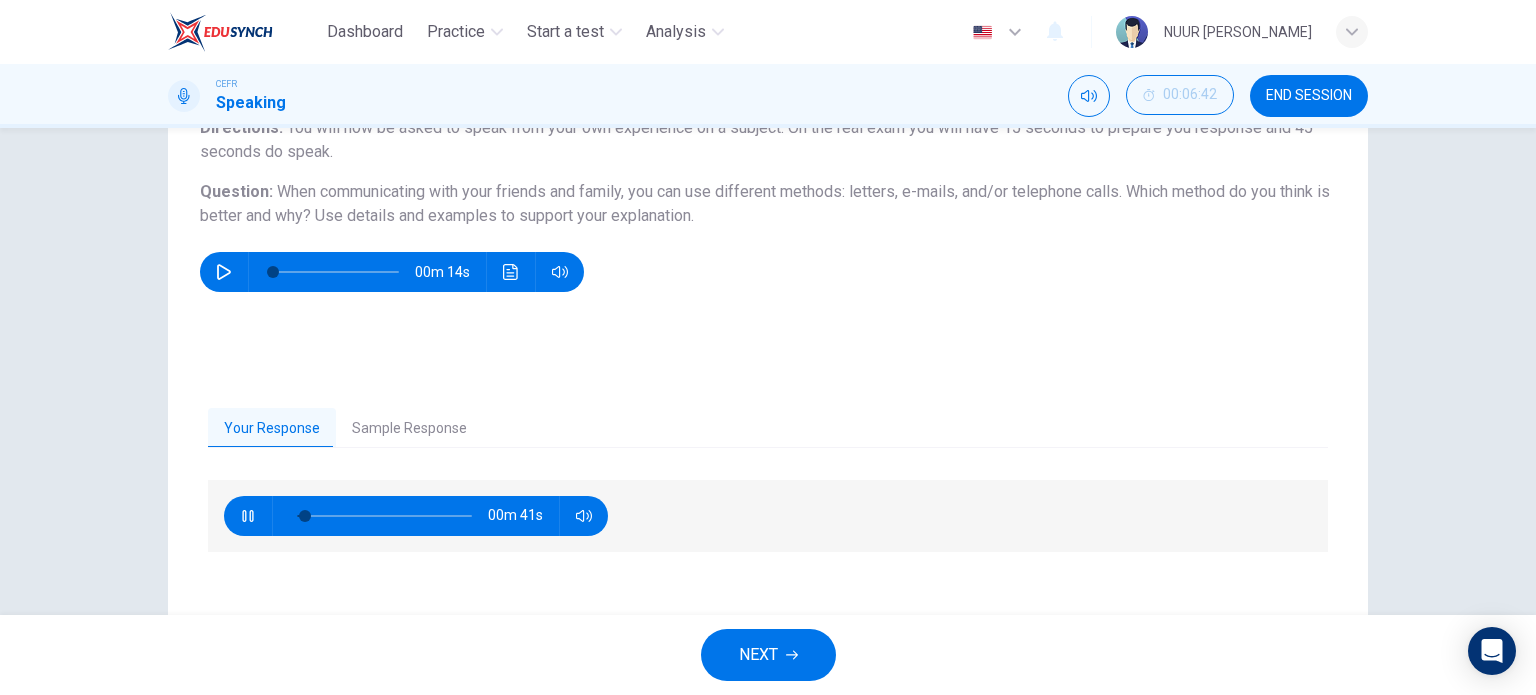 click 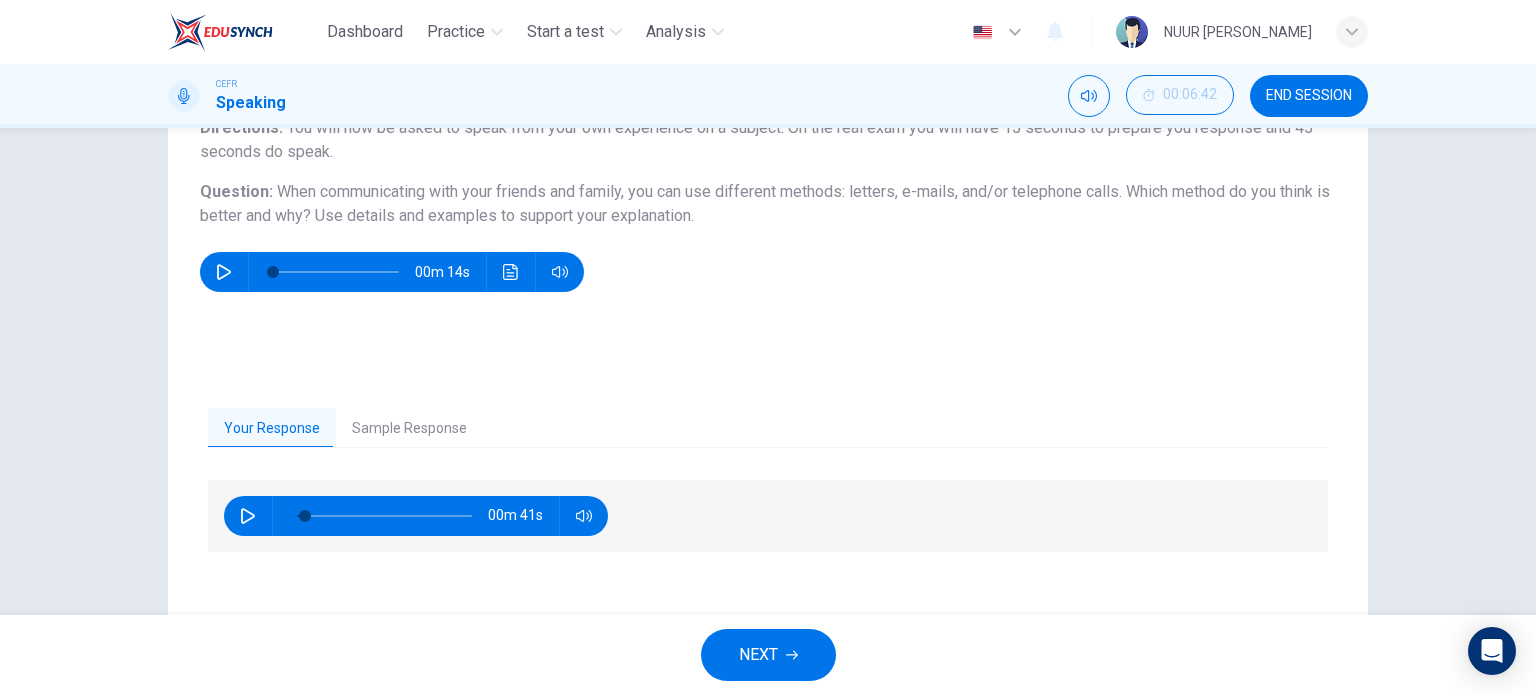 click on "Sample Response" at bounding box center [409, 429] 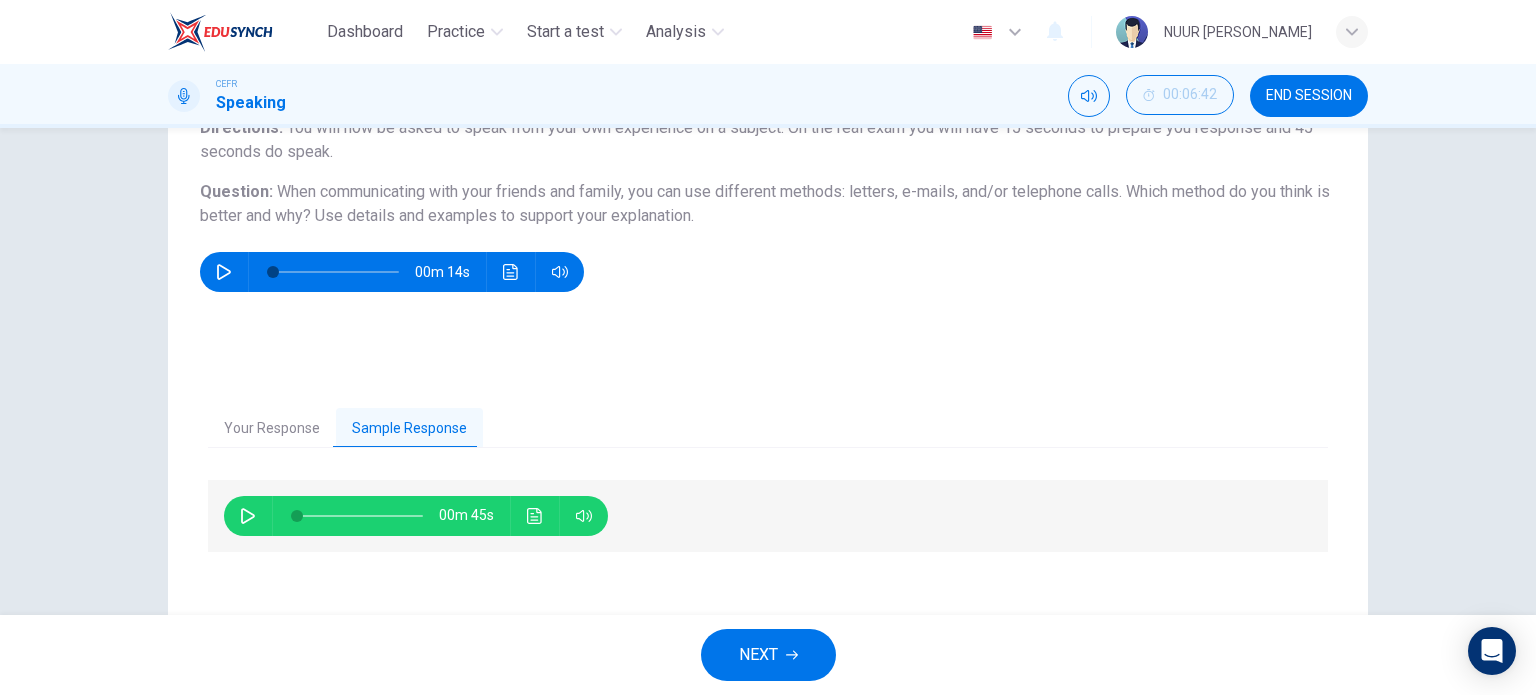 click at bounding box center [248, 516] 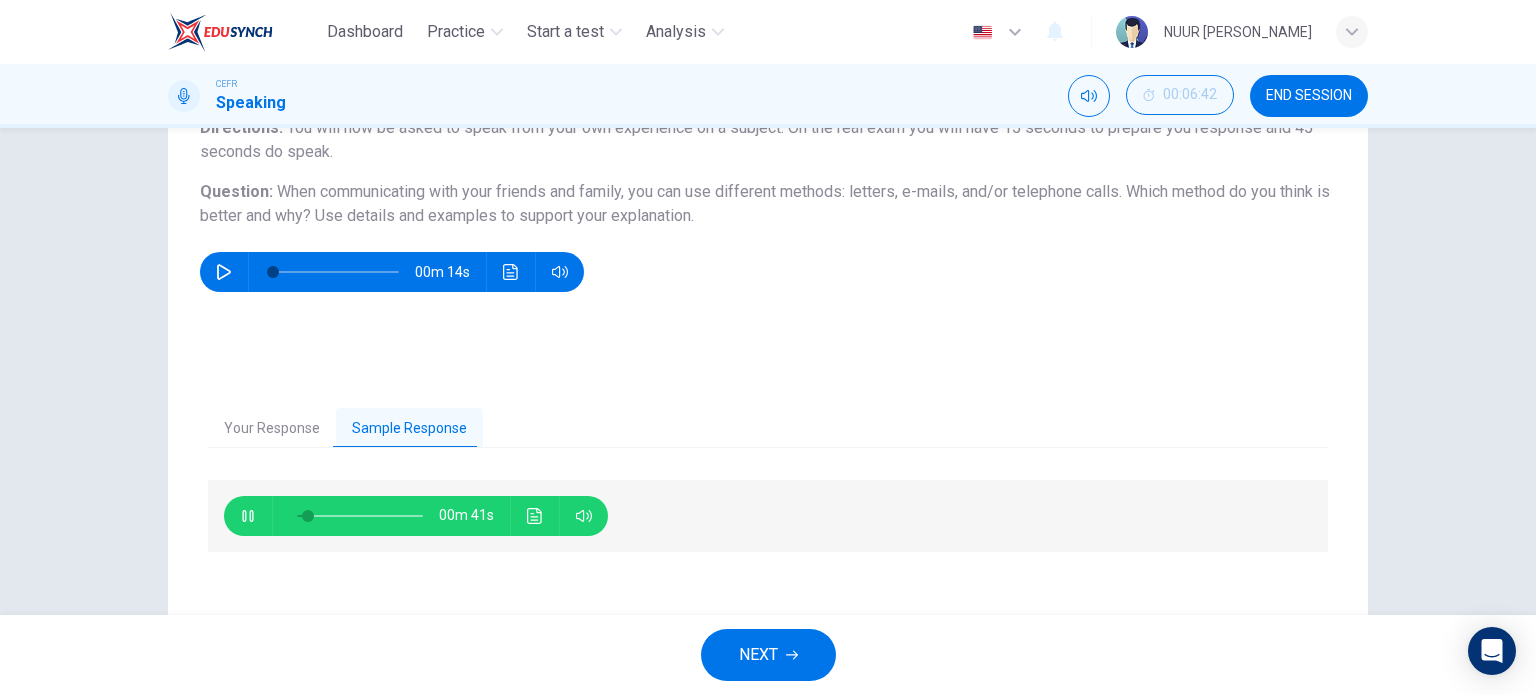 click 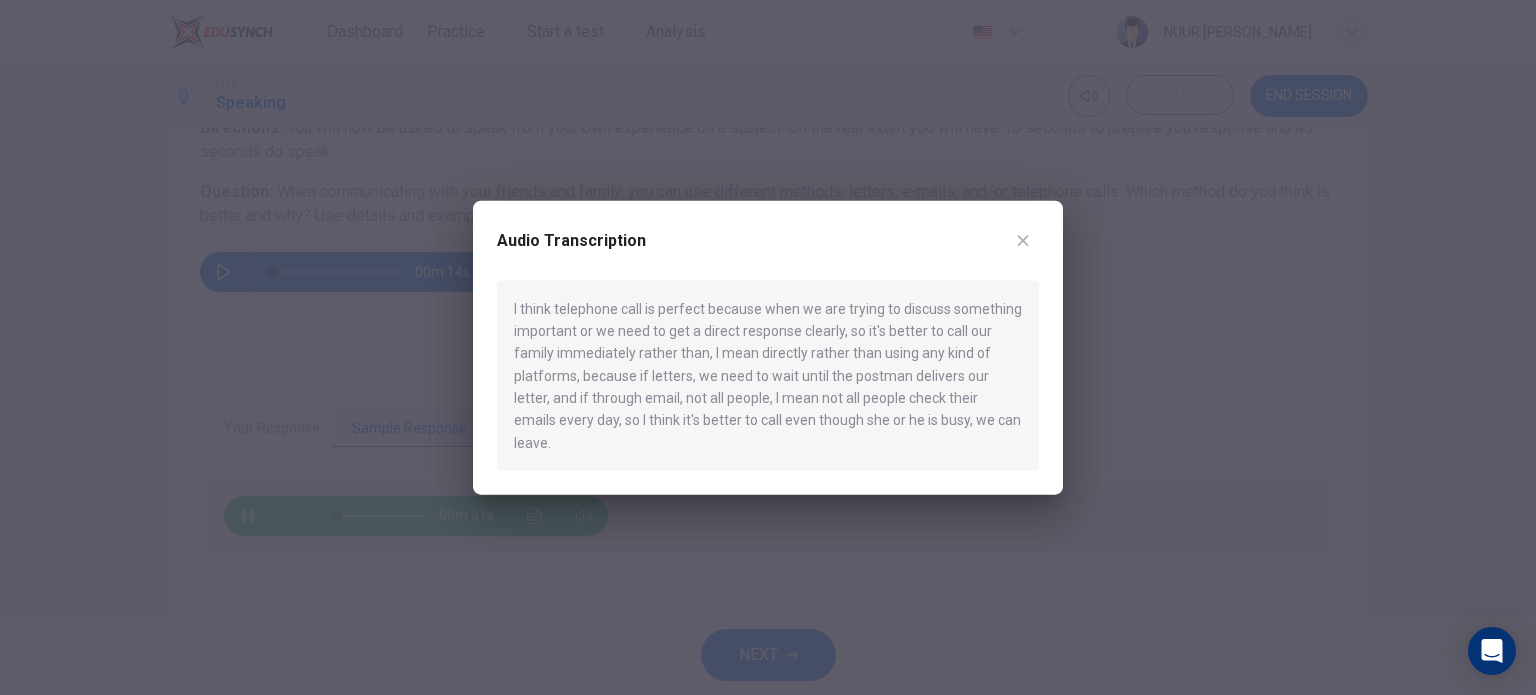 drag, startPoint x: 1040, startPoint y: 232, endPoint x: 1052, endPoint y: 231, distance: 12.0415945 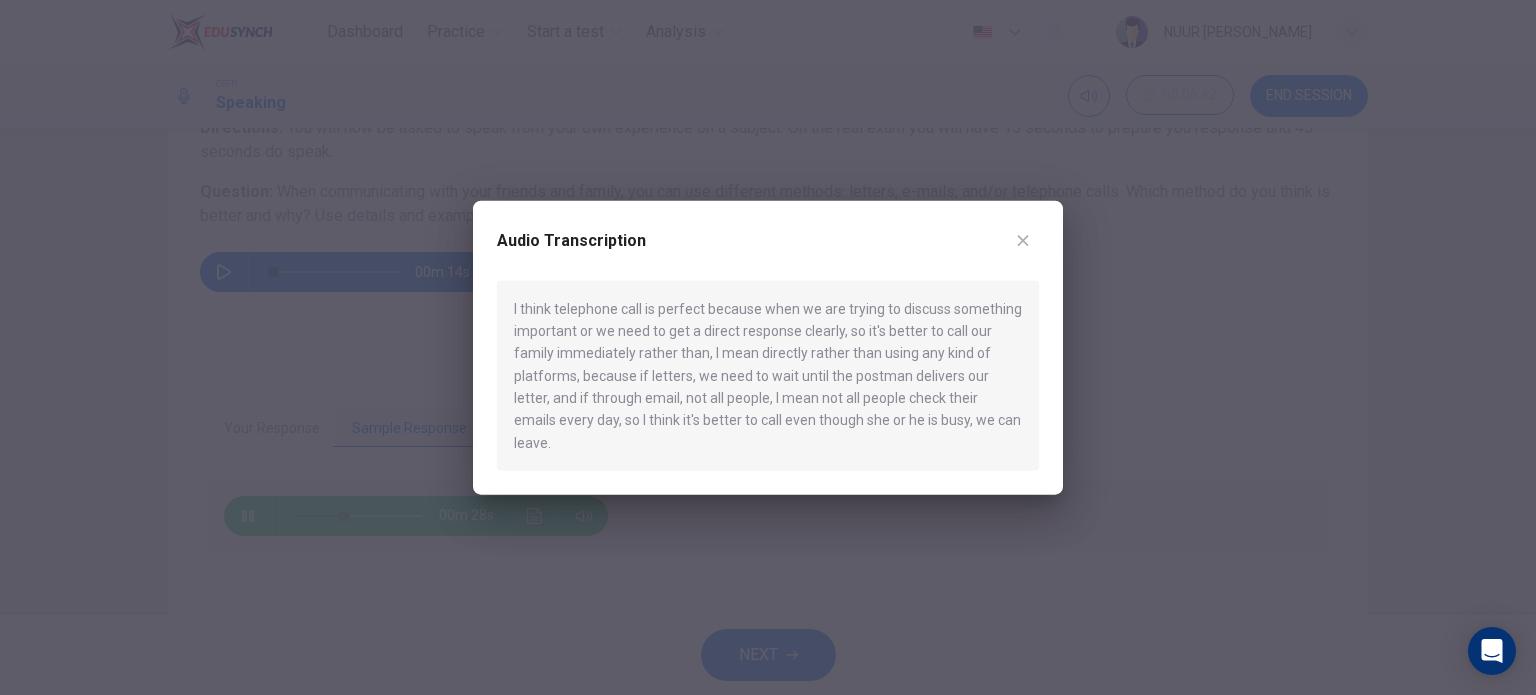 click on "Audio Transcription" at bounding box center [768, 252] 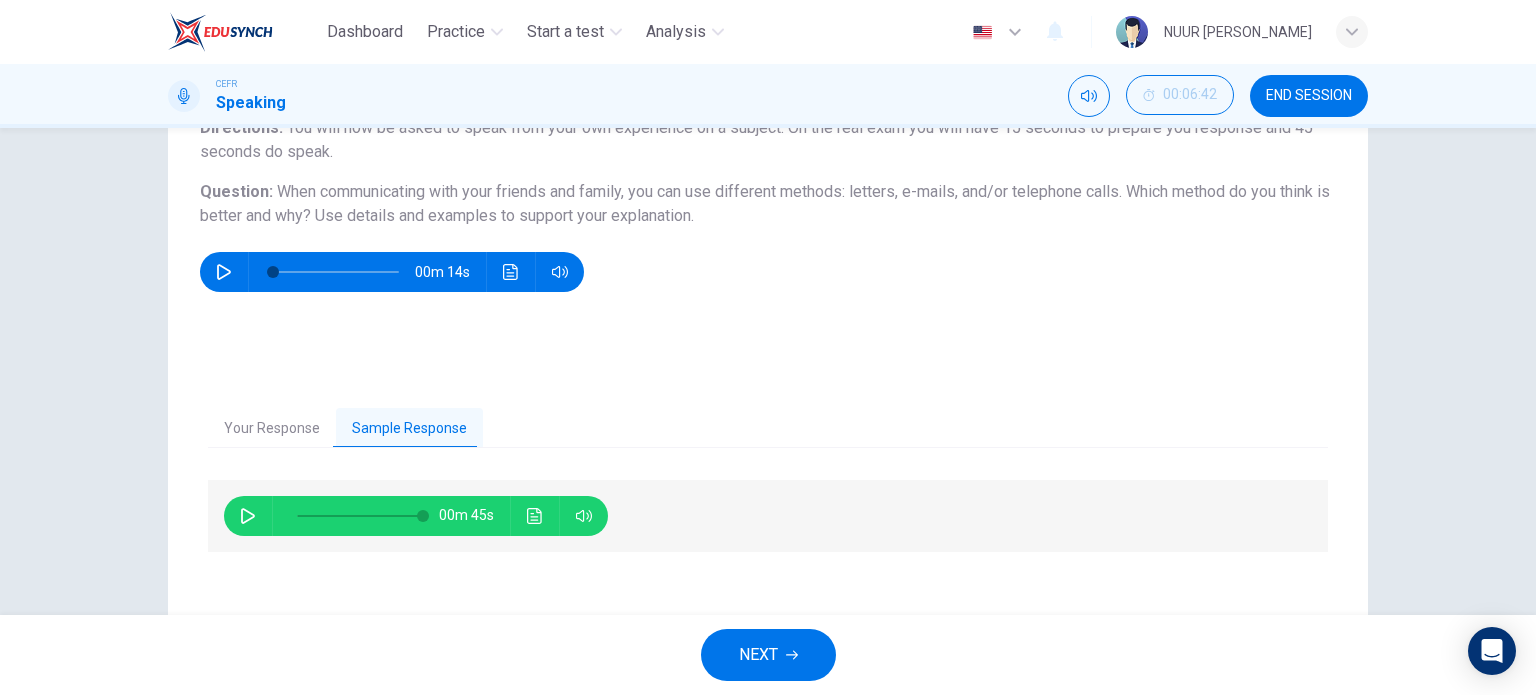 type on "0" 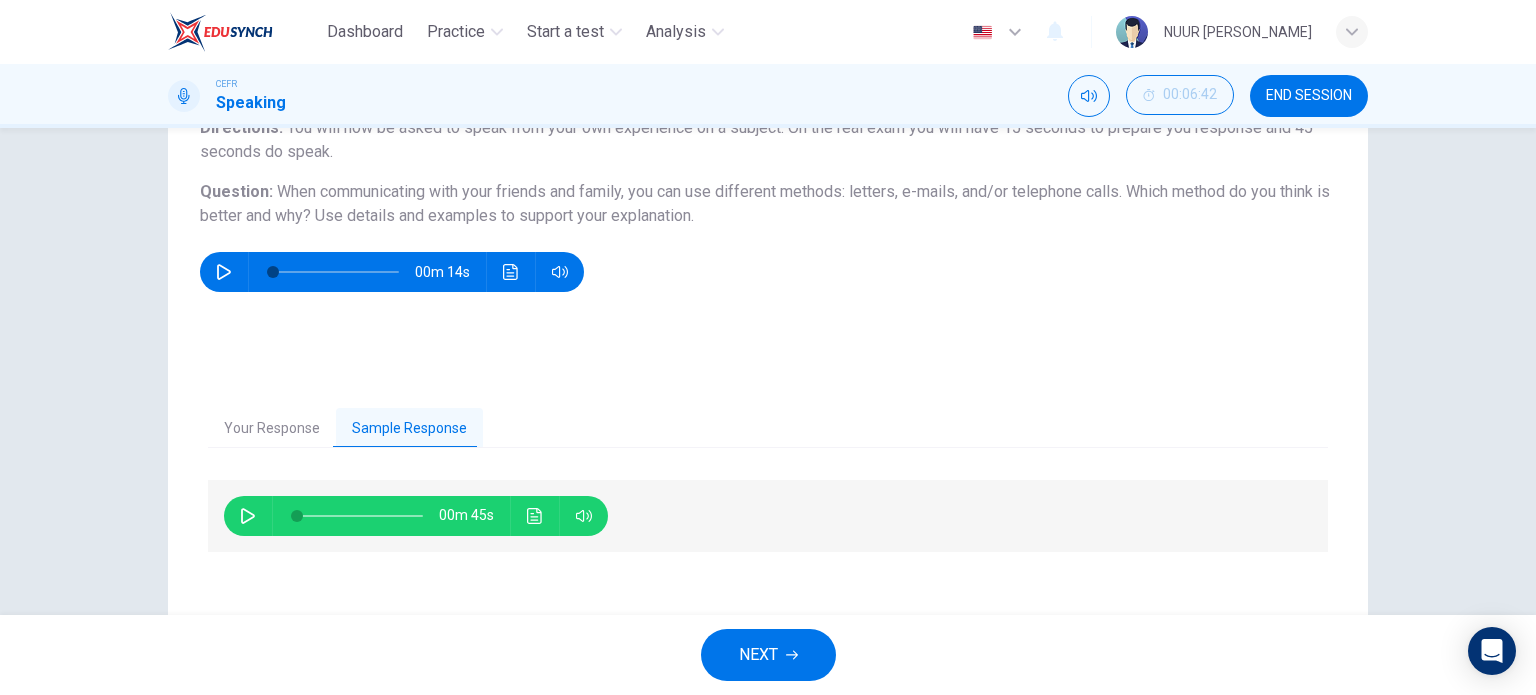 click on "NEXT" at bounding box center [768, 655] 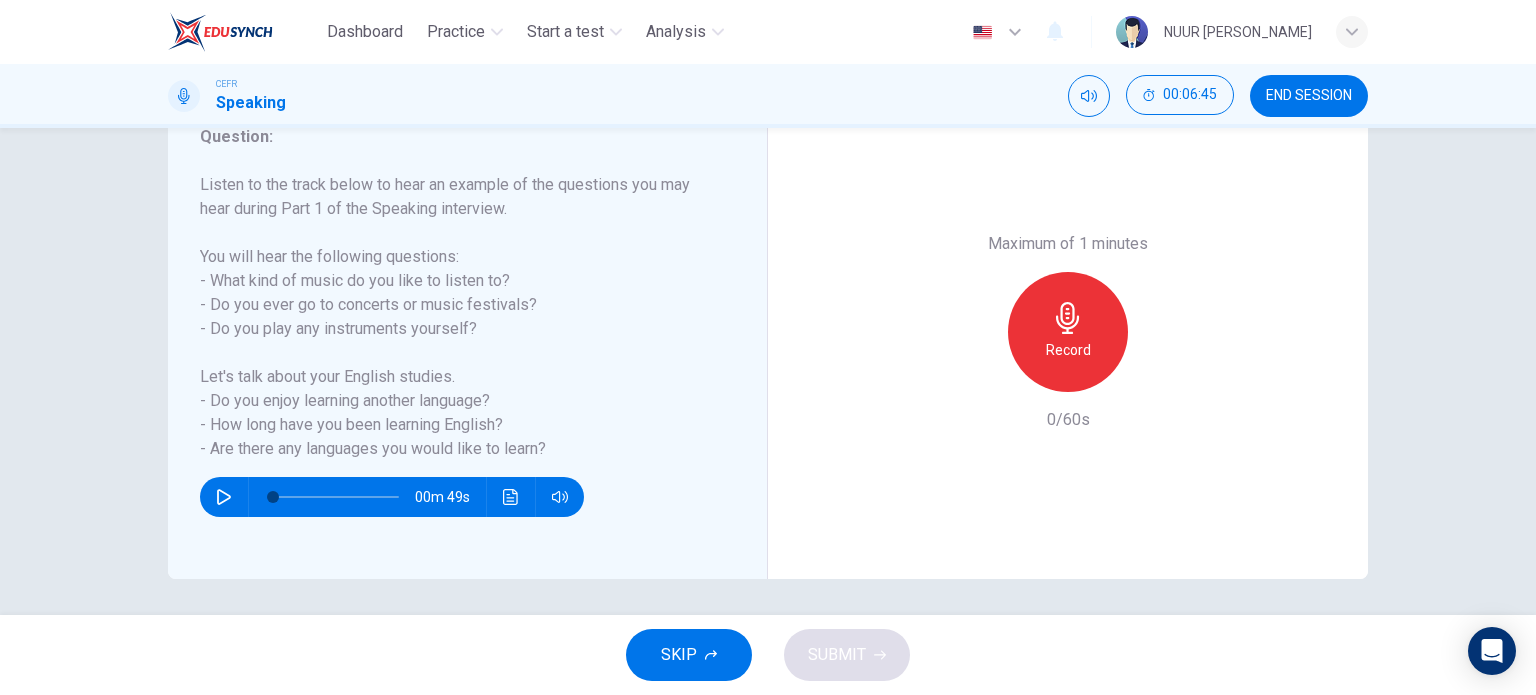 scroll, scrollTop: 288, scrollLeft: 0, axis: vertical 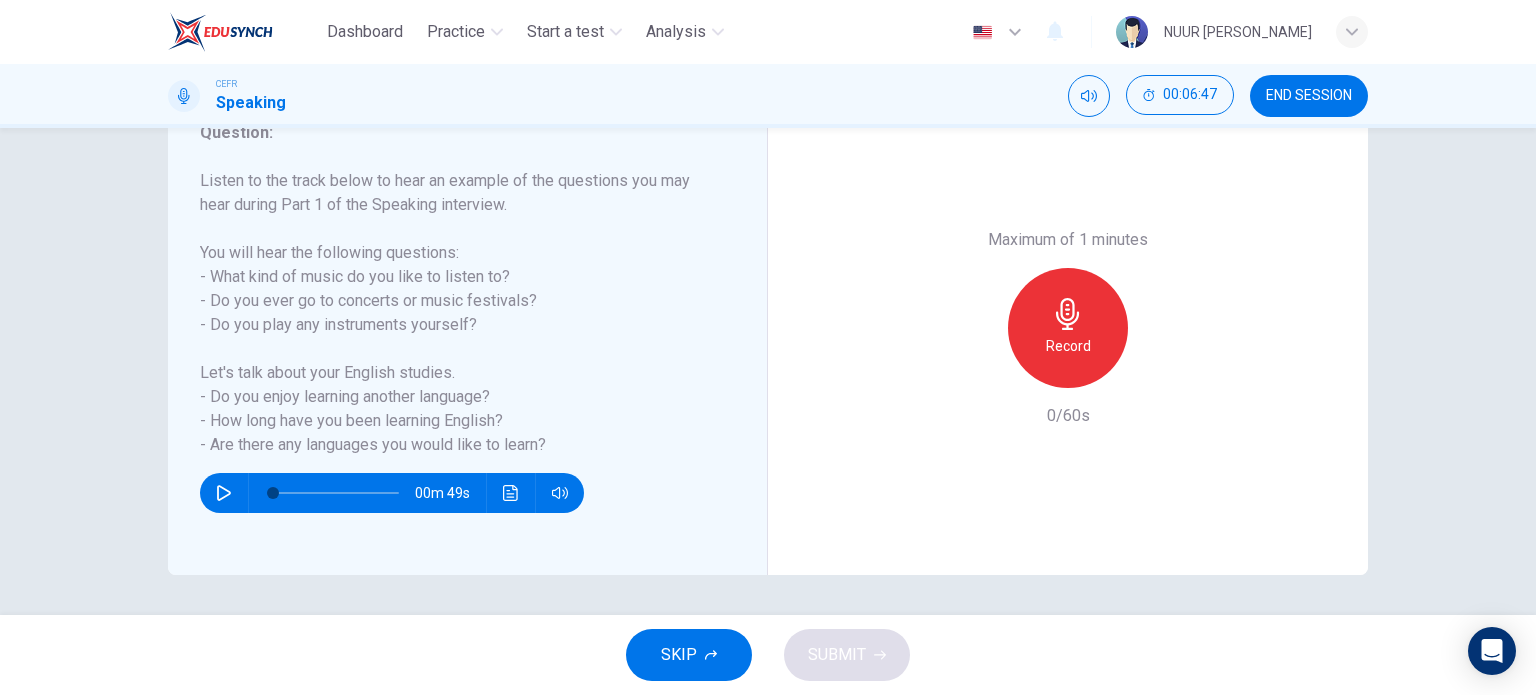 click 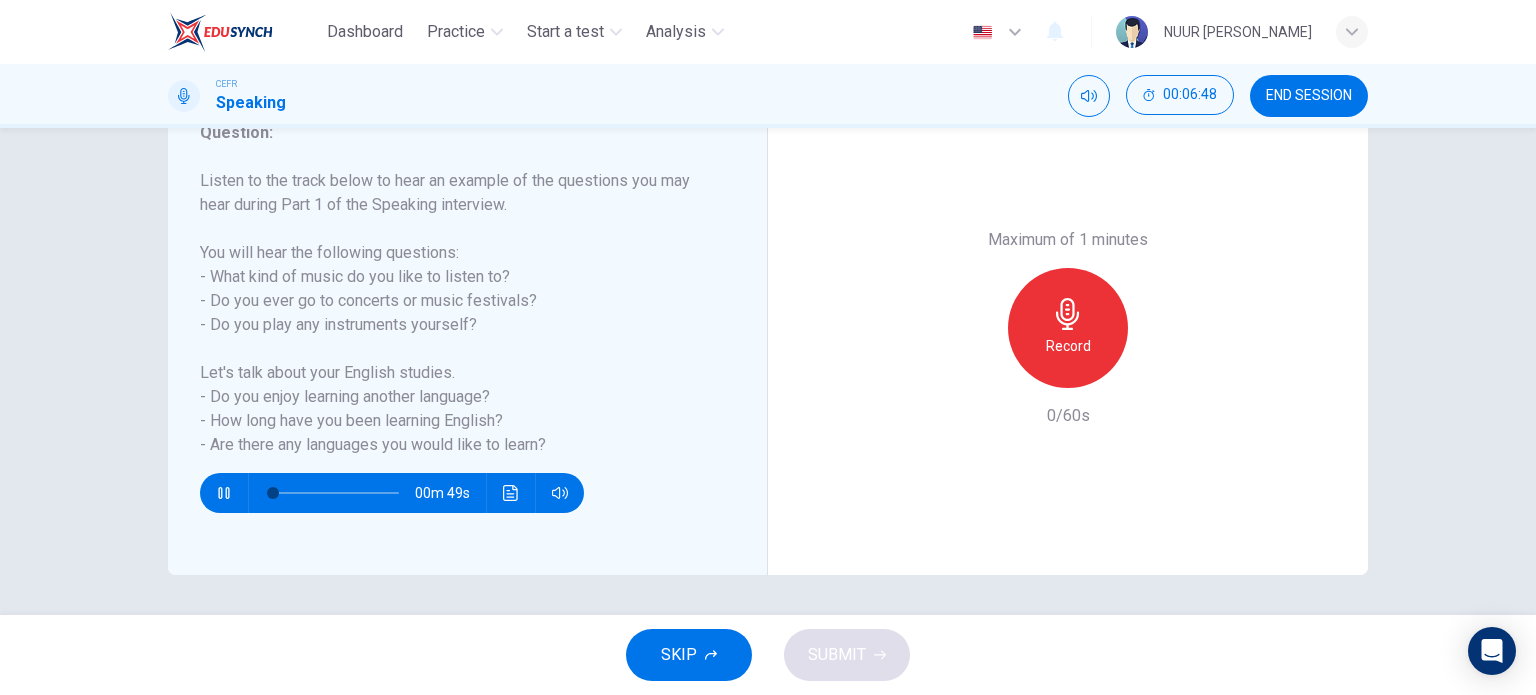 click 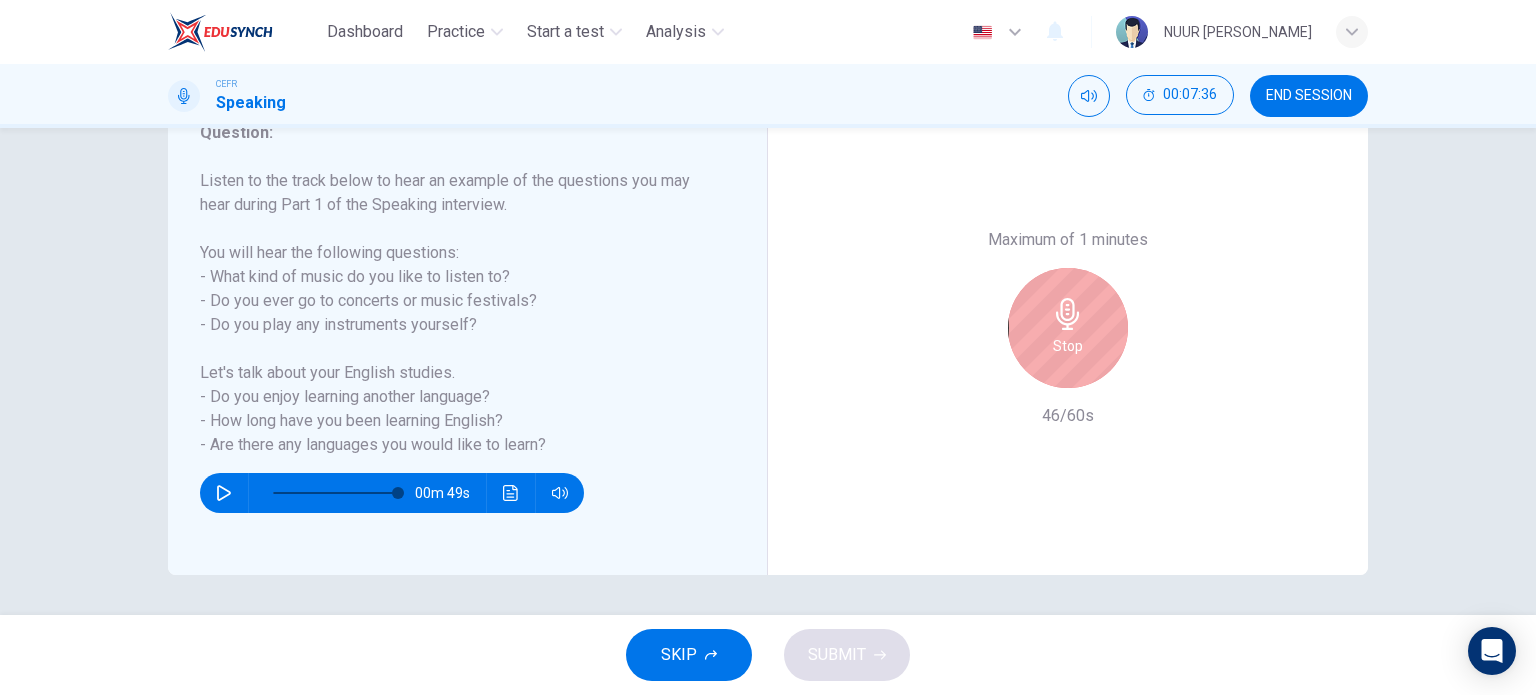 type on "0" 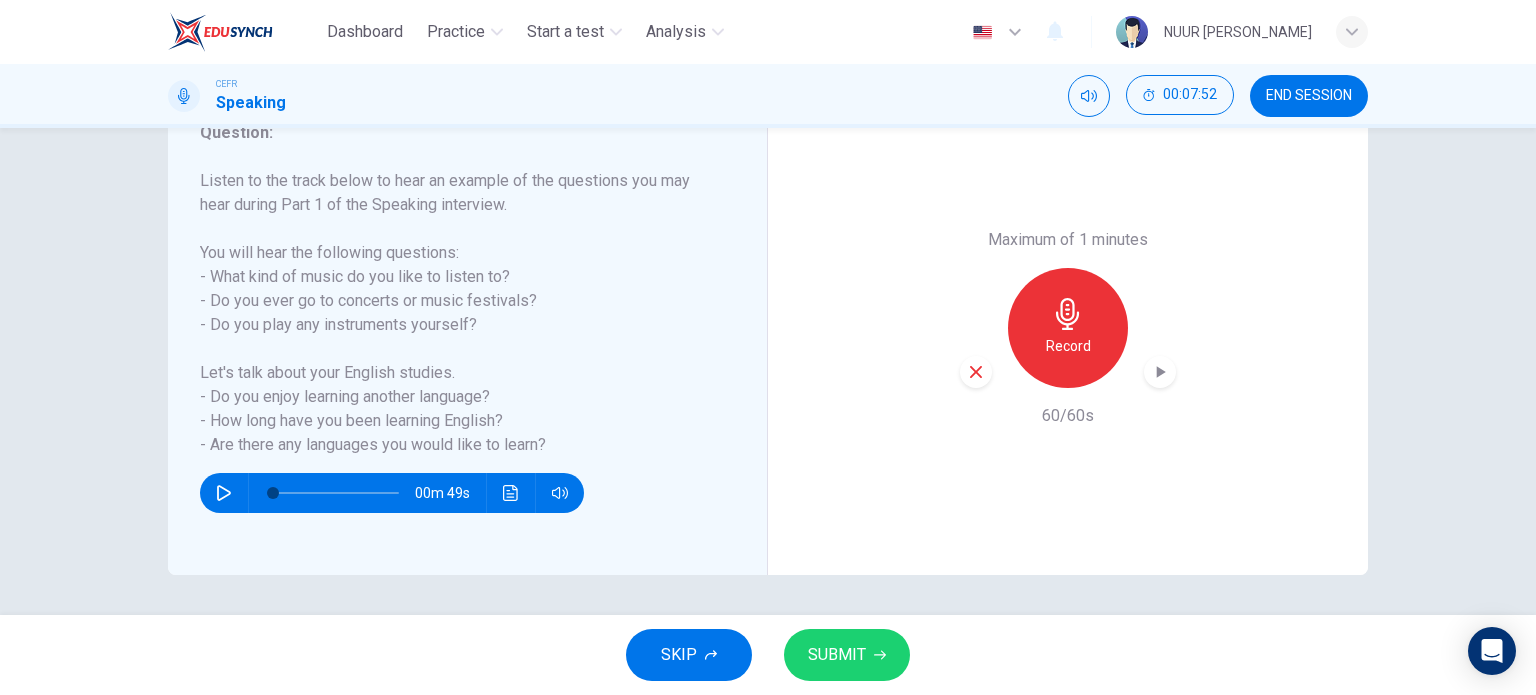 click 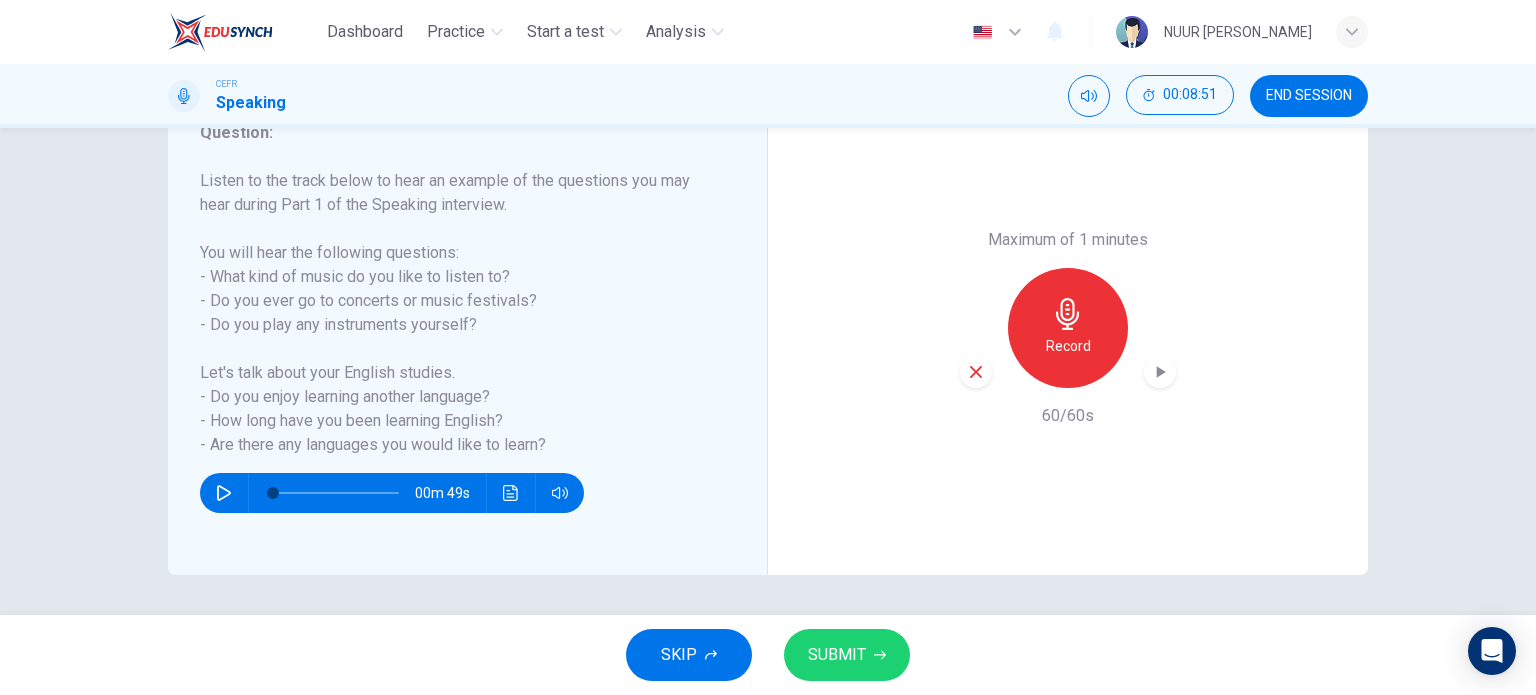 click 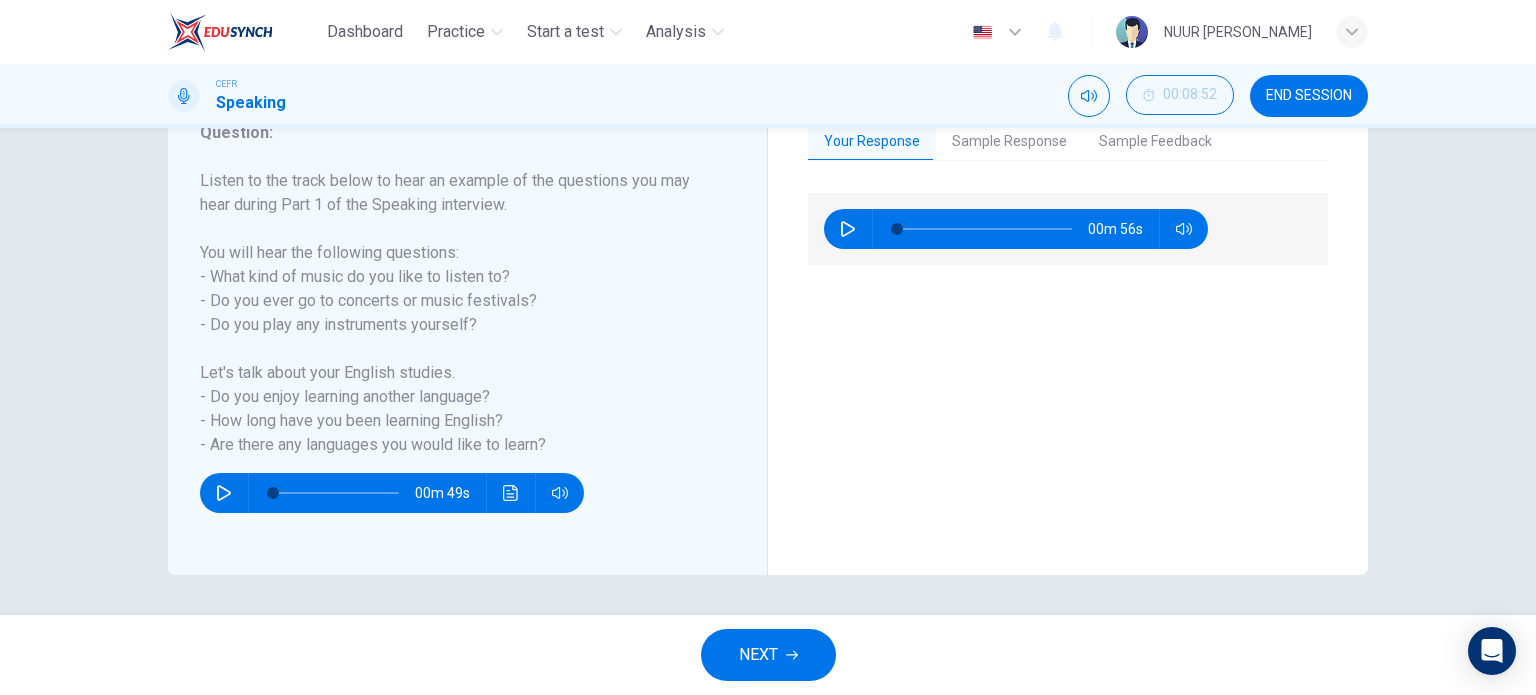 click on "NEXT" at bounding box center (768, 655) 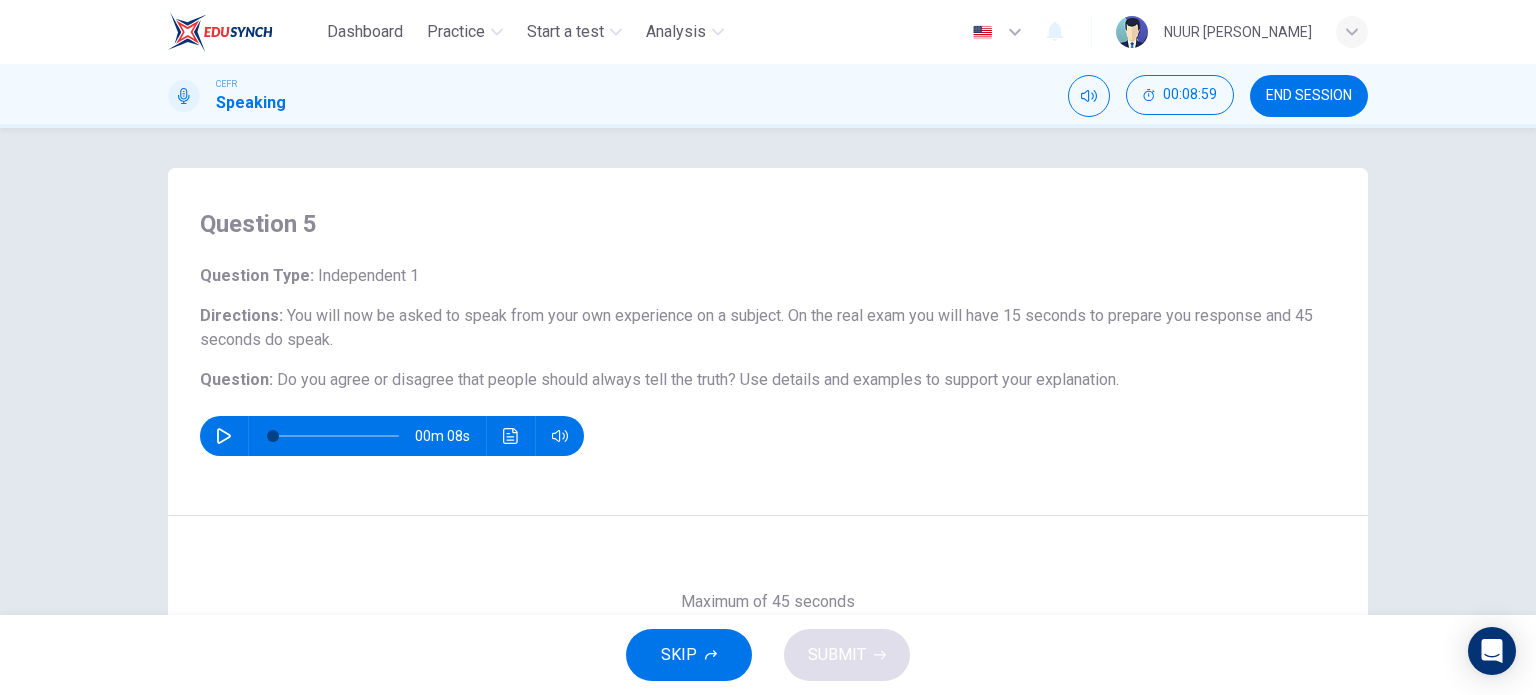 scroll, scrollTop: 200, scrollLeft: 0, axis: vertical 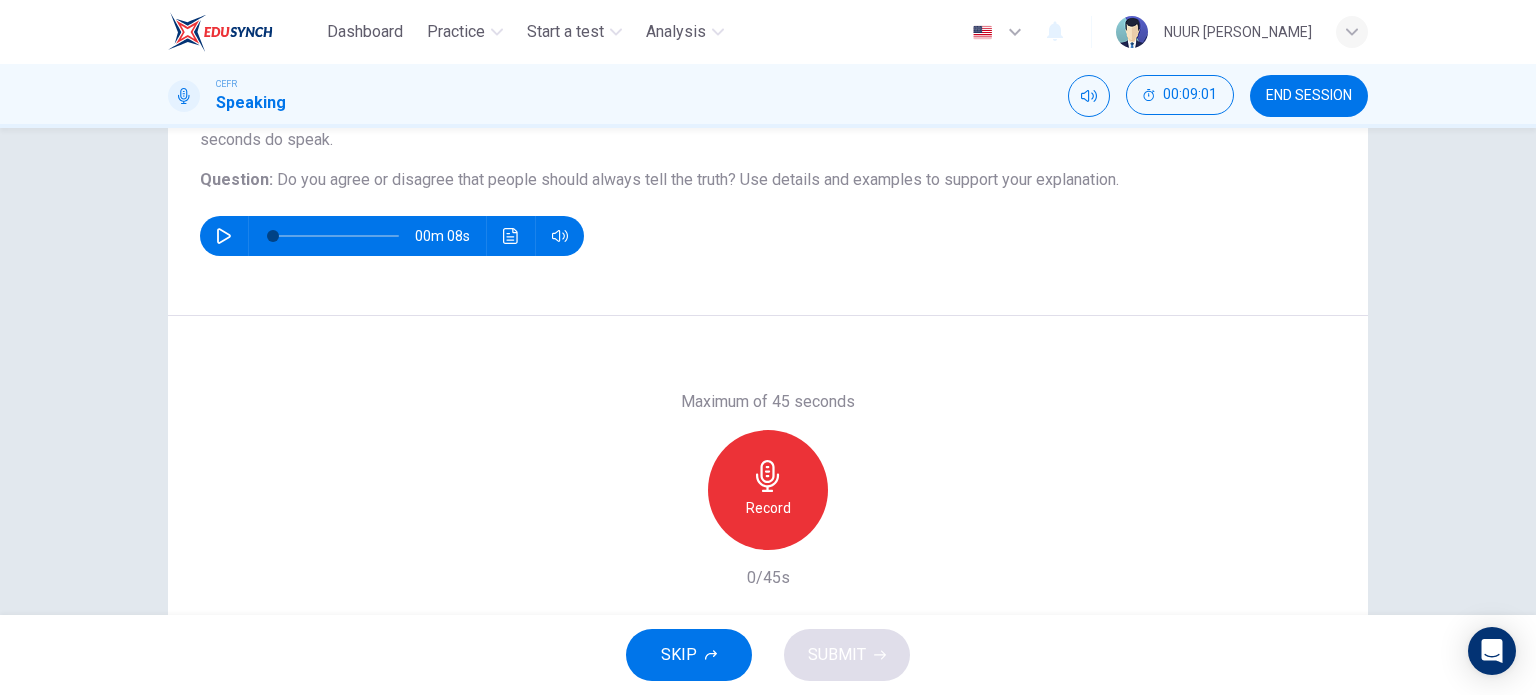 click on "END SESSION" at bounding box center [1309, 96] 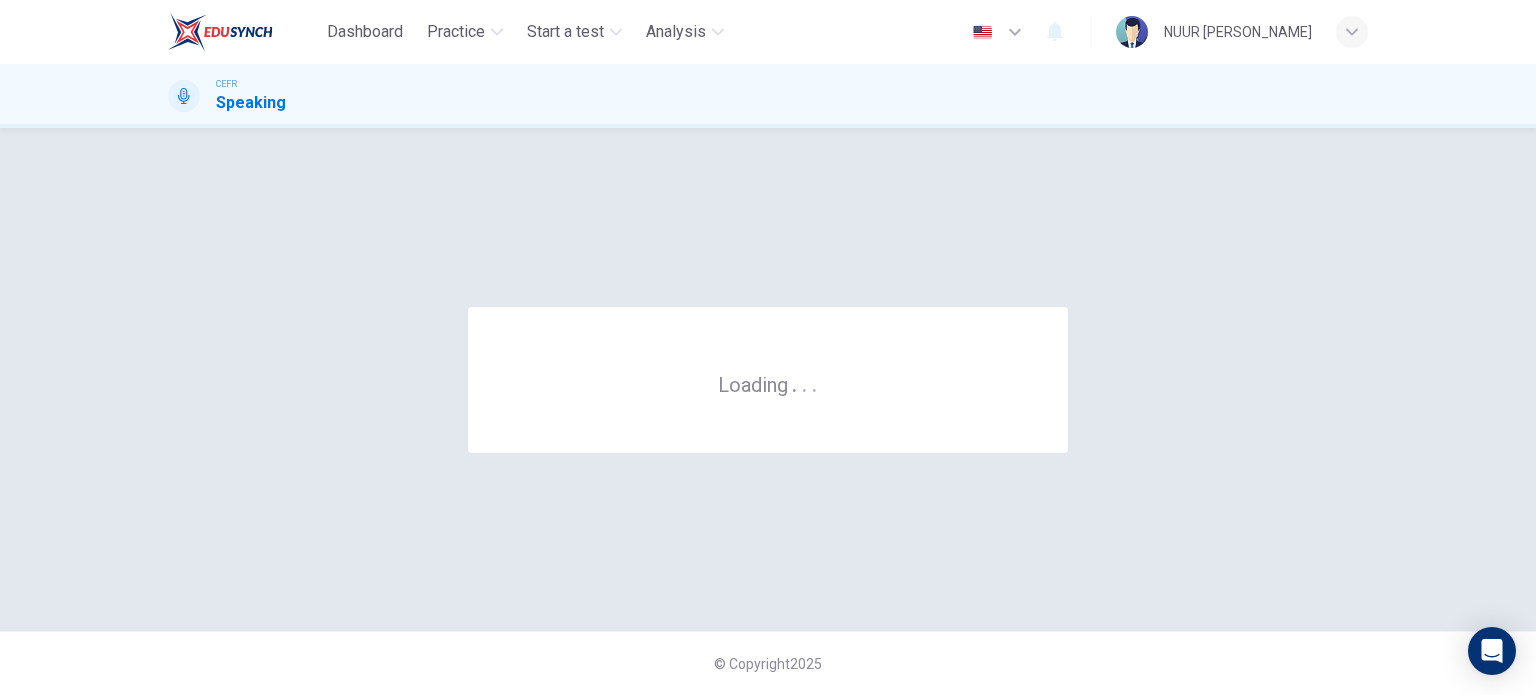 scroll, scrollTop: 0, scrollLeft: 0, axis: both 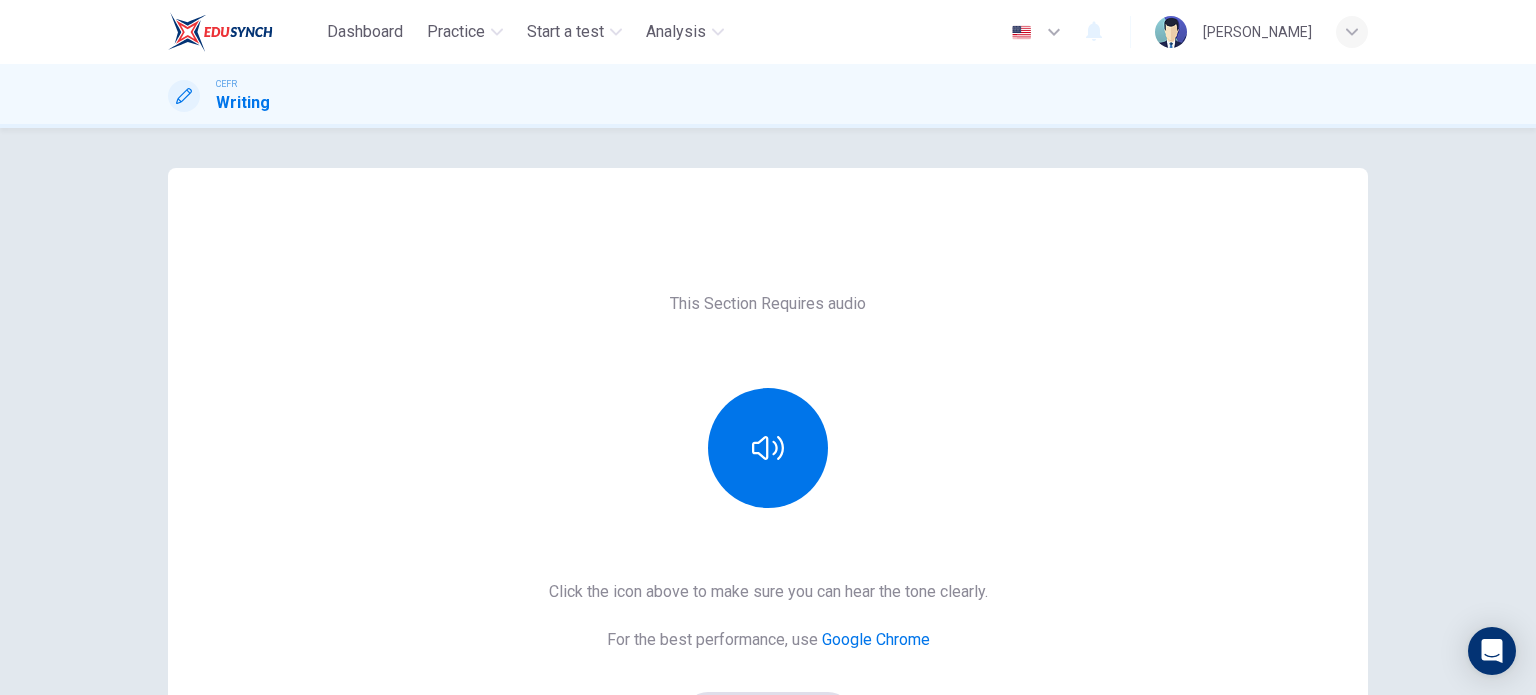 click at bounding box center (220, 32) 